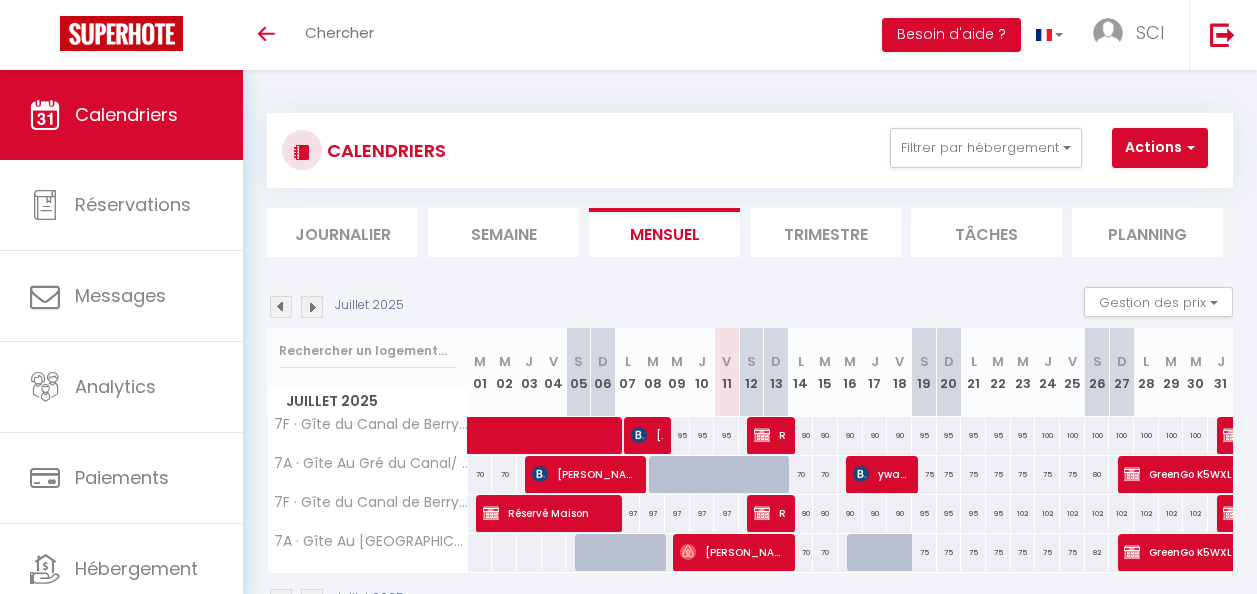 scroll, scrollTop: 0, scrollLeft: 0, axis: both 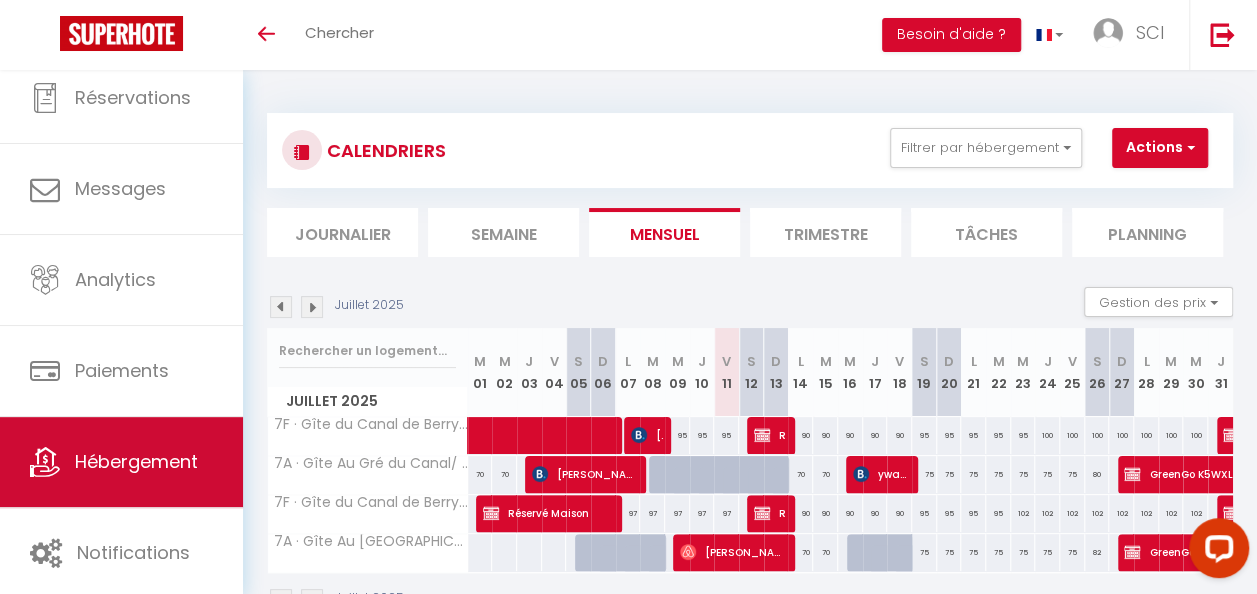 click on "Hébergement" at bounding box center [136, 461] 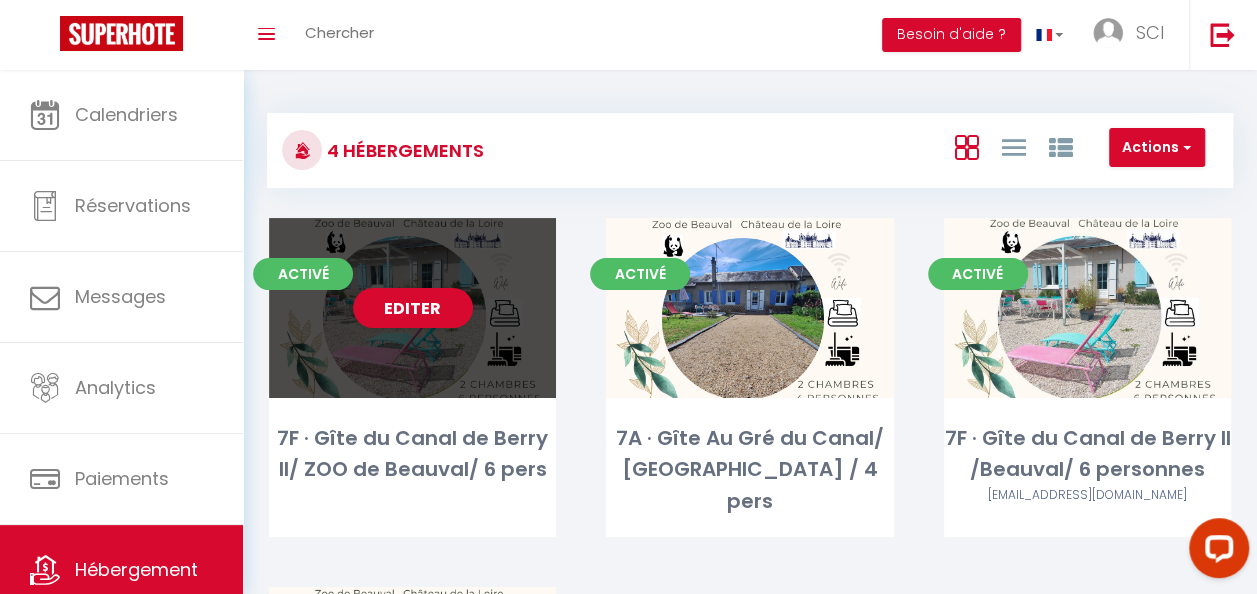 click on "Editer" at bounding box center (412, 308) 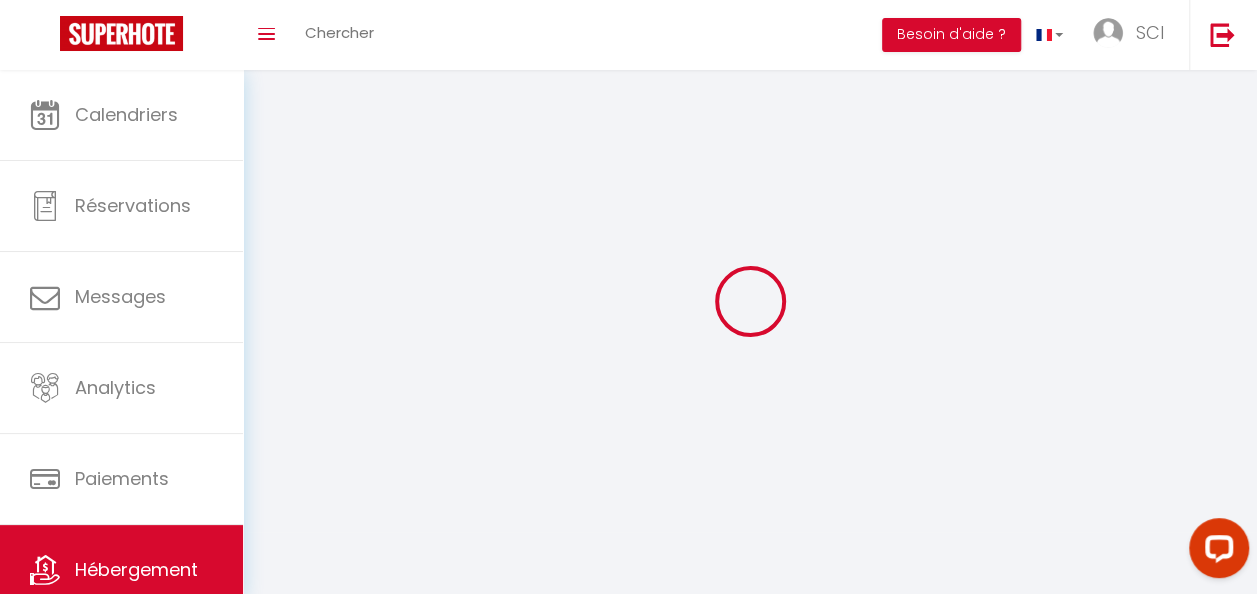 select 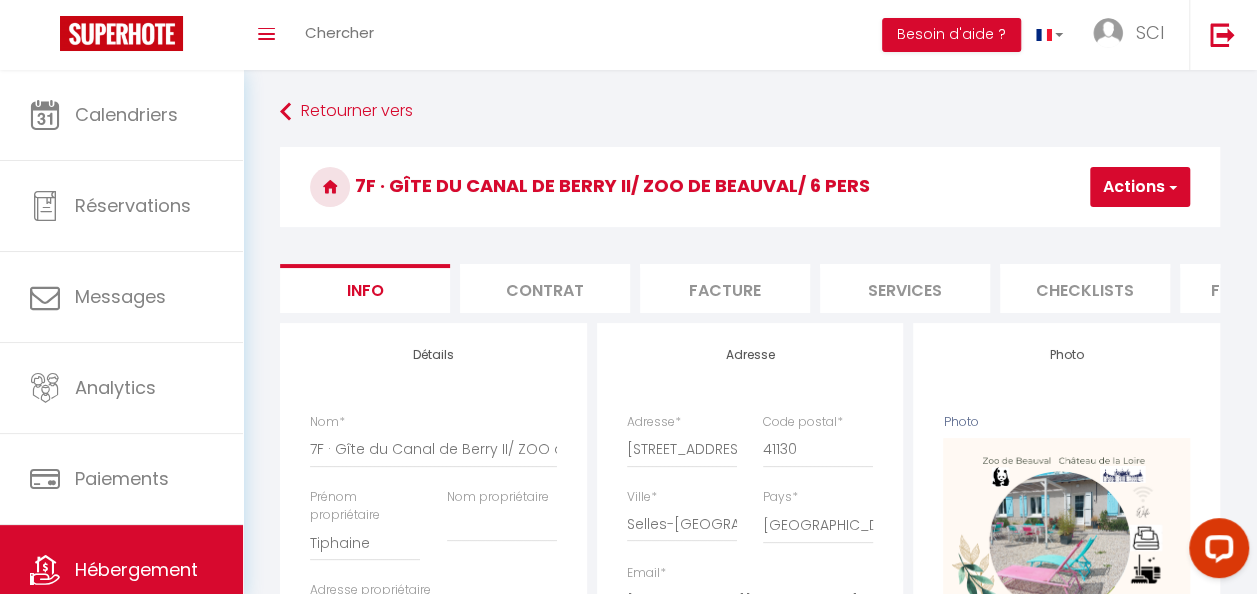 click on "Services" at bounding box center (905, 288) 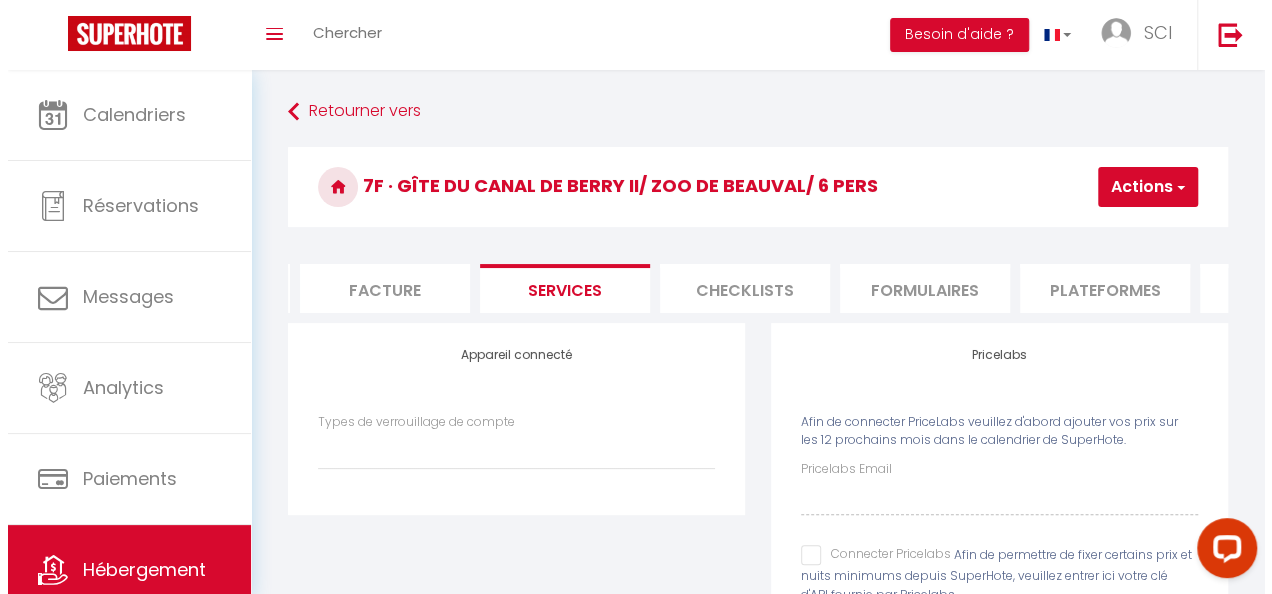 scroll, scrollTop: 0, scrollLeft: 350, axis: horizontal 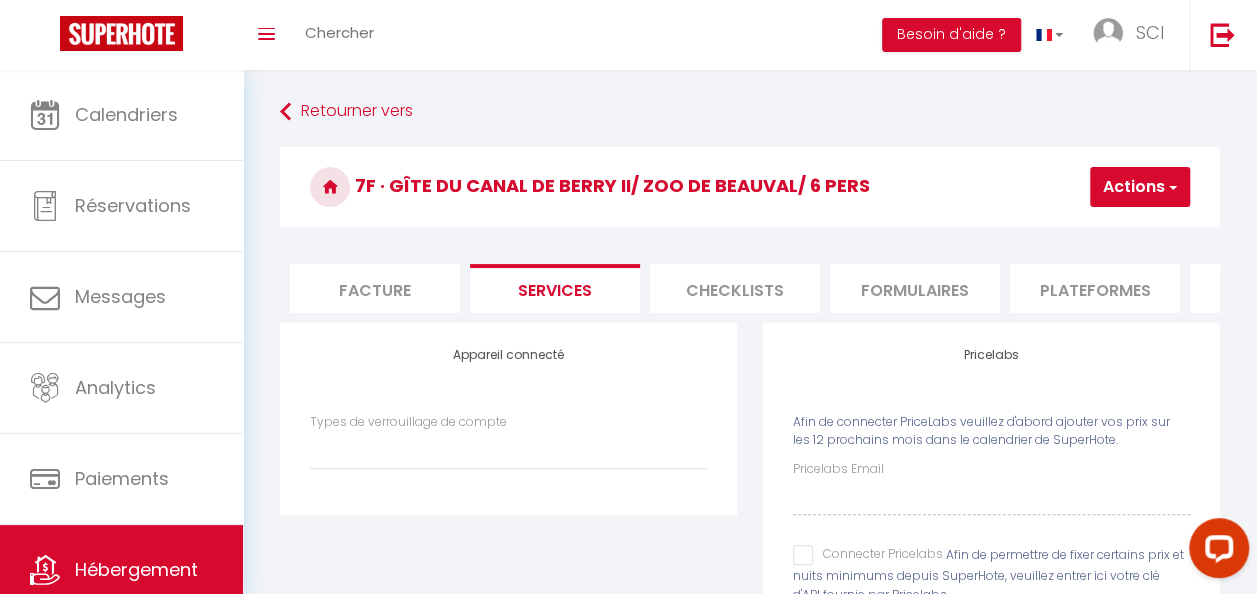 click on "Formulaires" at bounding box center [915, 288] 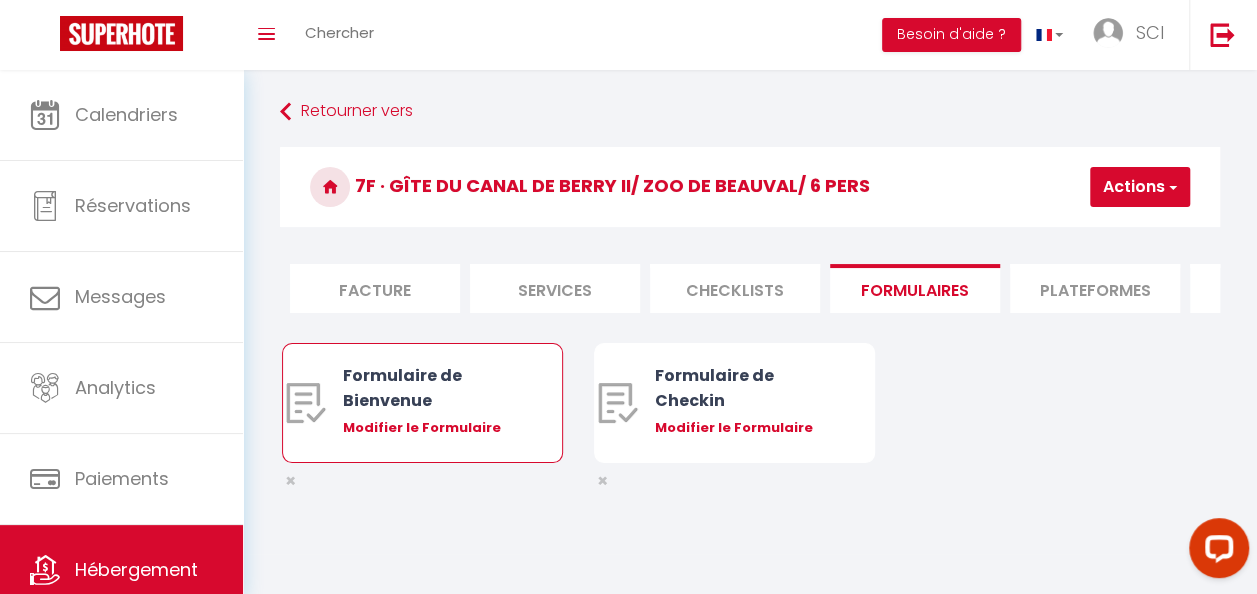 click on "Modifier le Formulaire" at bounding box center [434, 428] 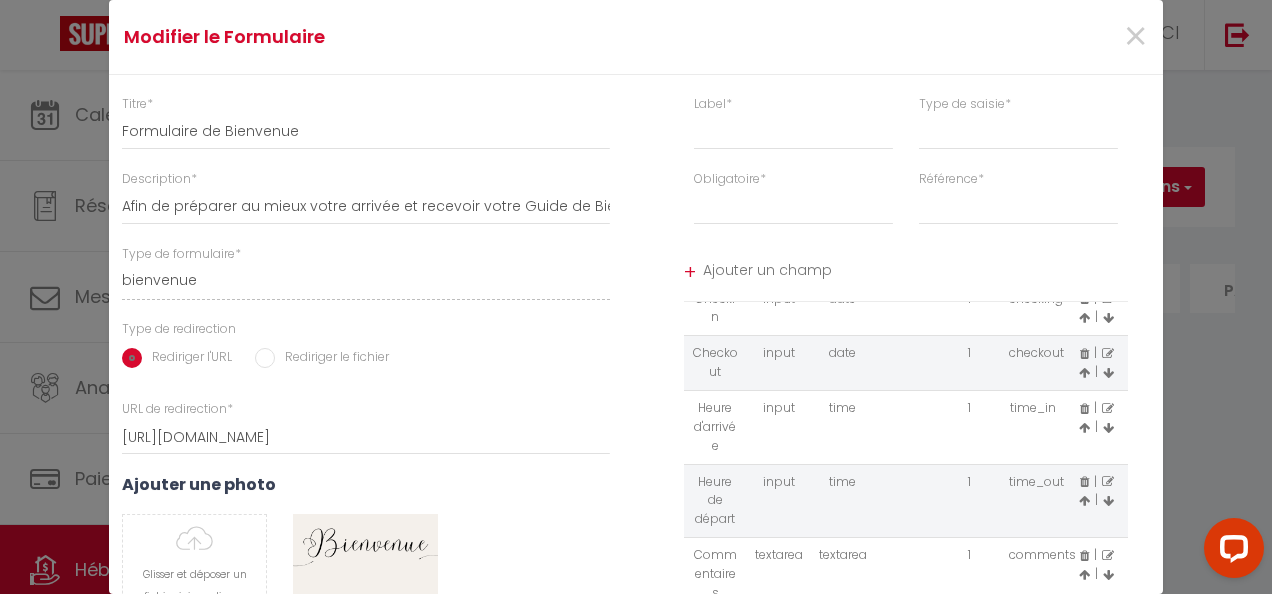 scroll, scrollTop: 202, scrollLeft: 0, axis: vertical 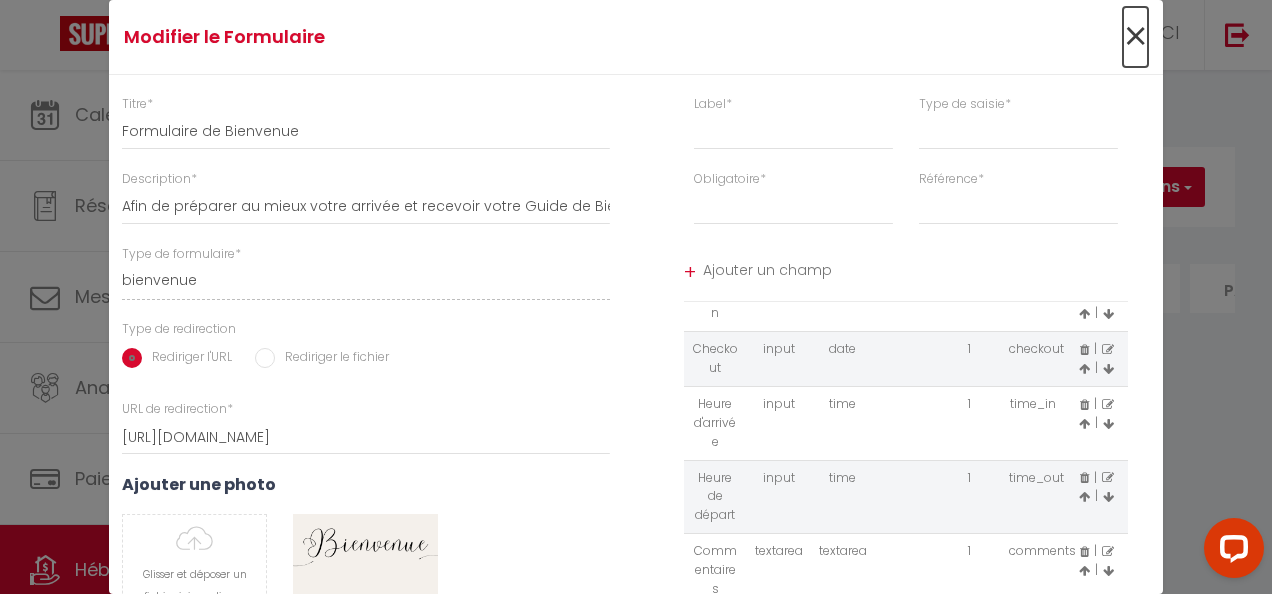 click on "×" at bounding box center [1135, 37] 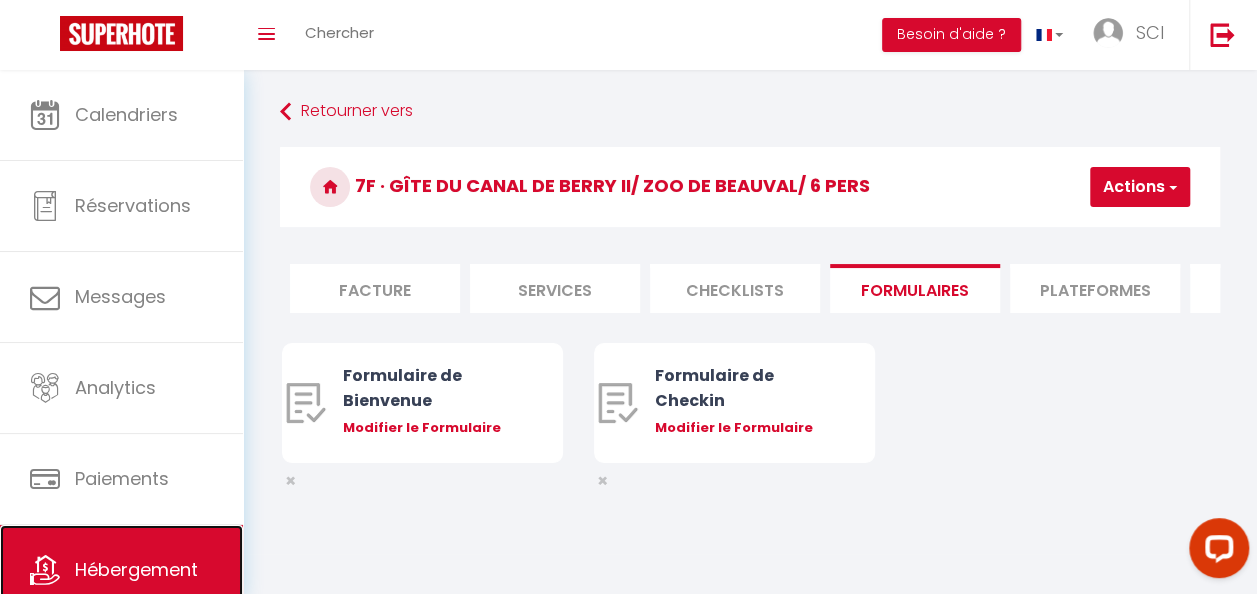 click on "Hébergement" at bounding box center (121, 570) 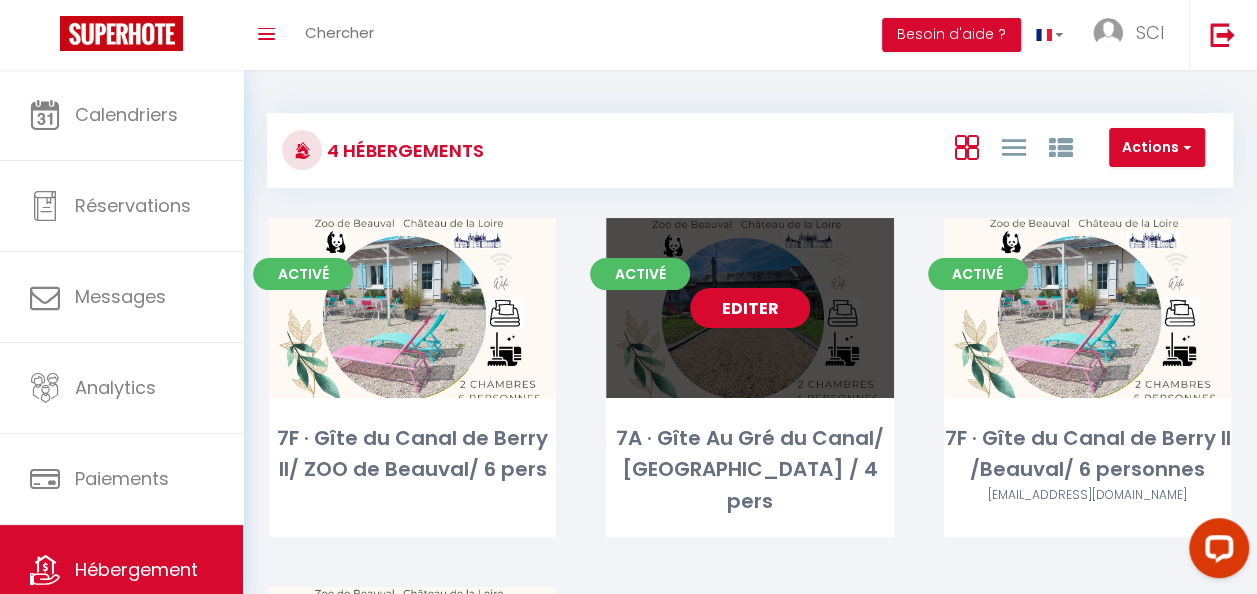 click on "Editer" at bounding box center [749, 308] 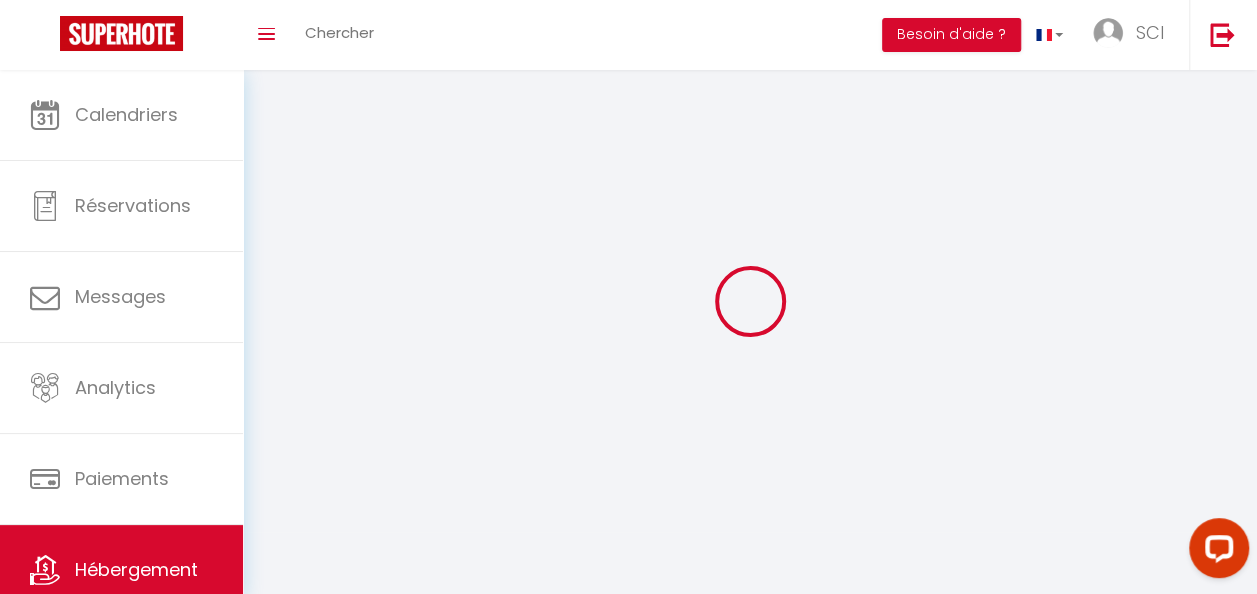select 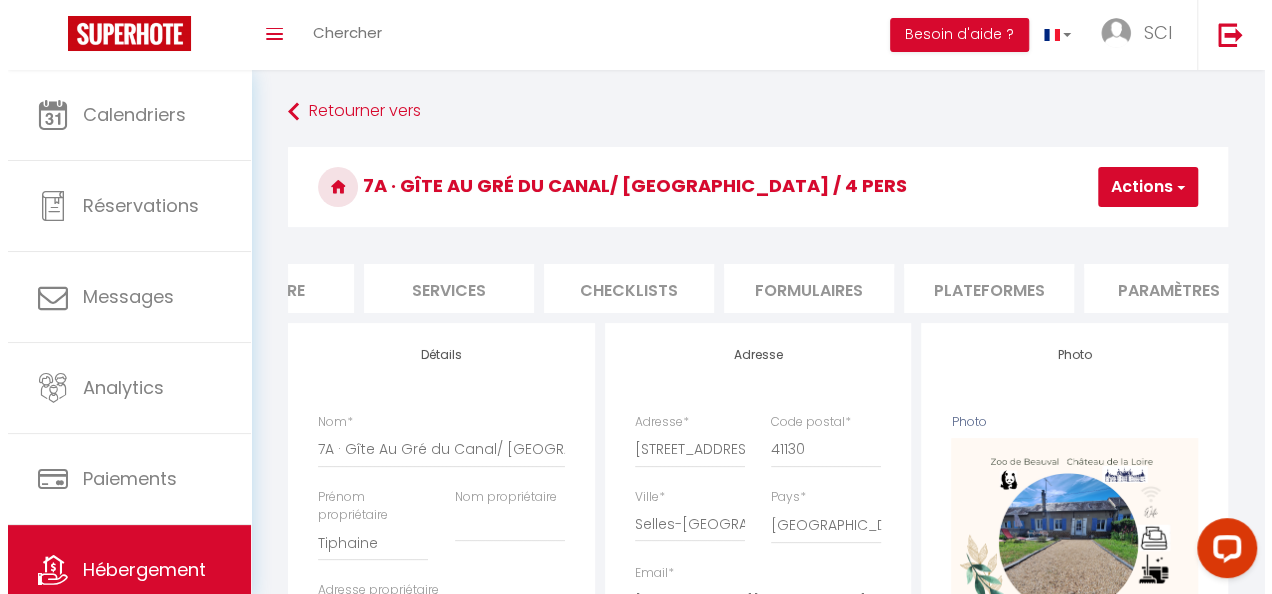 scroll, scrollTop: 0, scrollLeft: 466, axis: horizontal 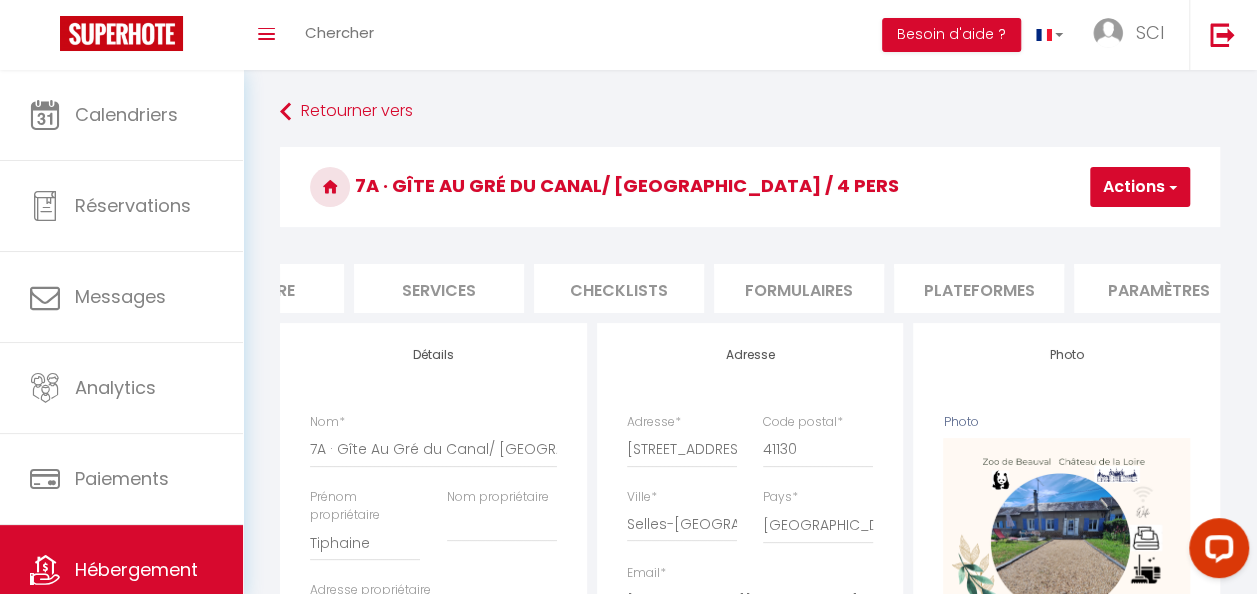 click on "Services" at bounding box center (439, 288) 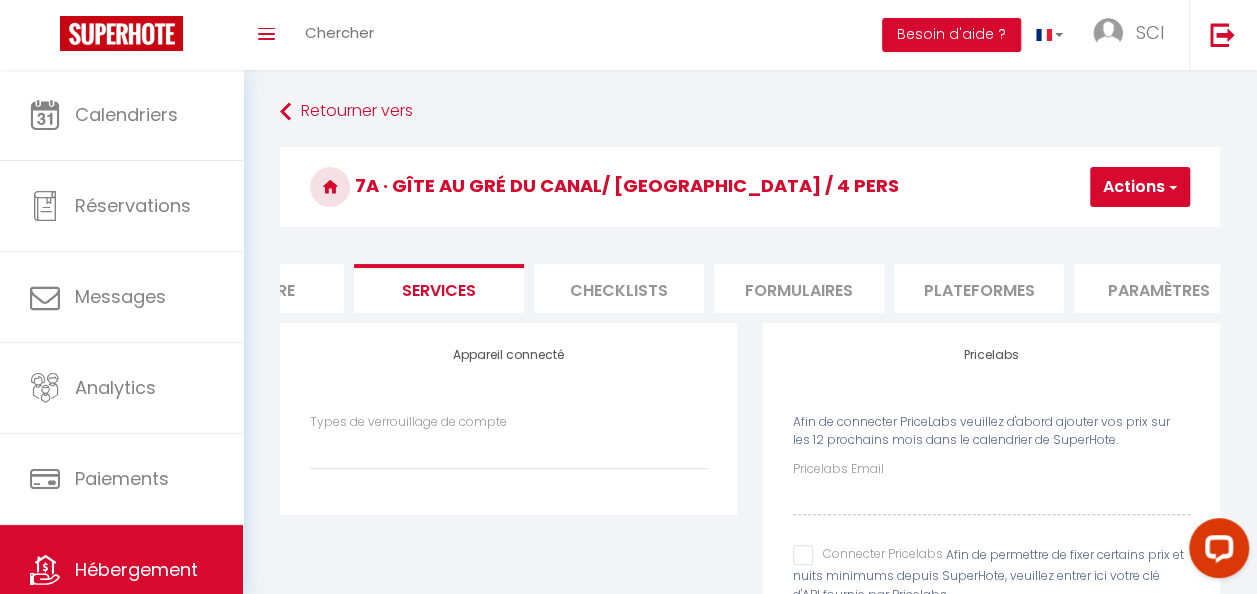 click on "Formulaires" at bounding box center [799, 288] 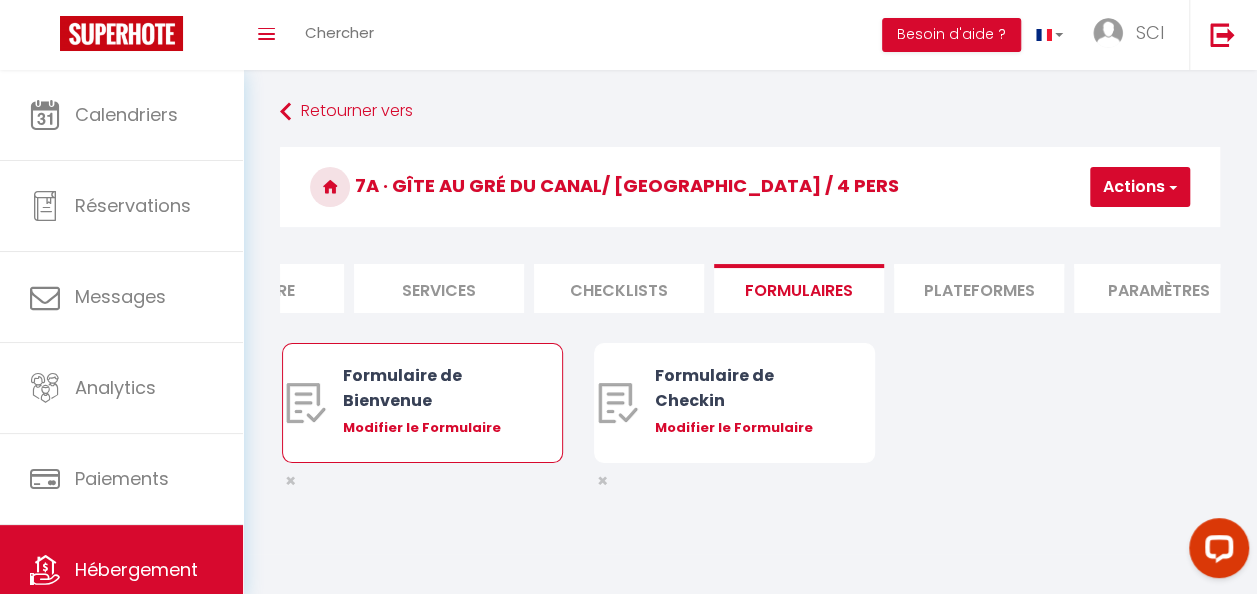 click on "Modifier le Formulaire" at bounding box center (434, 428) 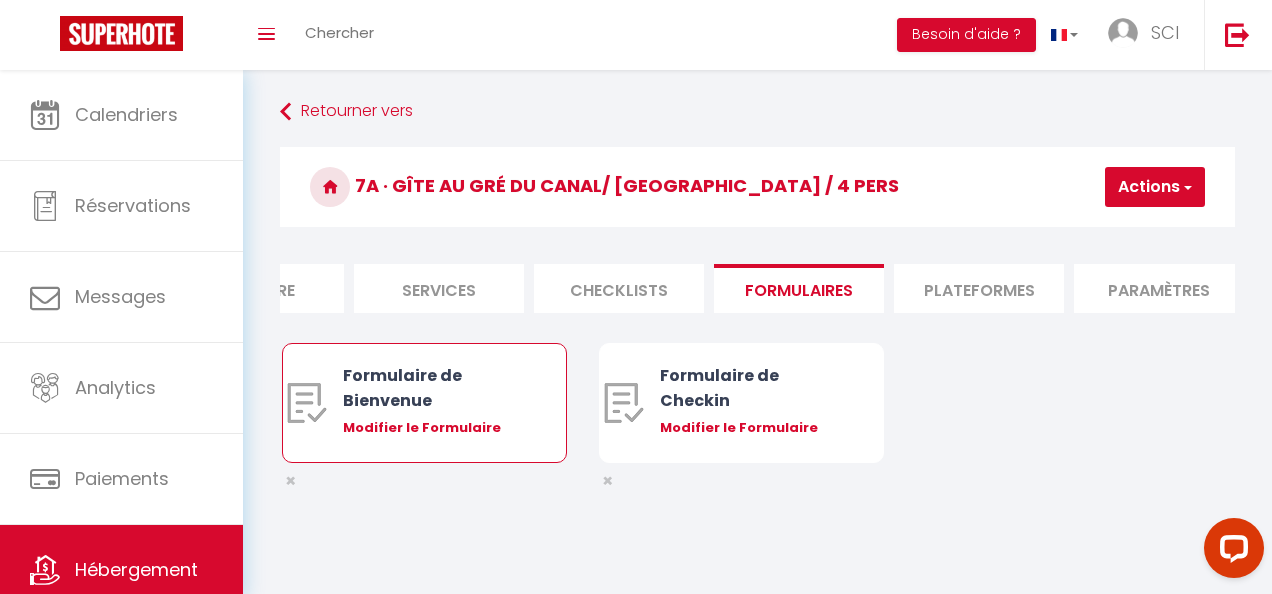 type on "Formulaire de Bienvenue" 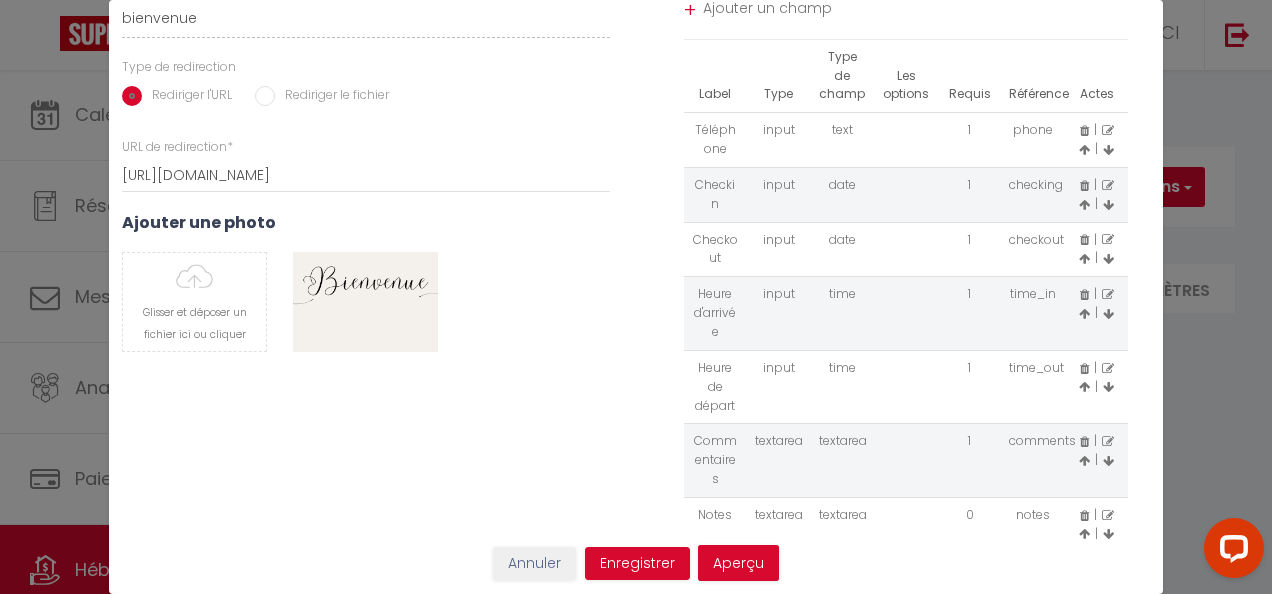 scroll, scrollTop: 282, scrollLeft: 0, axis: vertical 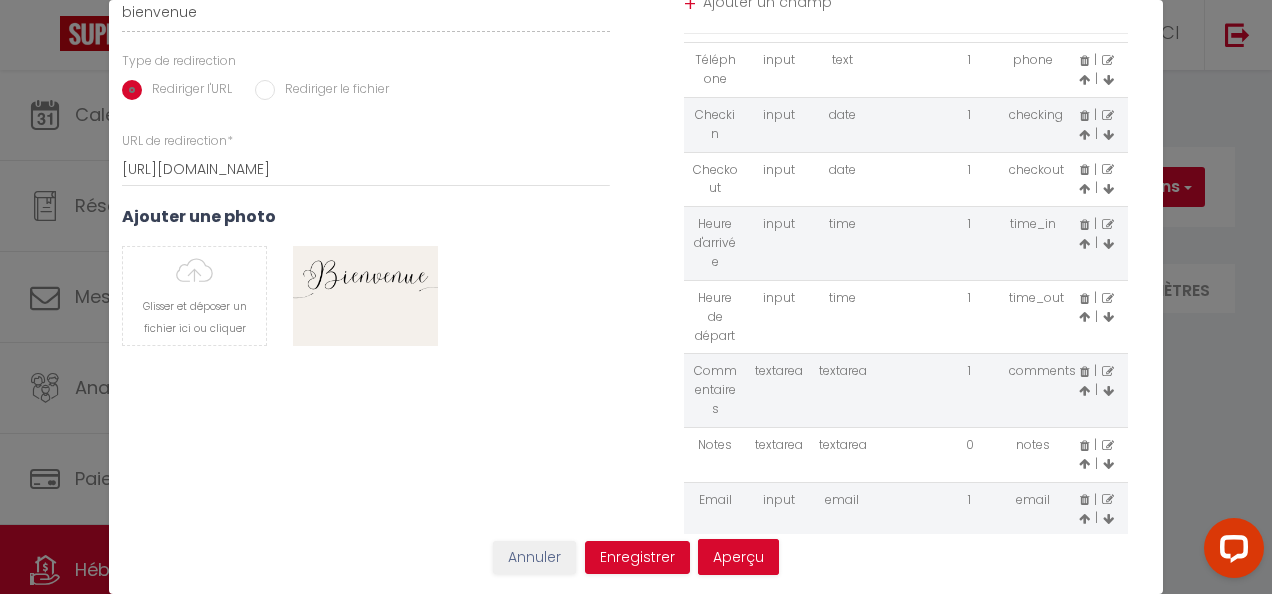 click at bounding box center [1108, 500] 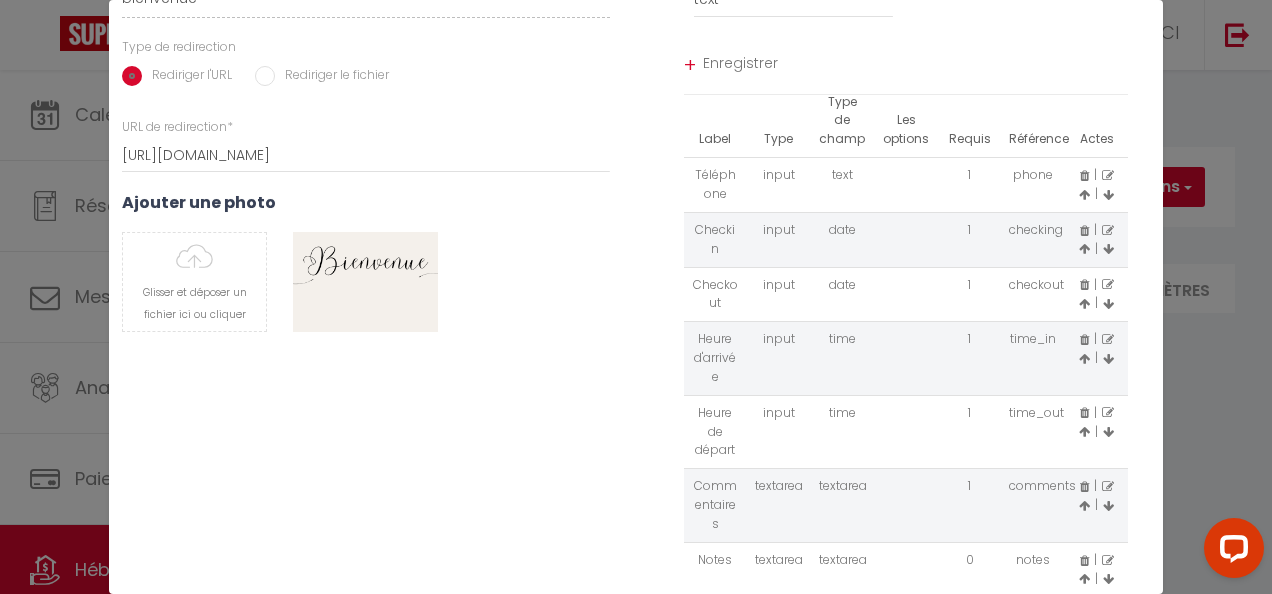 scroll, scrollTop: 0, scrollLeft: 0, axis: both 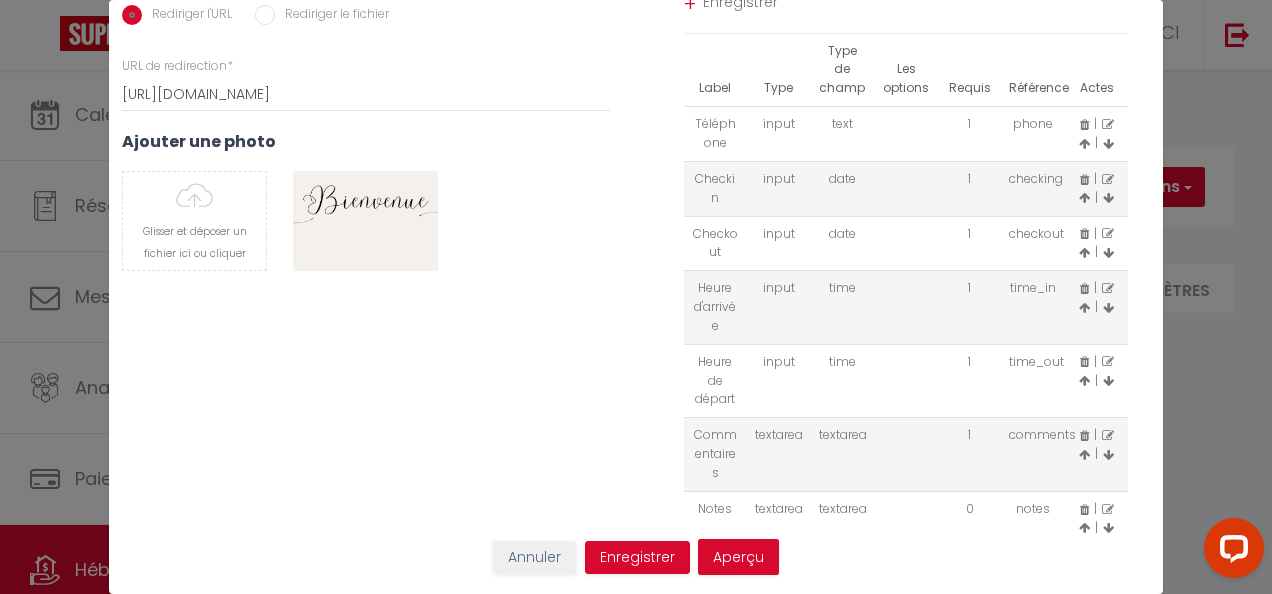 click at bounding box center [1108, 436] 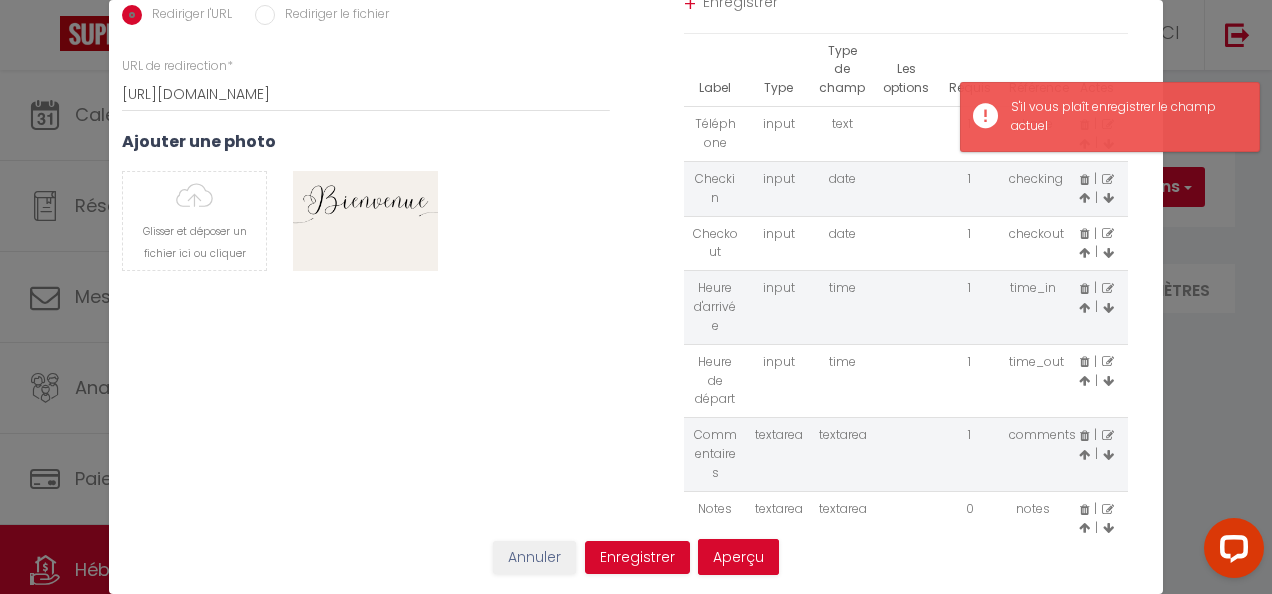 click at bounding box center [1108, 436] 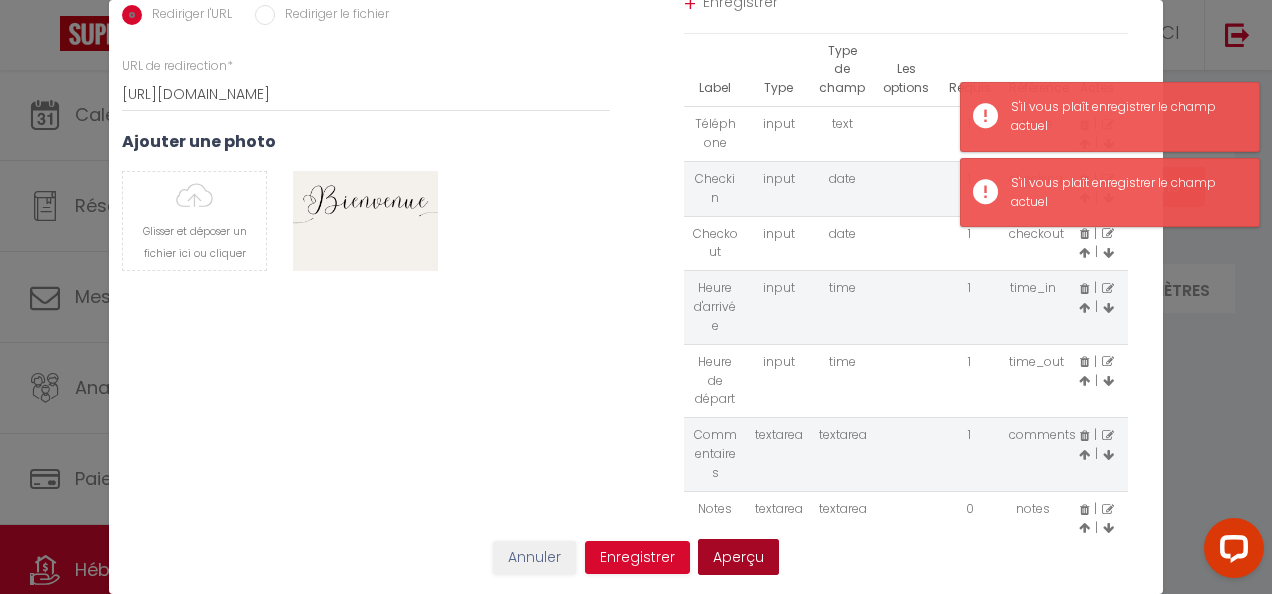 click on "Aperçu" at bounding box center [738, 557] 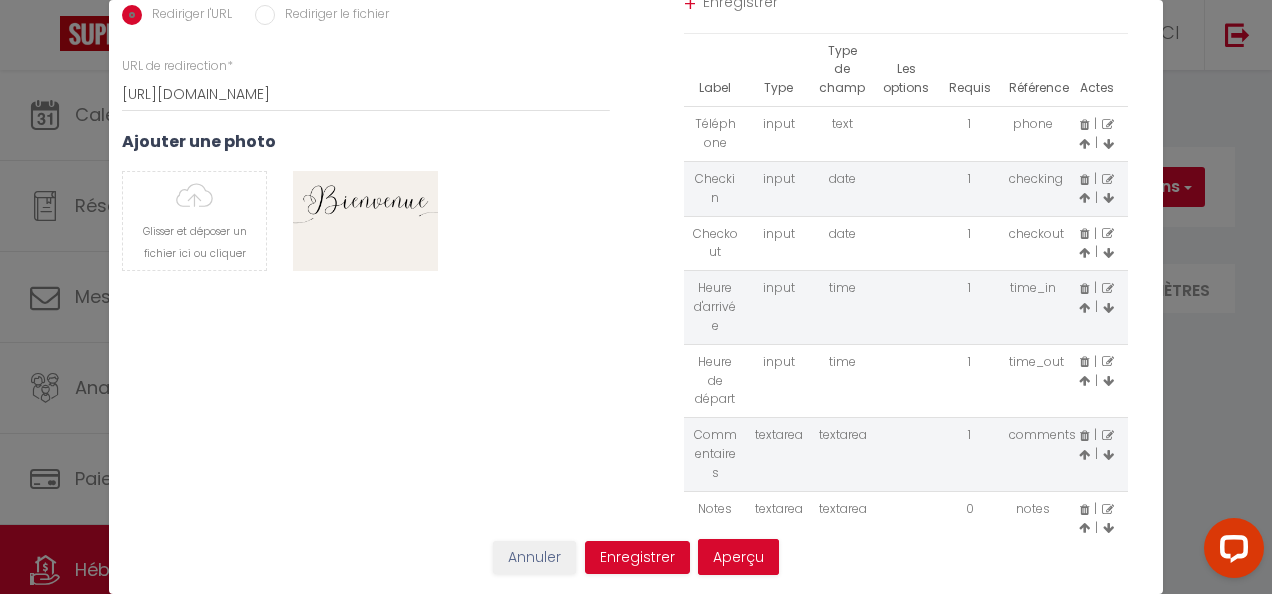 scroll, scrollTop: 74, scrollLeft: 0, axis: vertical 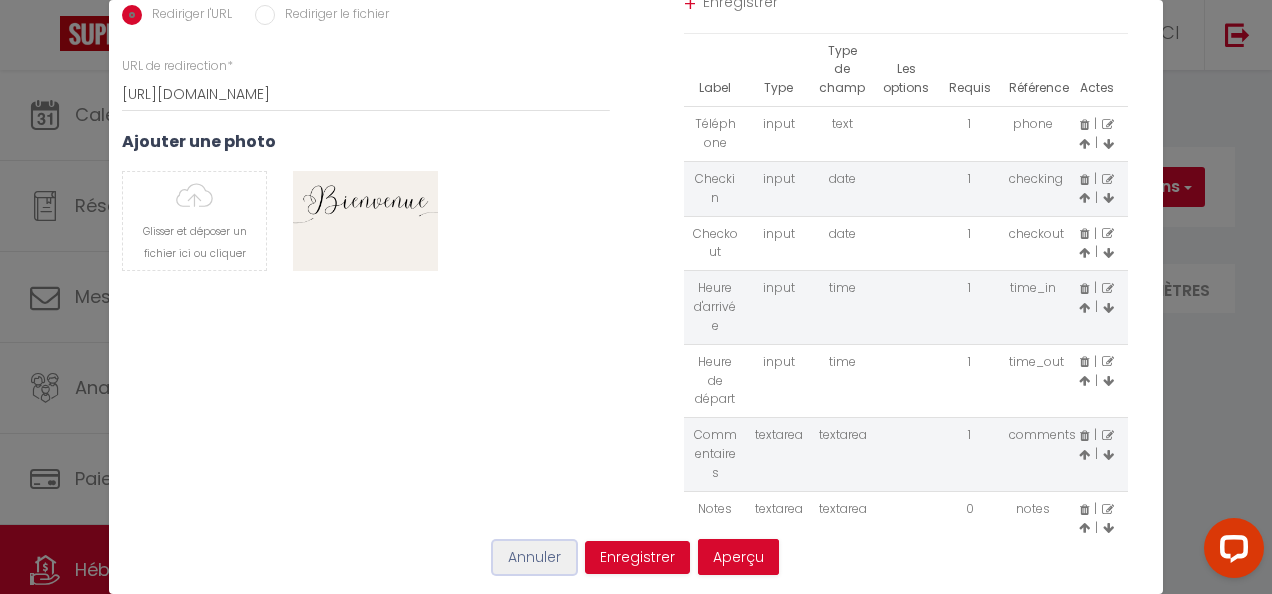 click on "Annuler" at bounding box center (534, 558) 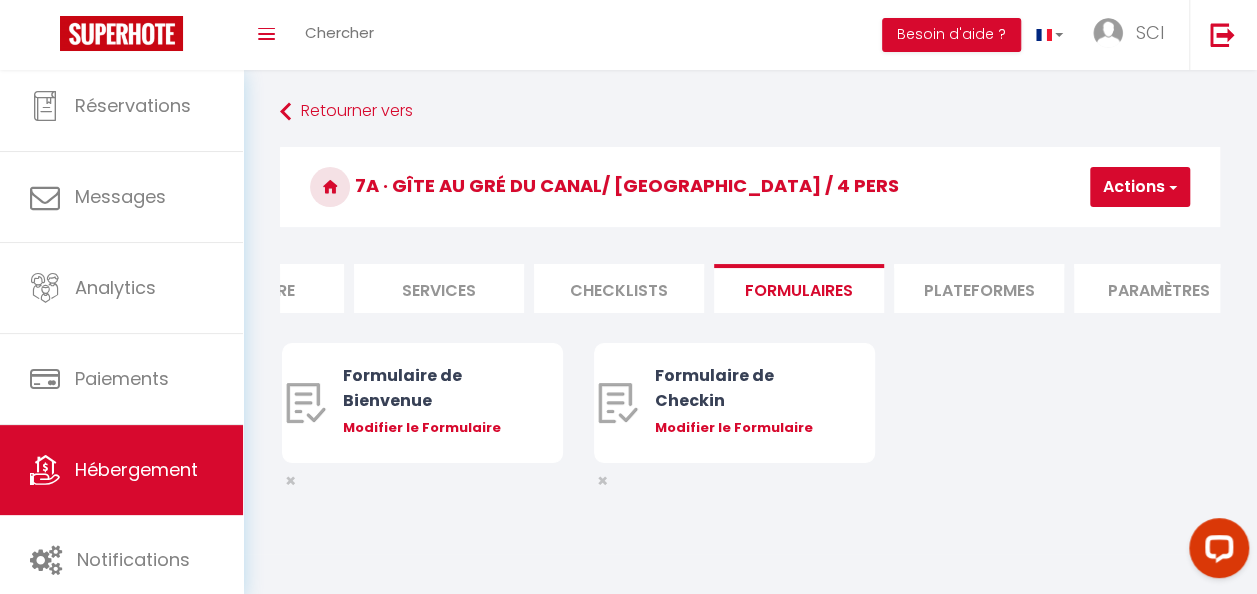 scroll, scrollTop: 104, scrollLeft: 0, axis: vertical 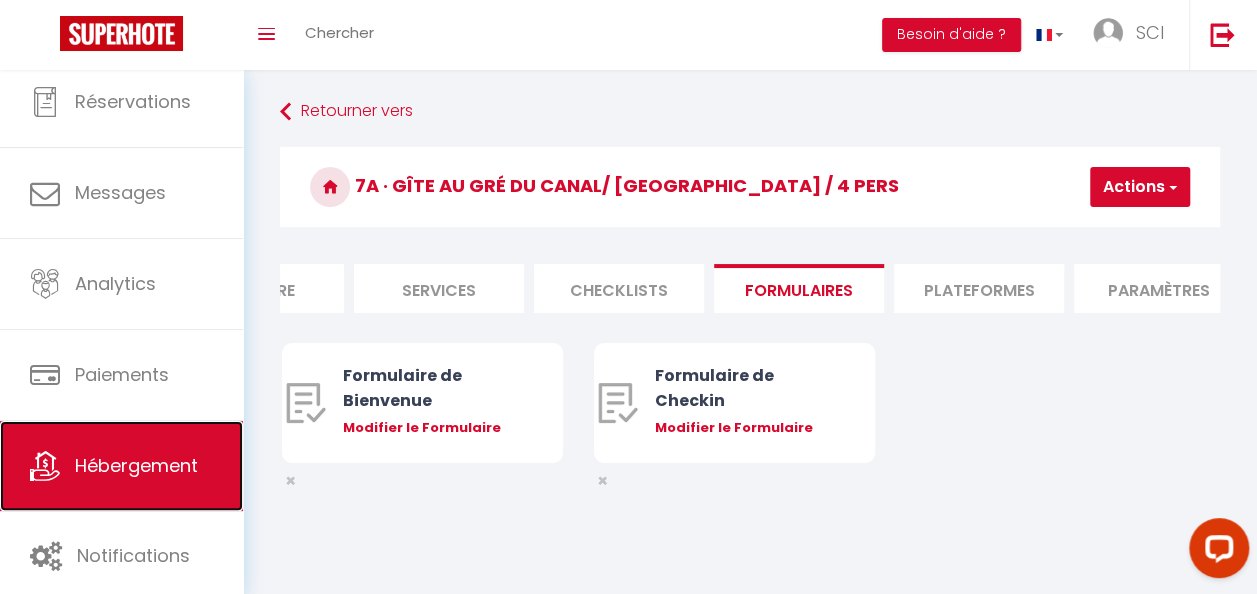 click on "Hébergement" at bounding box center (136, 465) 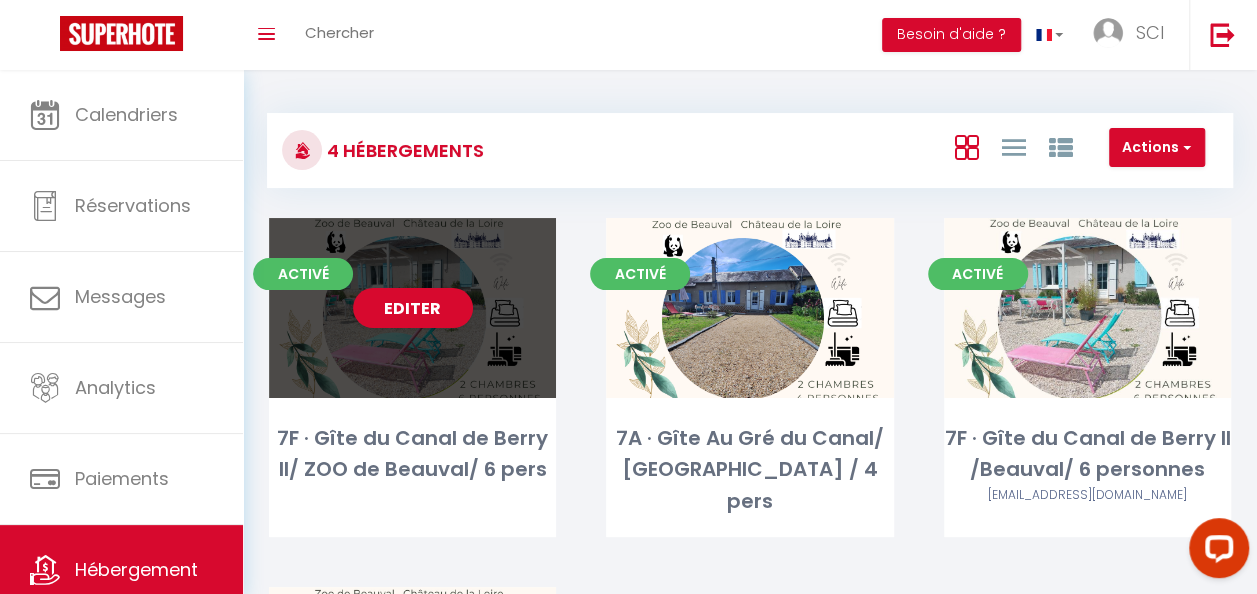 click on "Editer" at bounding box center [412, 308] 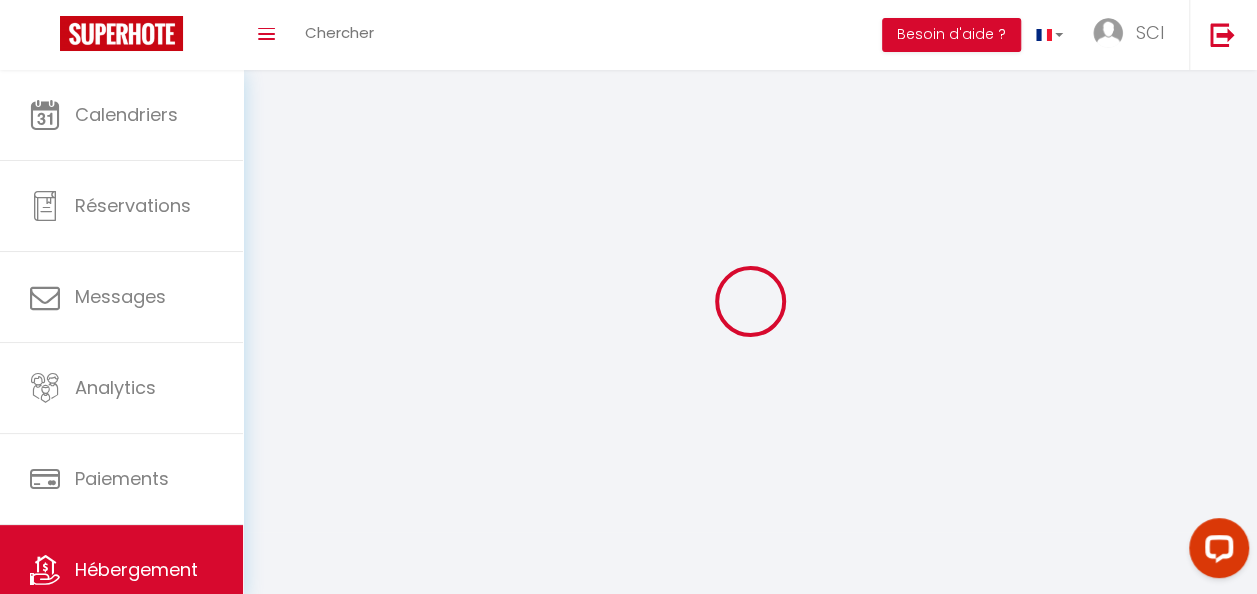 select 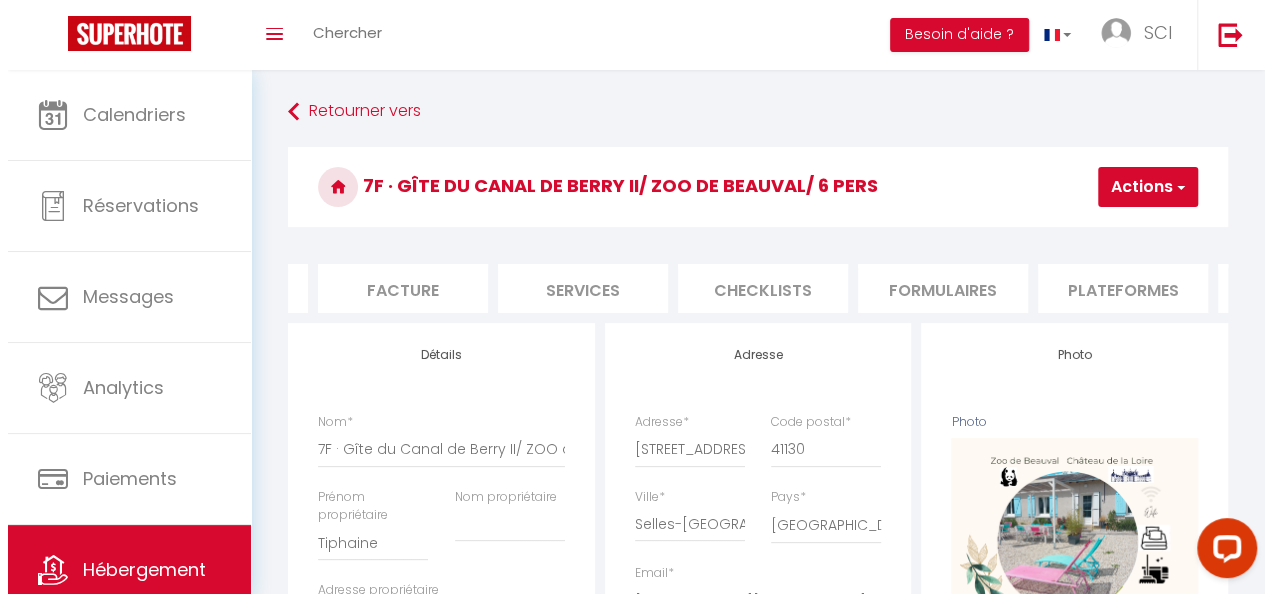 scroll, scrollTop: 0, scrollLeft: 332, axis: horizontal 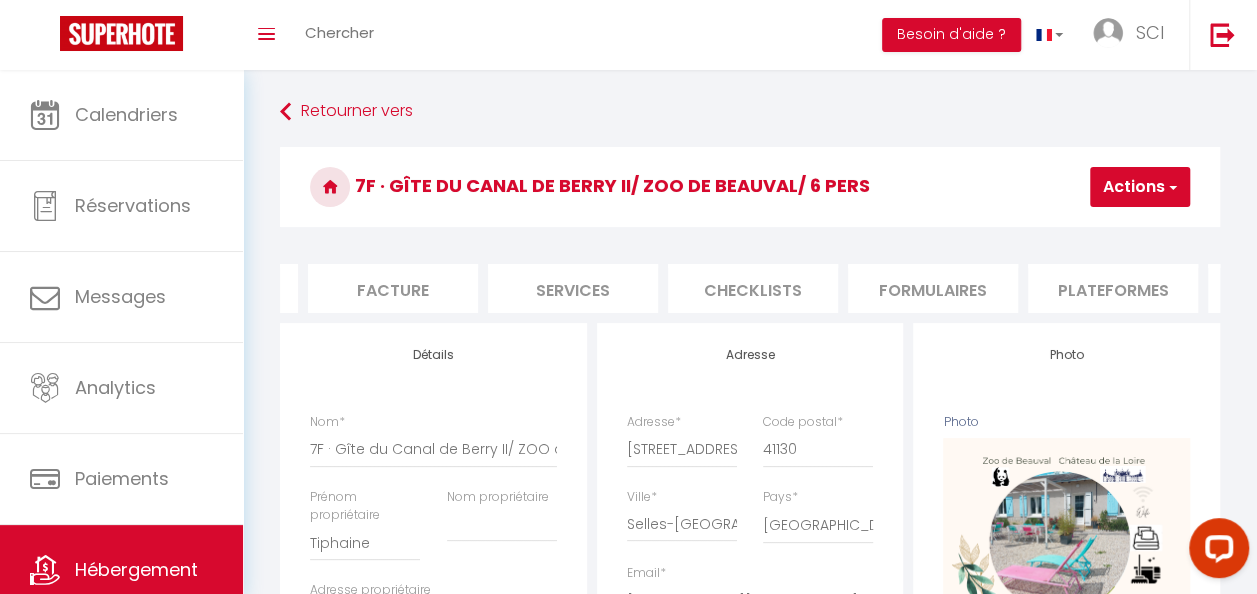 click on "Formulaires" at bounding box center [933, 288] 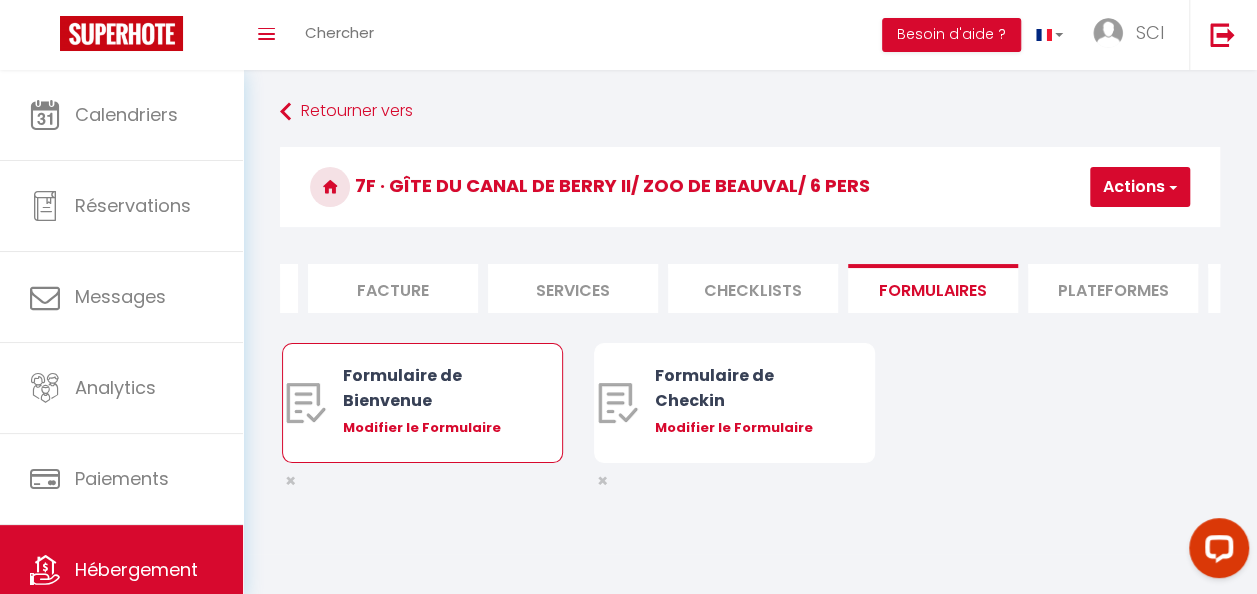 click on "Modifier le Formulaire" at bounding box center (434, 428) 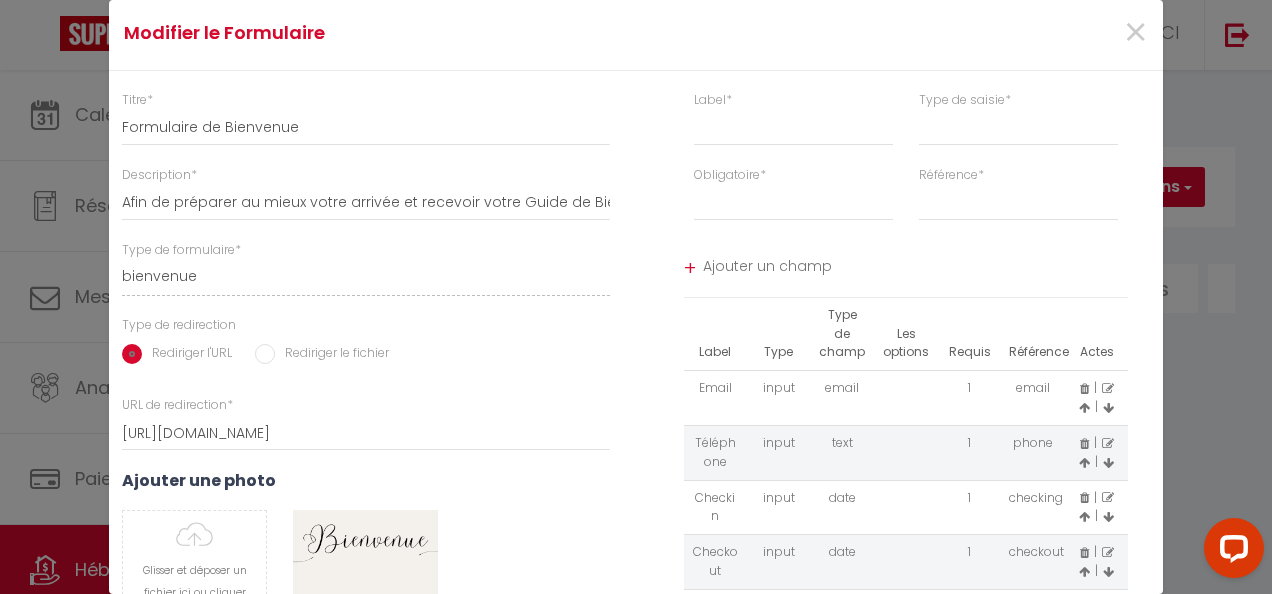 scroll, scrollTop: 0, scrollLeft: 0, axis: both 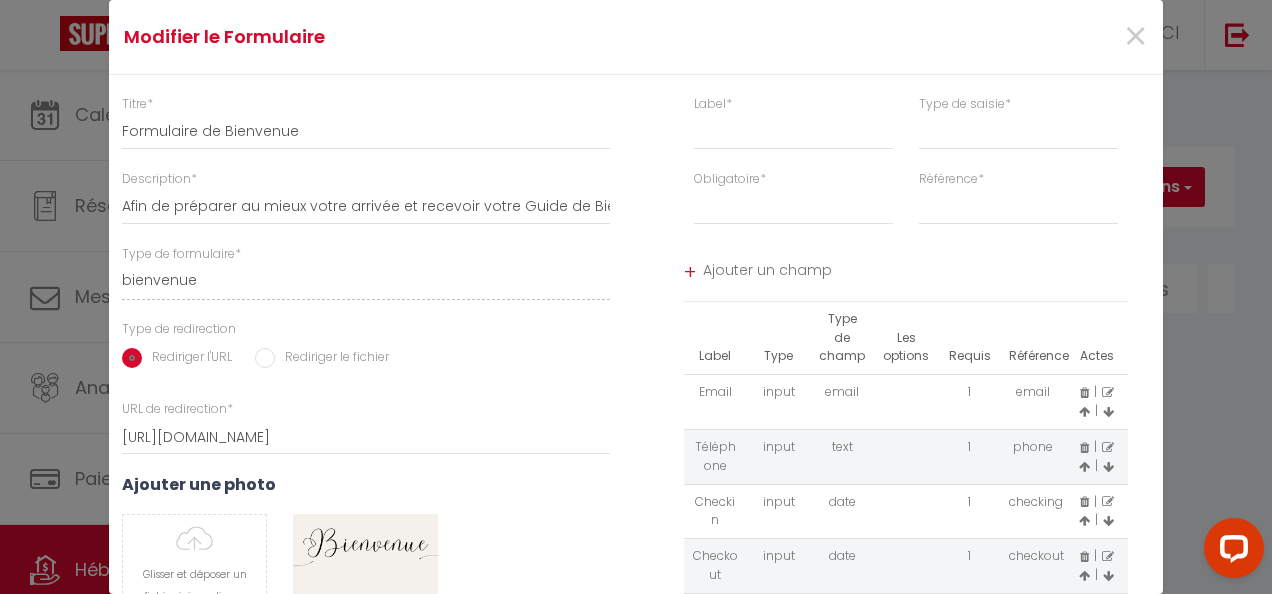 click at bounding box center [1108, 393] 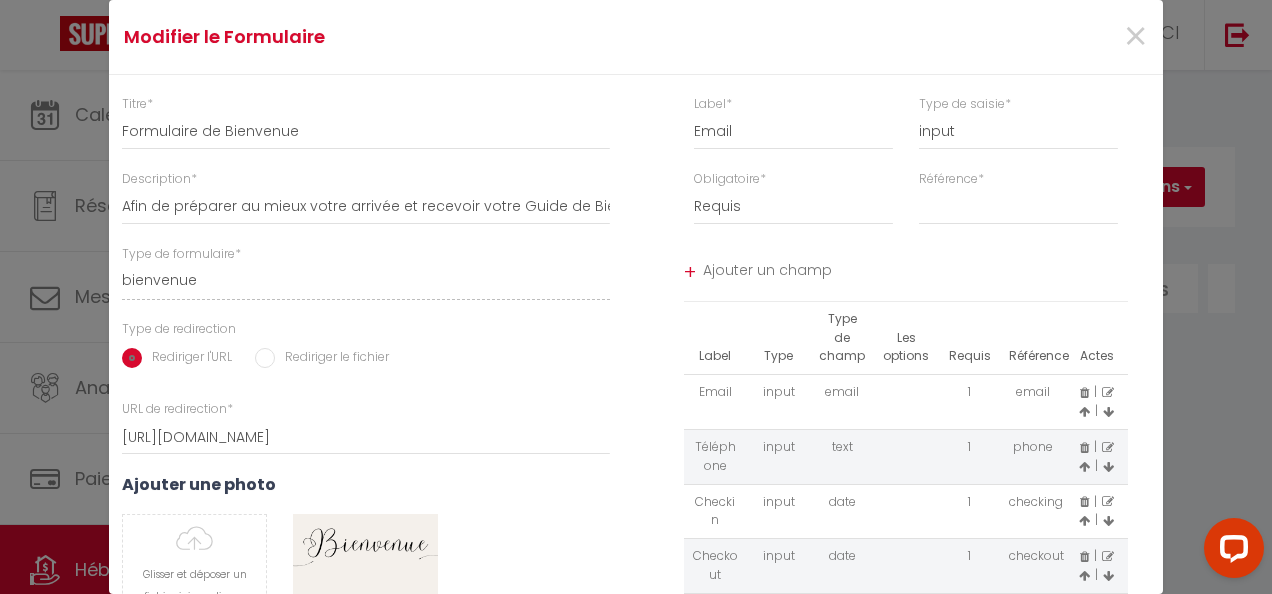 select on "[object Object]" 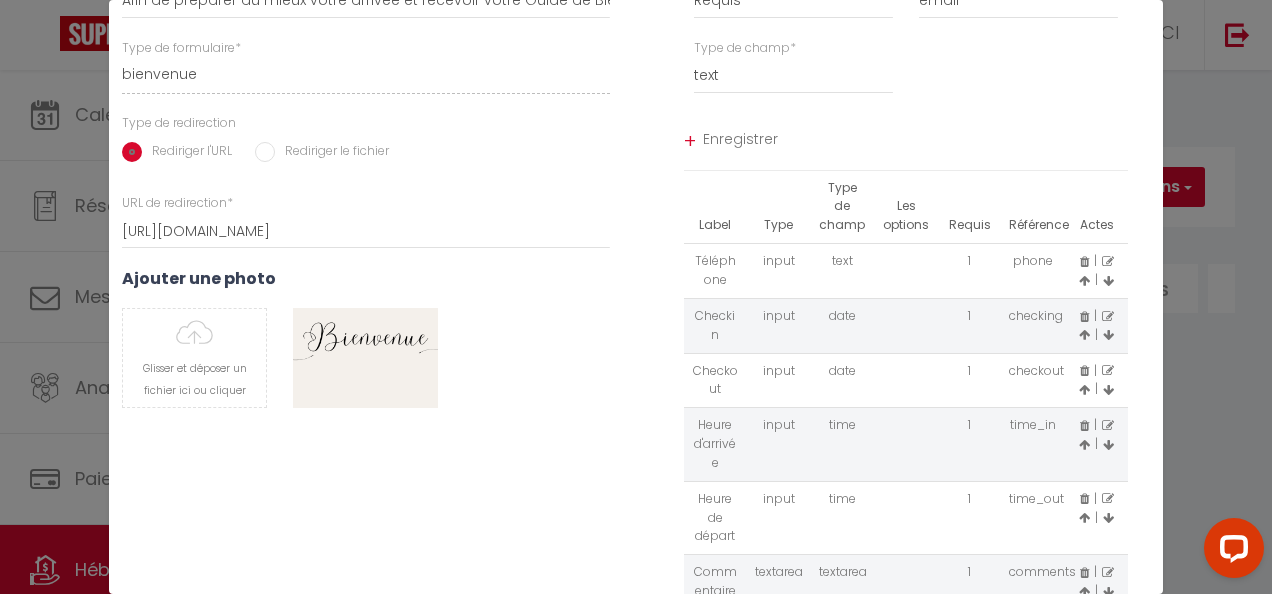 scroll, scrollTop: 248, scrollLeft: 0, axis: vertical 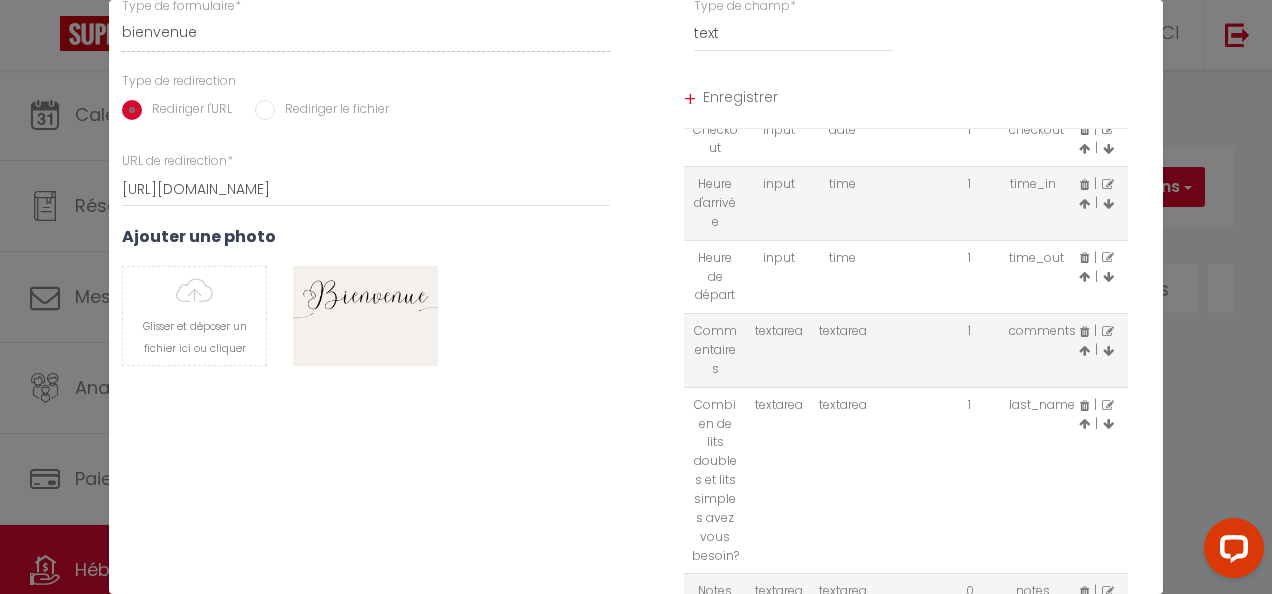 click at bounding box center (1108, 406) 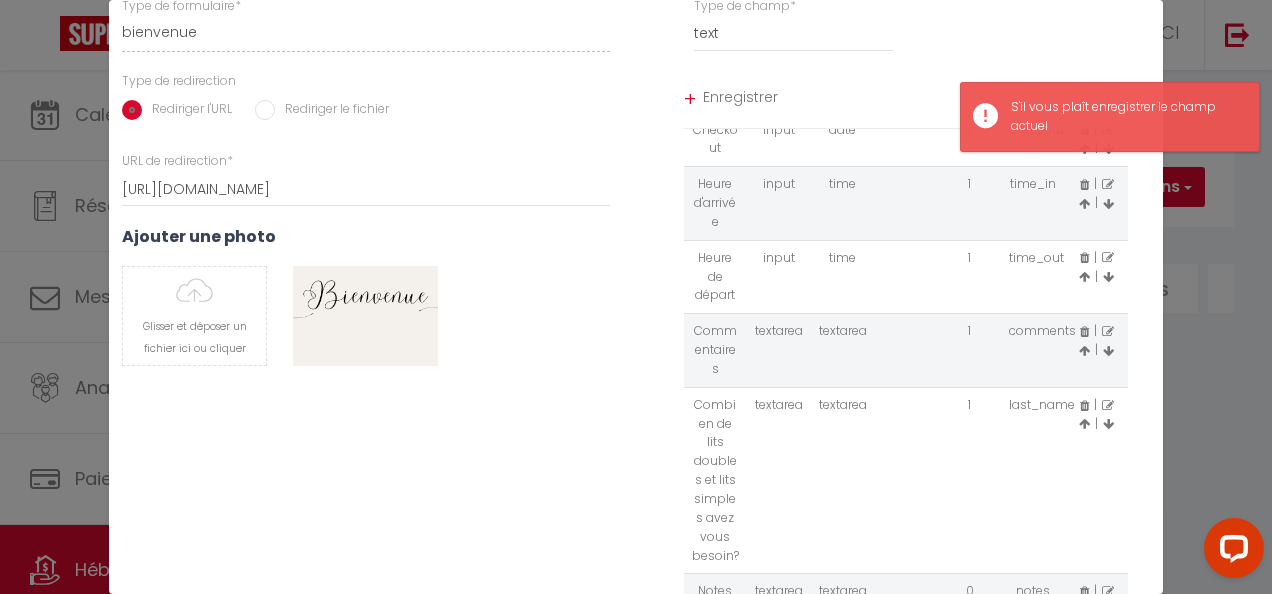 scroll, scrollTop: 357, scrollLeft: 0, axis: vertical 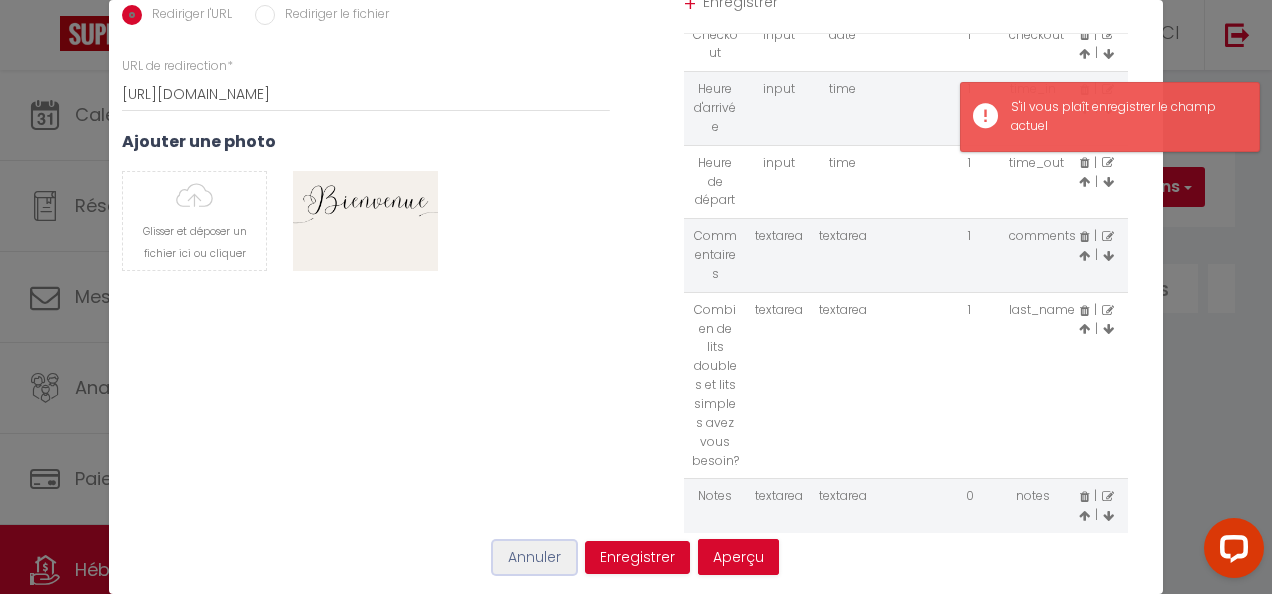 click on "Annuler" at bounding box center [534, 558] 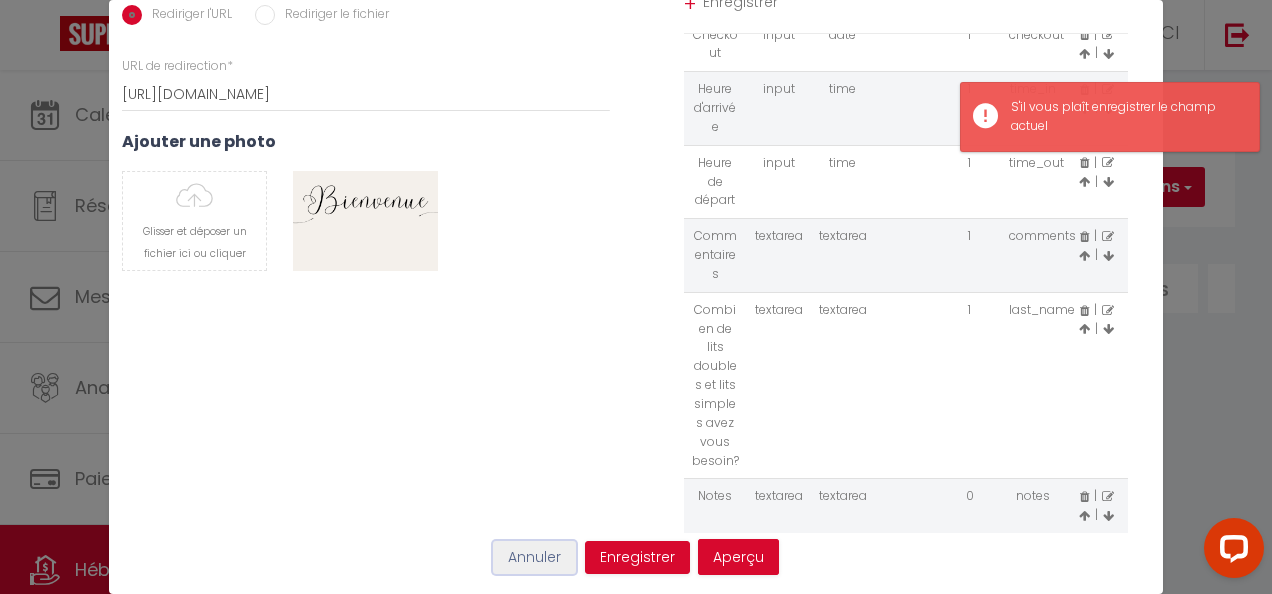 type 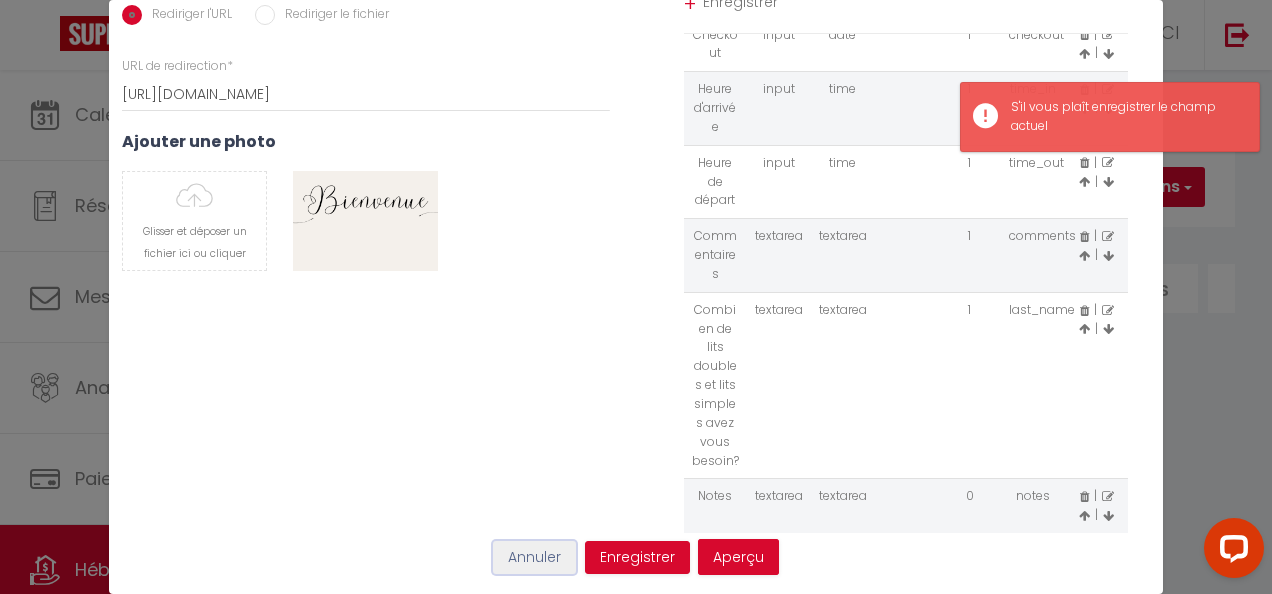 type 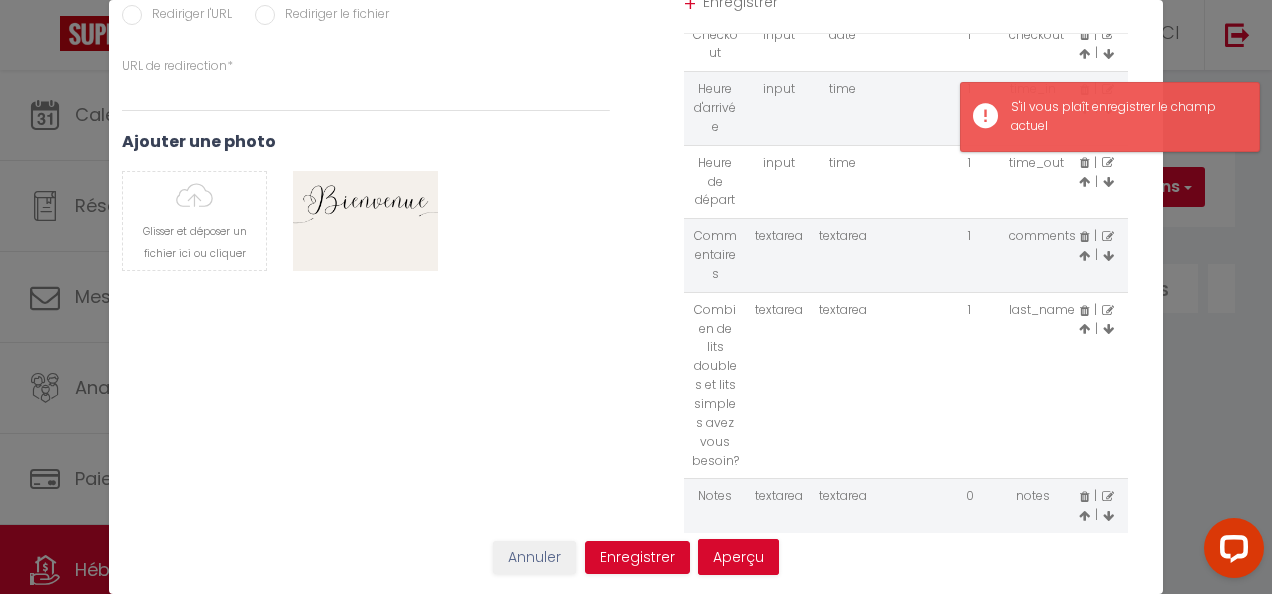 select 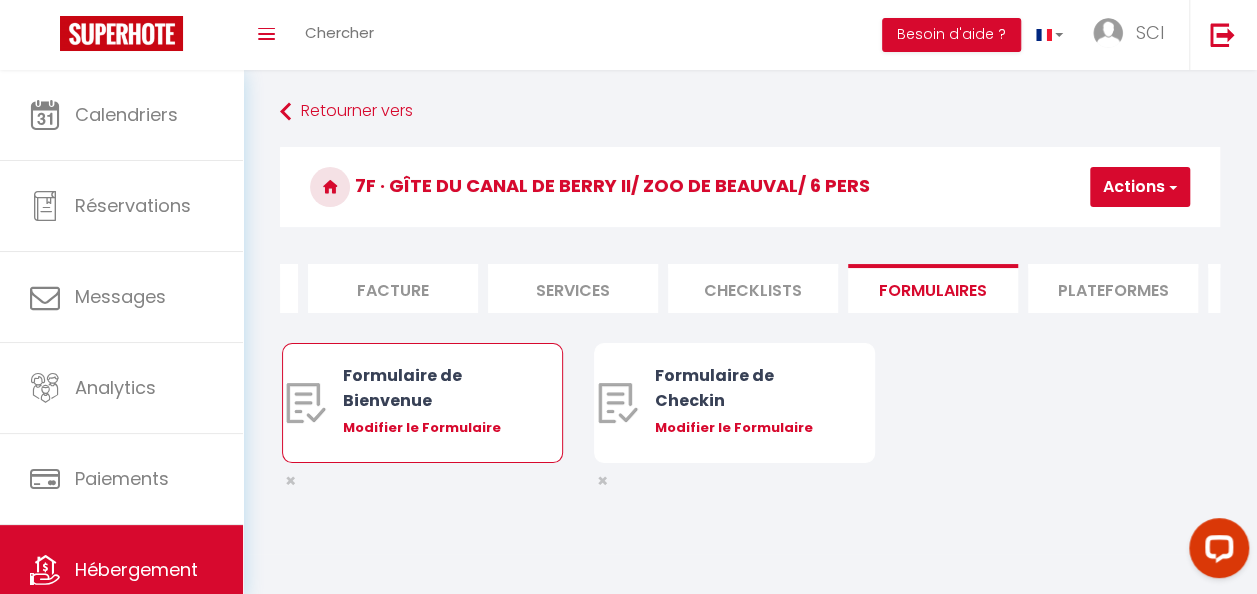 click on "Modifier le Formulaire" at bounding box center (434, 428) 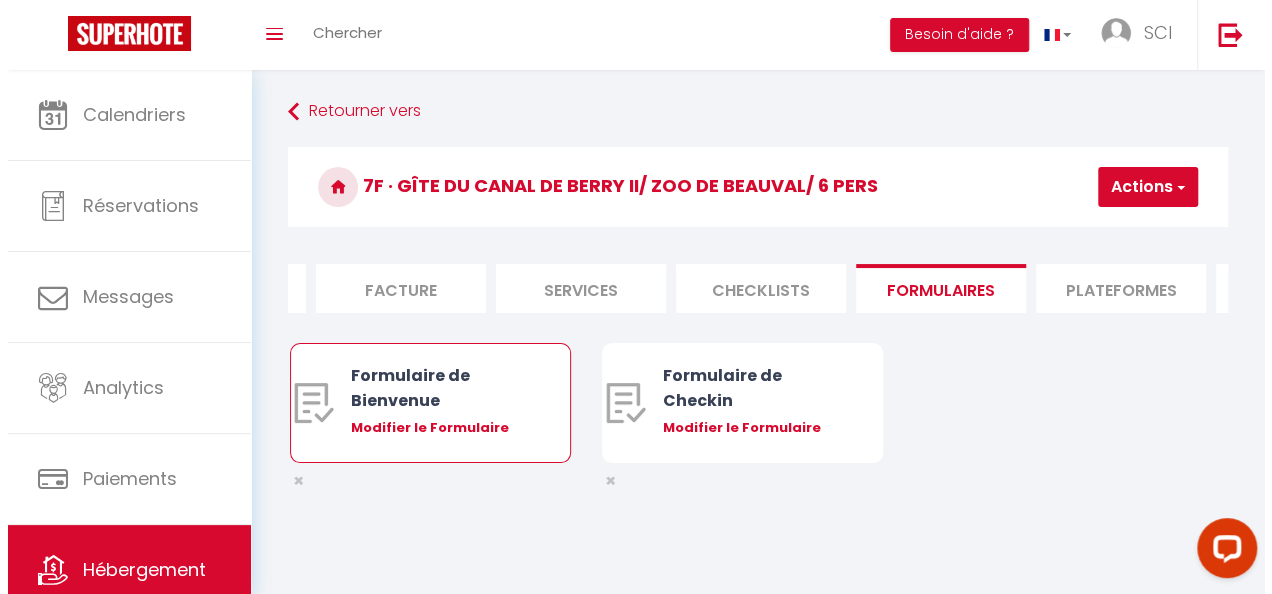 type 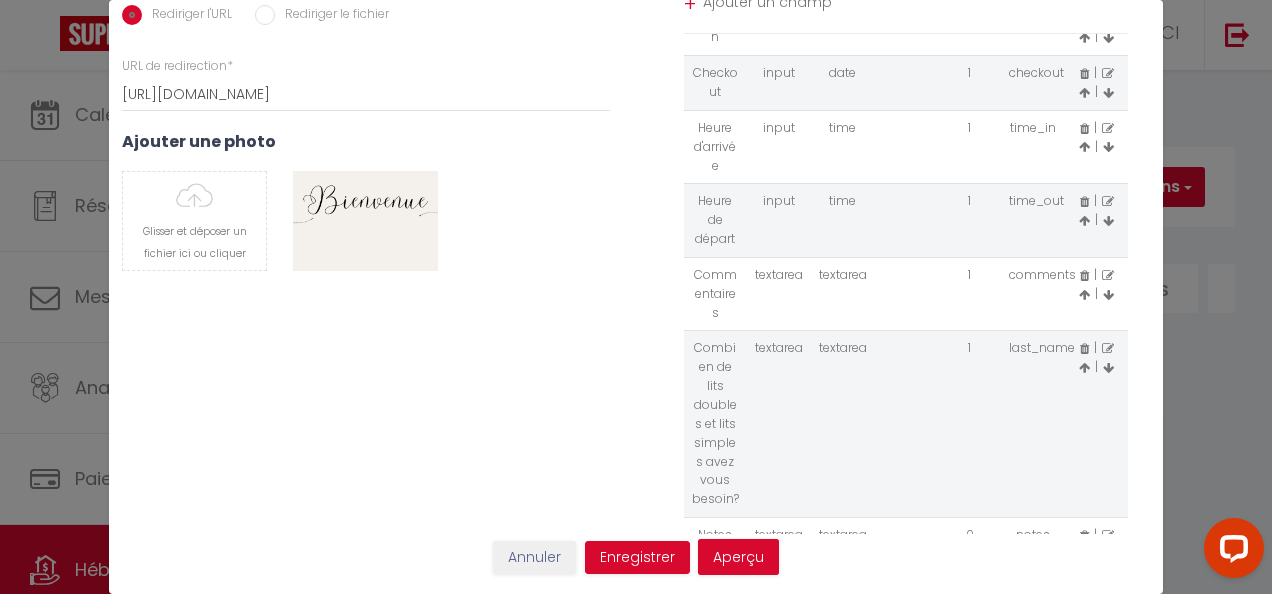 scroll, scrollTop: 249, scrollLeft: 0, axis: vertical 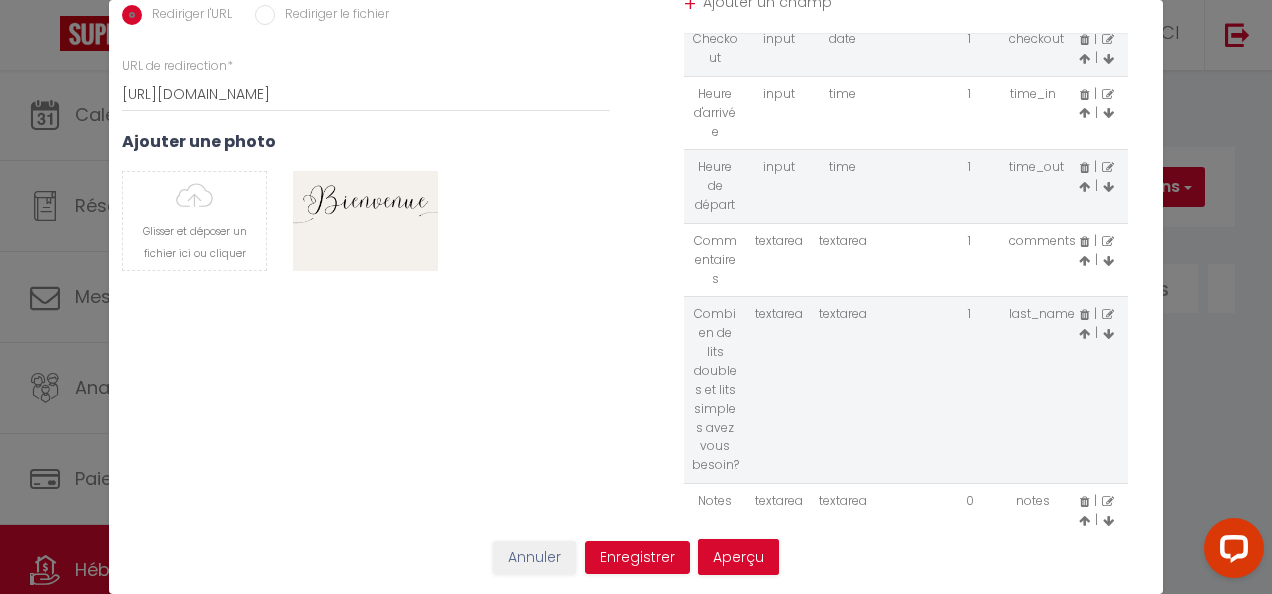 click at bounding box center [1108, 315] 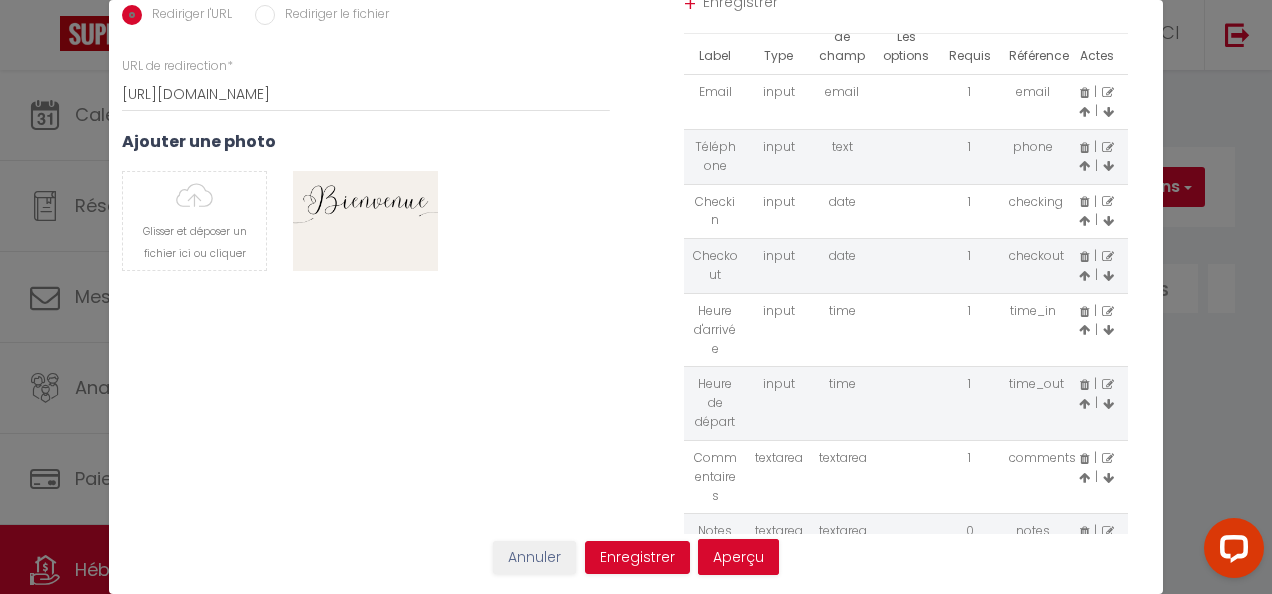 scroll, scrollTop: 0, scrollLeft: 0, axis: both 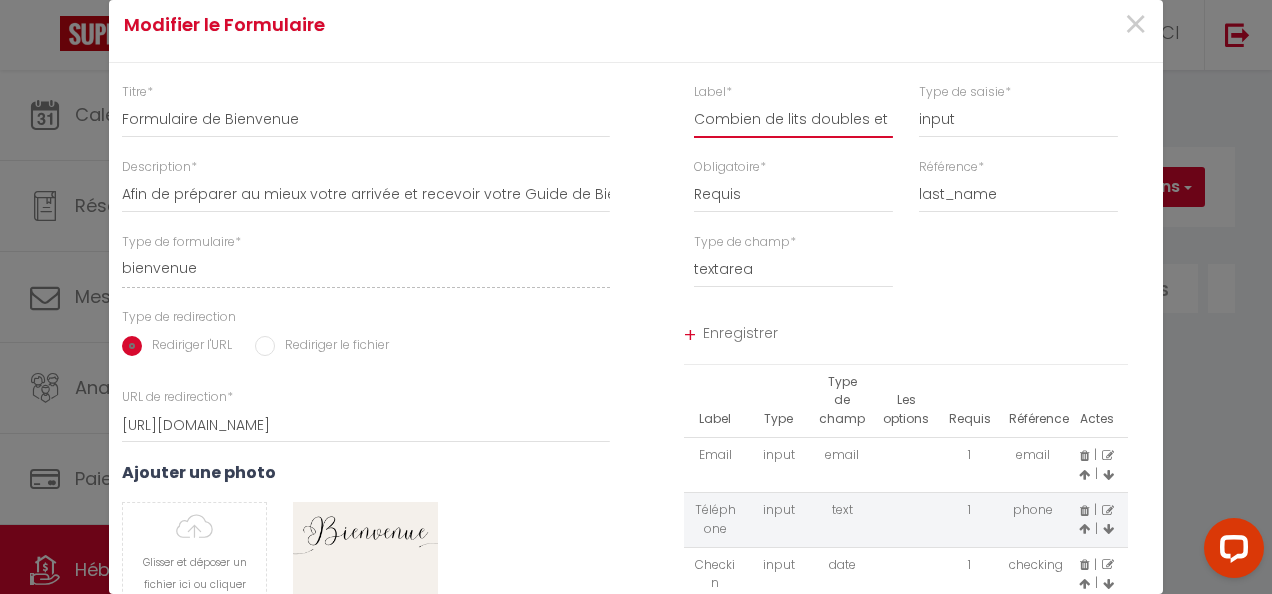 click on "Combien de lits doubles et lits simples avez vous besoin?" at bounding box center (793, 120) 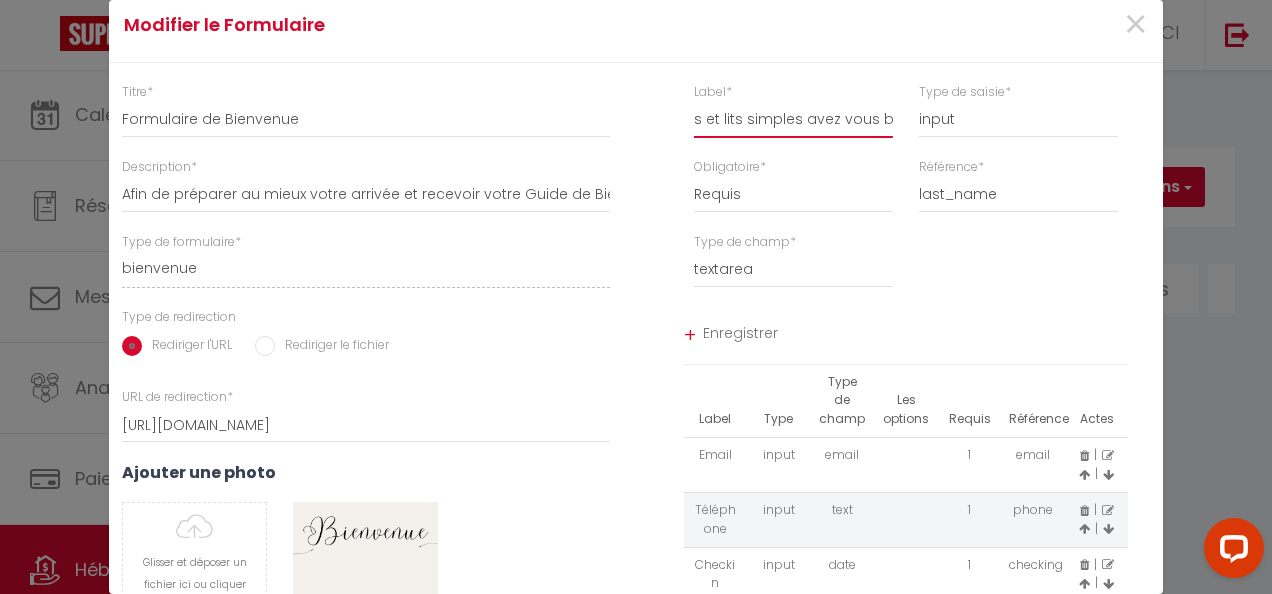 scroll, scrollTop: 0, scrollLeft: 196, axis: horizontal 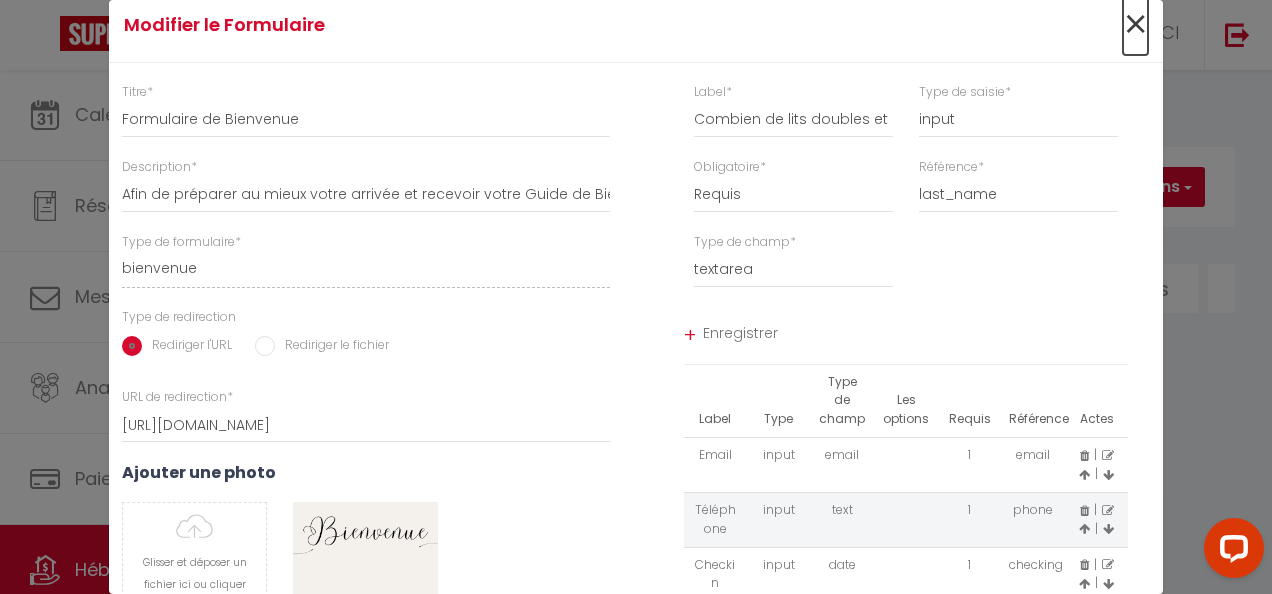 click on "×" at bounding box center (1135, 25) 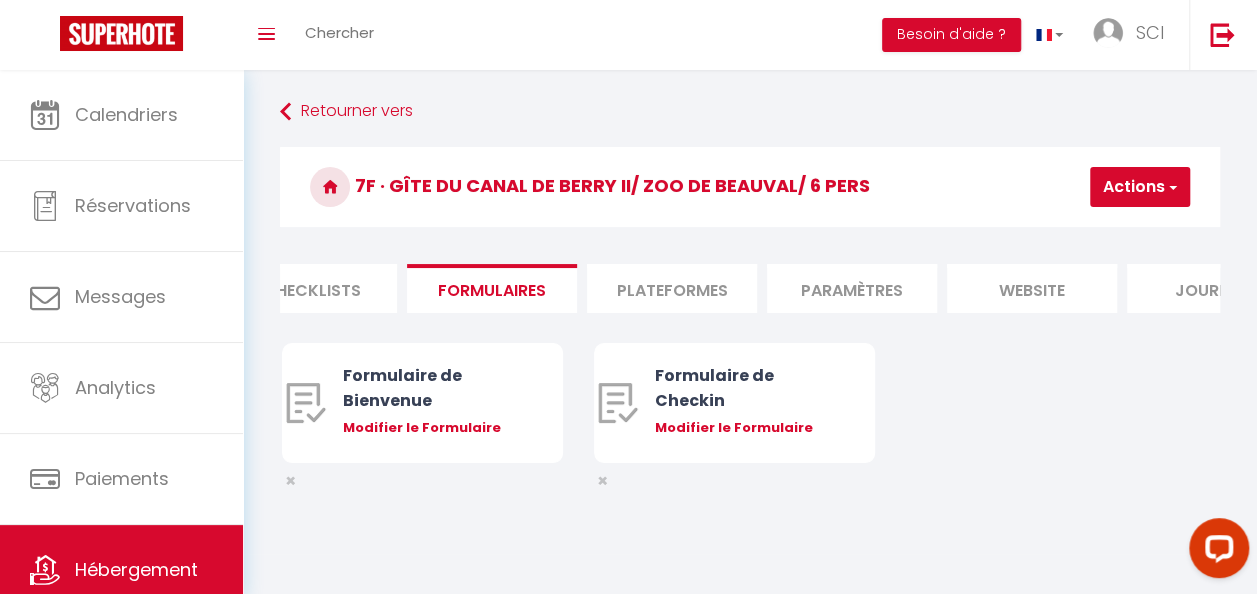 scroll, scrollTop: 0, scrollLeft: 775, axis: horizontal 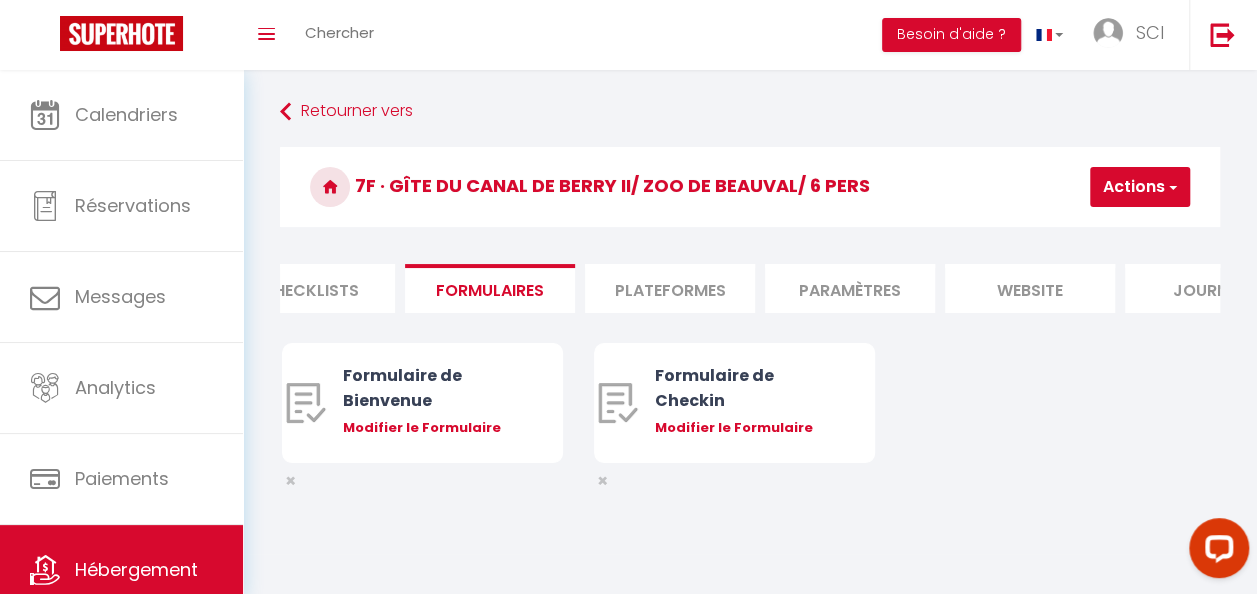 click on "website" at bounding box center [1030, 288] 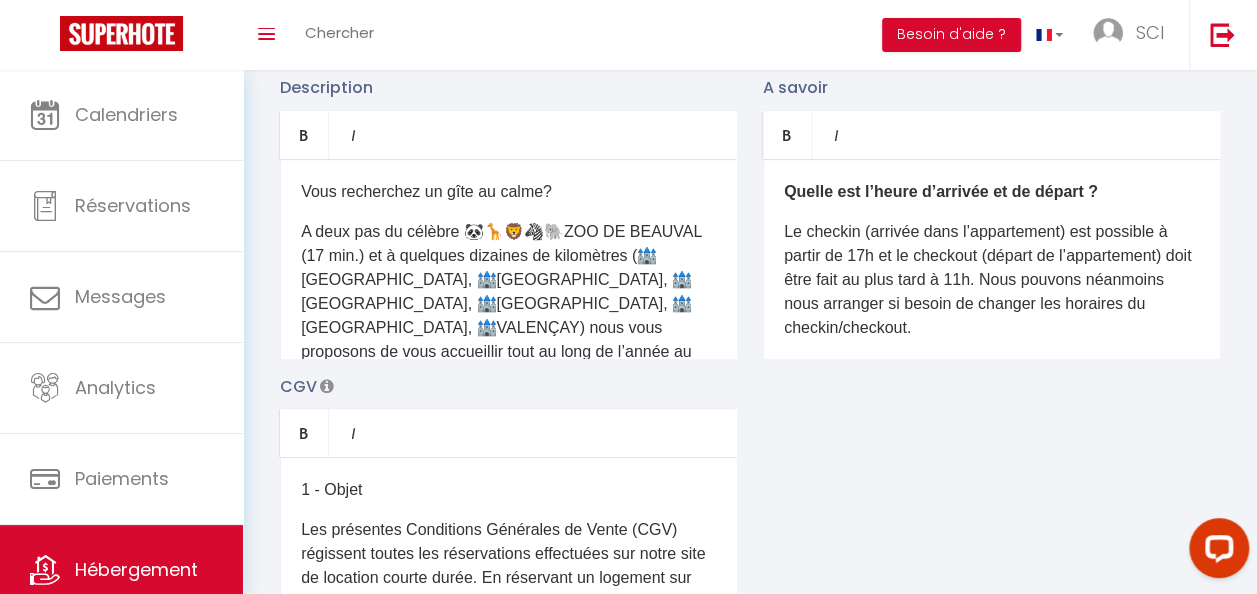 scroll, scrollTop: 331, scrollLeft: 0, axis: vertical 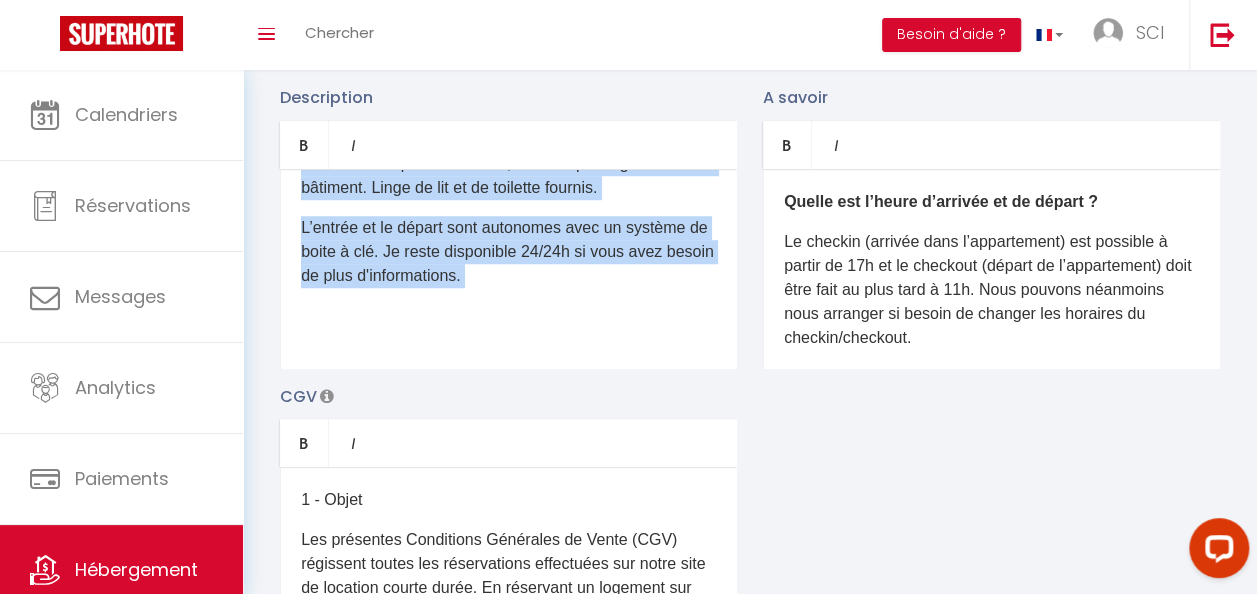 drag, startPoint x: 301, startPoint y: 214, endPoint x: 715, endPoint y: 382, distance: 446.78854 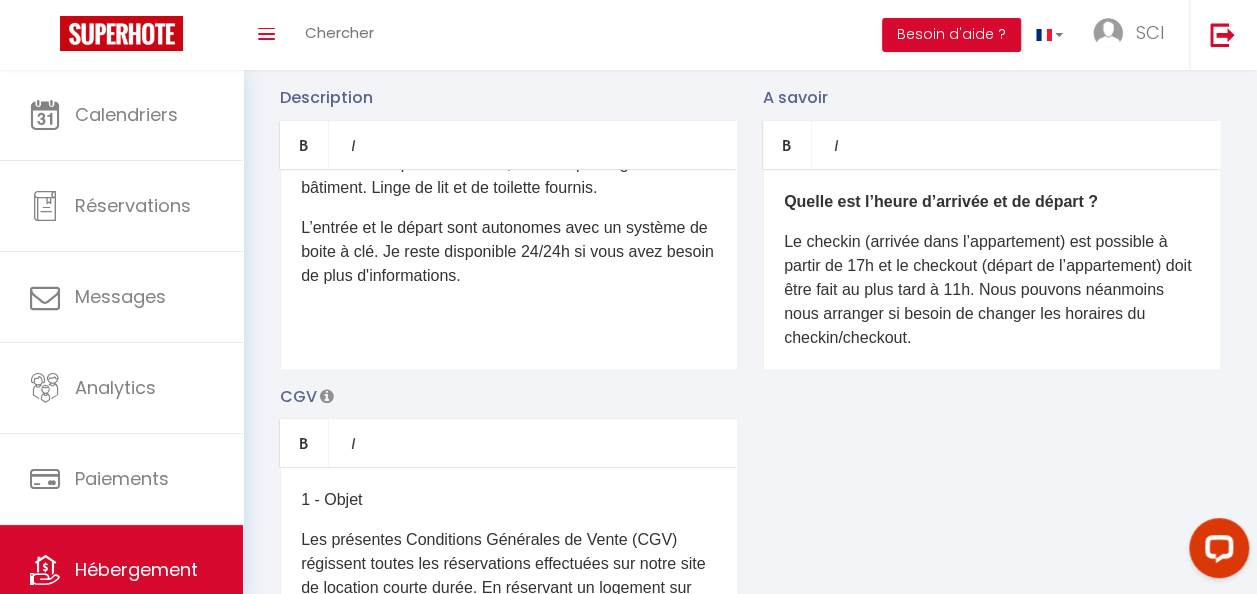 scroll, scrollTop: 0, scrollLeft: 0, axis: both 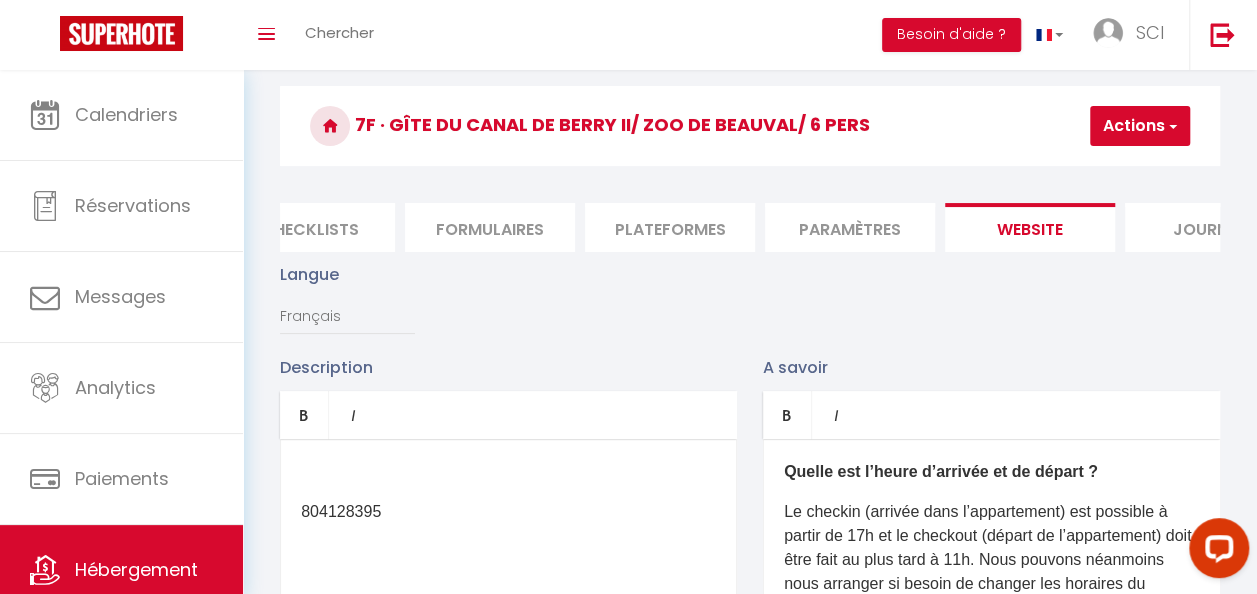 click on "Paramètres" at bounding box center [850, 227] 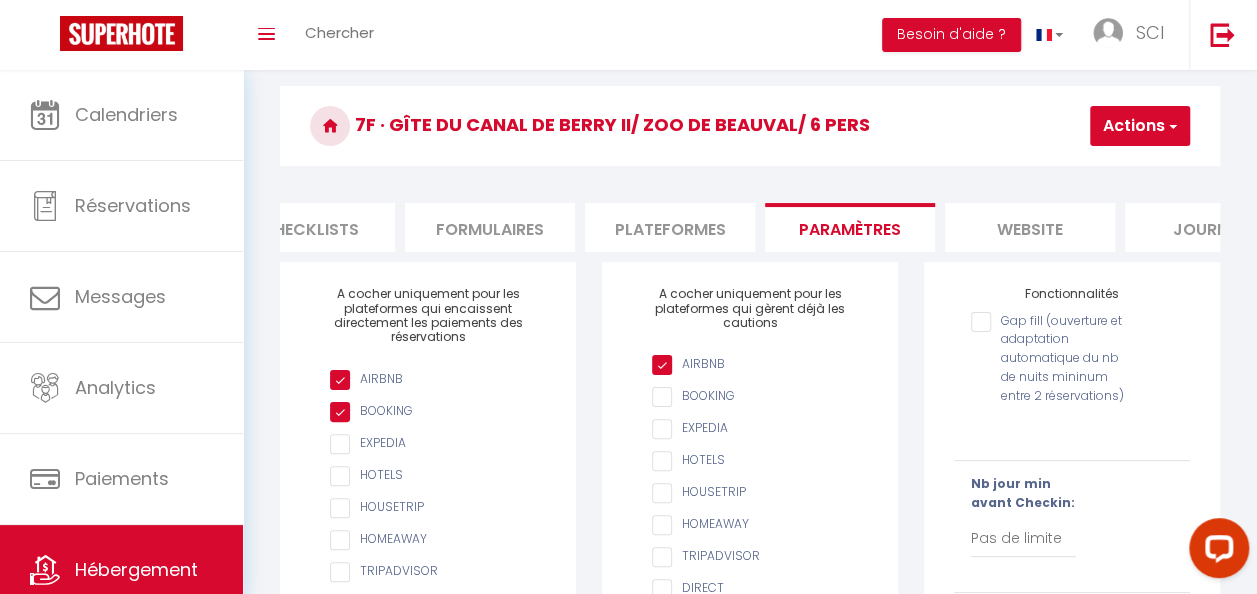click on "website" at bounding box center (1030, 227) 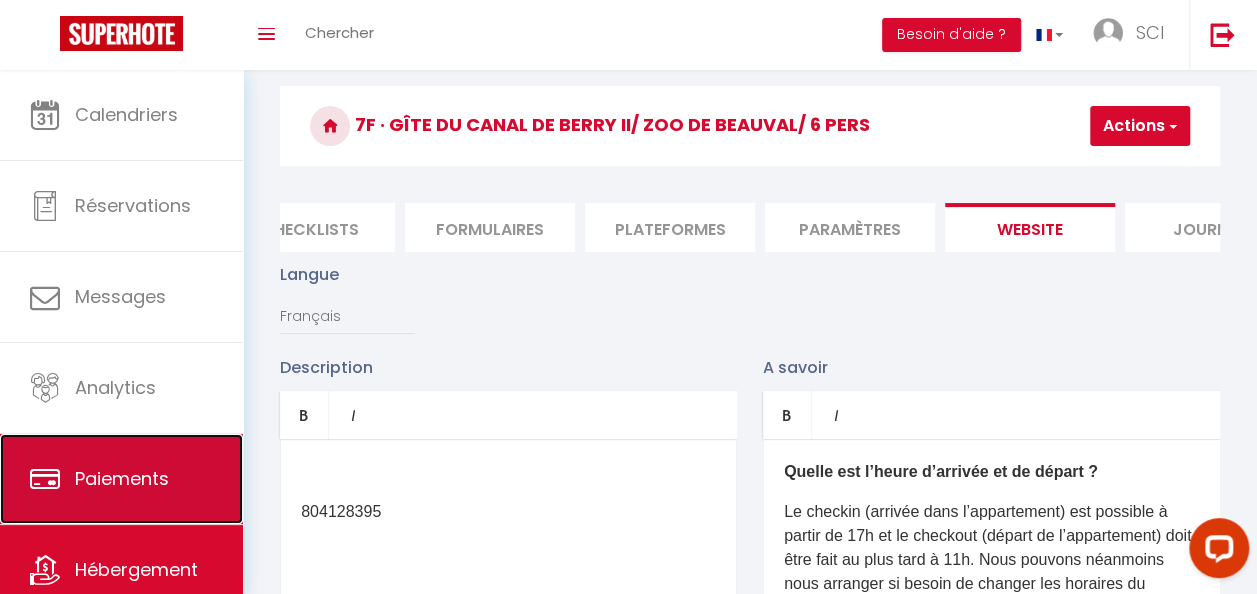 click on "Paiements" at bounding box center [122, 478] 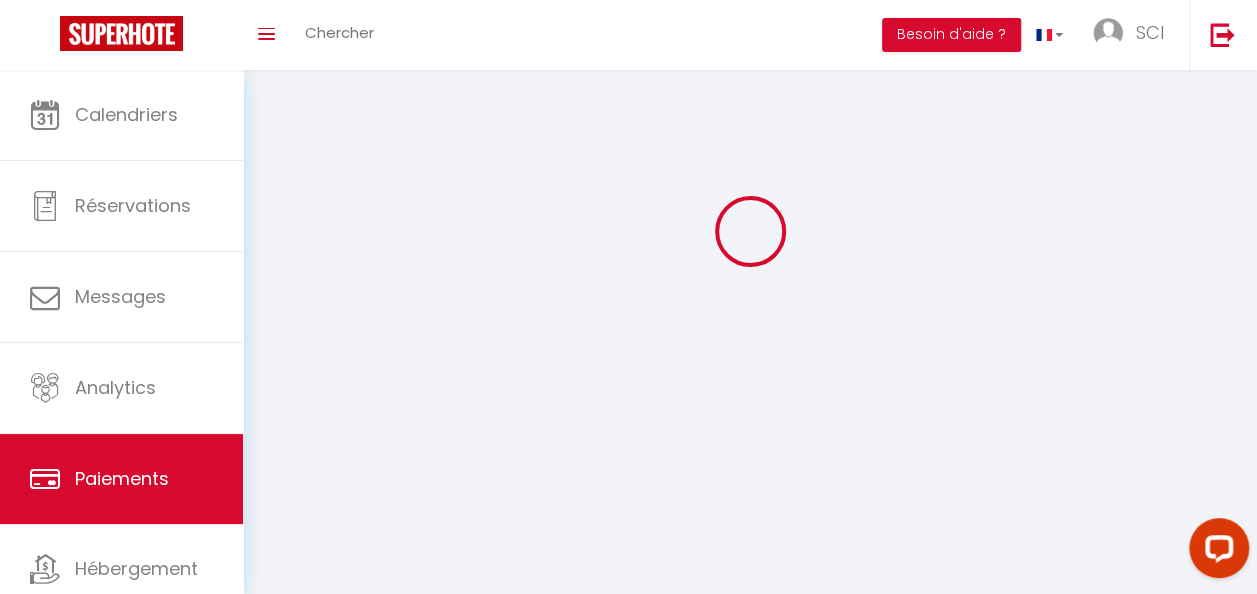 scroll, scrollTop: 369, scrollLeft: 0, axis: vertical 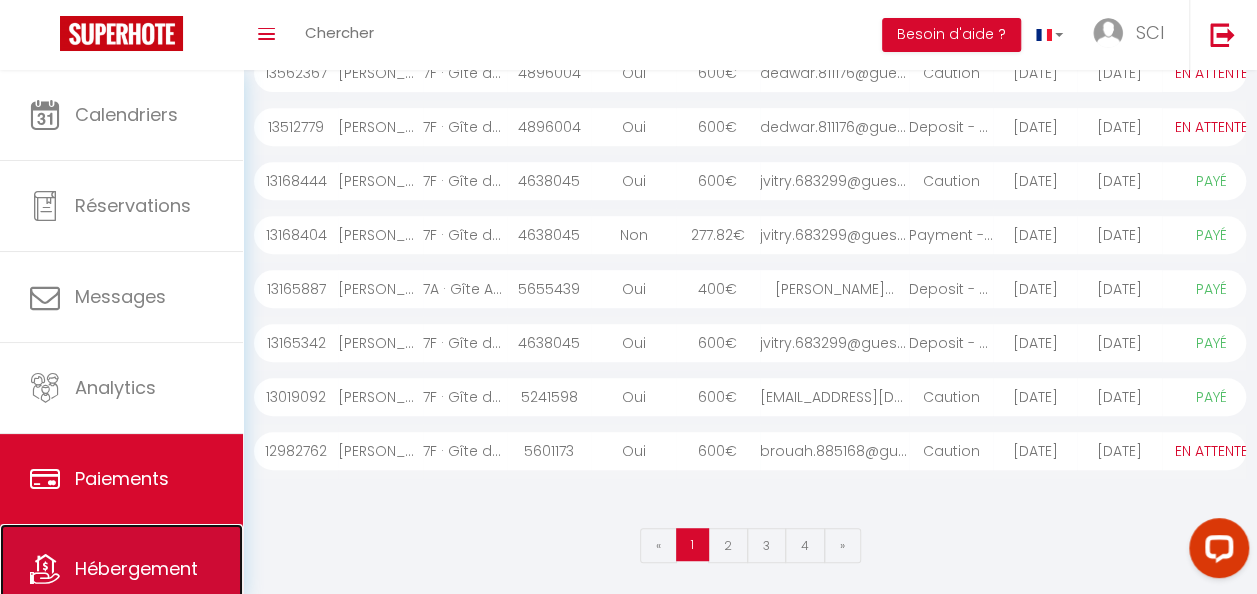 click on "Hébergement" at bounding box center [121, 569] 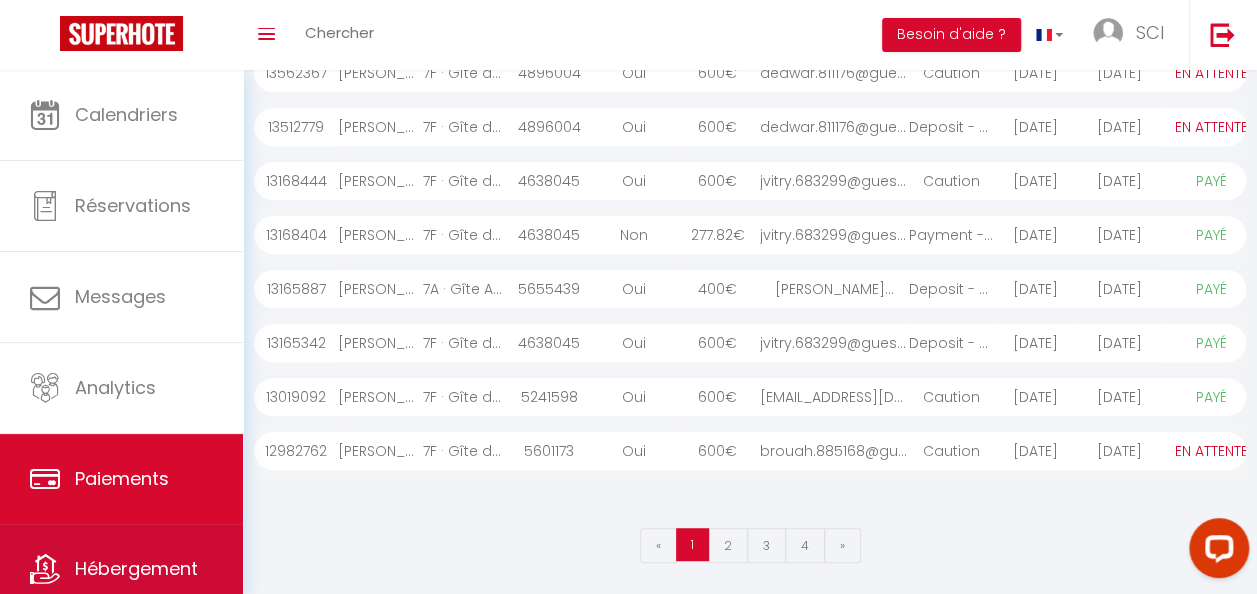 scroll, scrollTop: 0, scrollLeft: 0, axis: both 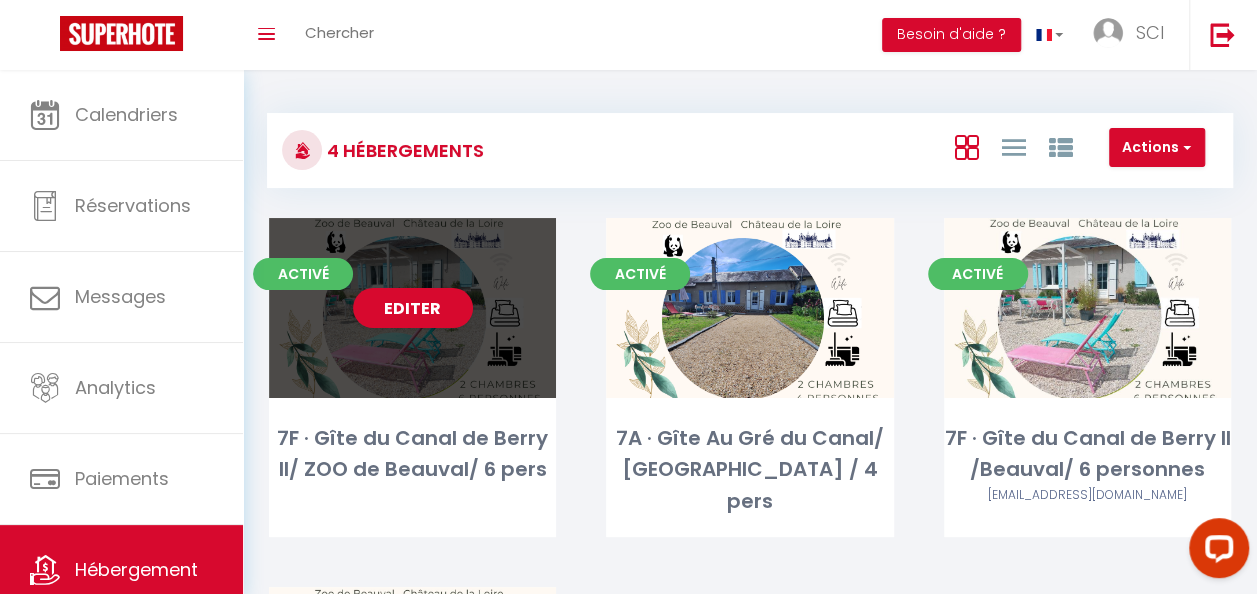click on "Editer" at bounding box center (412, 308) 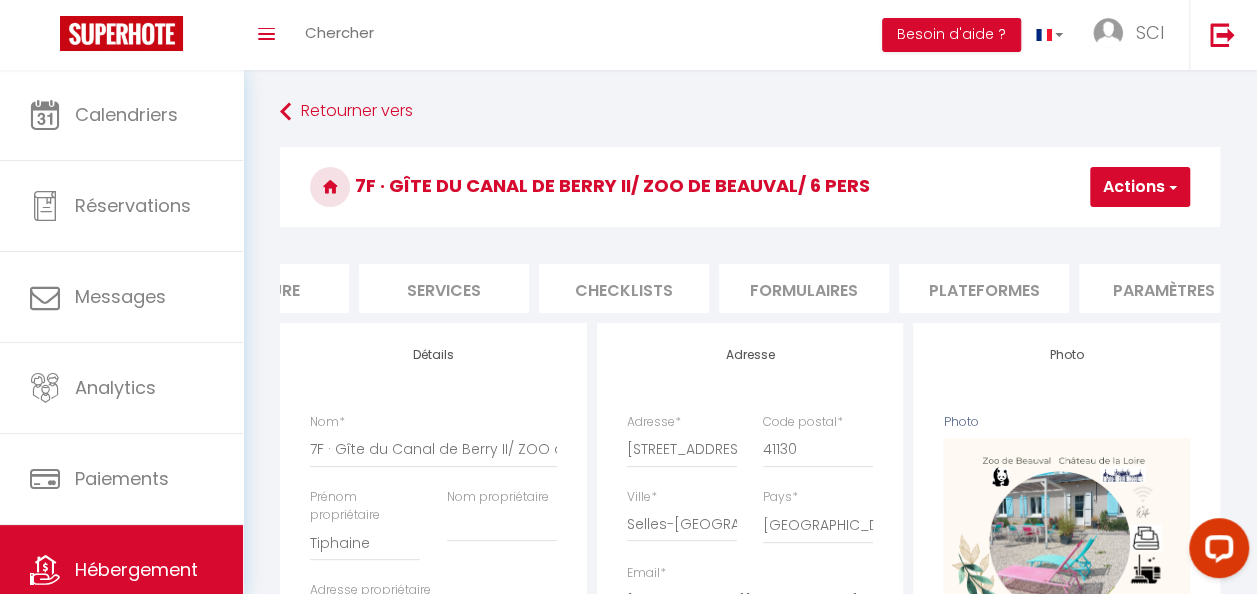 scroll, scrollTop: 0, scrollLeft: 462, axis: horizontal 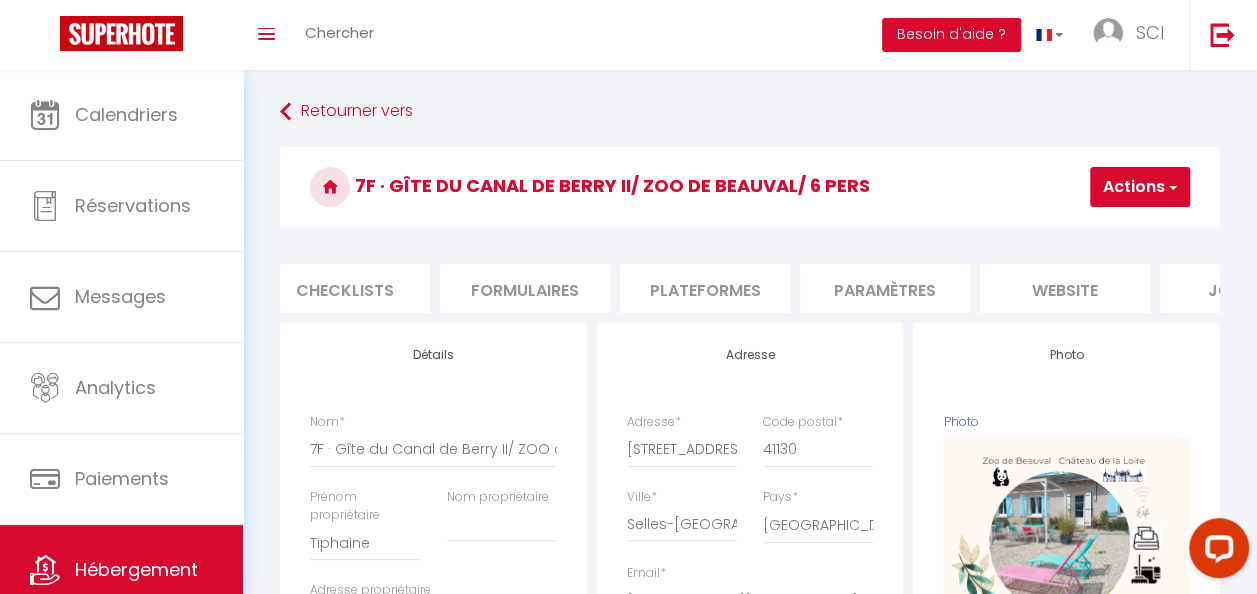 click on "website" at bounding box center (1065, 288) 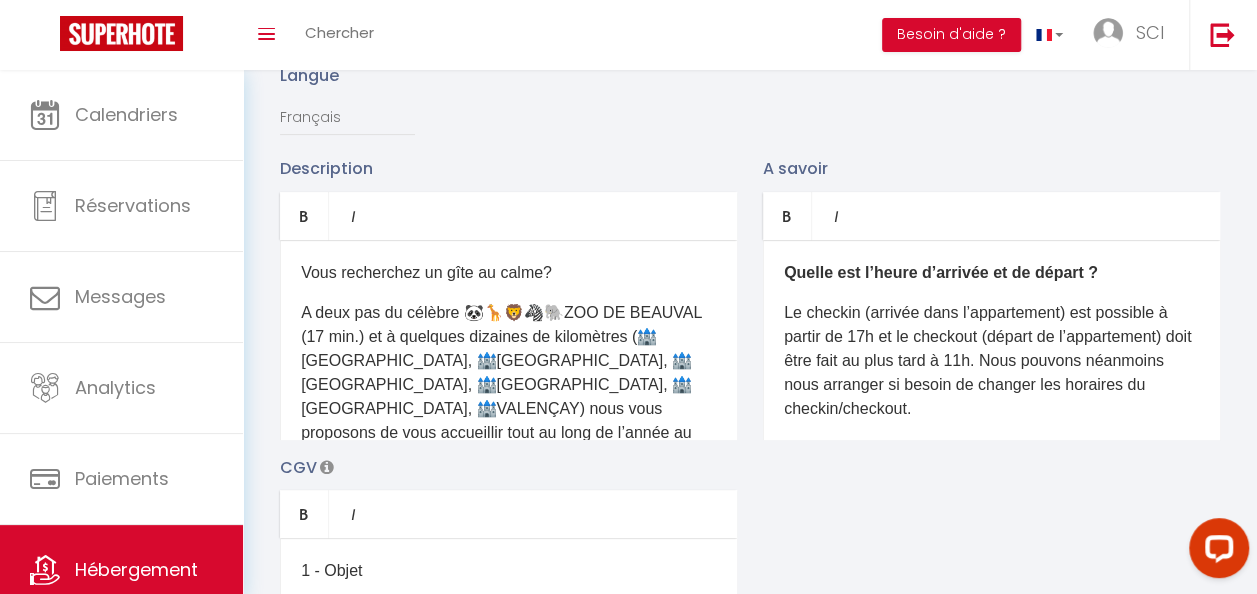 scroll, scrollTop: 244, scrollLeft: 0, axis: vertical 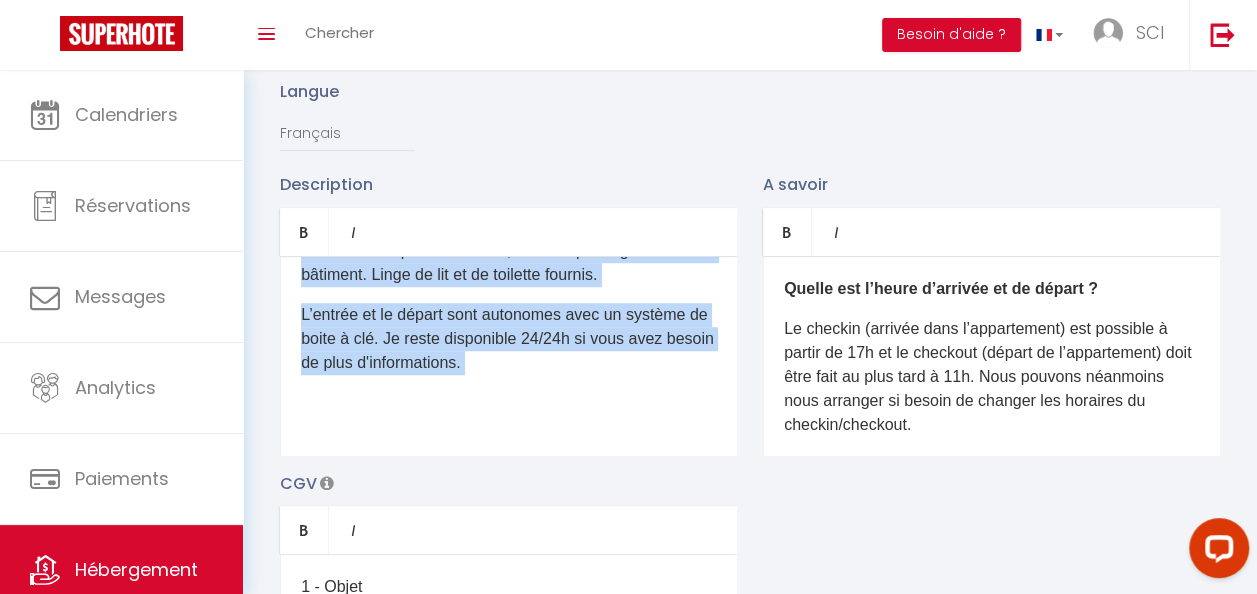 drag, startPoint x: 293, startPoint y: 290, endPoint x: 706, endPoint y: 454, distance: 444.37033 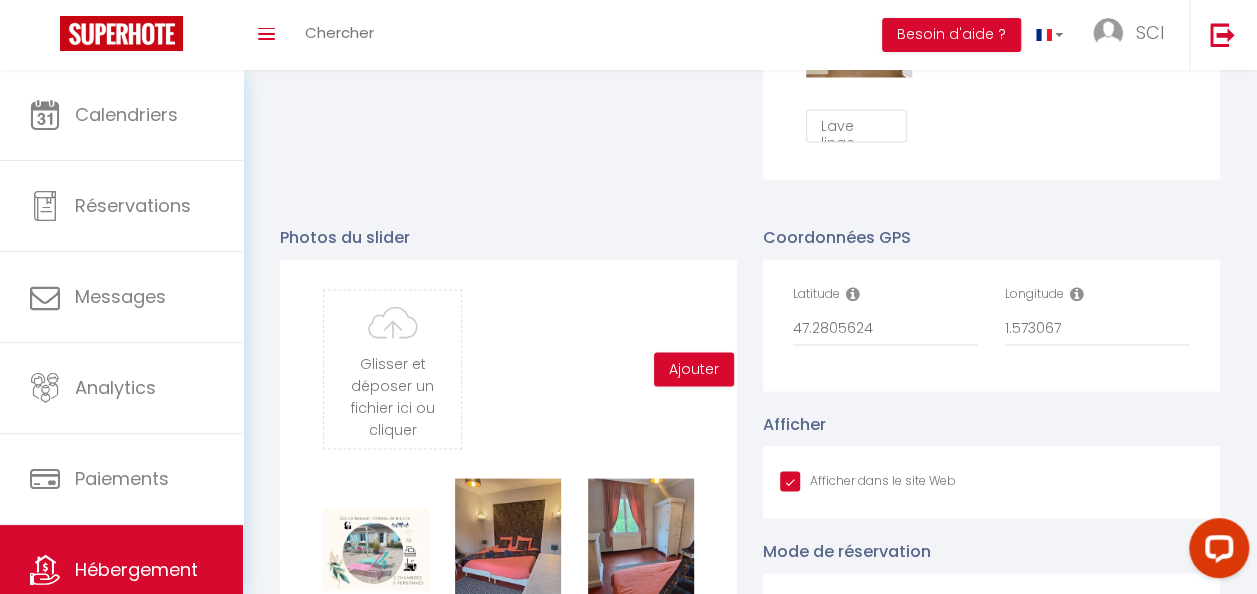 scroll, scrollTop: 1763, scrollLeft: 0, axis: vertical 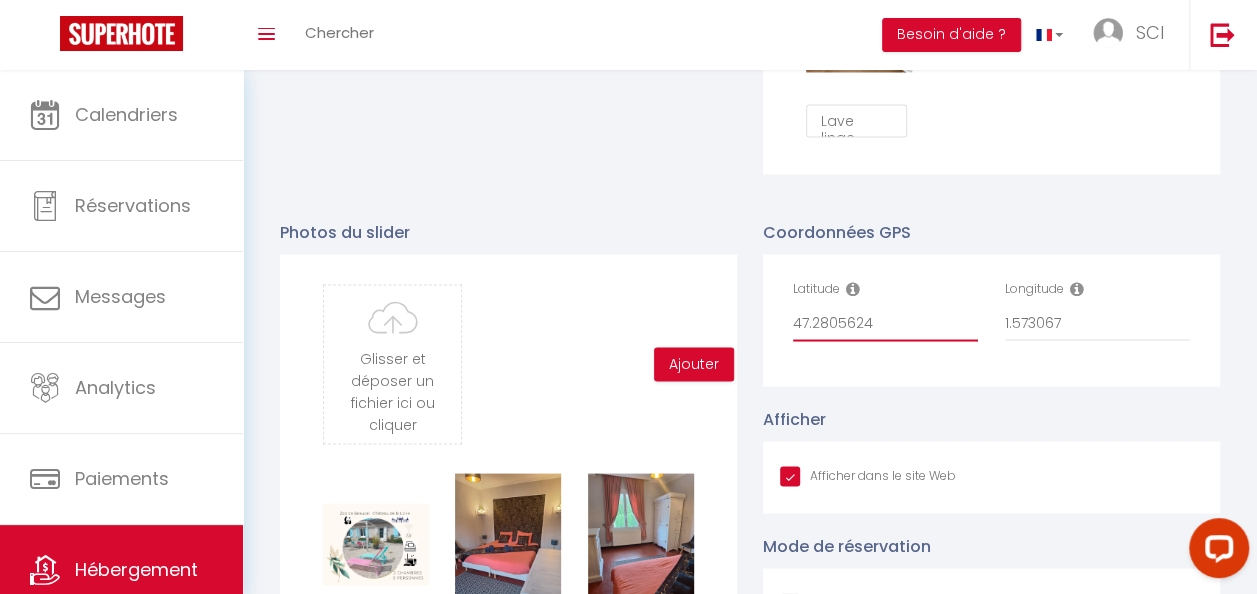 drag, startPoint x: 903, startPoint y: 347, endPoint x: 785, endPoint y: 334, distance: 118.71394 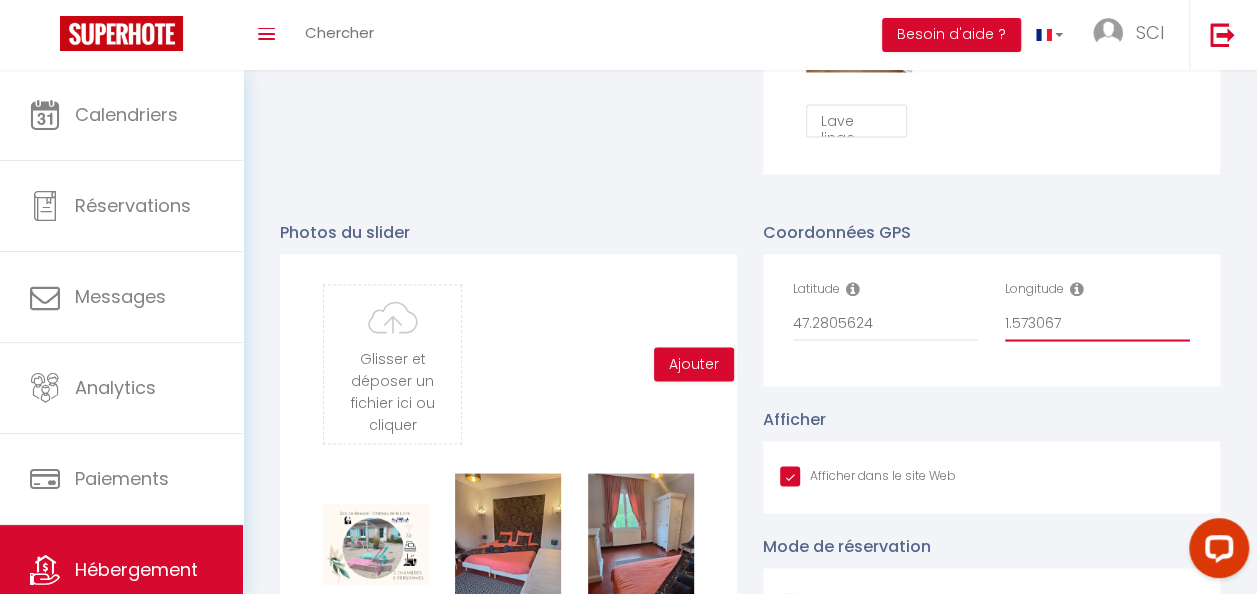 drag, startPoint x: 1071, startPoint y: 337, endPoint x: 998, endPoint y: 335, distance: 73.02739 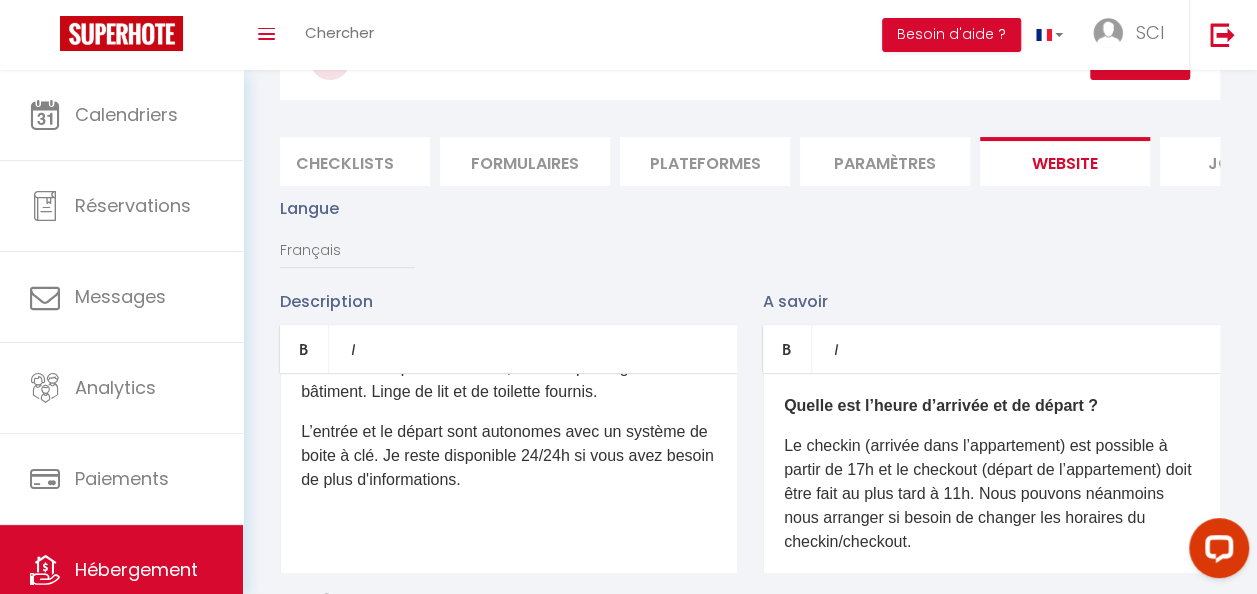scroll, scrollTop: 0, scrollLeft: 0, axis: both 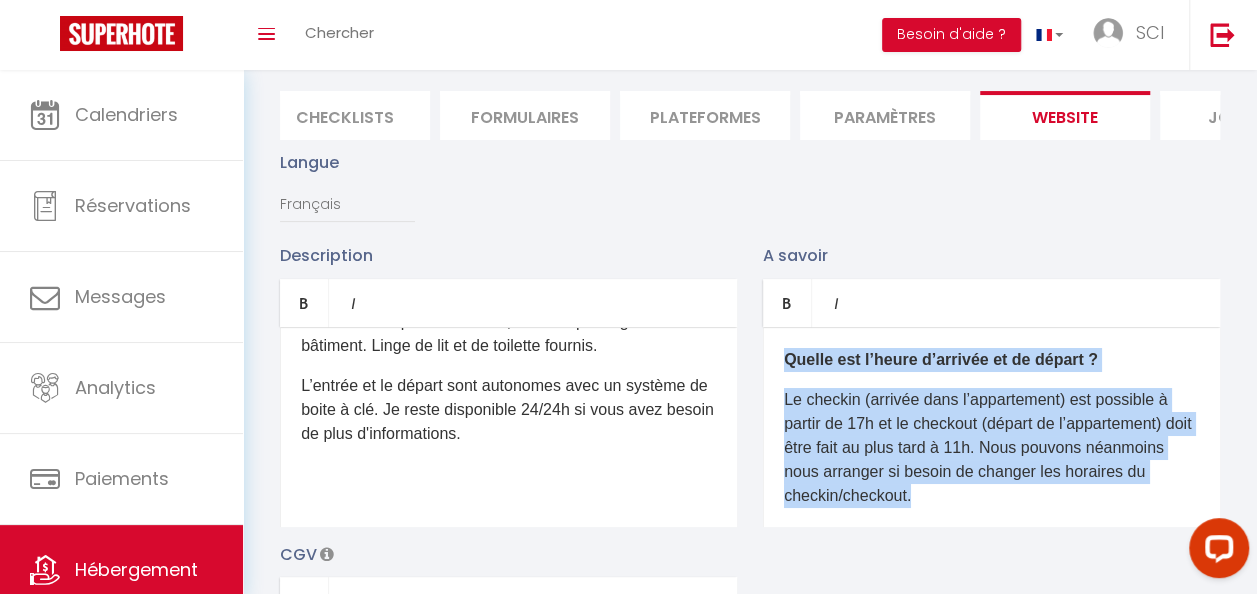 drag, startPoint x: 778, startPoint y: 375, endPoint x: 1090, endPoint y: 517, distance: 342.7944 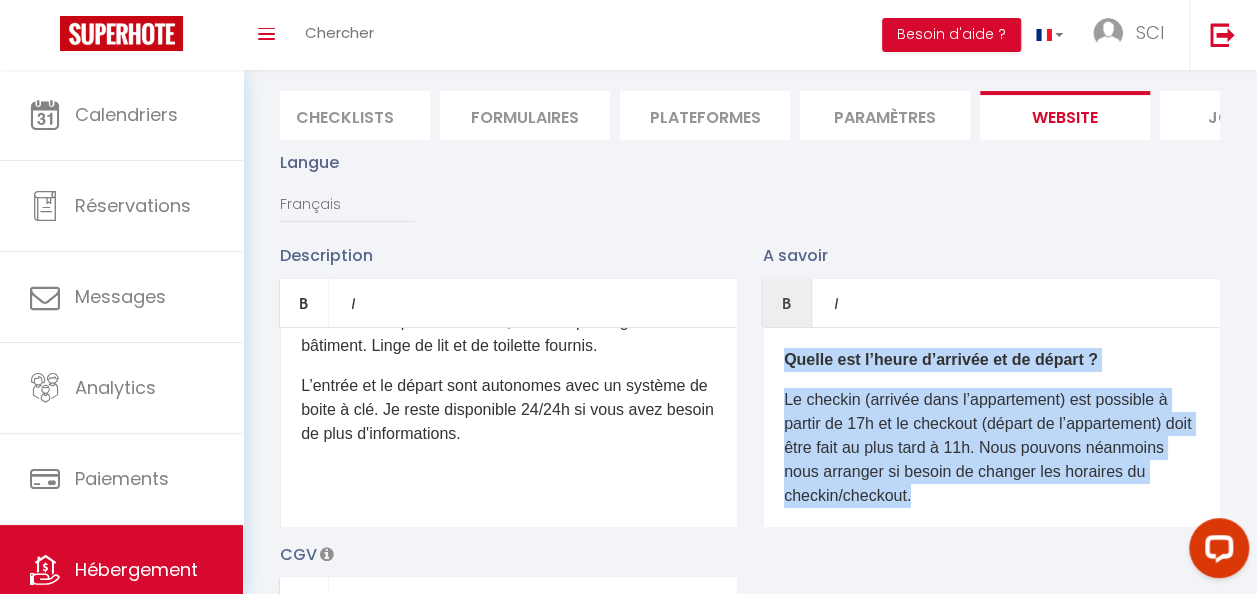 copy on "Quelle est l’heure d’arrivée et de départ ?
Le checkin (arrivée dans l’appartement) est possible à partir de 17h et le checkout (départ de l’appartement) doit être fait au plus tard à 11h. Nous pouvons néanmoins nous arranger si besoin de changer les horaires du checkin/checkout." 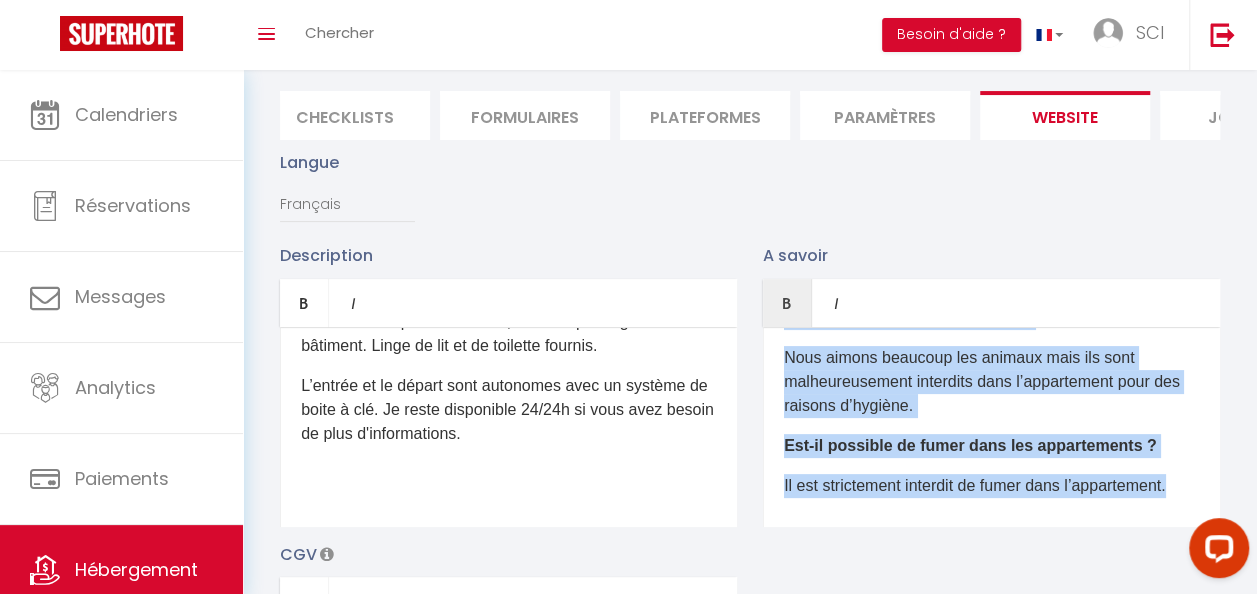 scroll, scrollTop: 357, scrollLeft: 0, axis: vertical 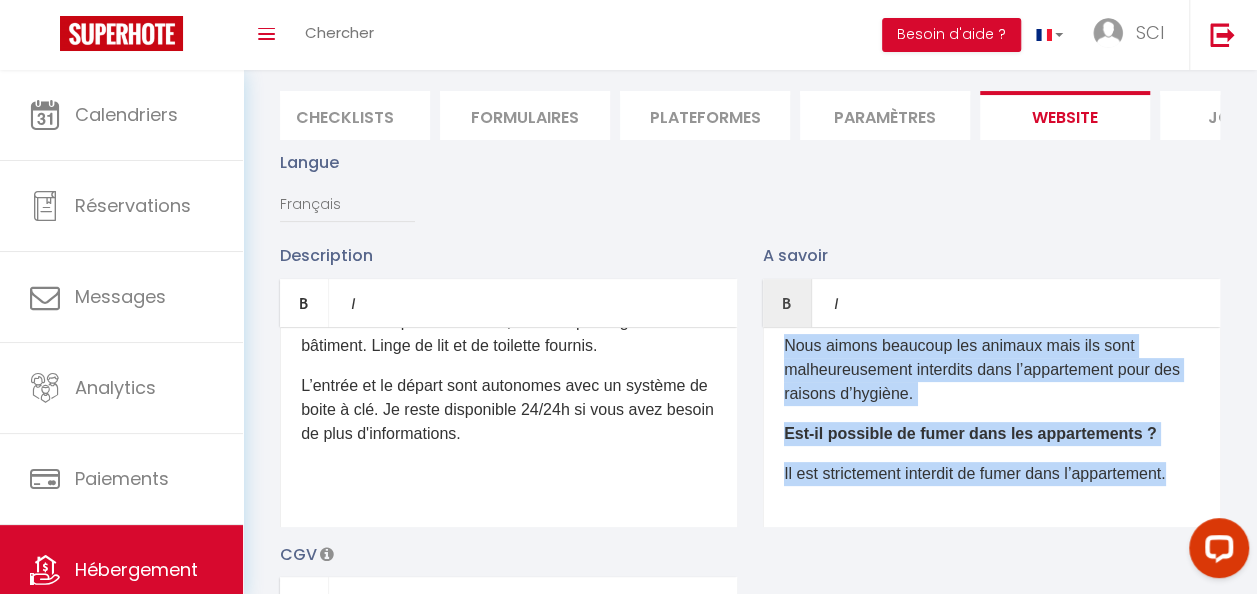drag, startPoint x: 780, startPoint y: 375, endPoint x: 1107, endPoint y: 534, distance: 363.60693 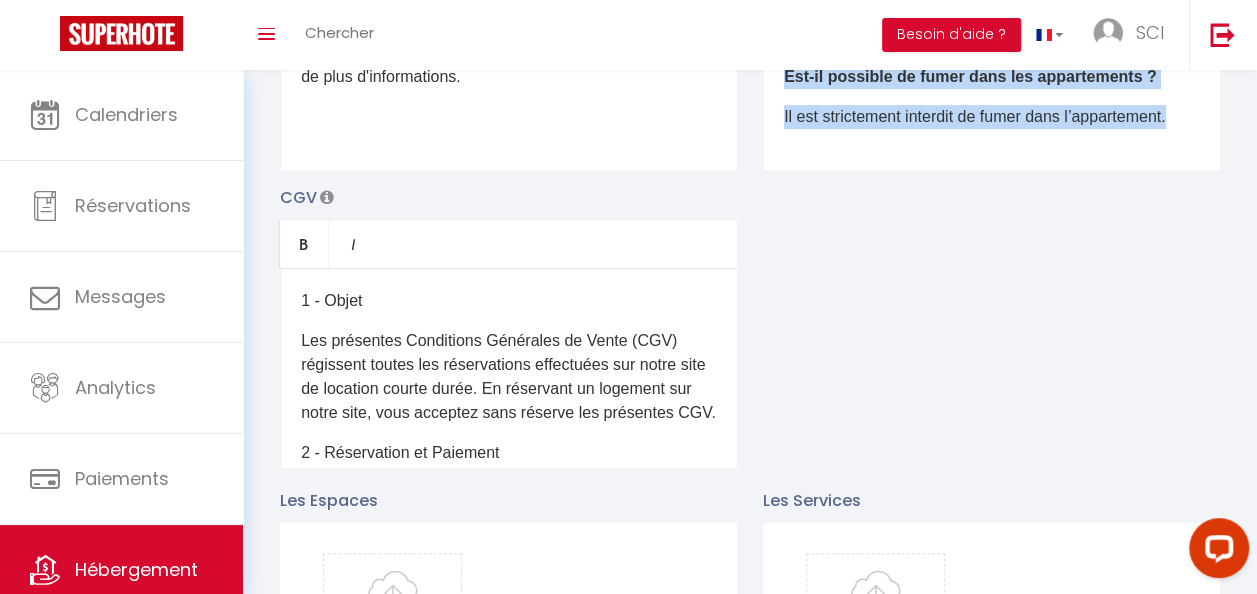 scroll, scrollTop: 540, scrollLeft: 0, axis: vertical 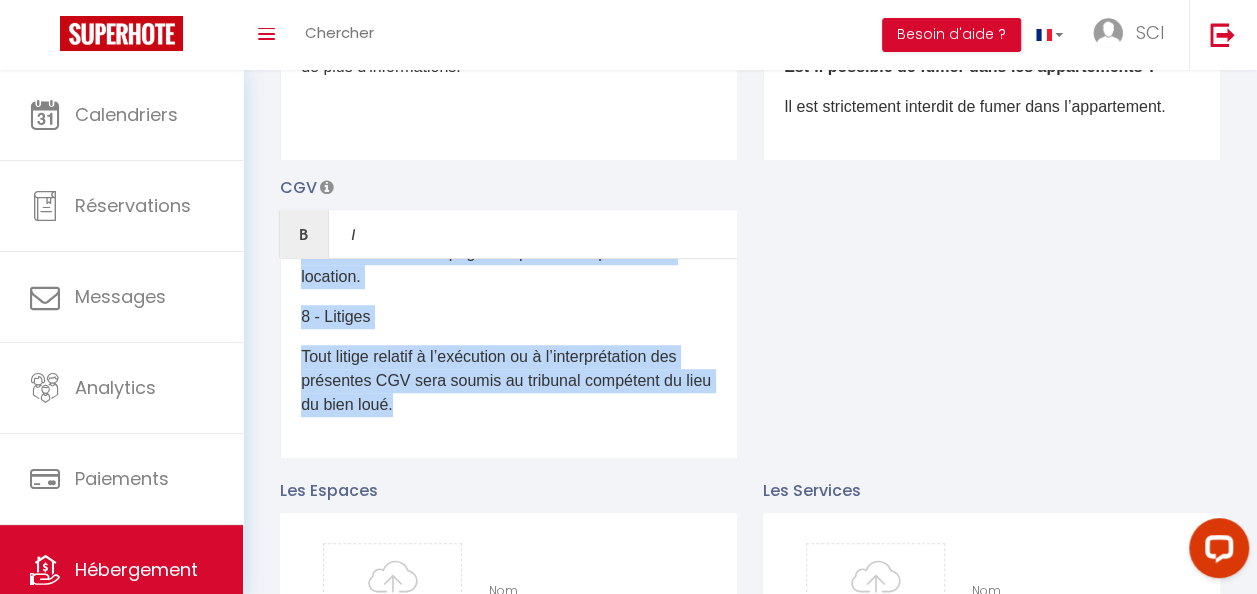 drag, startPoint x: 298, startPoint y: 302, endPoint x: 658, endPoint y: 451, distance: 389.6165 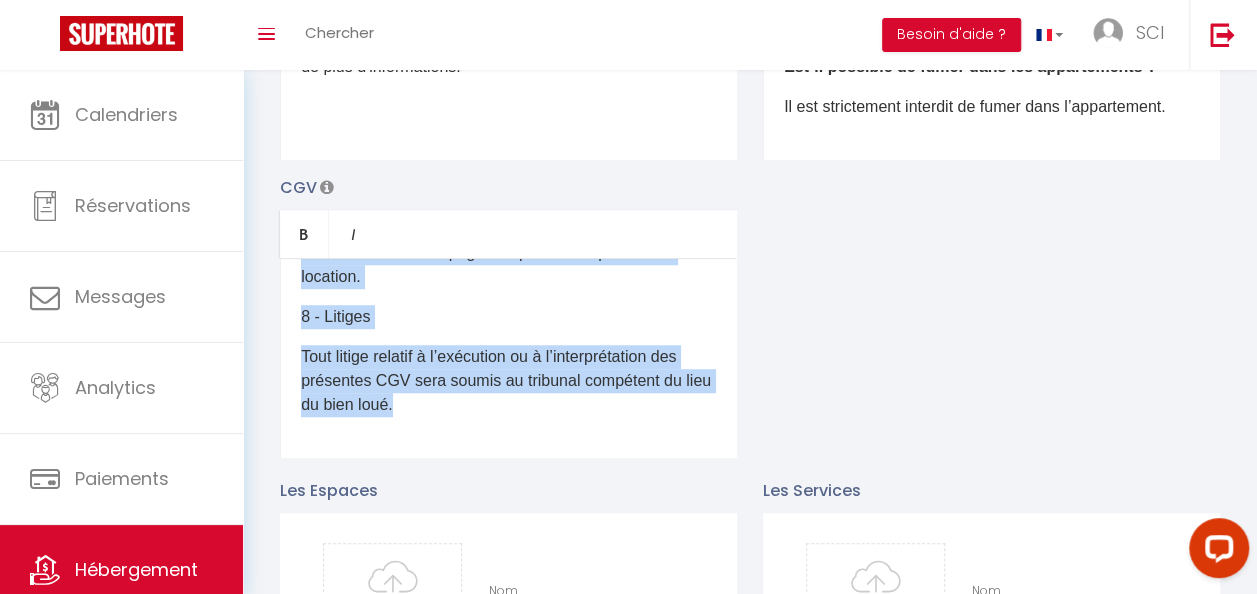 copy on "1 - Objet Les présentes Conditions Générales de Vente (CGV) régissent toutes les réservations effectuées sur notre site de location courte durée. En réservant un logement sur notre site, vous acceptez sans réserve les présentes CGV. 2 - Réservation et Paiement La réservation devient effective dès la réservation. 3 - Annulation Toute annulation doit être notifiée par écrit.  4 - Arrivée et Départ Le logement est disponible à partir de 17h le jour de l’arrivée et doit être libéré avant 11h le jour du départ.  5 - Utilisation des Lieux Le locataire s’engage à utiliser les lieux de manière paisible et à respecter le voisinage. Toute nuisance causée au voisinage pourrait entraîner la résiliation immédiate de la location sans remboursement. 6 - Dépôt de Garantie Un dépôt de garantie sera effectué avant l’arrivée. Ce dépôt sera restitué dans un délai de 7 jours après le départ, sous réserve qu’aucun dommage ne soit constaté. 7 - Responsabilité Nous déclinons toute responsabilité en cas de vol, perte ou dommage de..." 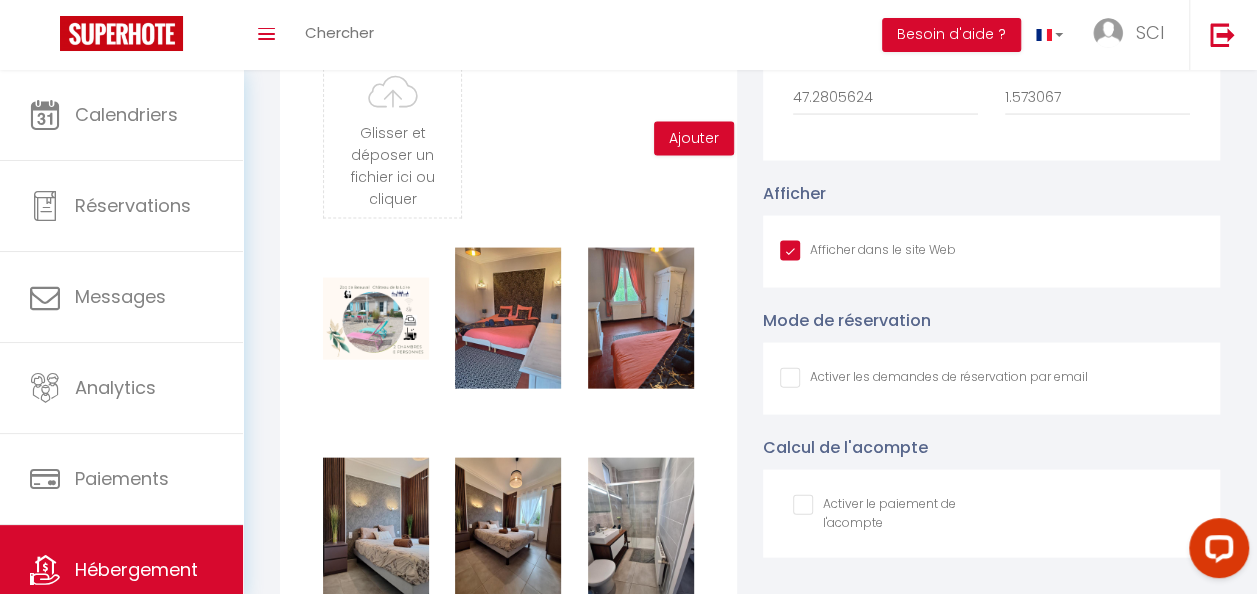 scroll, scrollTop: 2002, scrollLeft: 0, axis: vertical 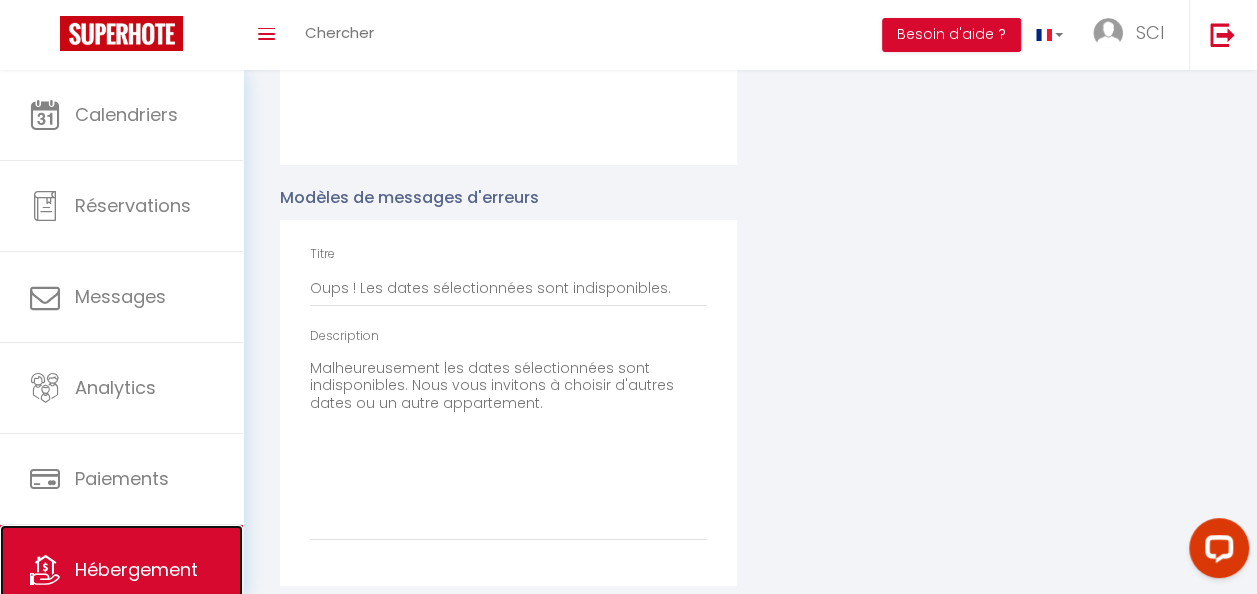 click on "Hébergement" at bounding box center (121, 570) 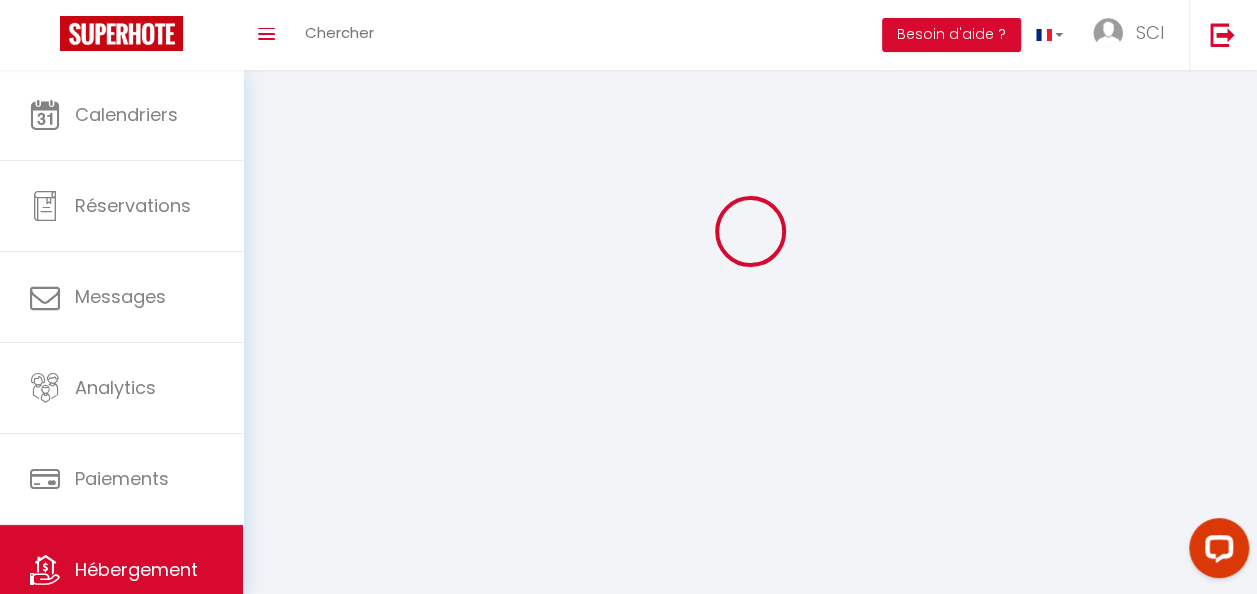 scroll, scrollTop: 0, scrollLeft: 0, axis: both 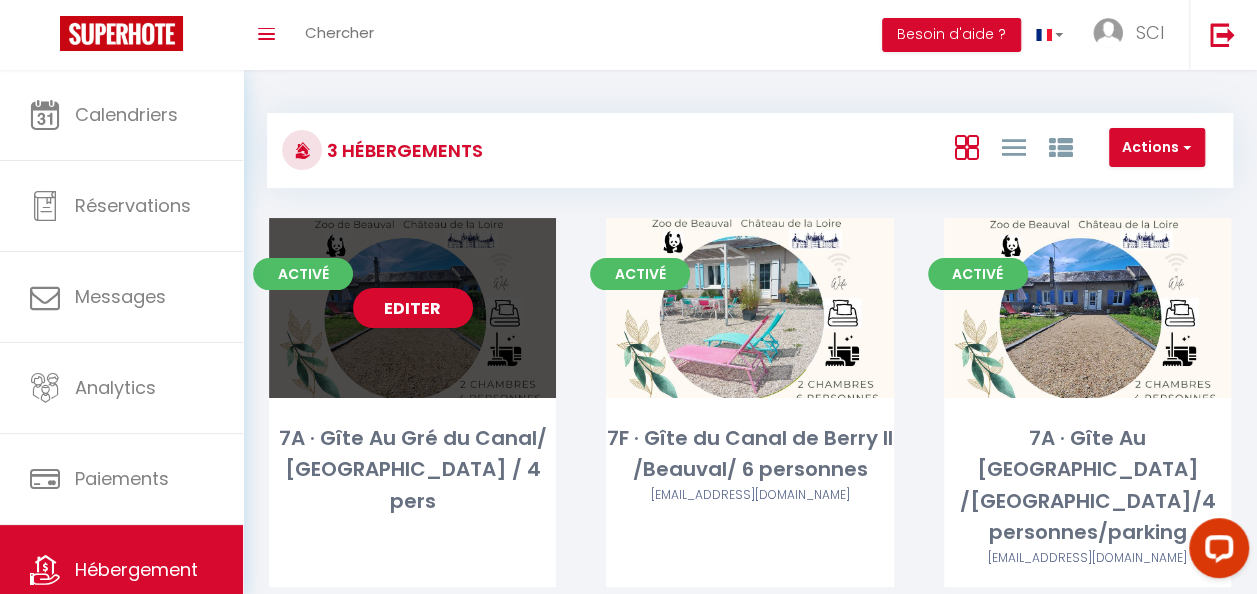 click on "Editer" at bounding box center [412, 308] 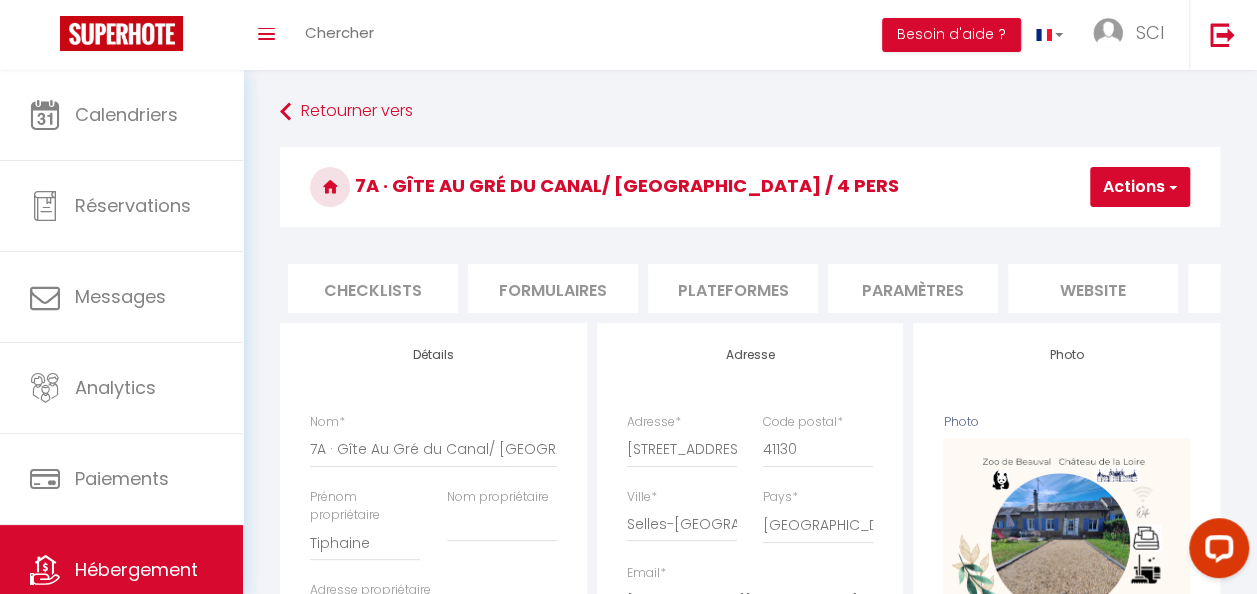 scroll, scrollTop: 0, scrollLeft: 716, axis: horizontal 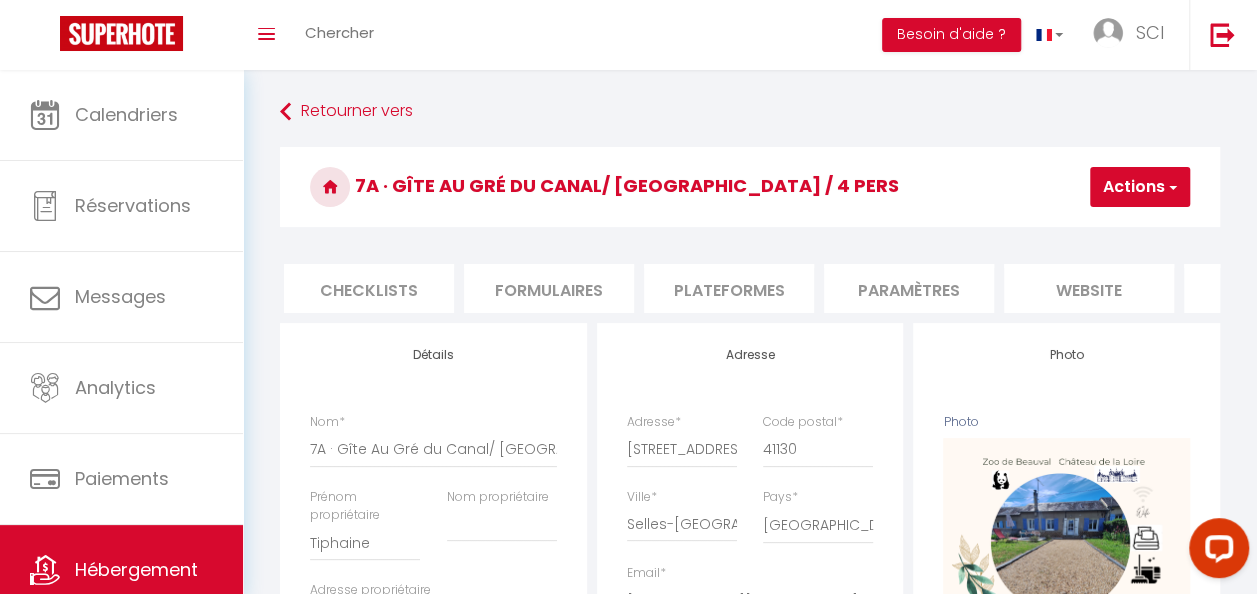 click on "website" at bounding box center (1089, 288) 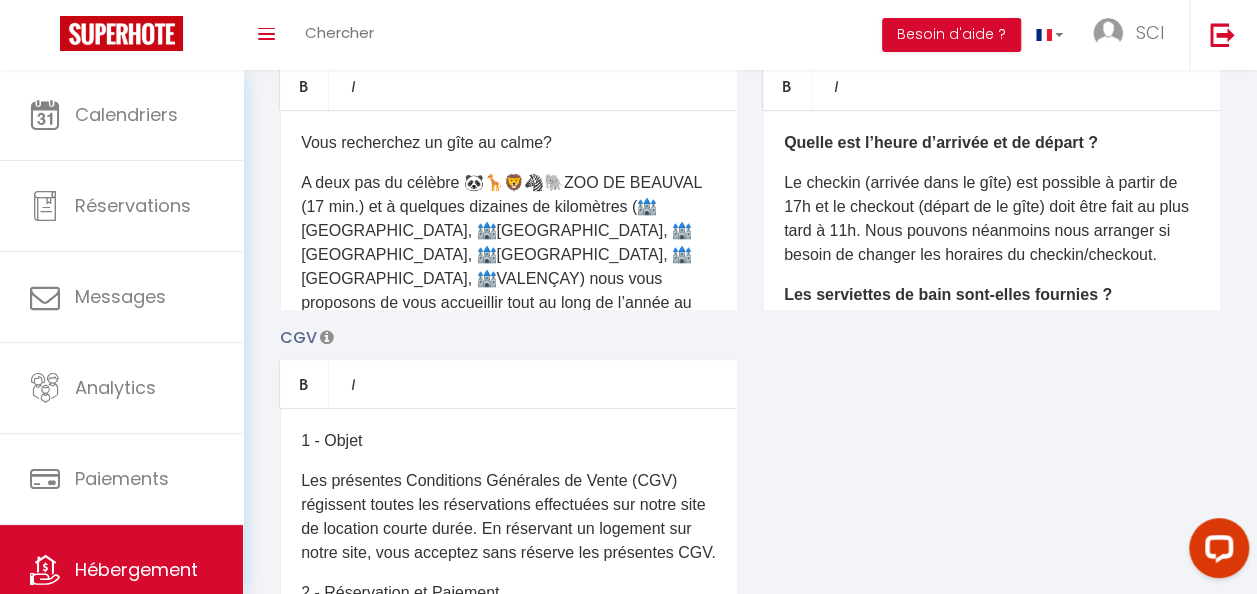 scroll, scrollTop: 342, scrollLeft: 0, axis: vertical 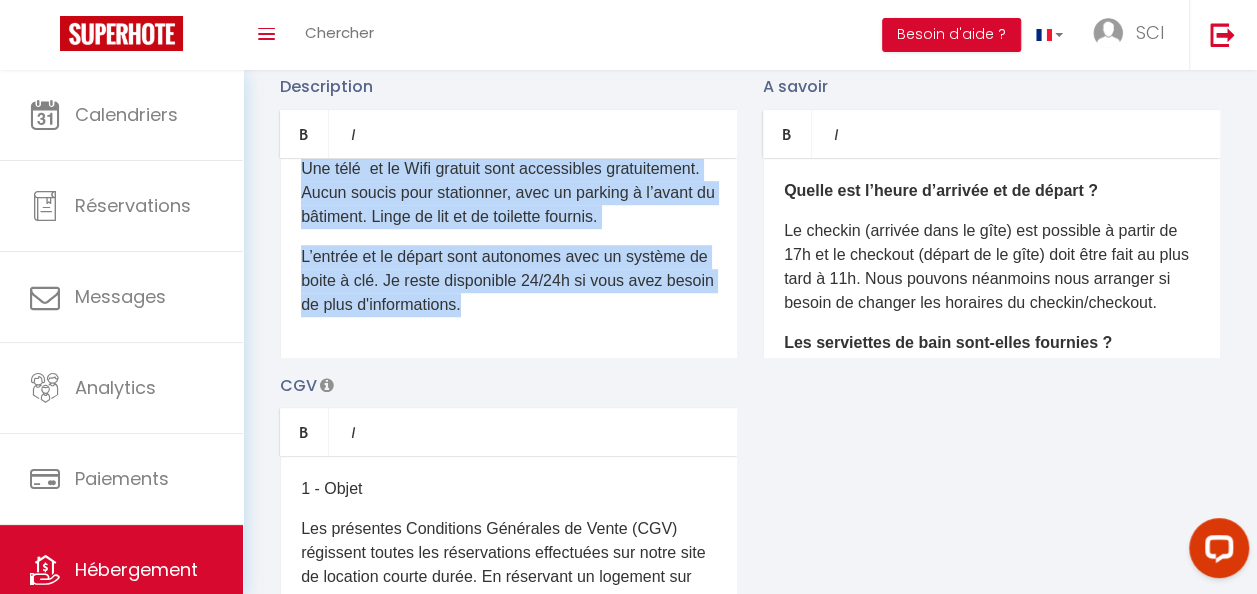 drag, startPoint x: 297, startPoint y: 199, endPoint x: 686, endPoint y: 371, distance: 425.32928 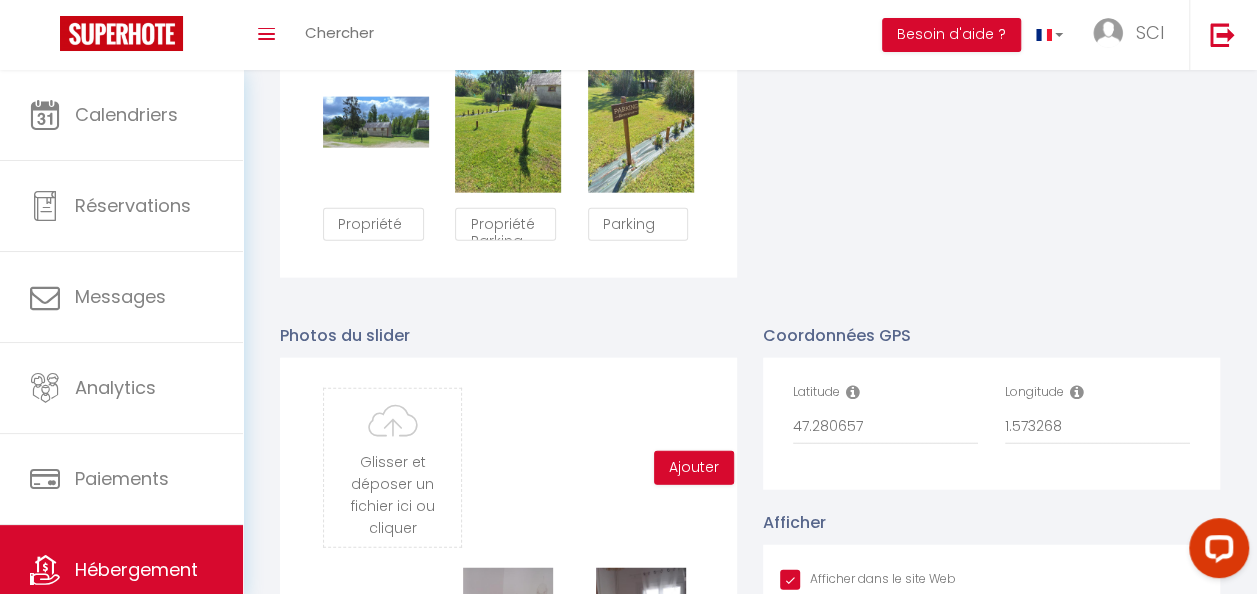 scroll, scrollTop: 2343, scrollLeft: 0, axis: vertical 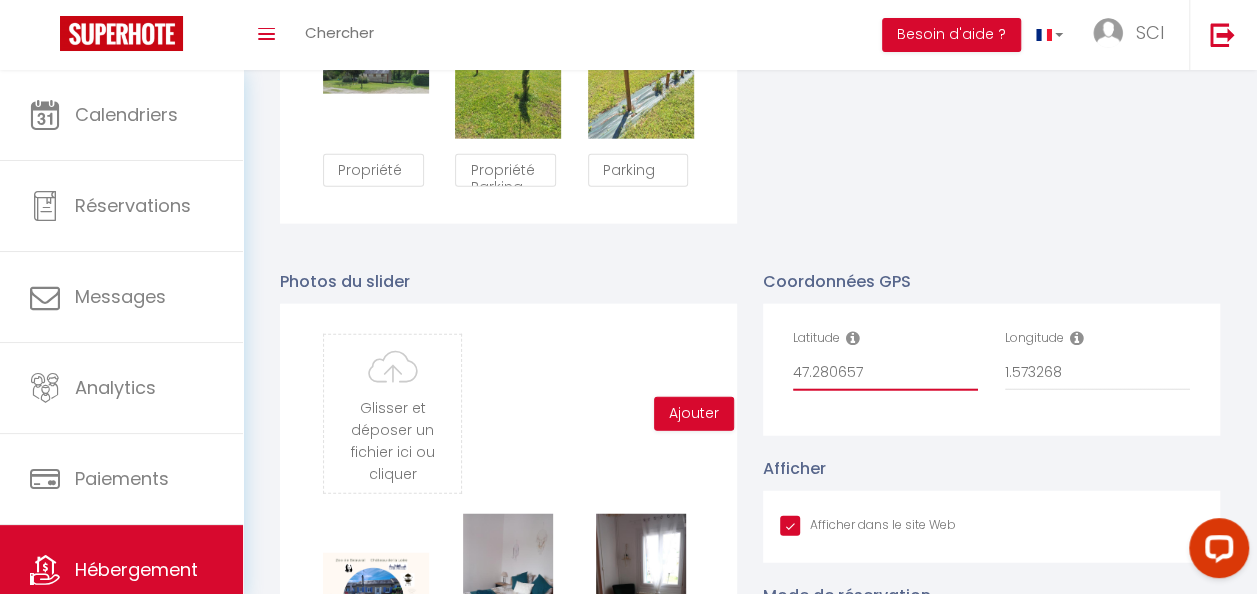 drag, startPoint x: 881, startPoint y: 390, endPoint x: 770, endPoint y: 390, distance: 111 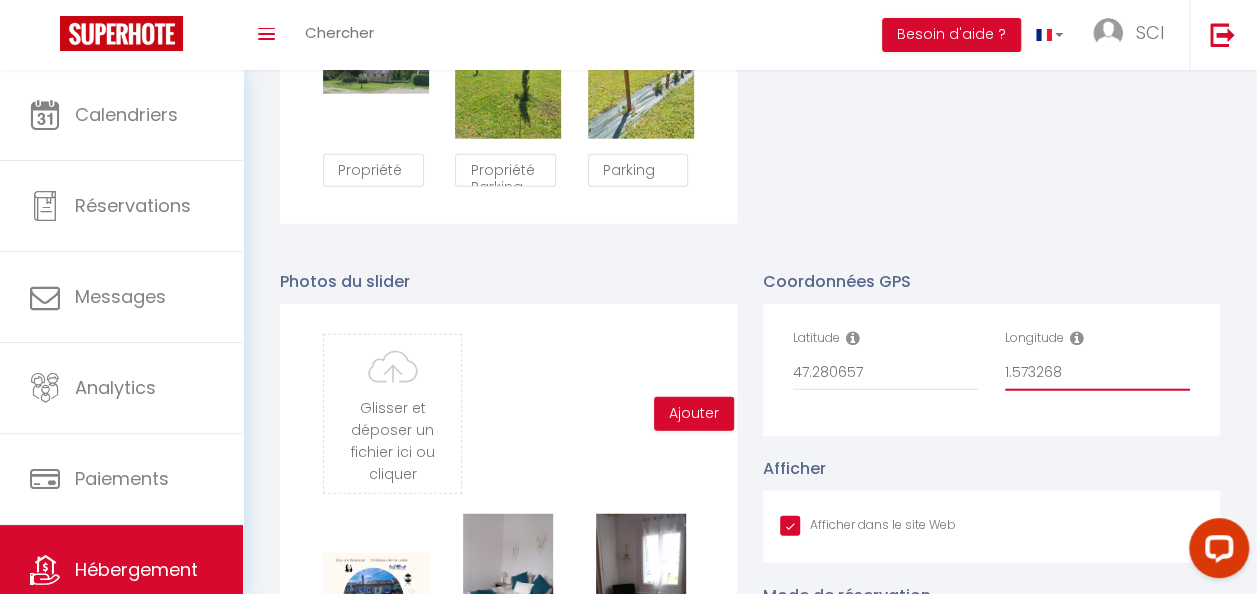 drag, startPoint x: 1088, startPoint y: 394, endPoint x: 970, endPoint y: 385, distance: 118.34272 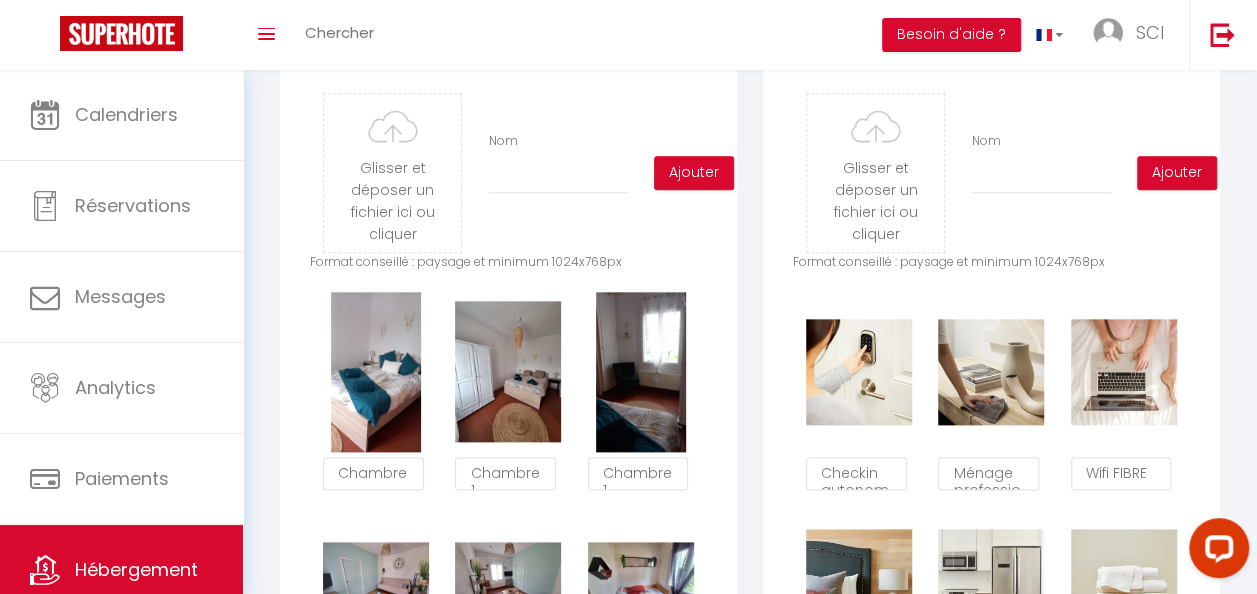 scroll, scrollTop: 984, scrollLeft: 0, axis: vertical 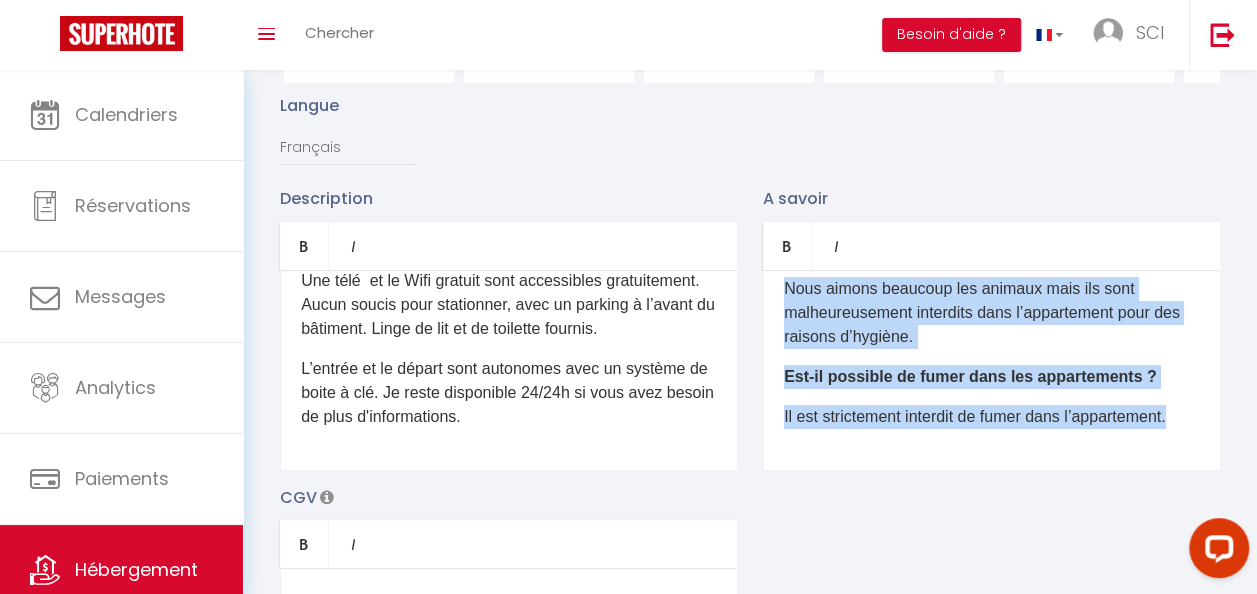 drag, startPoint x: 774, startPoint y: 316, endPoint x: 1148, endPoint y: 472, distance: 405.2308 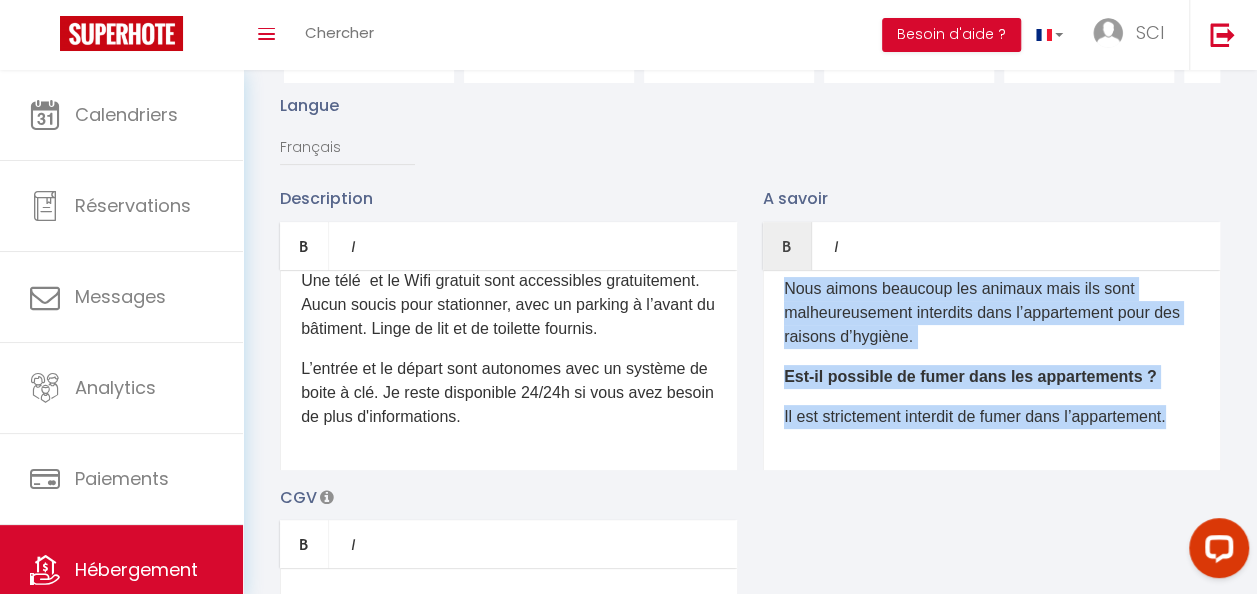 copy on "Quelle est l’heure d’arrivée et de départ ?
Le checkin (arrivée dans le gîte) est possible à partir de 17h et le checkout (départ de le gîte) doit être fait au plus tard à 11h. Nous pouvons néanmoins nous arranger si besoin de changer les horaires du checkin/checkout.
Les serviettes de bain sont-elles fournies ?
Oui, des serviettes de bain sont systématiquement fournies.
Les animaux sont ils autorisés ?
Nous aimons beaucoup les animaux mais ils sont malheureusement interdits dans l’appartement pour des raisons d’hygiène.
Est-il possible de fumer dans les appartements ?
Il est strictement interdit de fumer dans l’appartement." 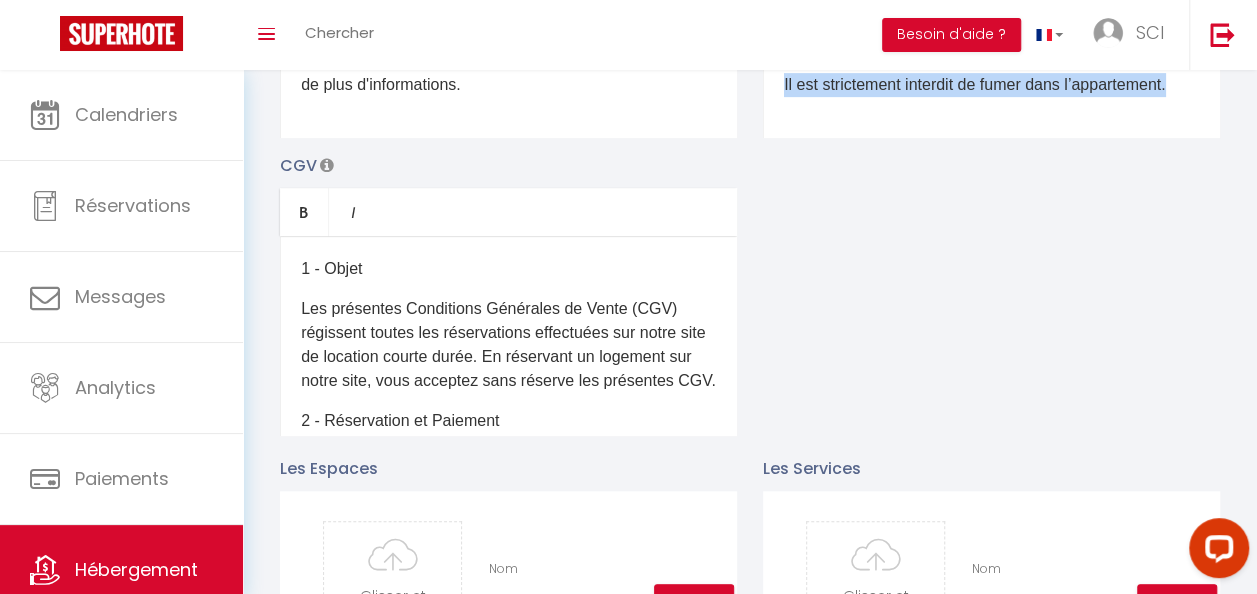 scroll, scrollTop: 658, scrollLeft: 0, axis: vertical 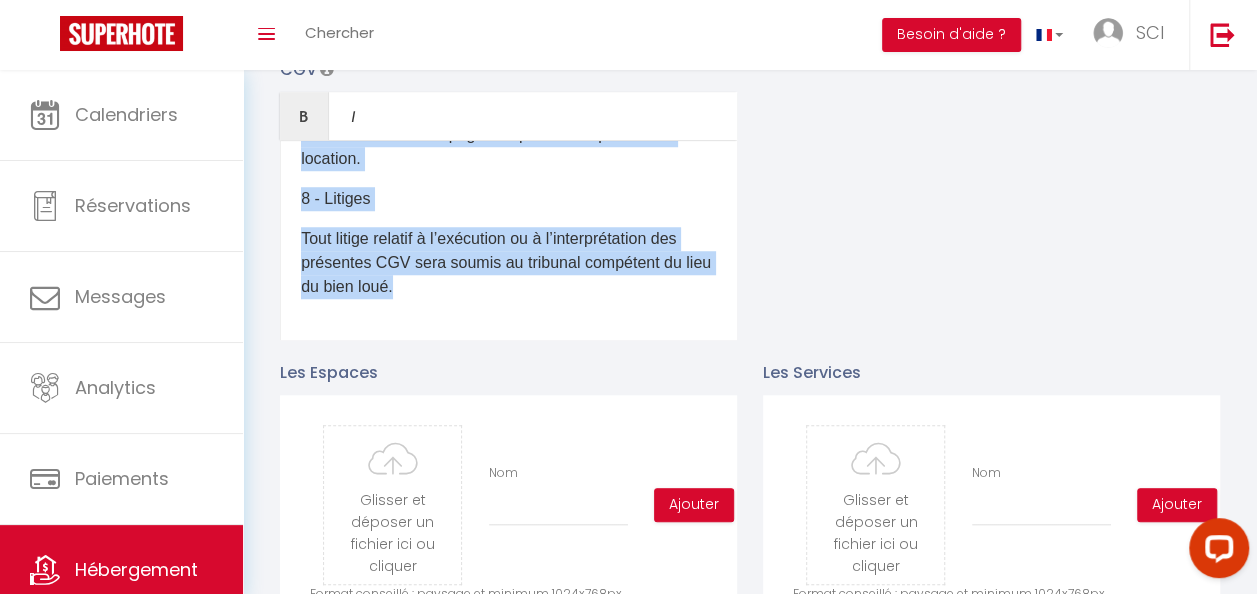 drag, startPoint x: 298, startPoint y: 188, endPoint x: 622, endPoint y: 349, distance: 361.7969 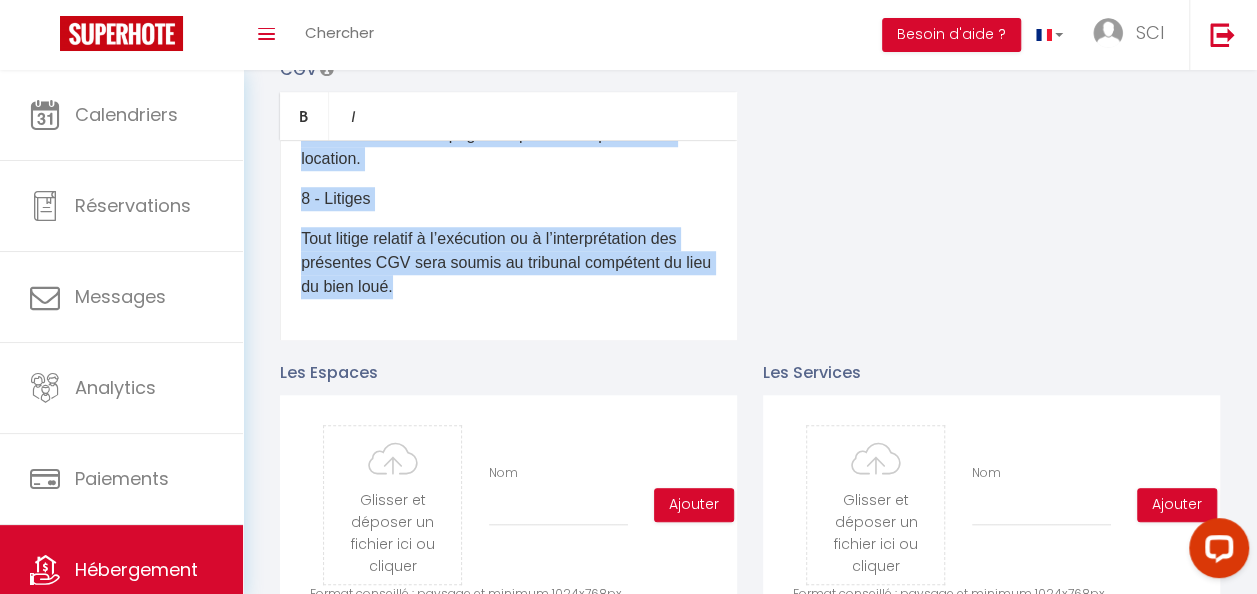 copy on "1 - Objet Les présentes Conditions Générales de Vente (CGV) régissent toutes les réservations effectuées sur notre site de location courte durée. En réservant un logement sur notre site, vous acceptez sans réserve les présentes CGV. 2 - Réservation et Paiement La réservation devient effective dès la réservation. 3 - Annulation Toute annulation doit être notifiée par écrit.  4 - Arrivée et Départ Le logement est disponible à partir de 17h le jour de l’arrivée et doit être libéré avant 11h le jour du départ.  5 - Utilisation des Lieux Le locataire s’engage à utiliser les lieux de manière paisible et à respecter le voisinage. Toute nuisance causée au voisinage pourrait entraîner la résiliation immédiate de la location sans remboursement. 6 - Dépôt de Garantie Un dépôt de garantie sera effectué avant l’arrivée. Ce dépôt sera restitué dans un délai de 14 jours après le départ, sous réserve qu’aucun dommage ne soit constaté. 7 - Responsabilité Nous déclinons toute responsabilité en cas de vol, perte ou dommage d..." 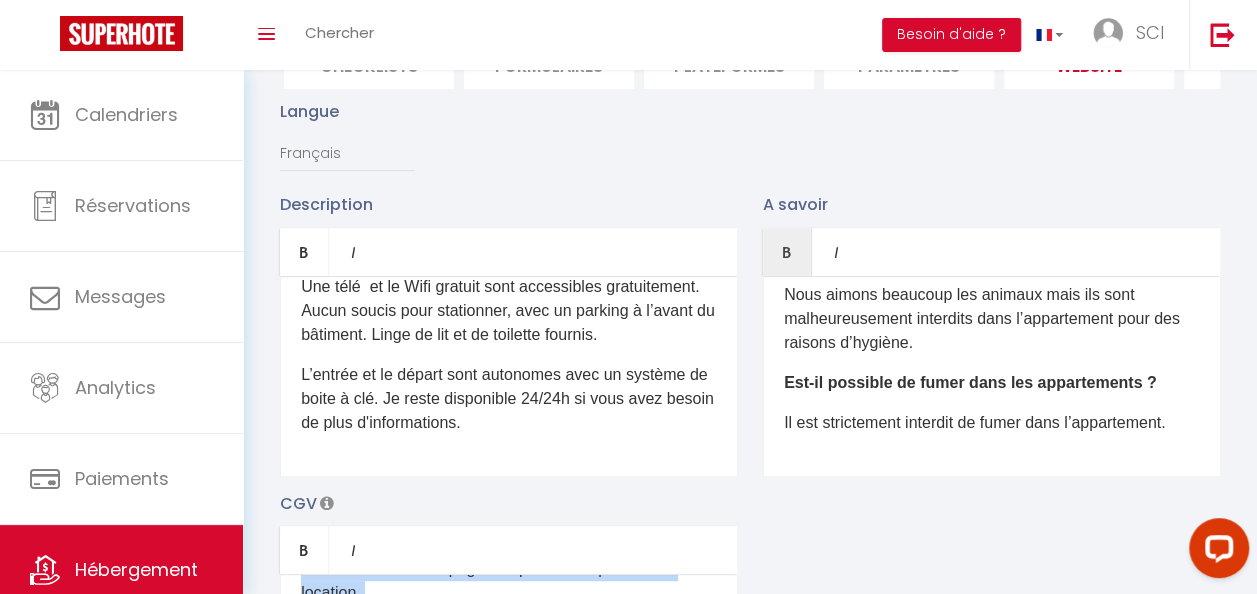 scroll, scrollTop: 123, scrollLeft: 0, axis: vertical 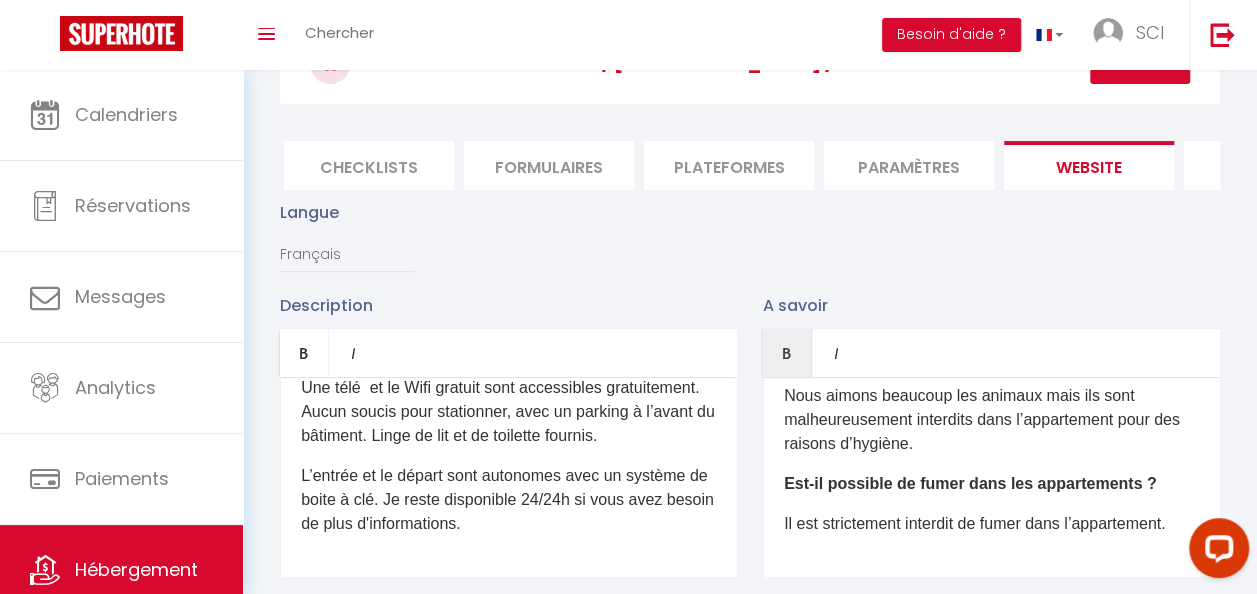 click on "Plateformes" at bounding box center [729, 165] 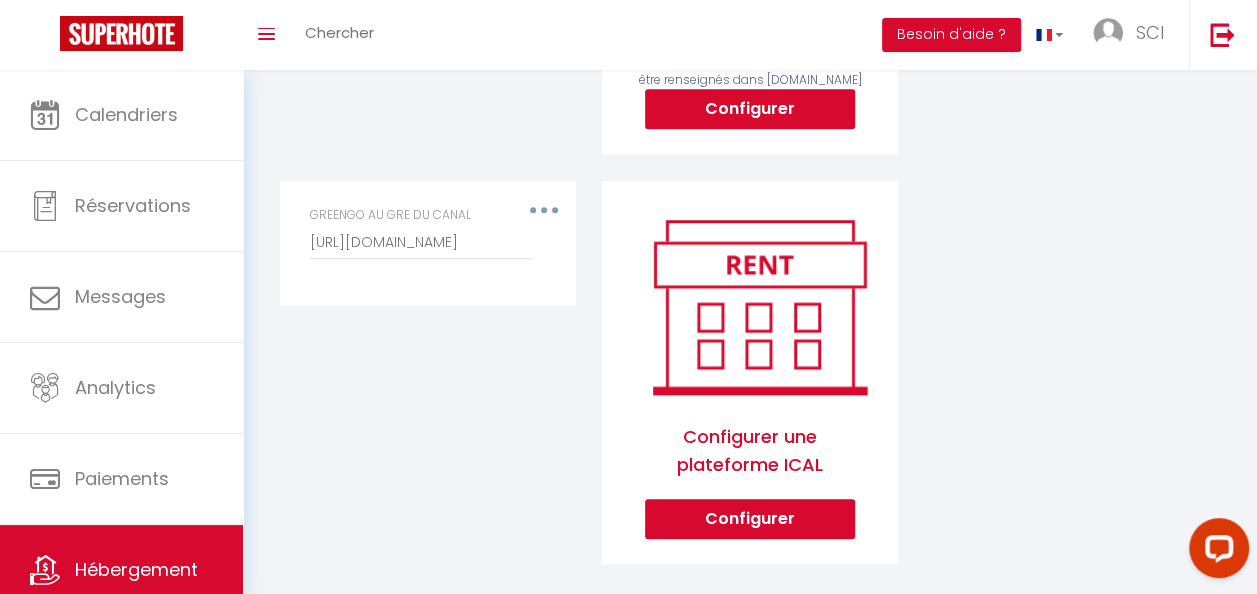 scroll, scrollTop: 616, scrollLeft: 0, axis: vertical 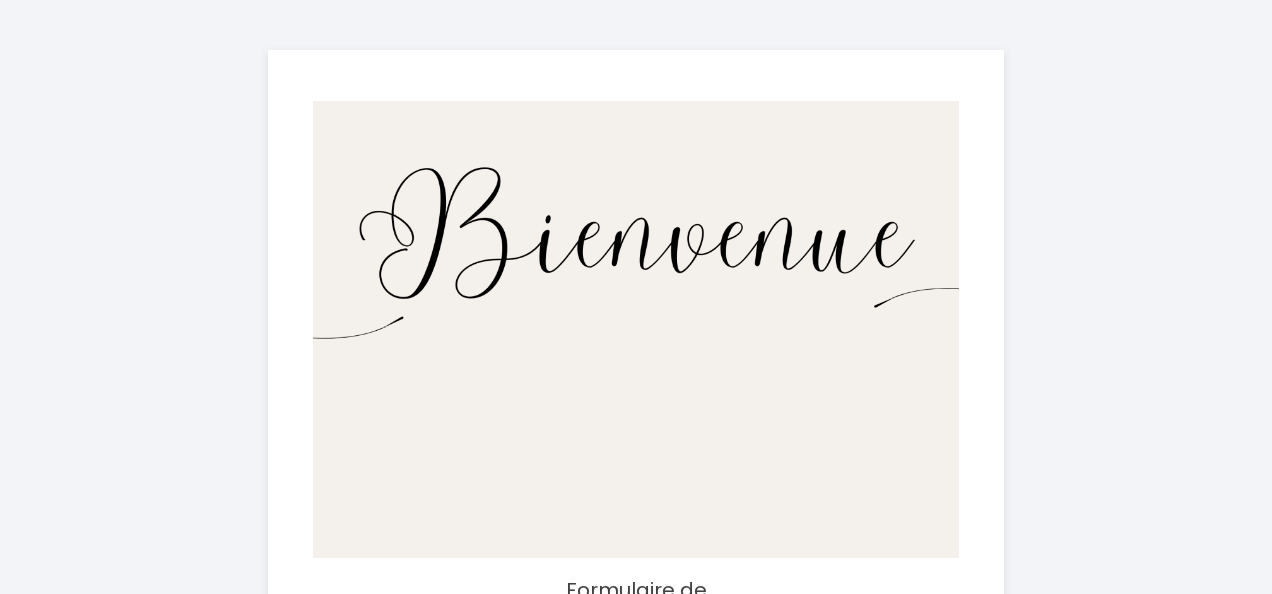select 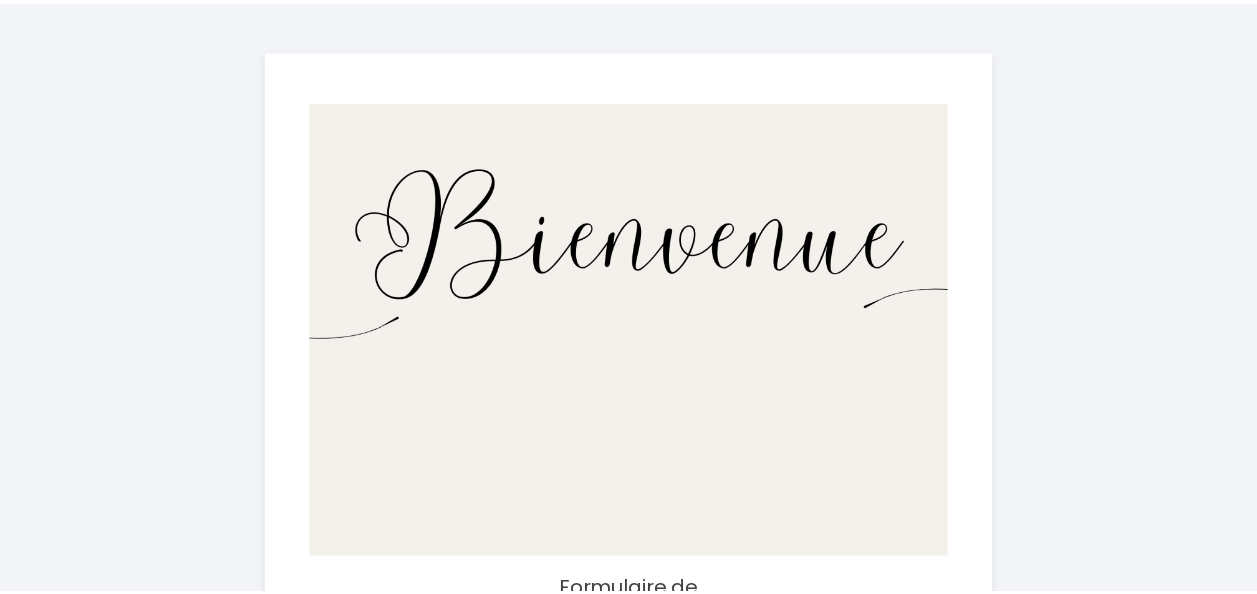 scroll, scrollTop: 0, scrollLeft: 0, axis: both 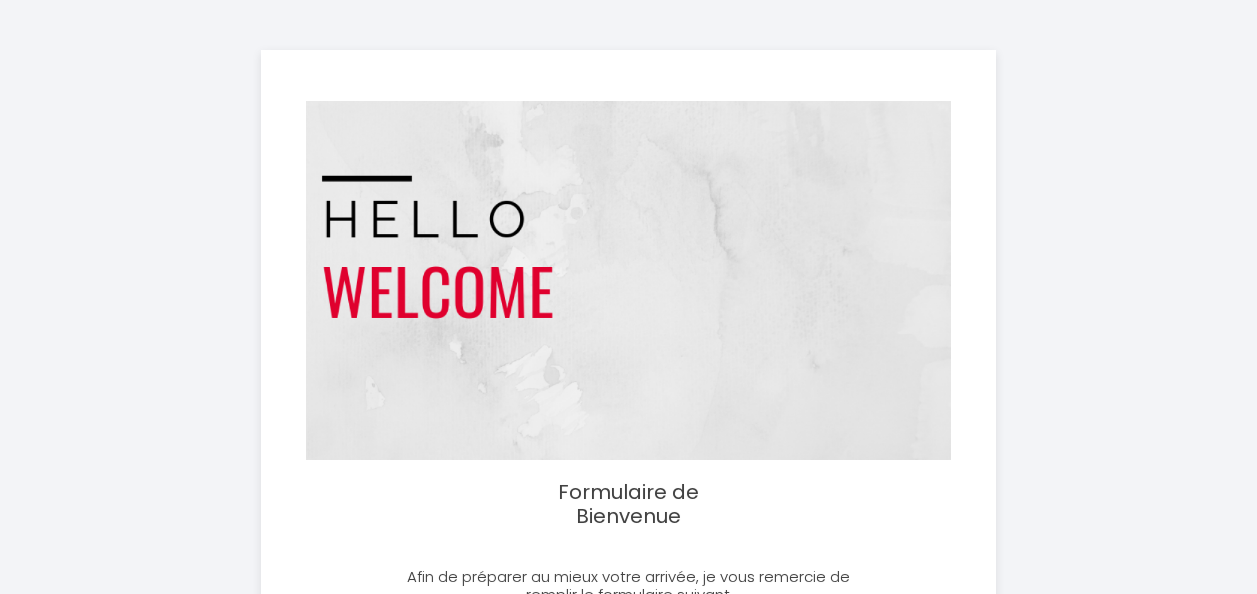 select 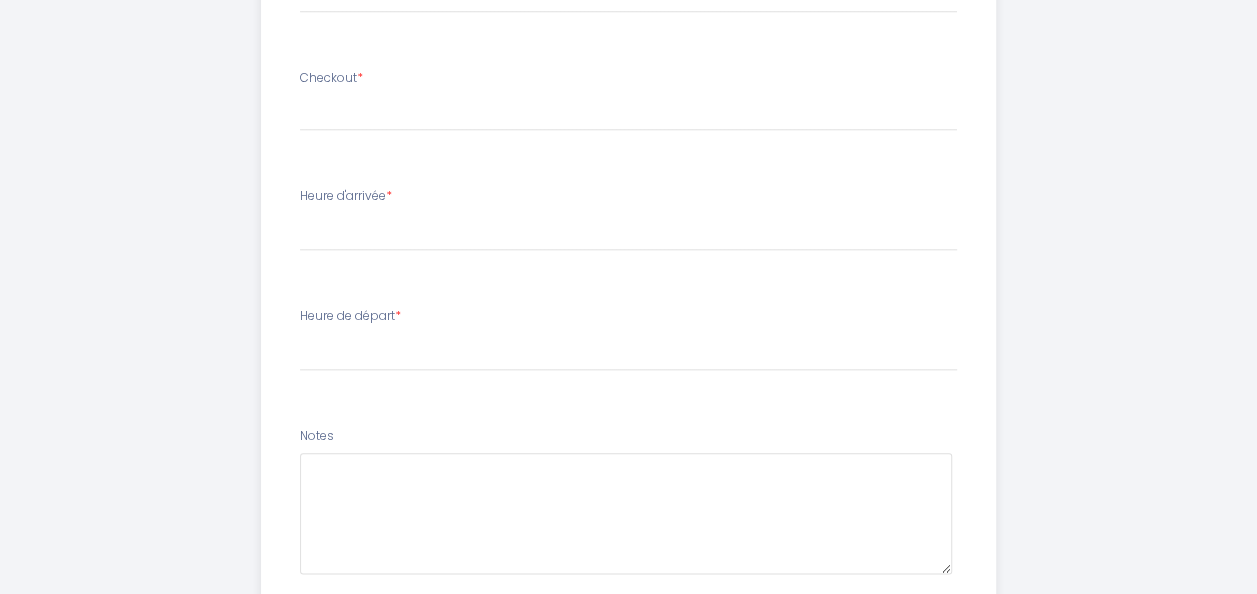 scroll, scrollTop: 1148, scrollLeft: 0, axis: vertical 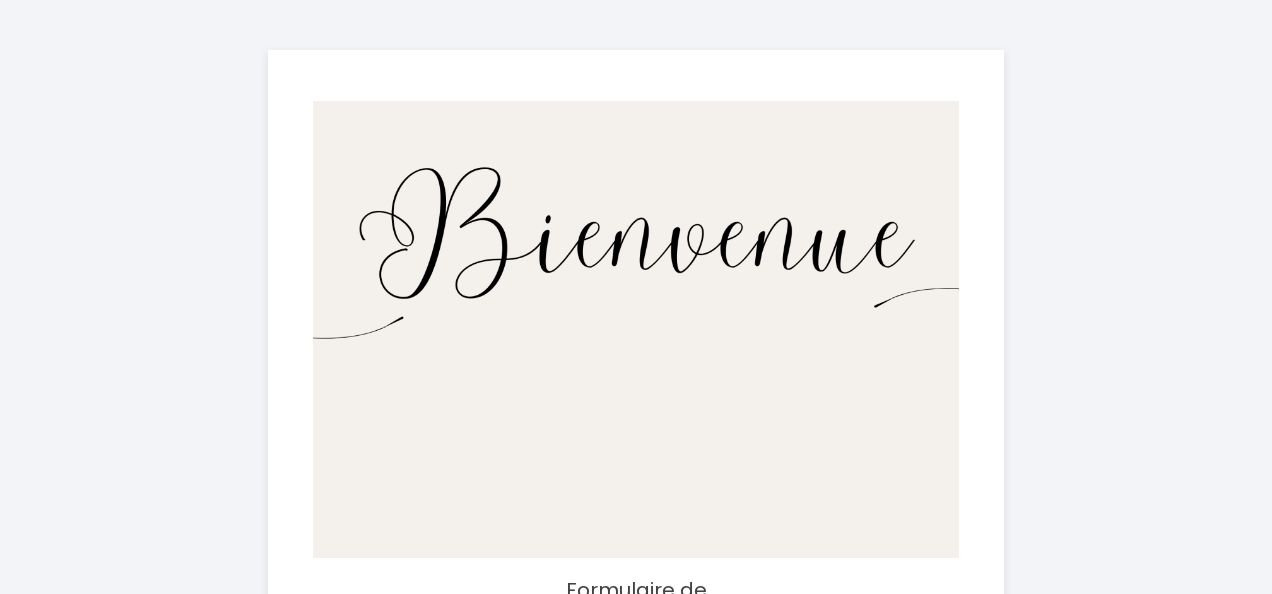 select 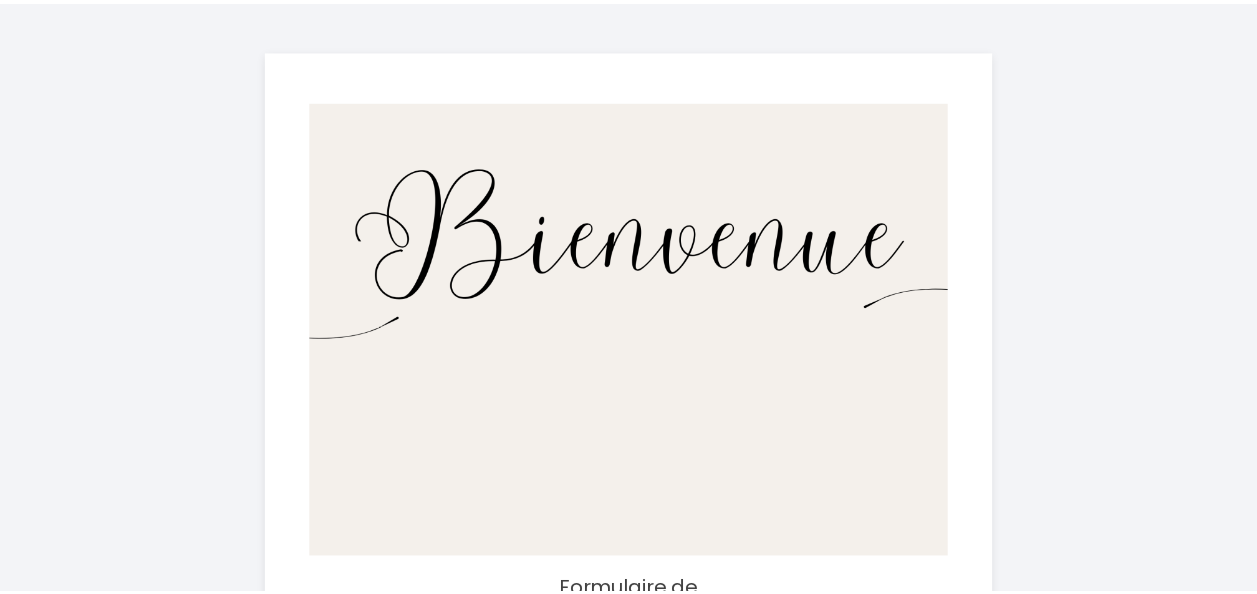 scroll, scrollTop: 0, scrollLeft: 0, axis: both 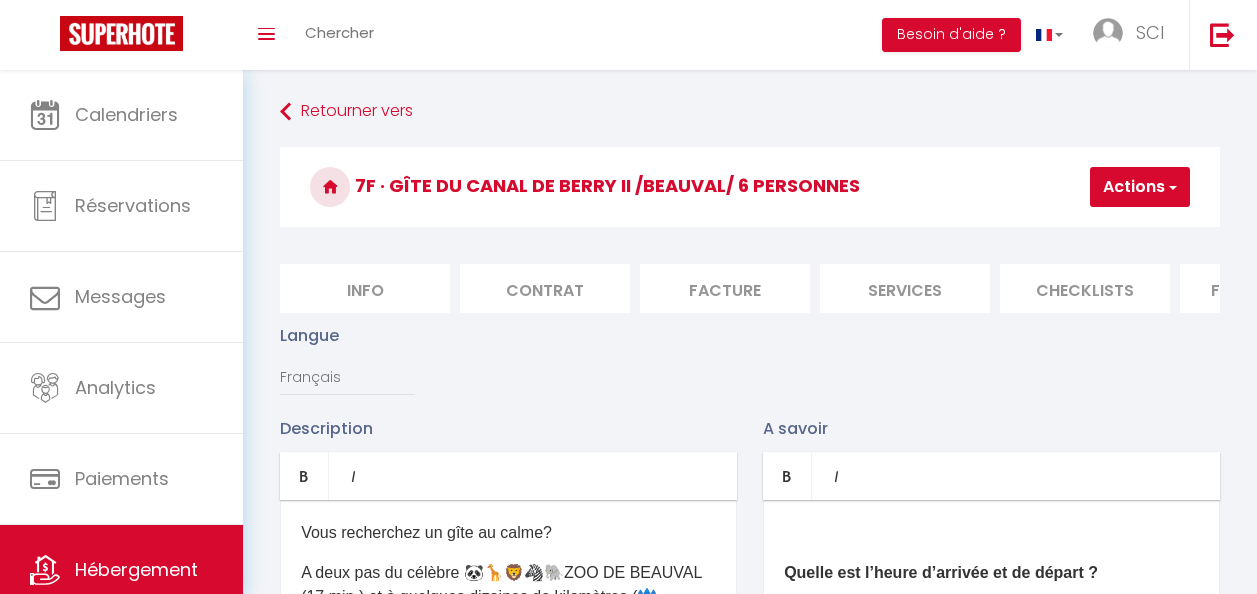 checkbox on "true" 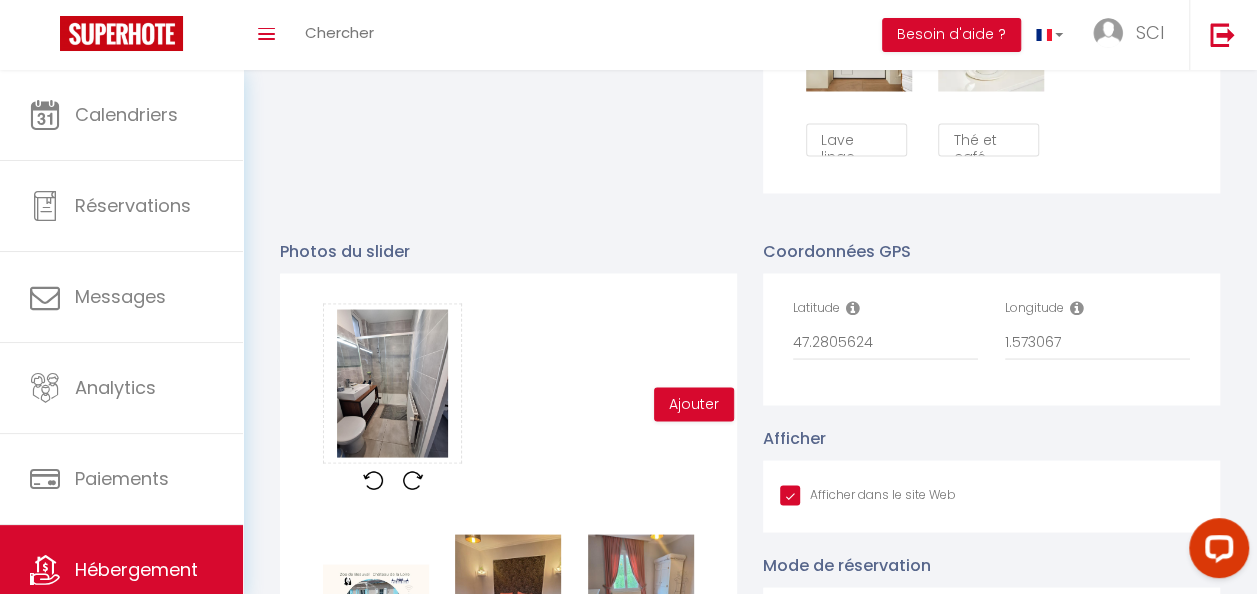 scroll, scrollTop: 0, scrollLeft: 0, axis: both 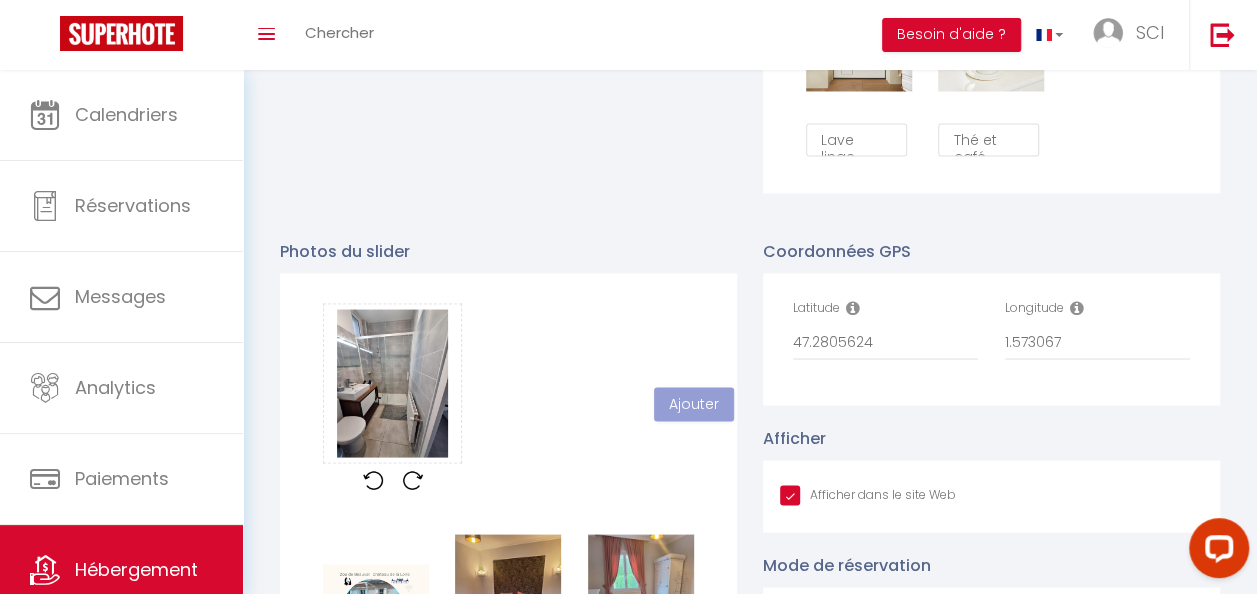 type 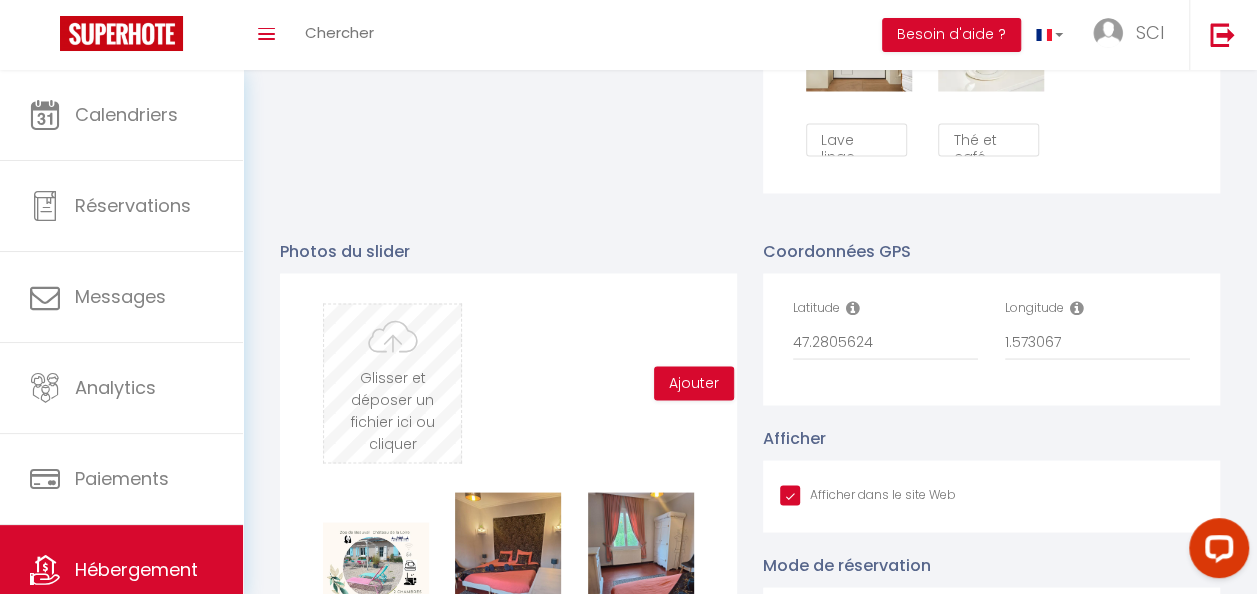 click at bounding box center (392, 383) 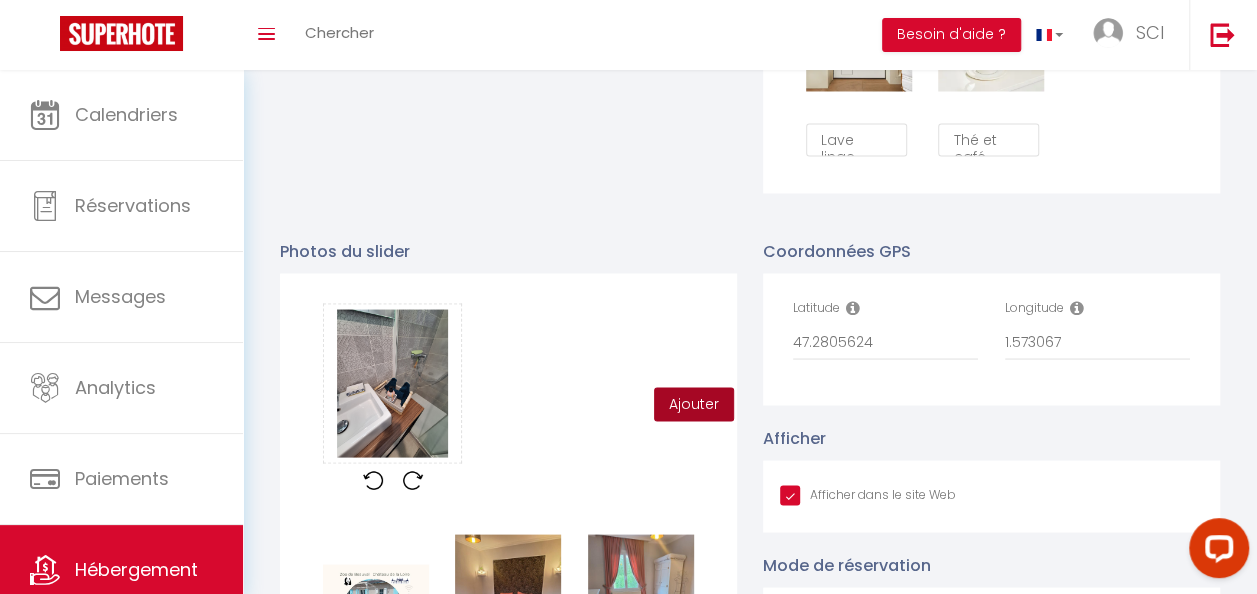 click on "Ajouter" at bounding box center (694, 404) 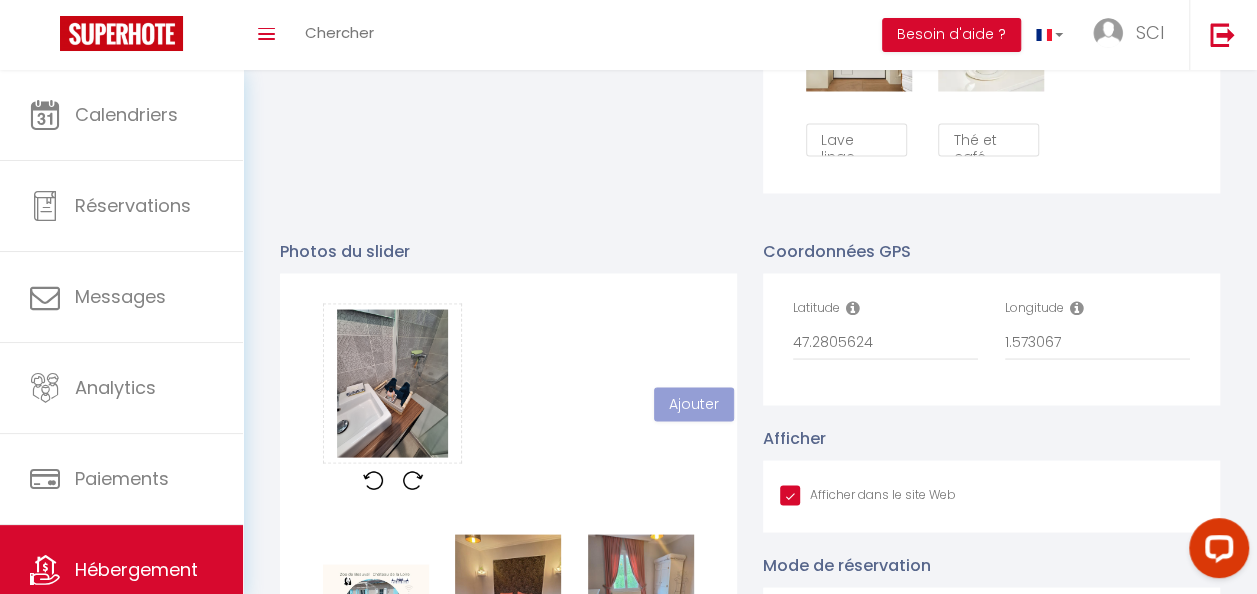 type 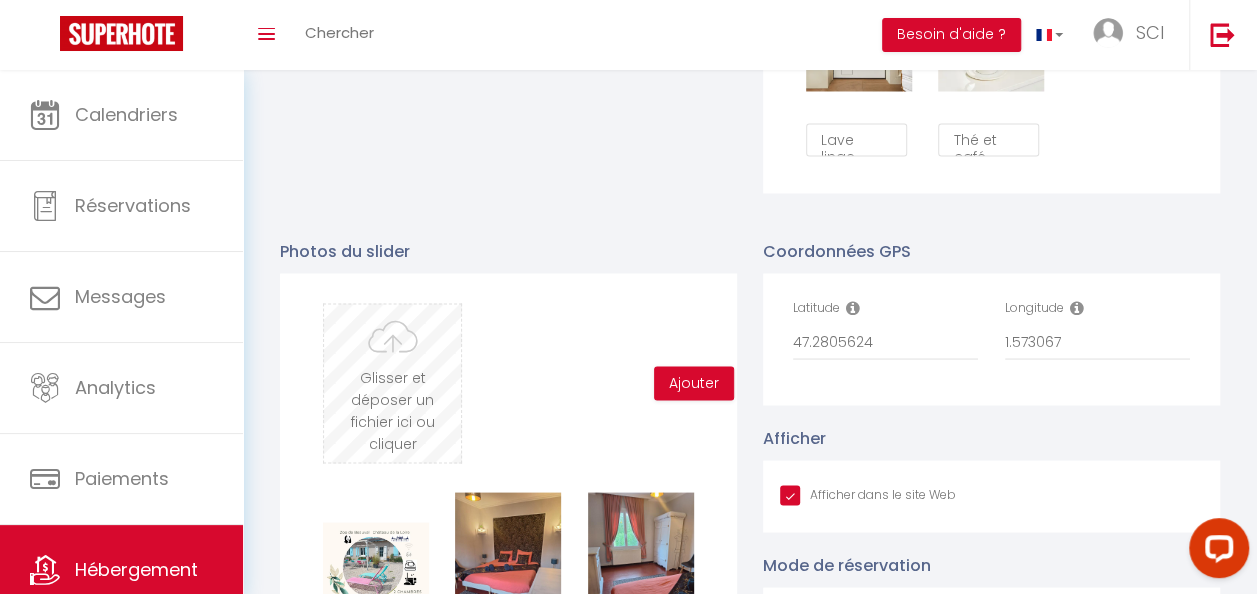 click at bounding box center (392, 383) 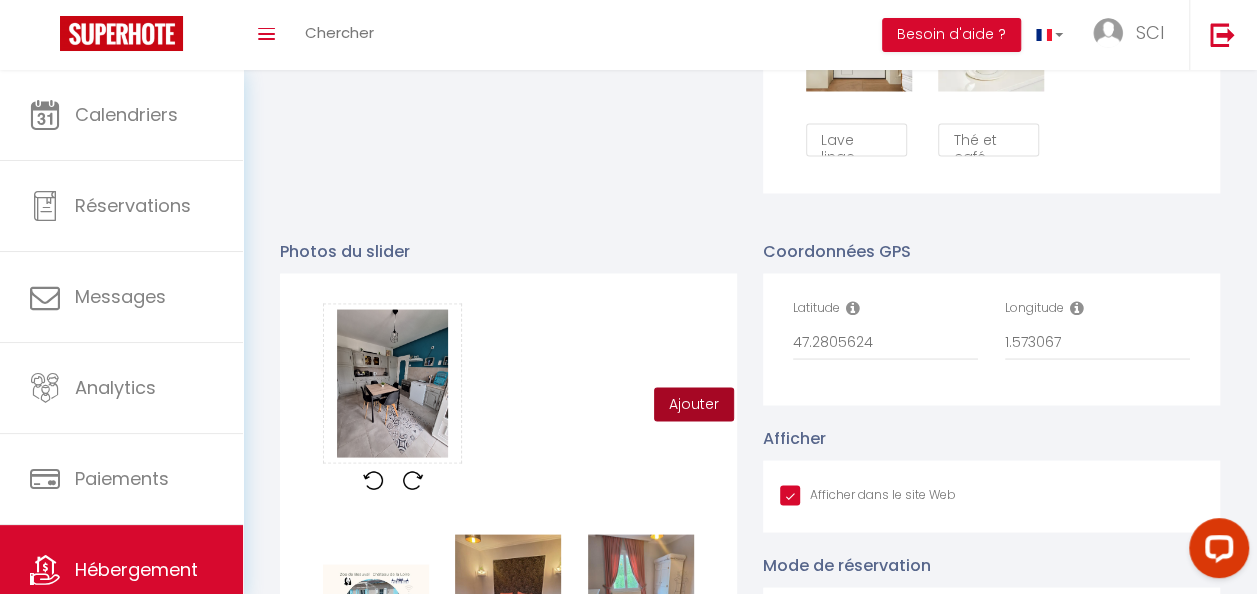 click on "Ajouter" at bounding box center (694, 404) 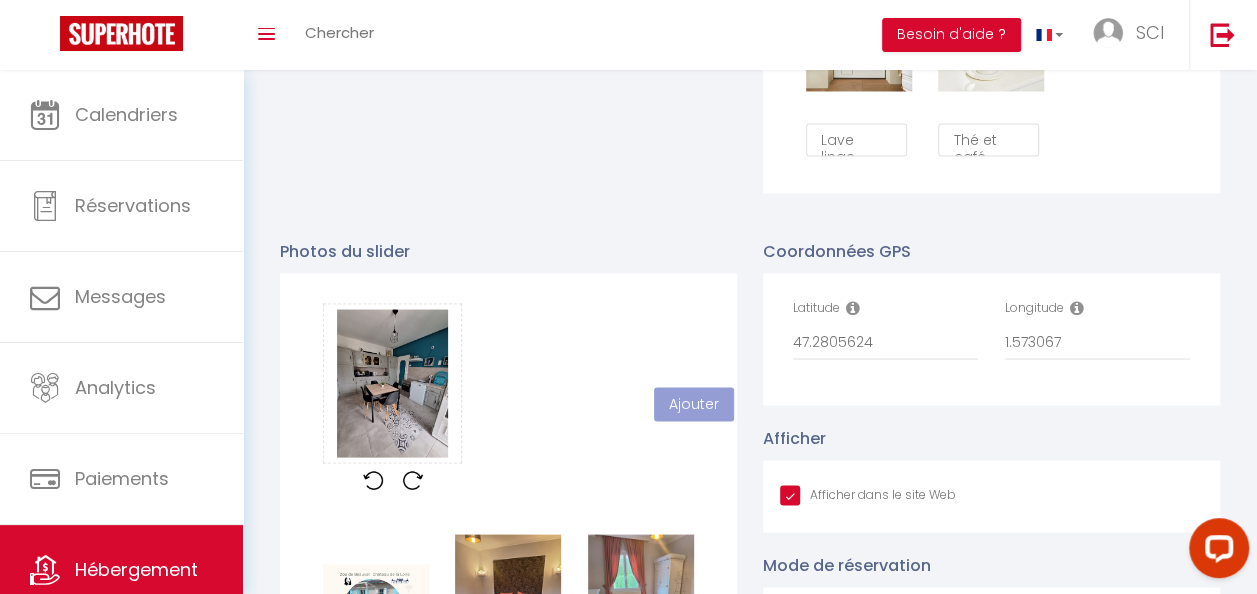 type 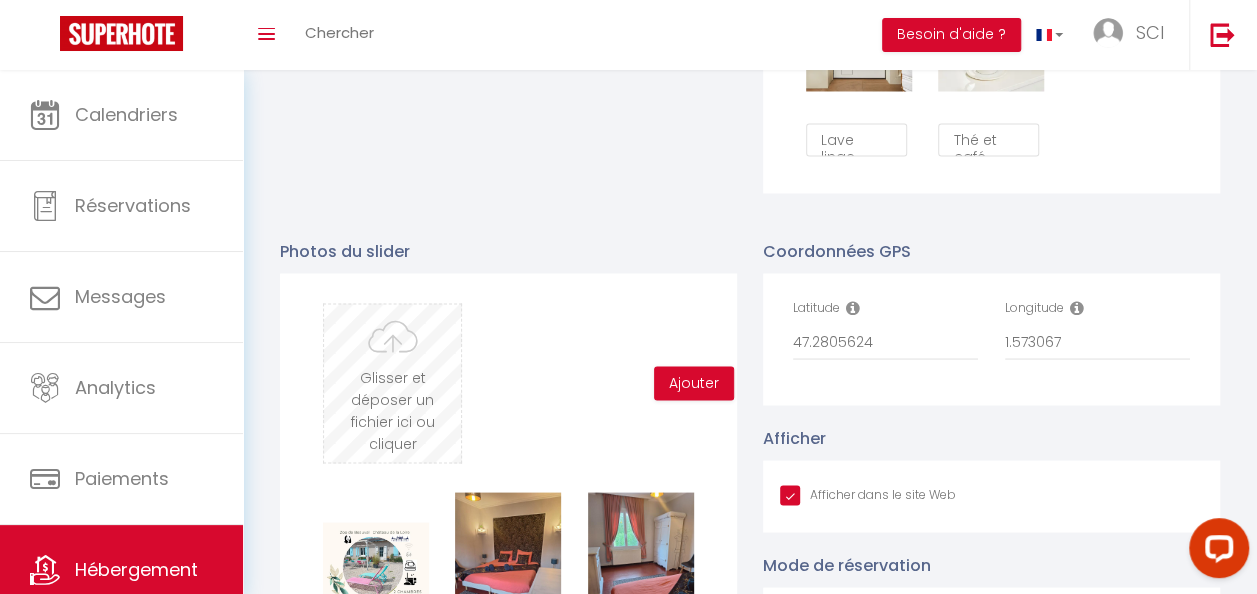 click at bounding box center [392, 383] 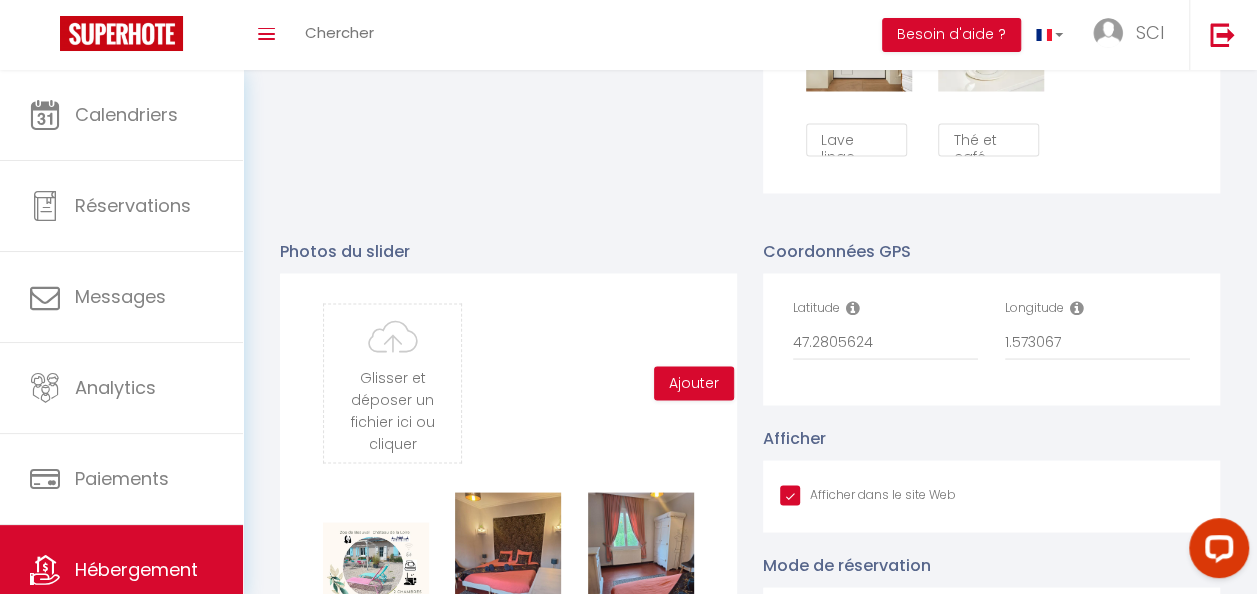 checkbox on "true" 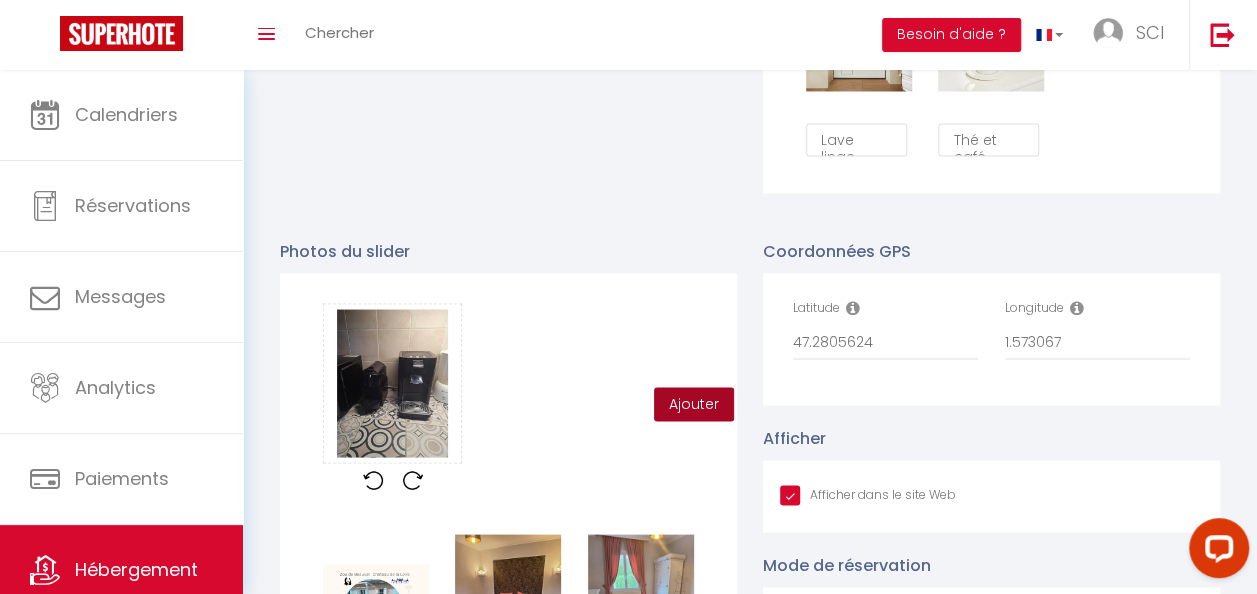click on "Ajouter" at bounding box center [694, 404] 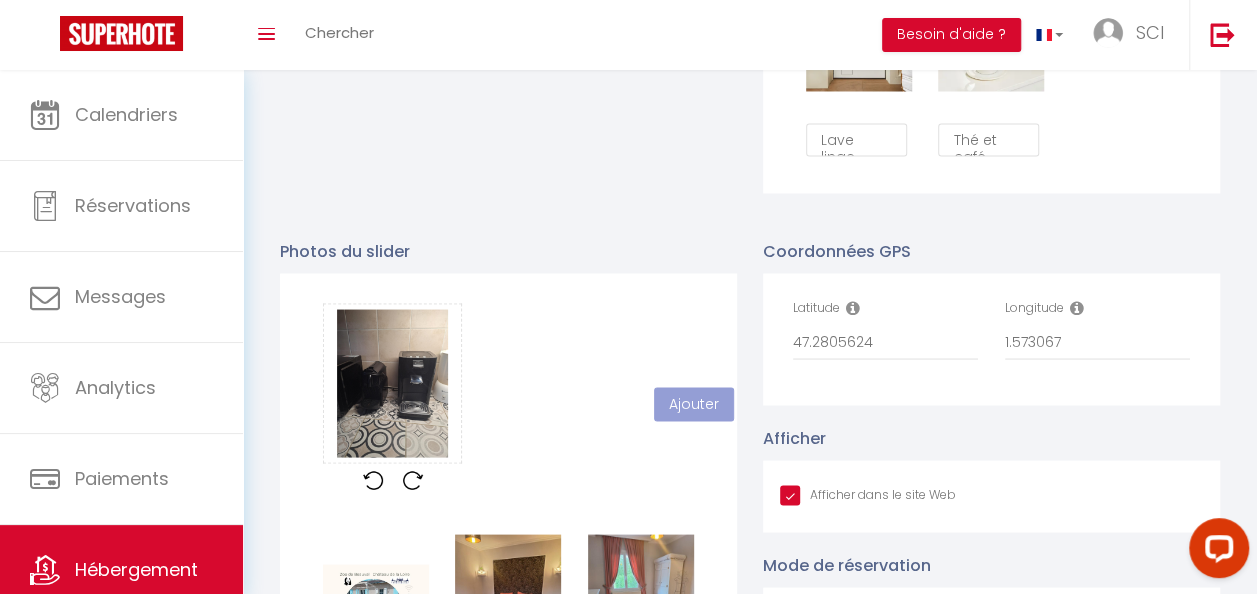 type 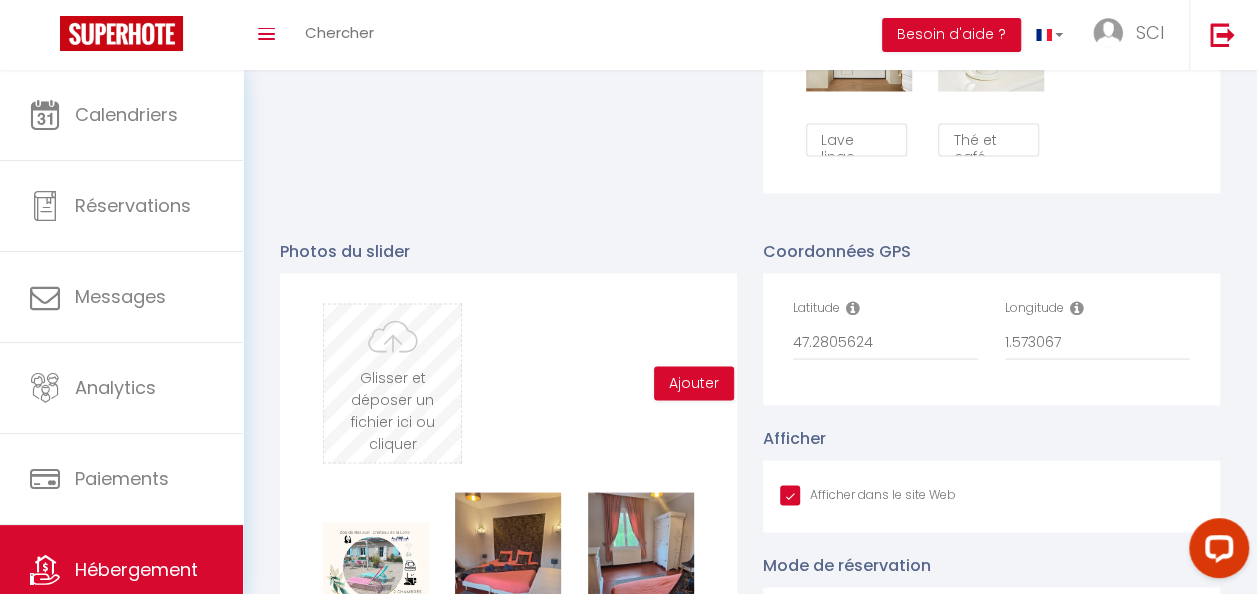 click at bounding box center (392, 383) 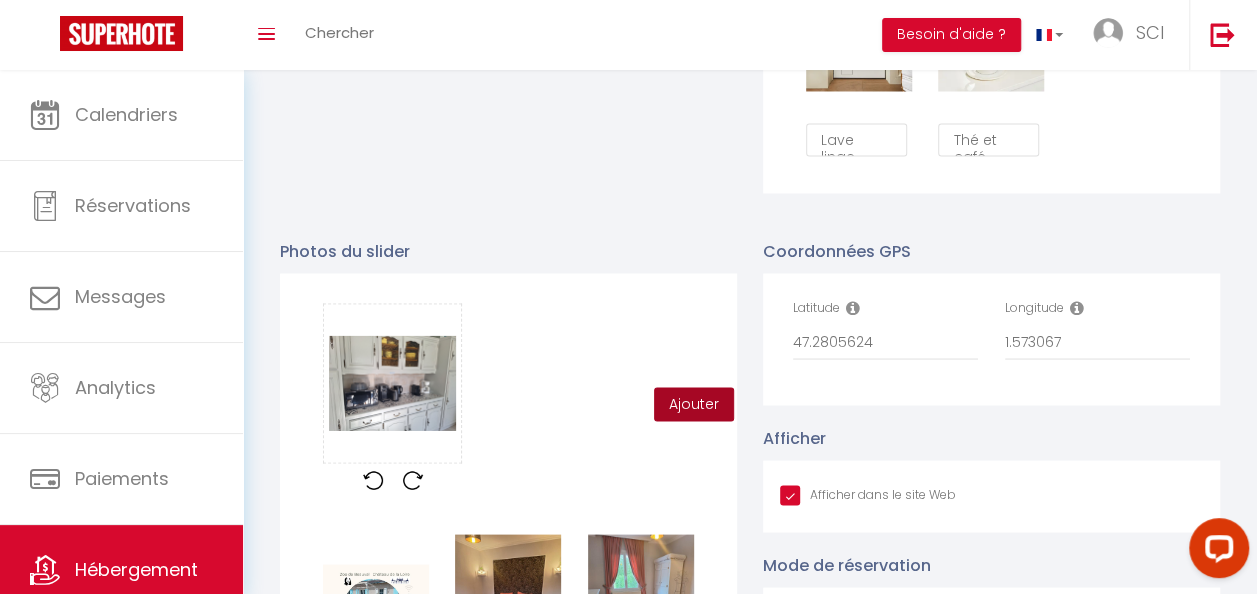 click on "Ajouter" at bounding box center (694, 404) 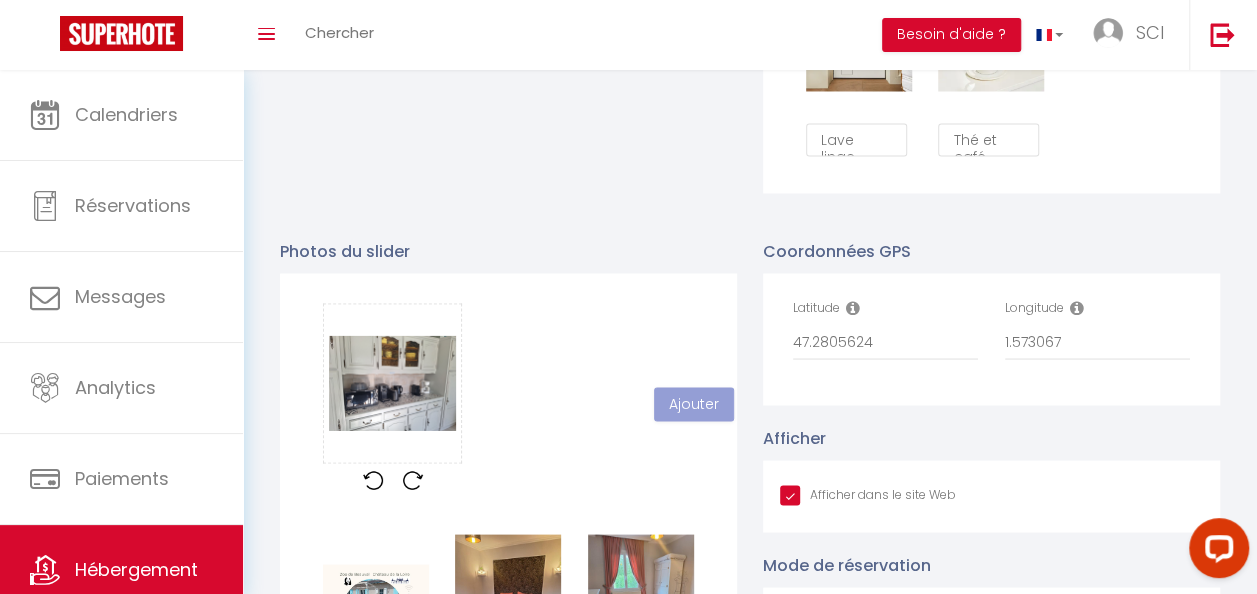 type 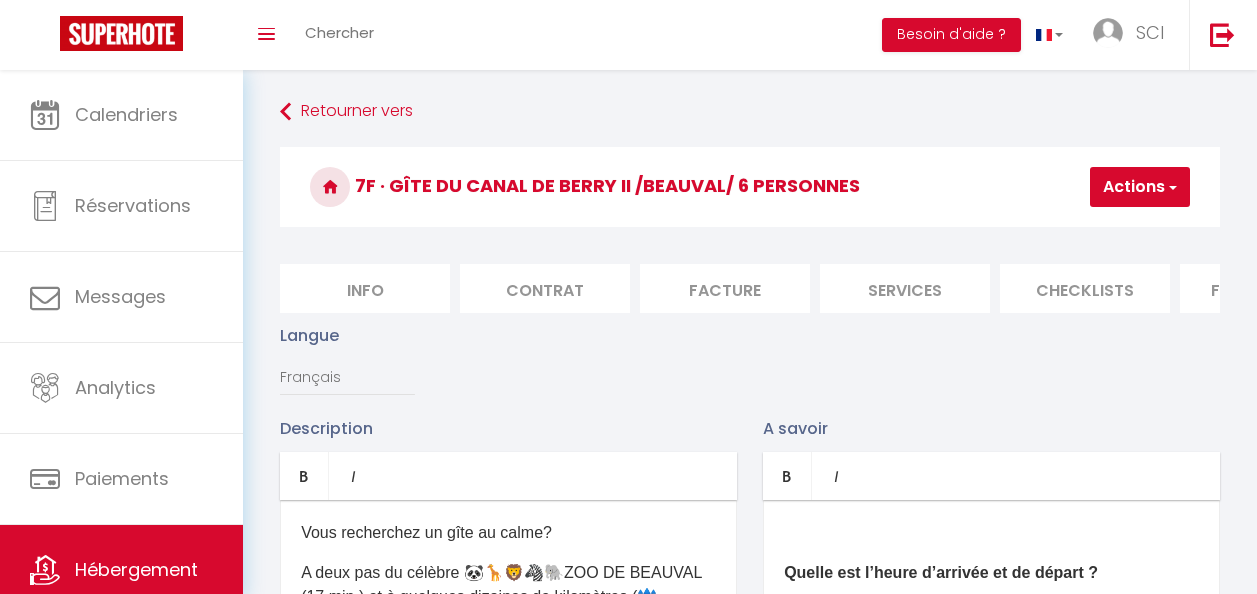 scroll, scrollTop: 1744, scrollLeft: 0, axis: vertical 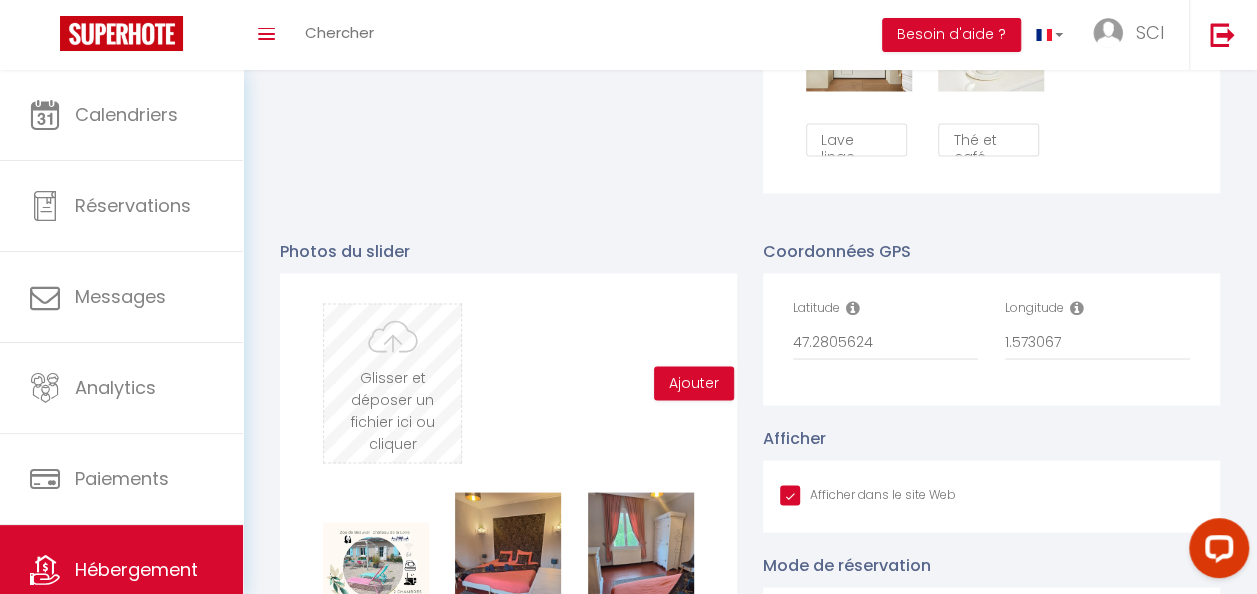 click at bounding box center [392, 383] 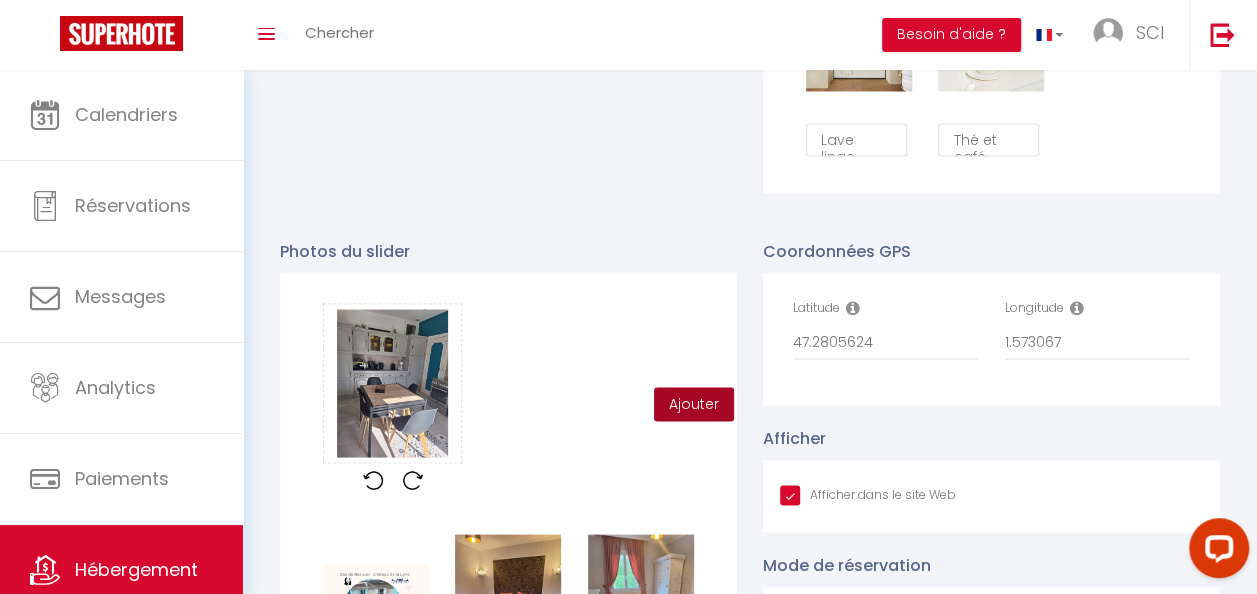 click on "Ajouter" at bounding box center [694, 404] 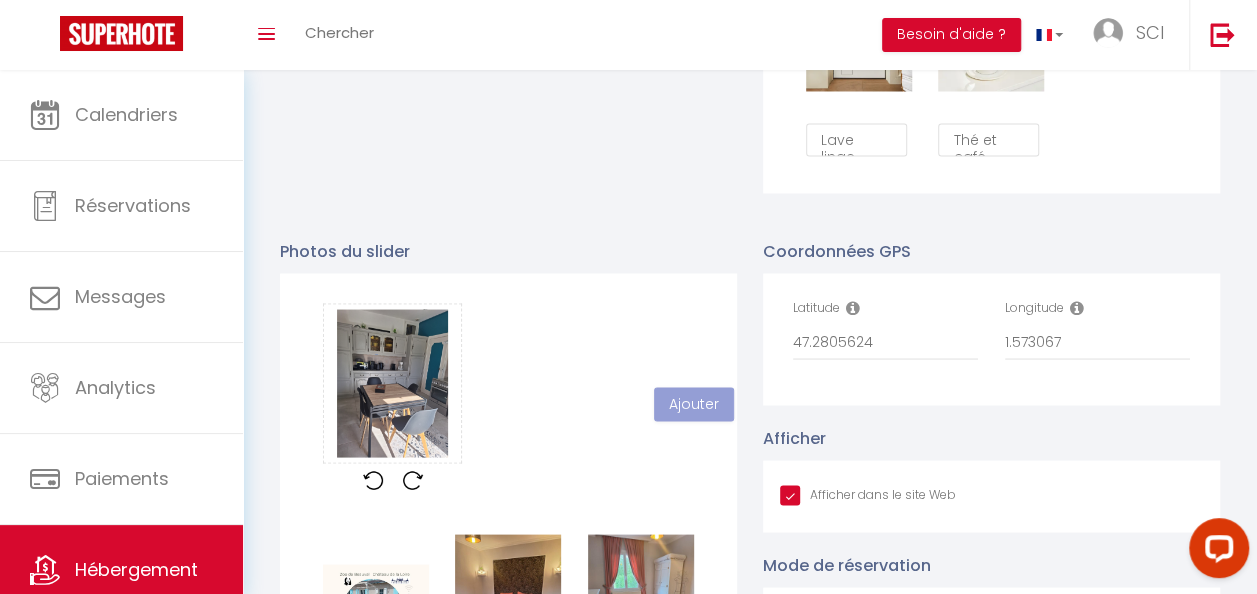 type 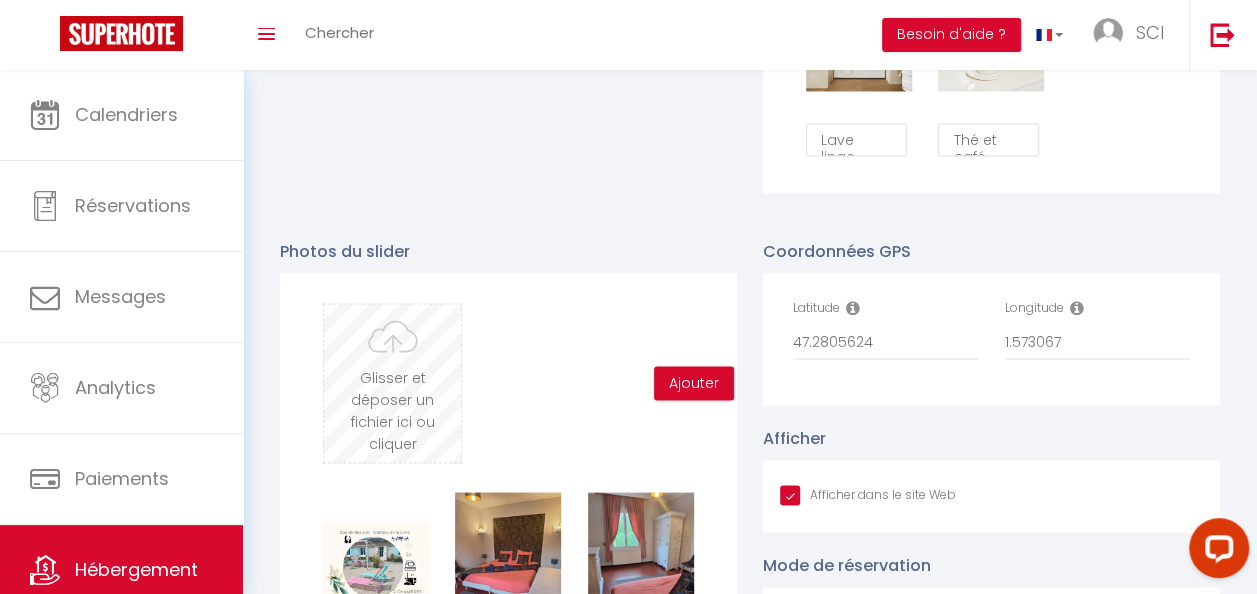 click at bounding box center (392, 383) 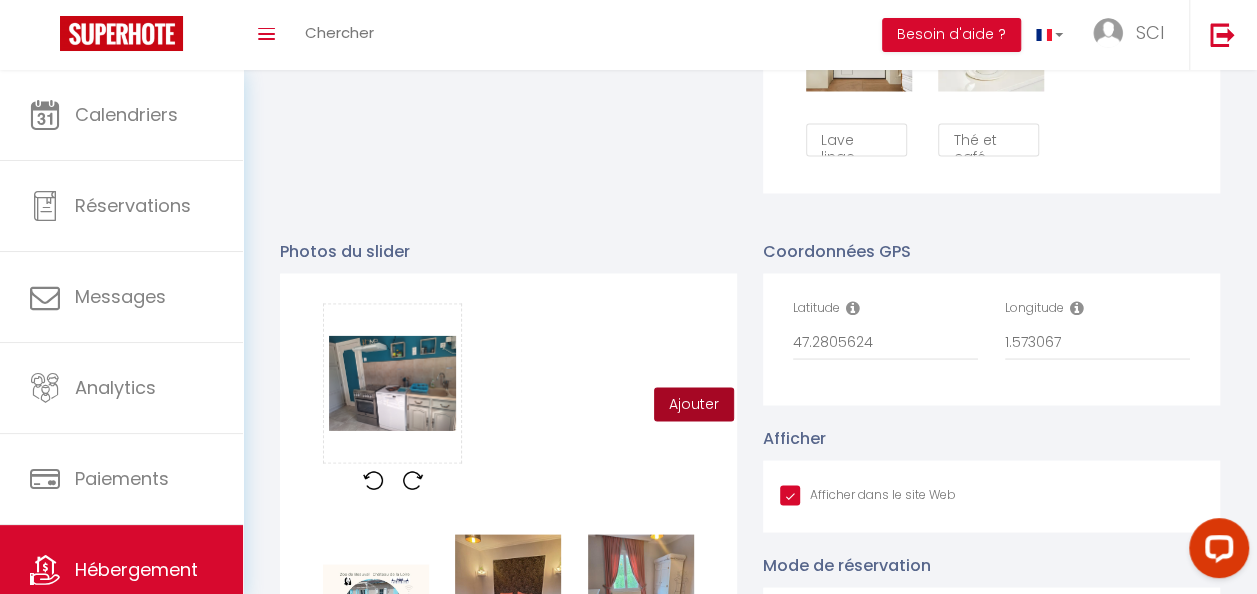 click on "Ajouter" at bounding box center [694, 404] 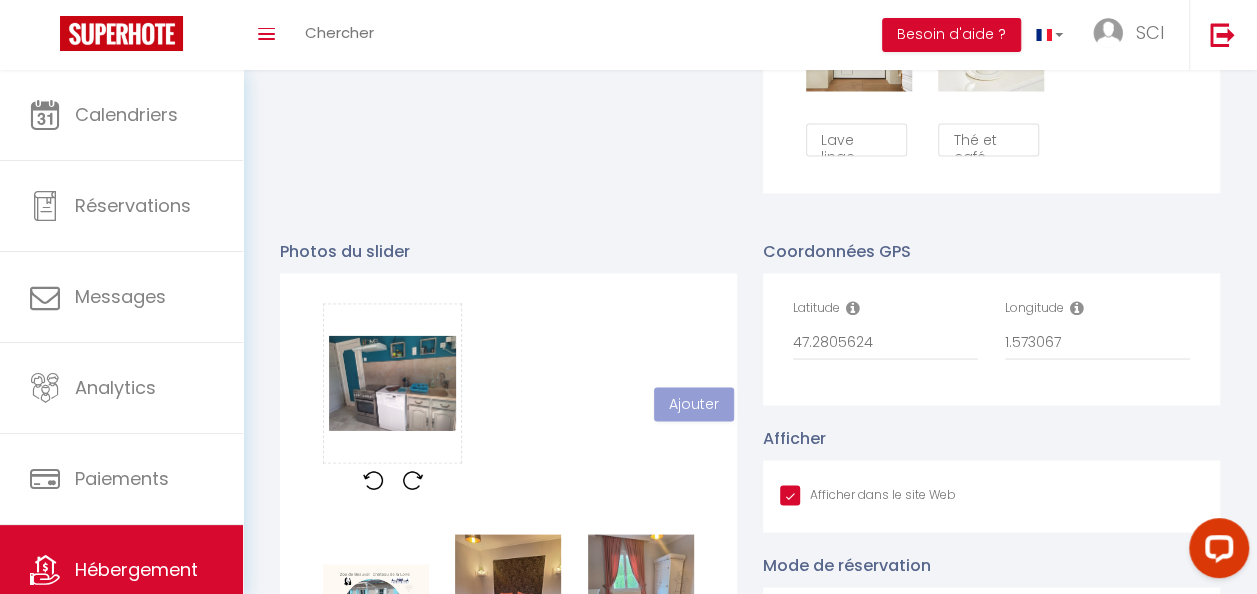 type 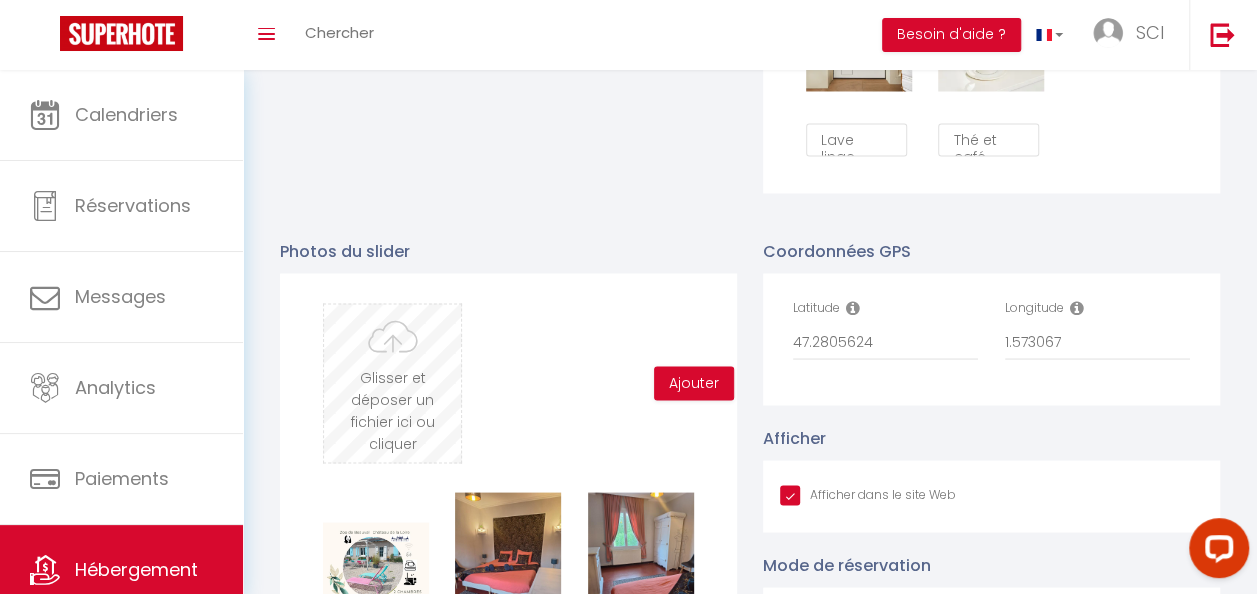 click at bounding box center (392, 383) 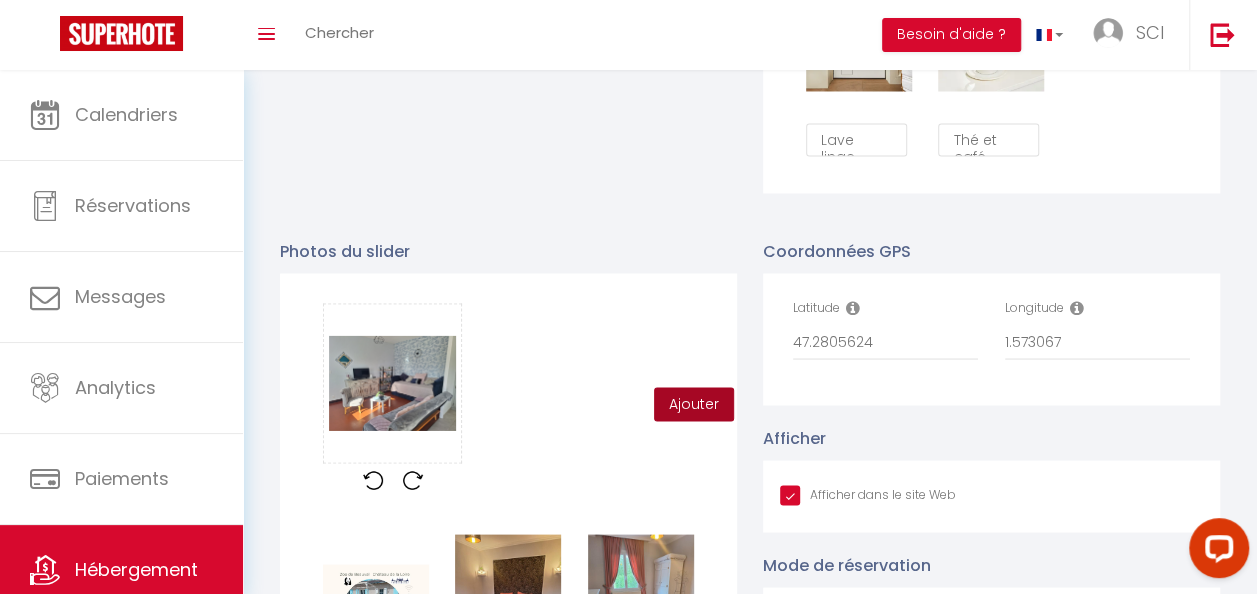 click on "Ajouter" at bounding box center (694, 404) 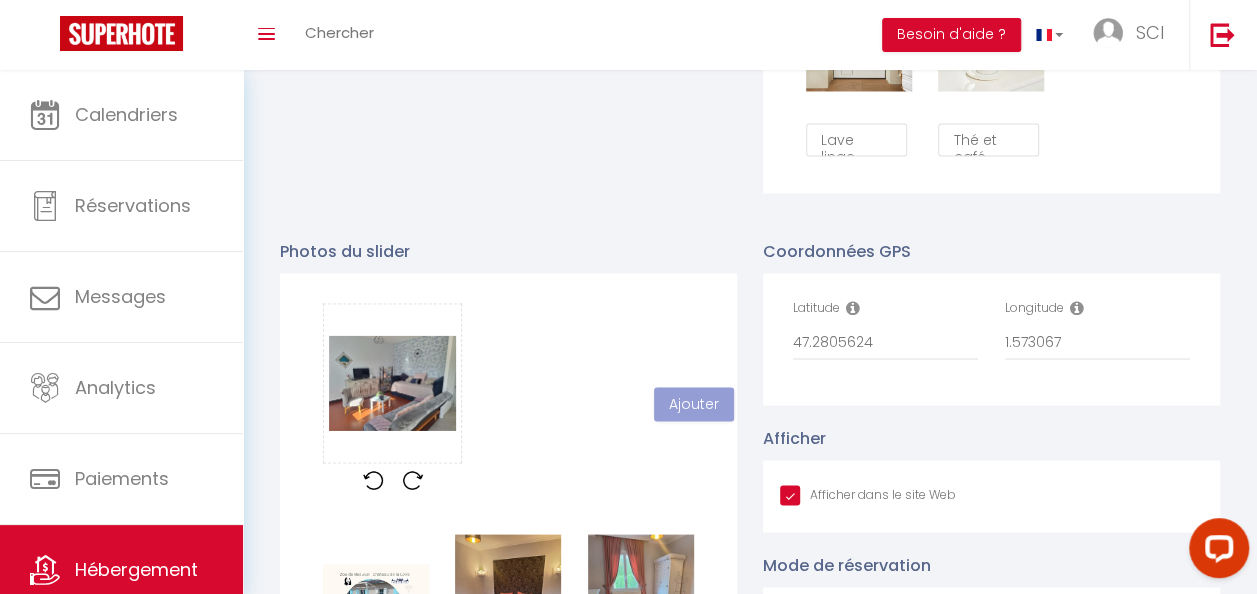 type 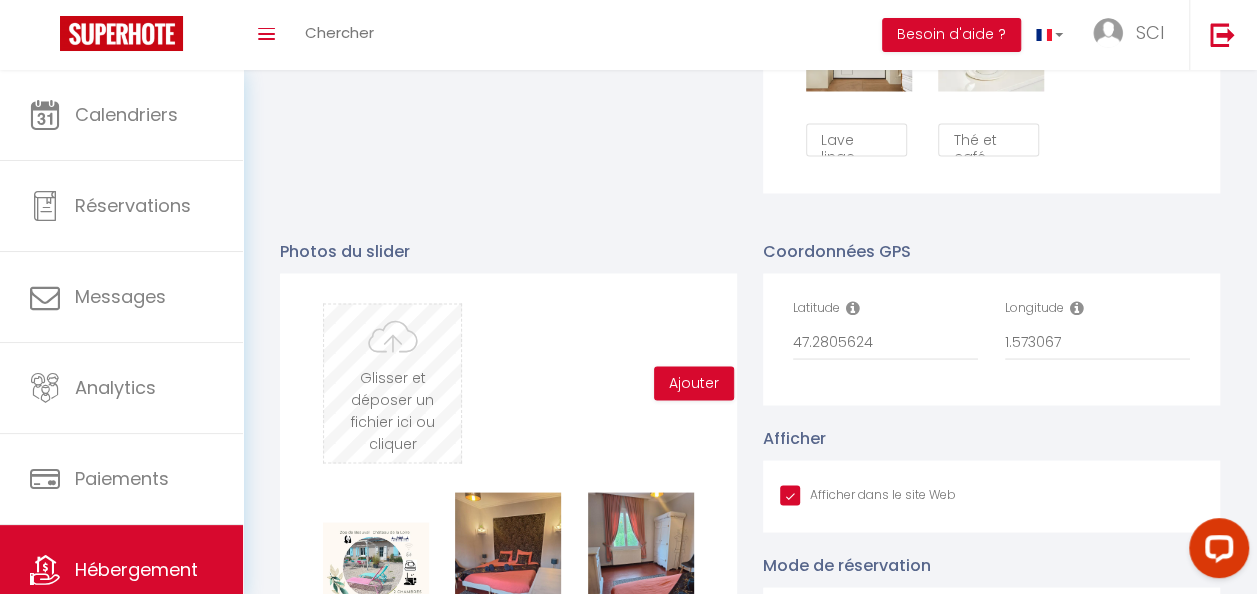 click at bounding box center [392, 383] 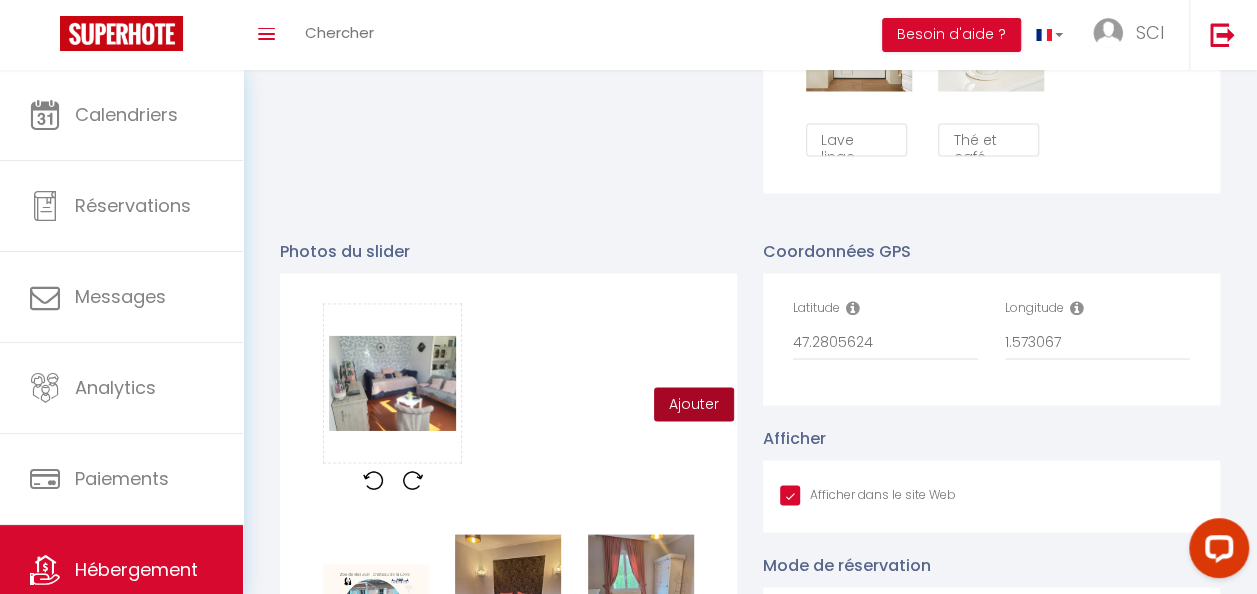 click on "Ajouter" at bounding box center (694, 404) 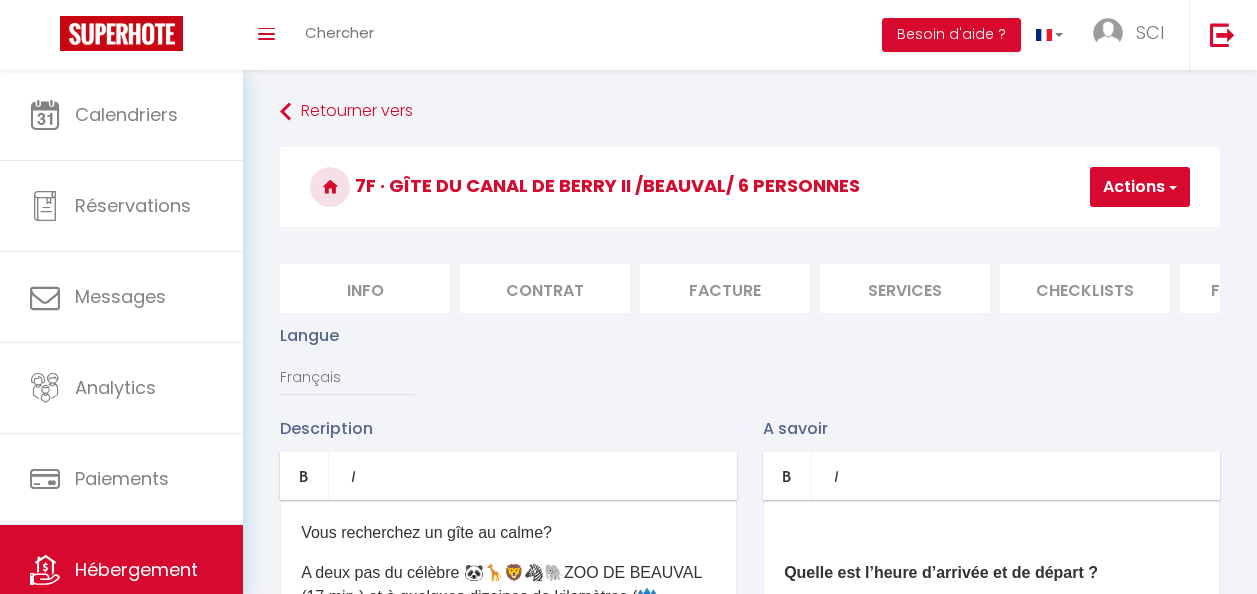 scroll, scrollTop: 1744, scrollLeft: 0, axis: vertical 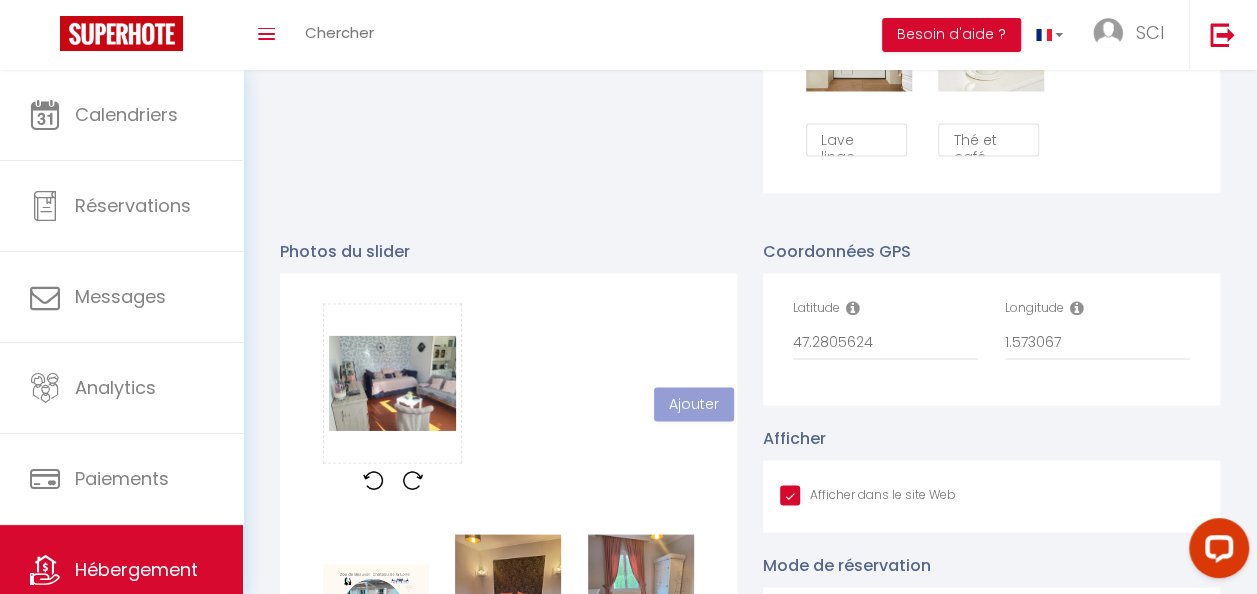 type 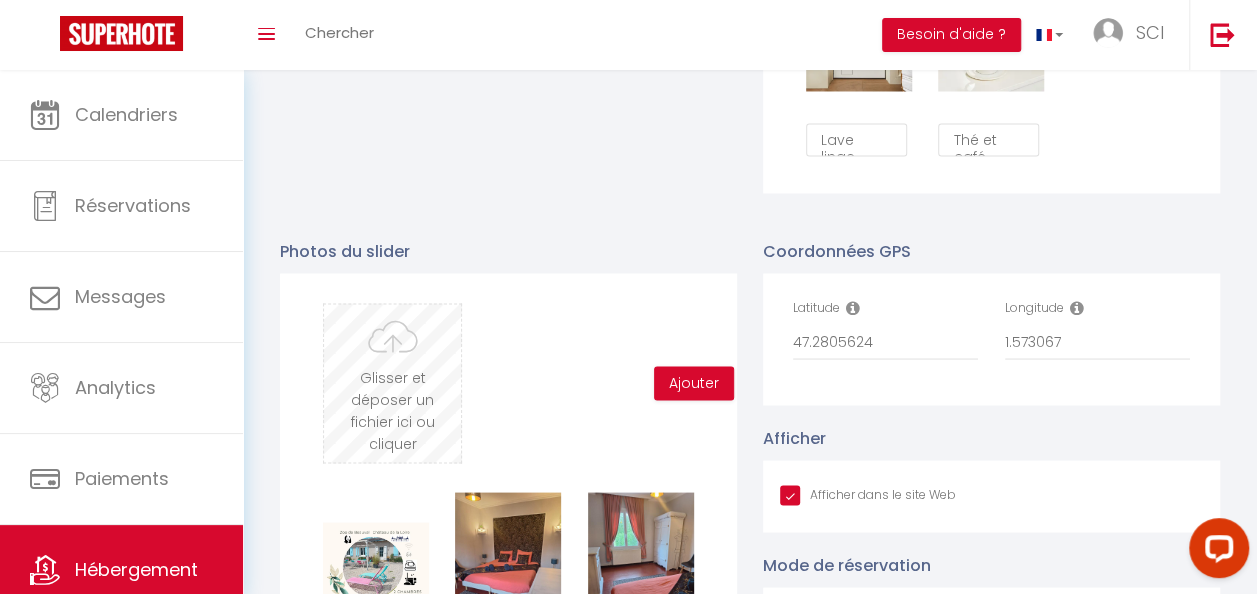 click at bounding box center [392, 383] 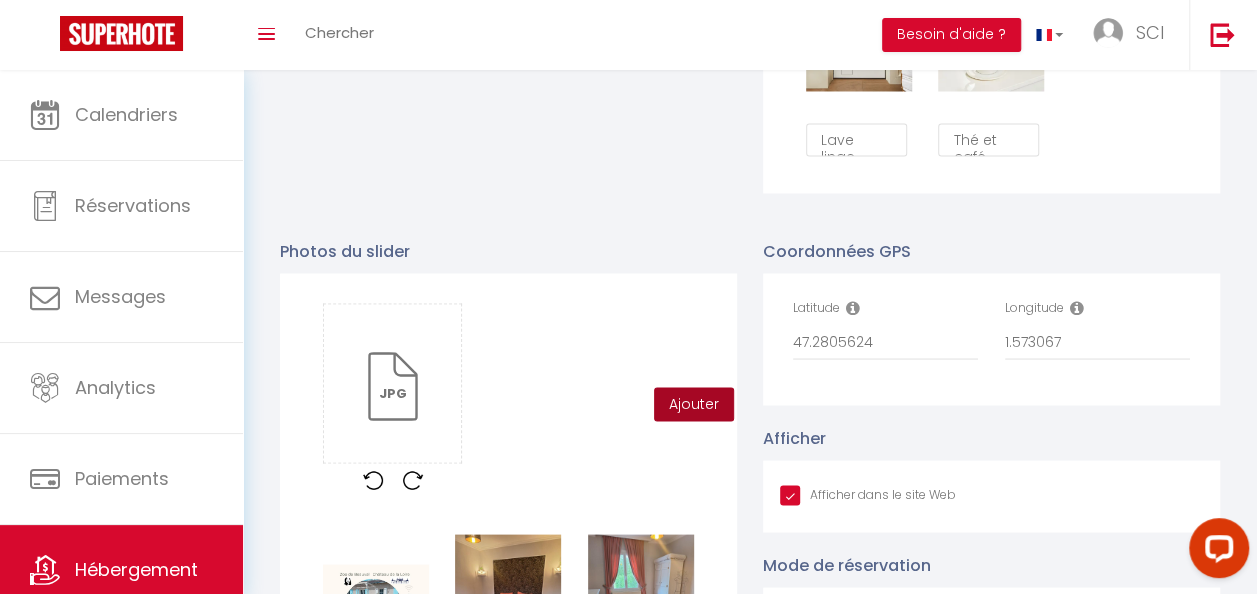 click on "Ajouter" at bounding box center [694, 404] 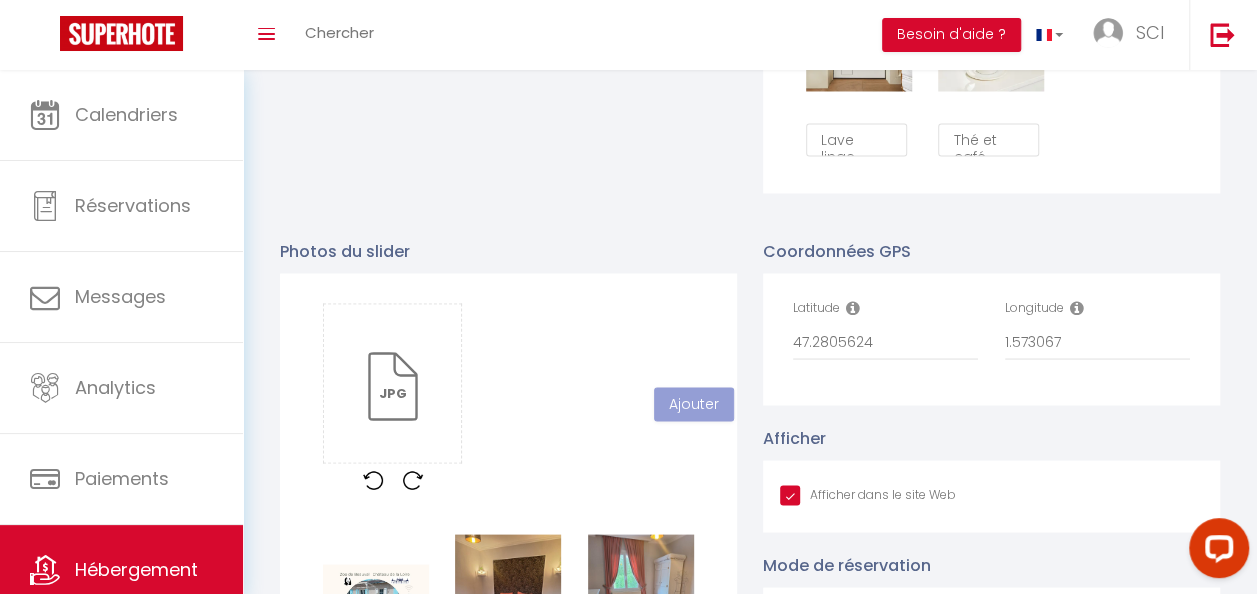 type 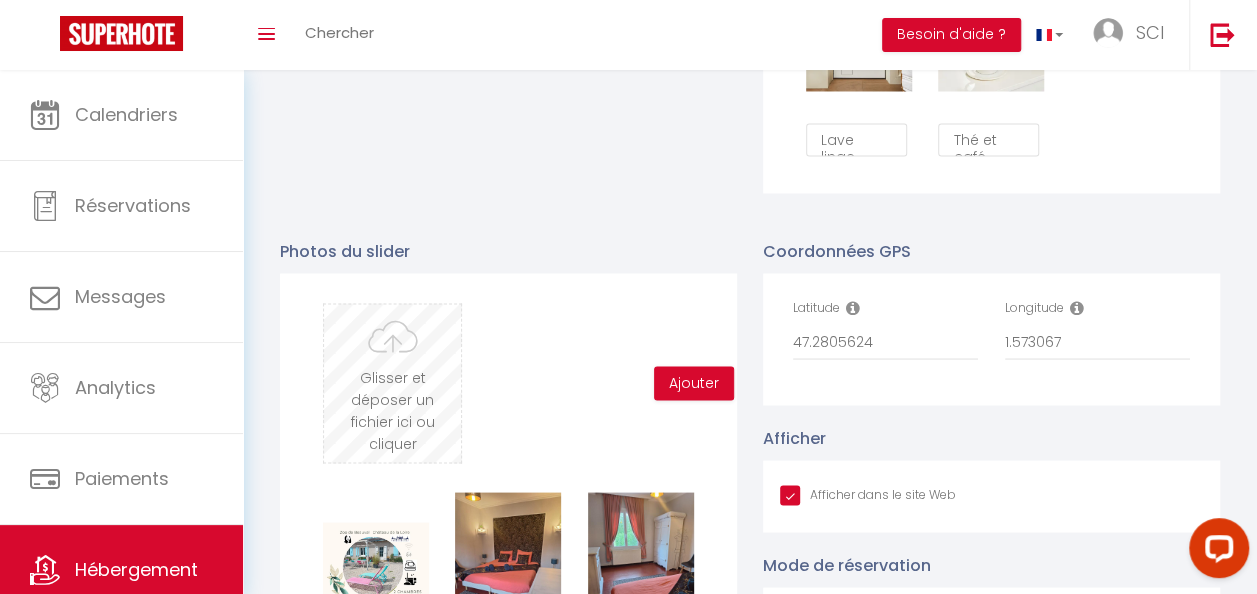click at bounding box center [392, 383] 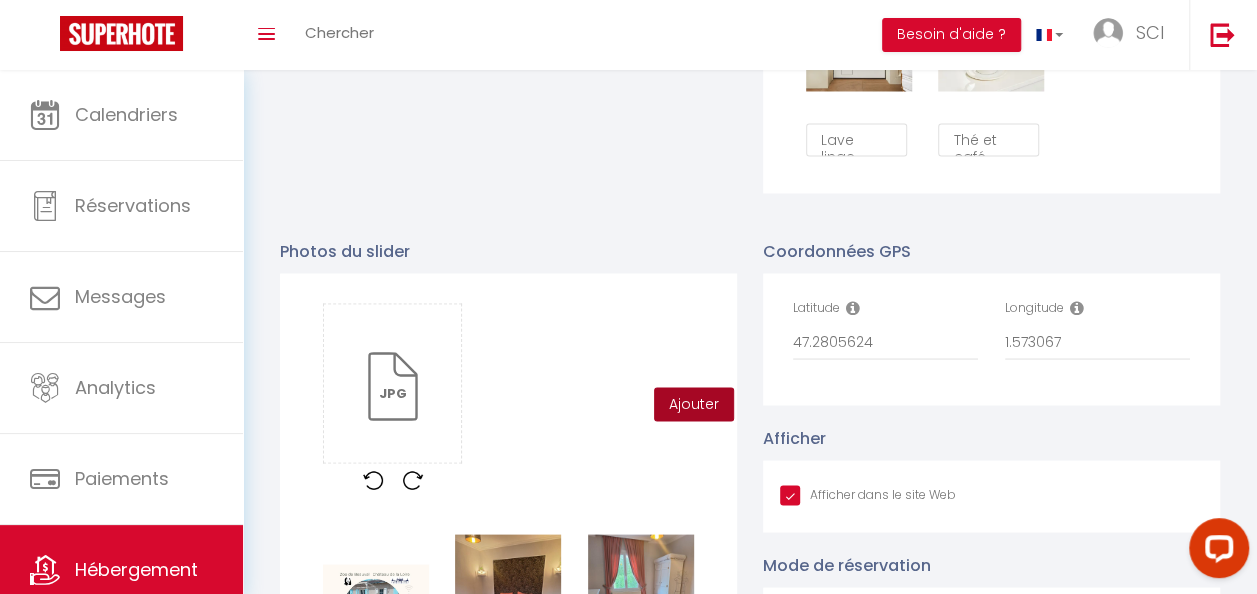 click on "Ajouter" at bounding box center [694, 404] 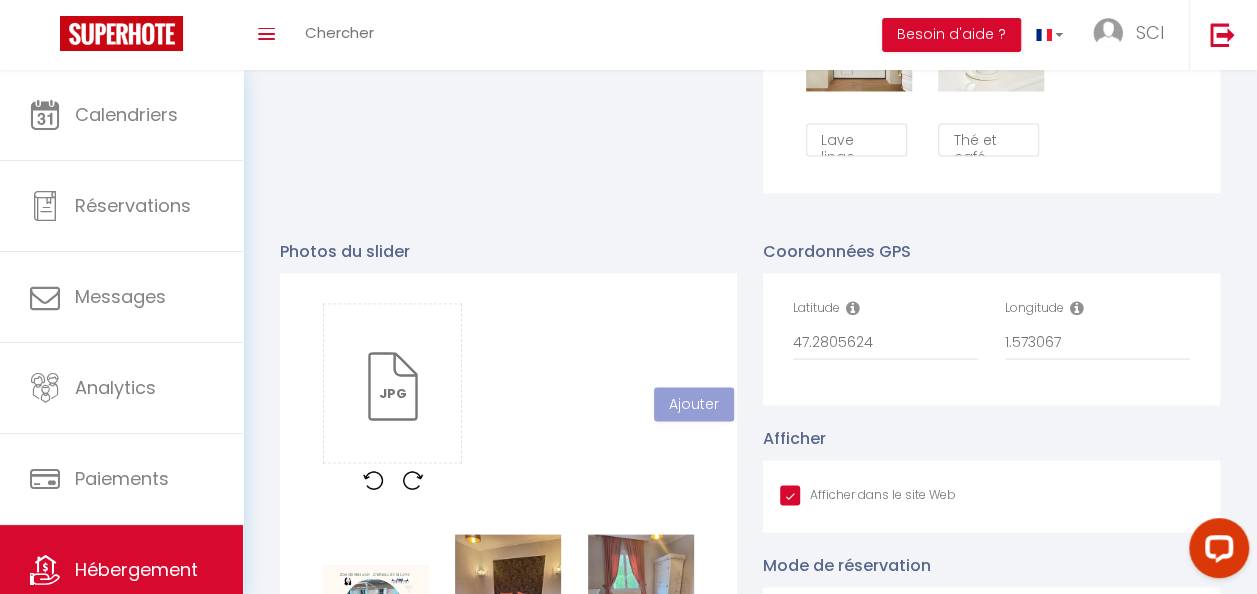 type 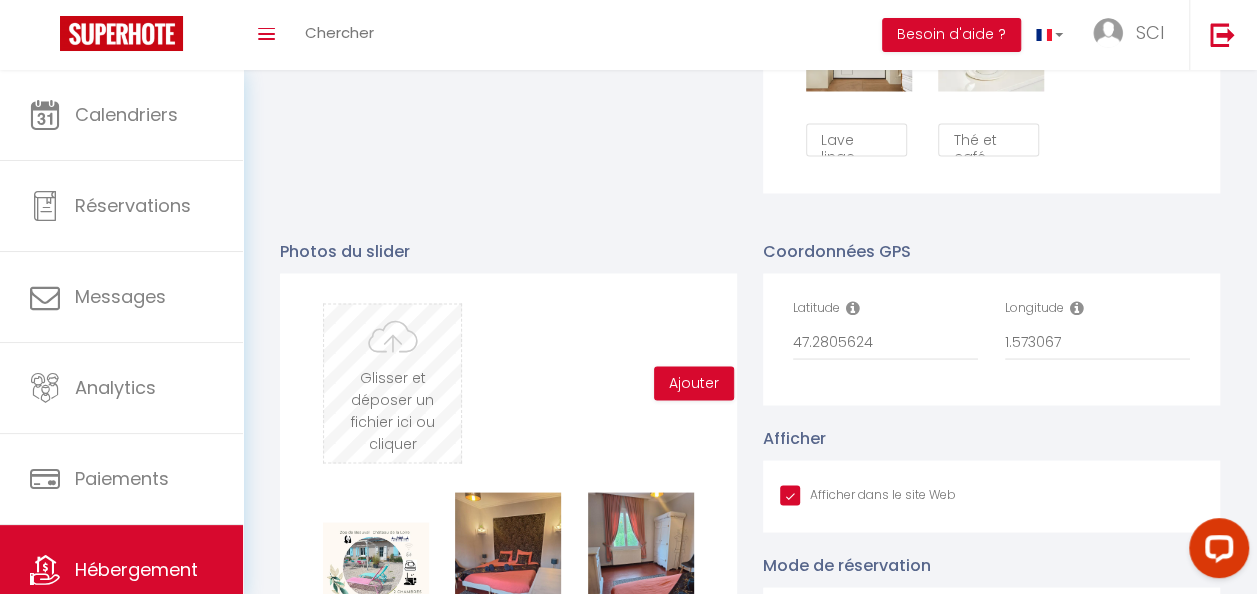 click at bounding box center (392, 383) 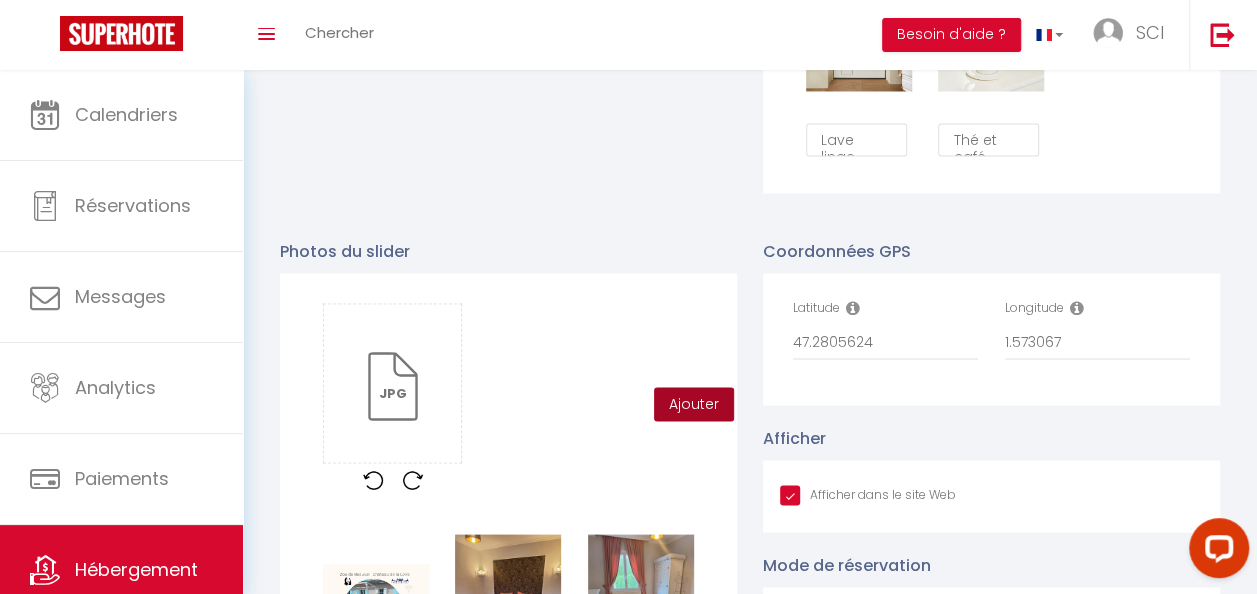 click on "Ajouter" at bounding box center (694, 404) 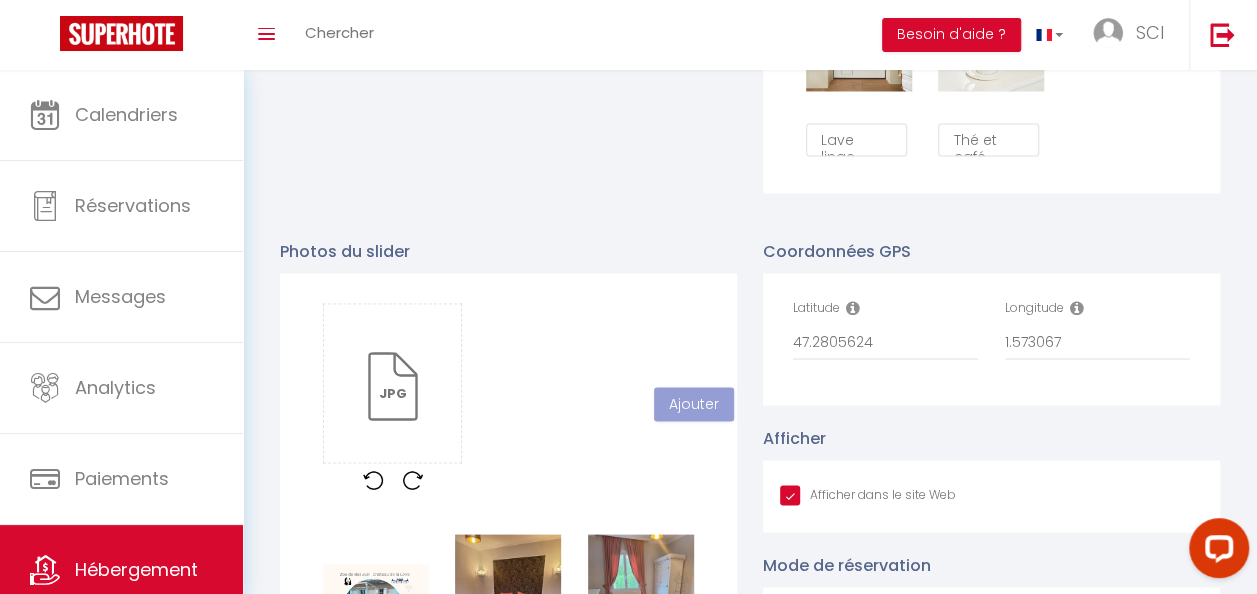 type 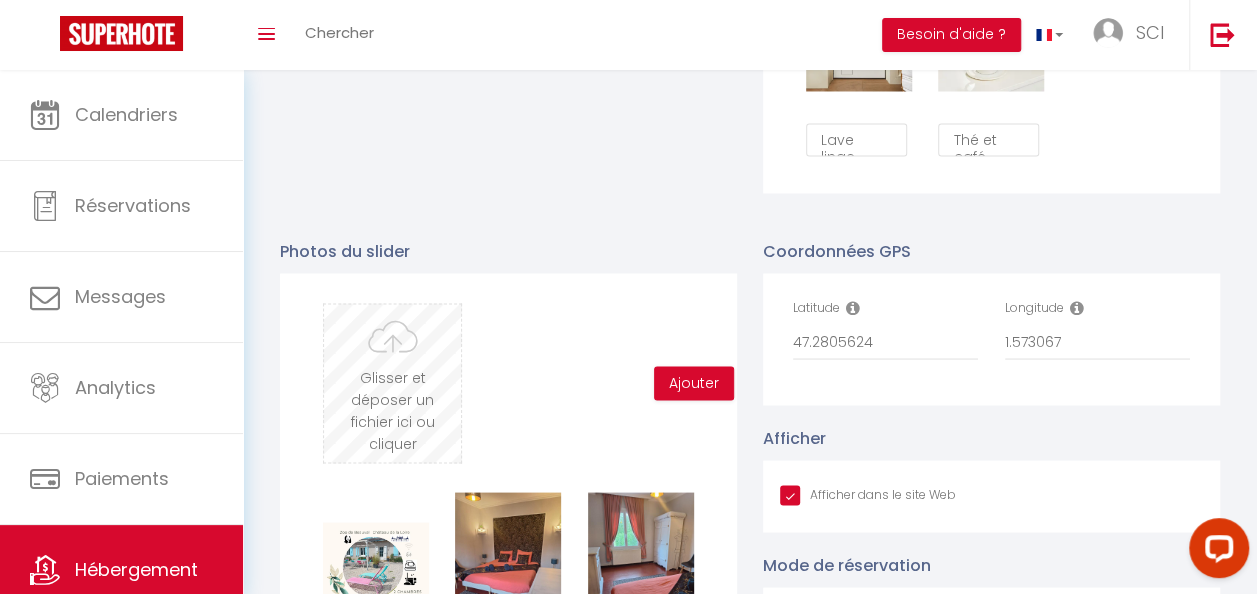 click at bounding box center [392, 383] 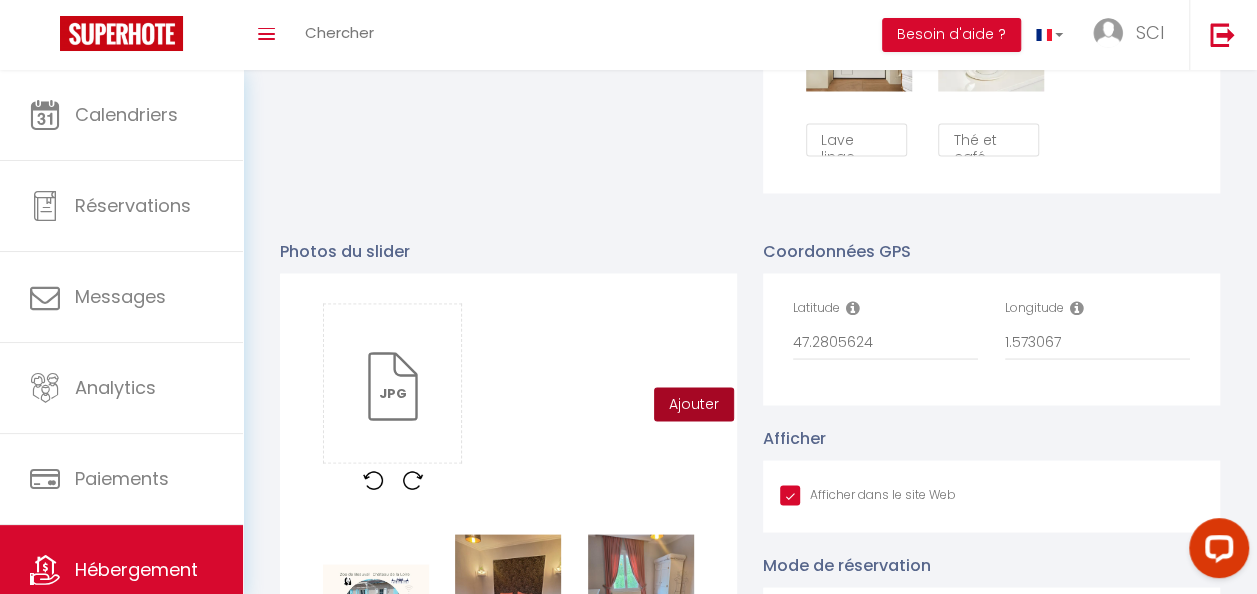 click on "Ajouter" at bounding box center (694, 404) 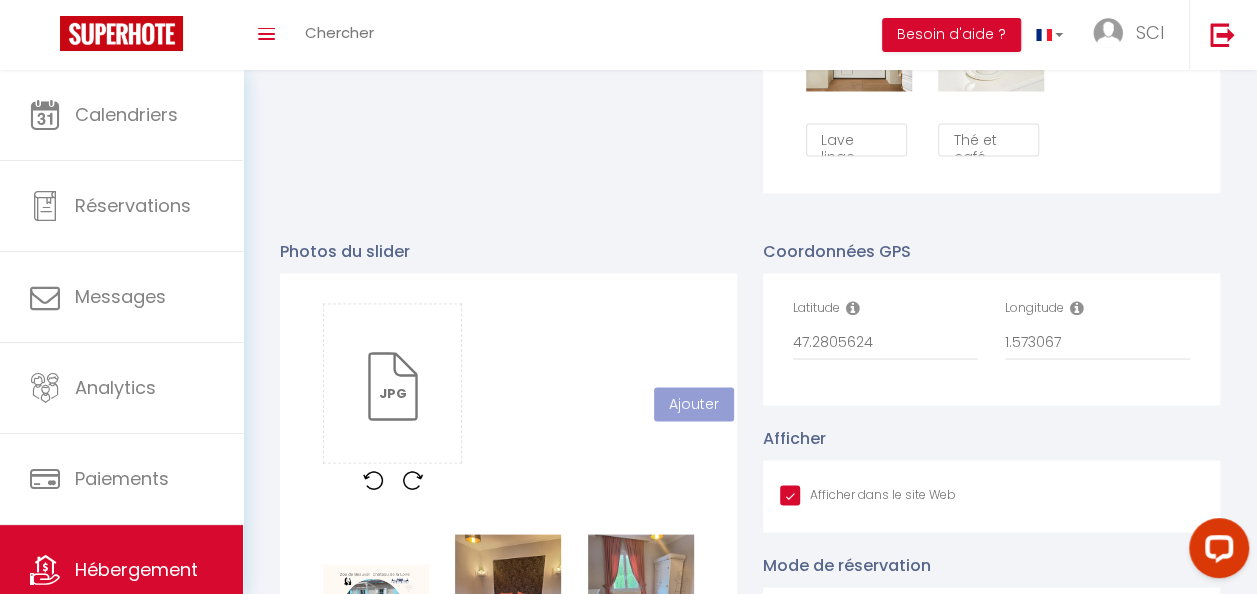 type 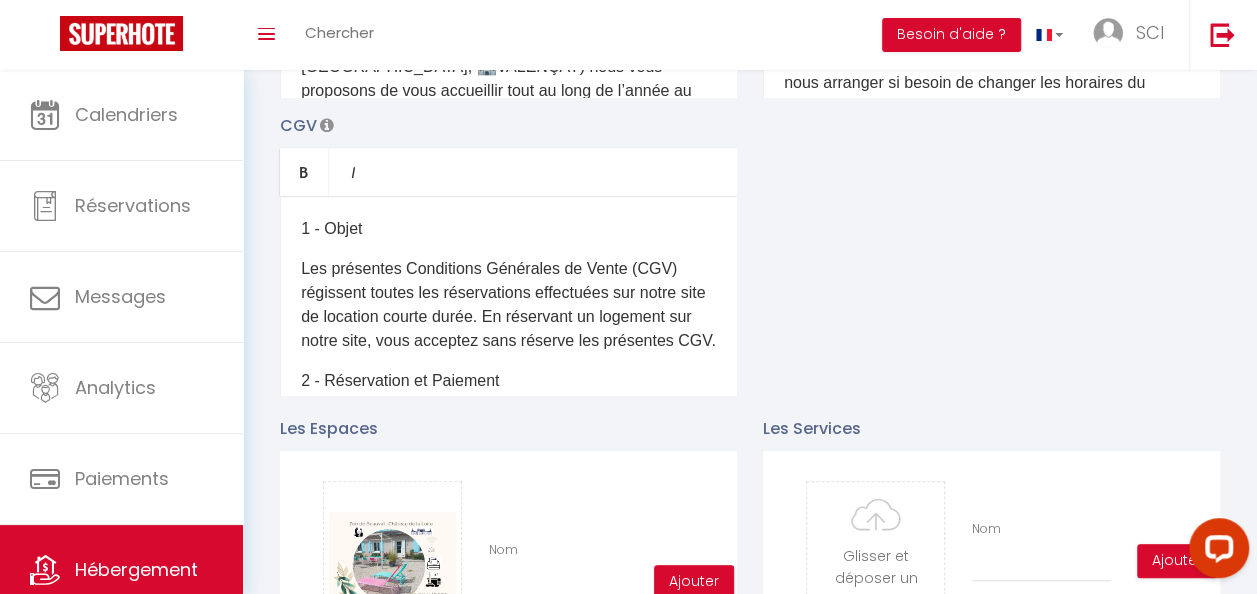 scroll, scrollTop: 0, scrollLeft: 0, axis: both 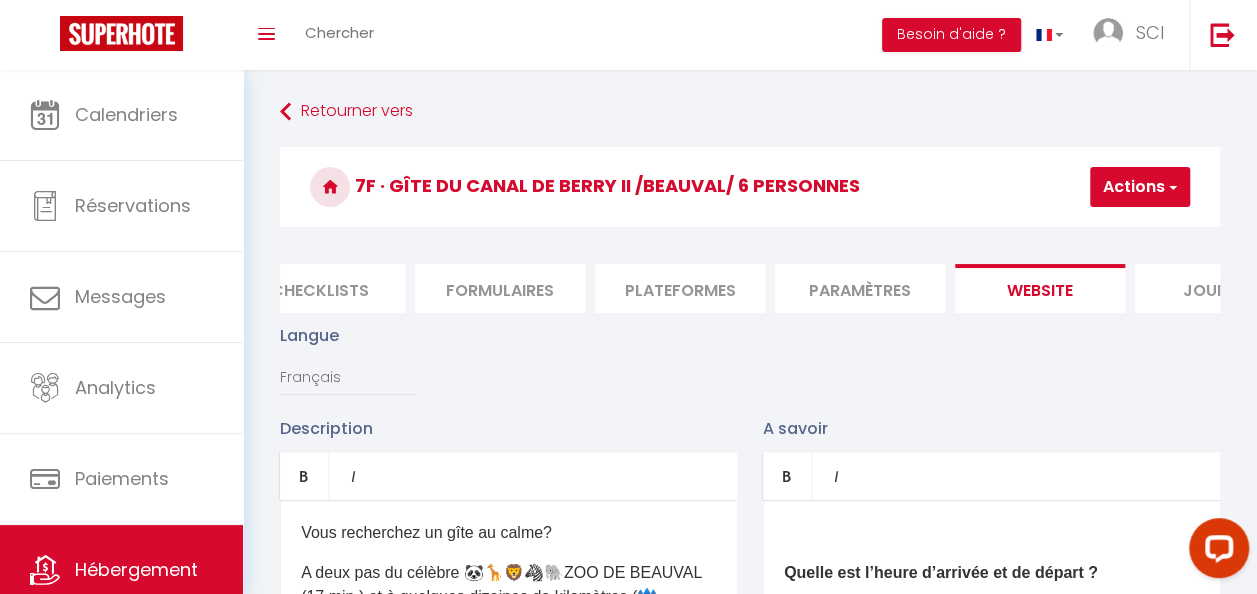 click on "Actions" at bounding box center (1140, 187) 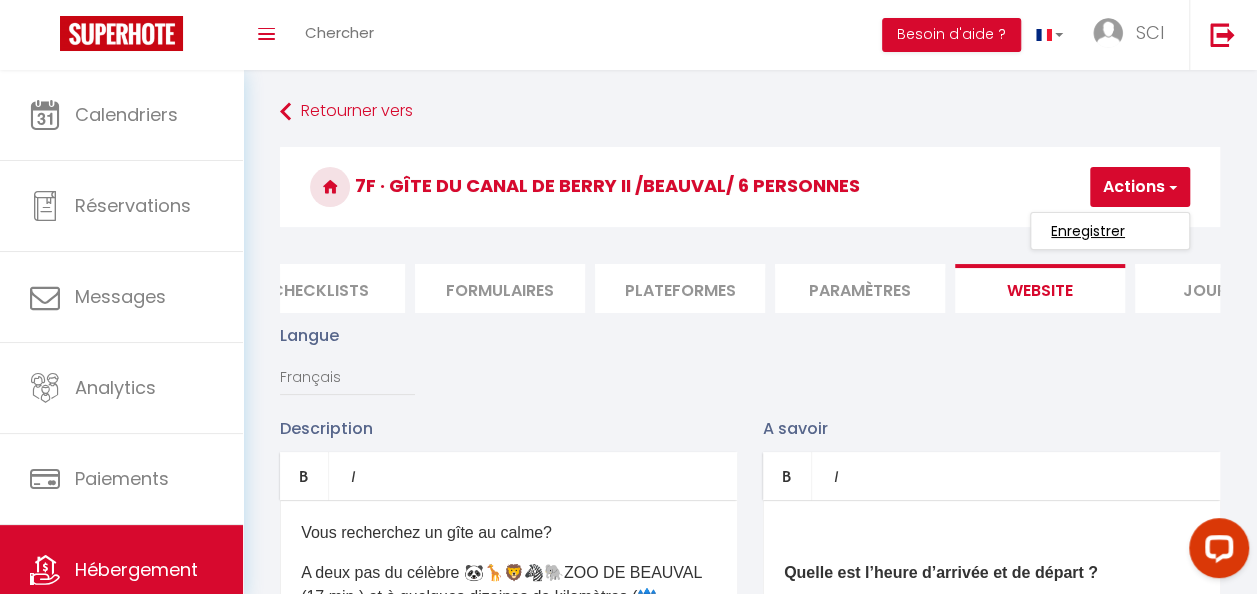 click on "Enregistrer" at bounding box center (1088, 231) 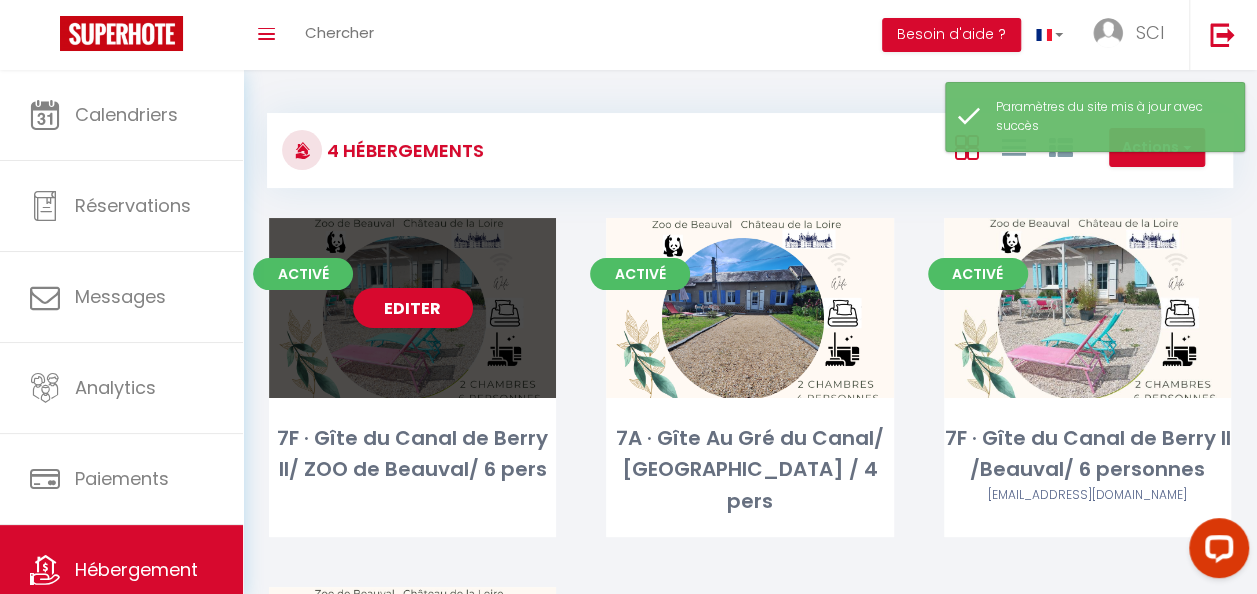 click on "Editer" at bounding box center (412, 308) 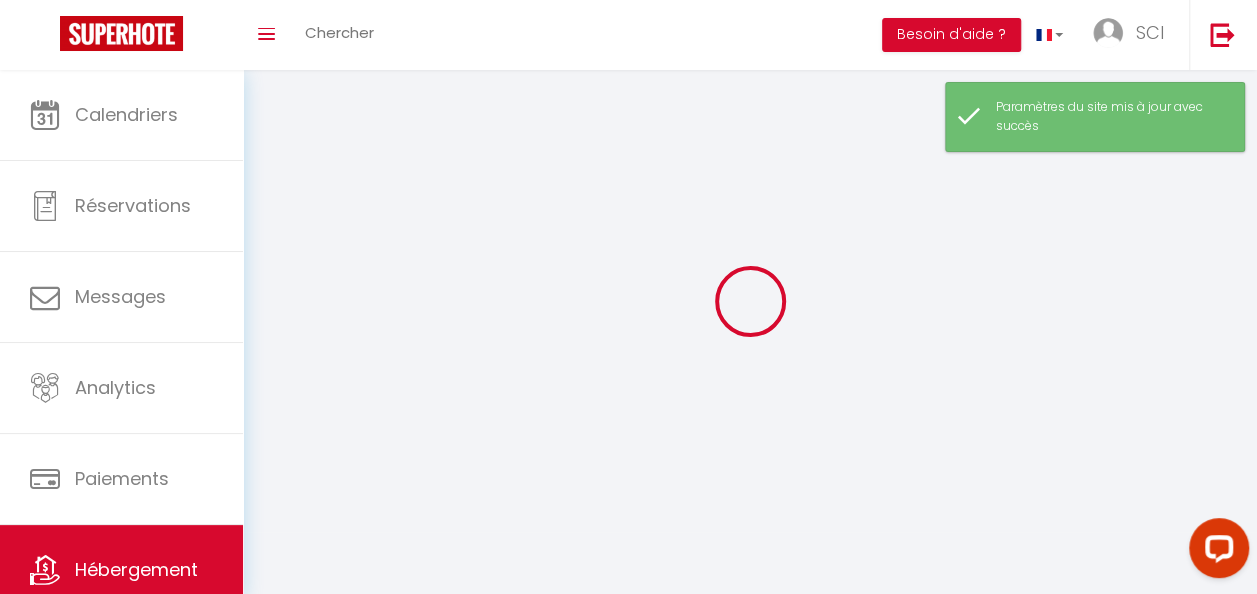 select 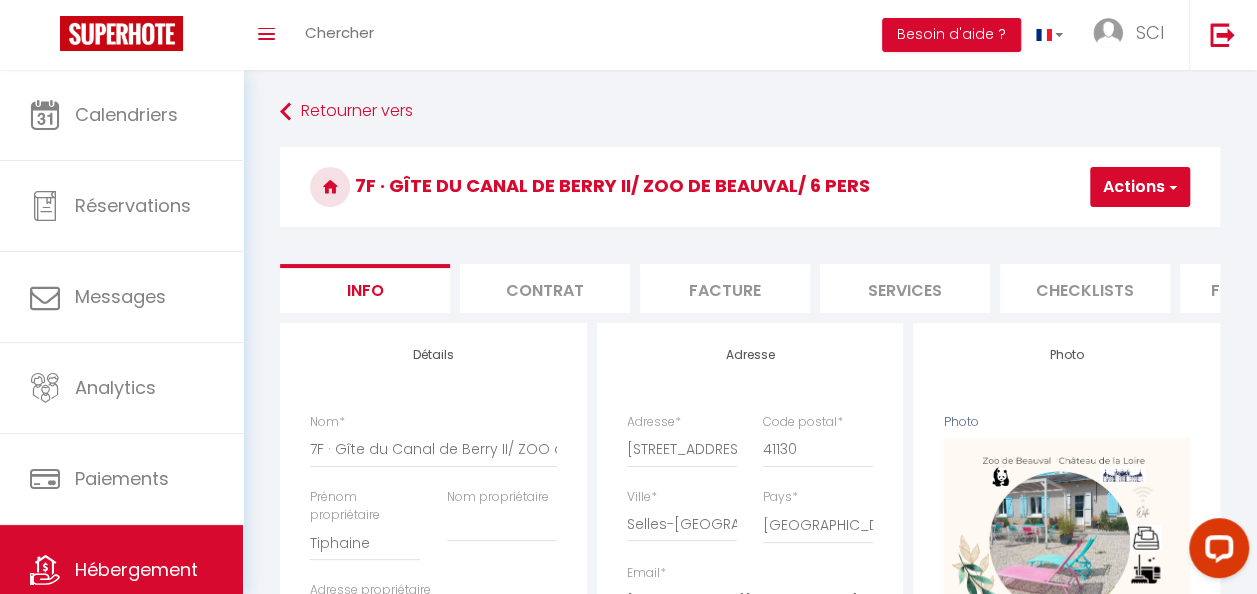 click on "Contrat" at bounding box center (545, 288) 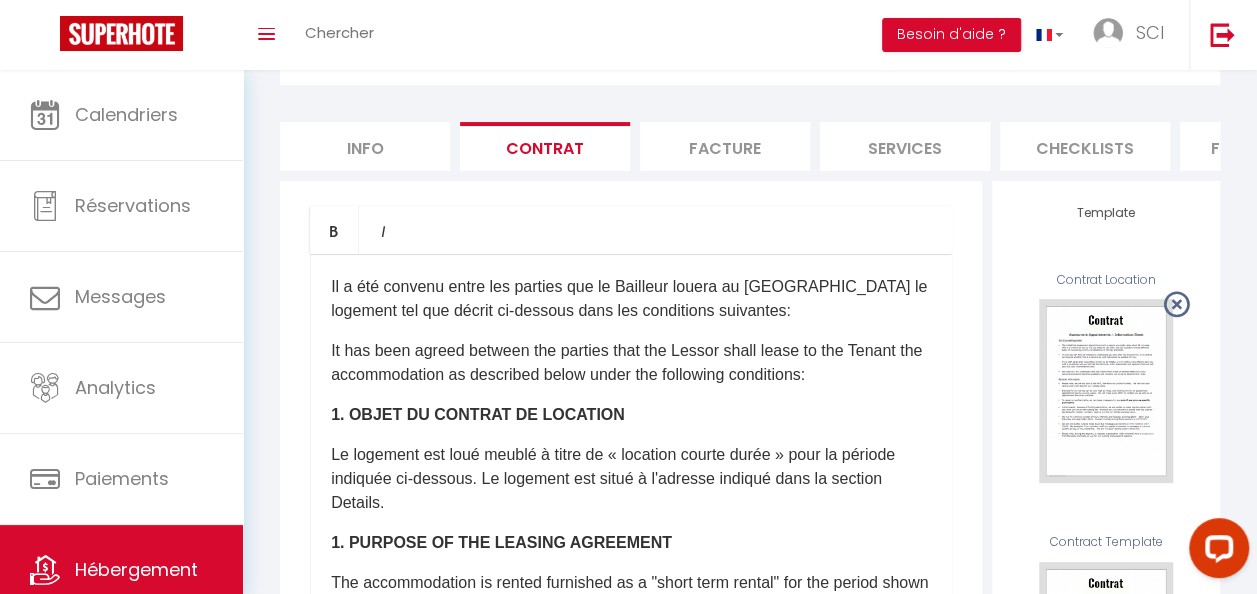 scroll, scrollTop: 156, scrollLeft: 0, axis: vertical 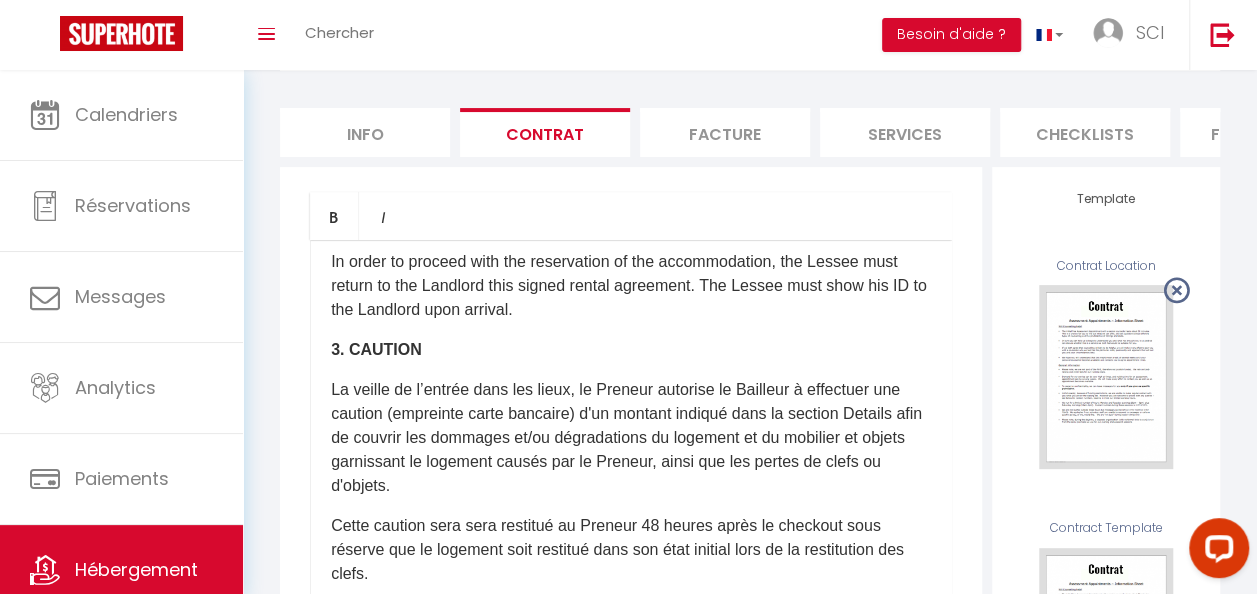 click on "Facture" at bounding box center (725, 132) 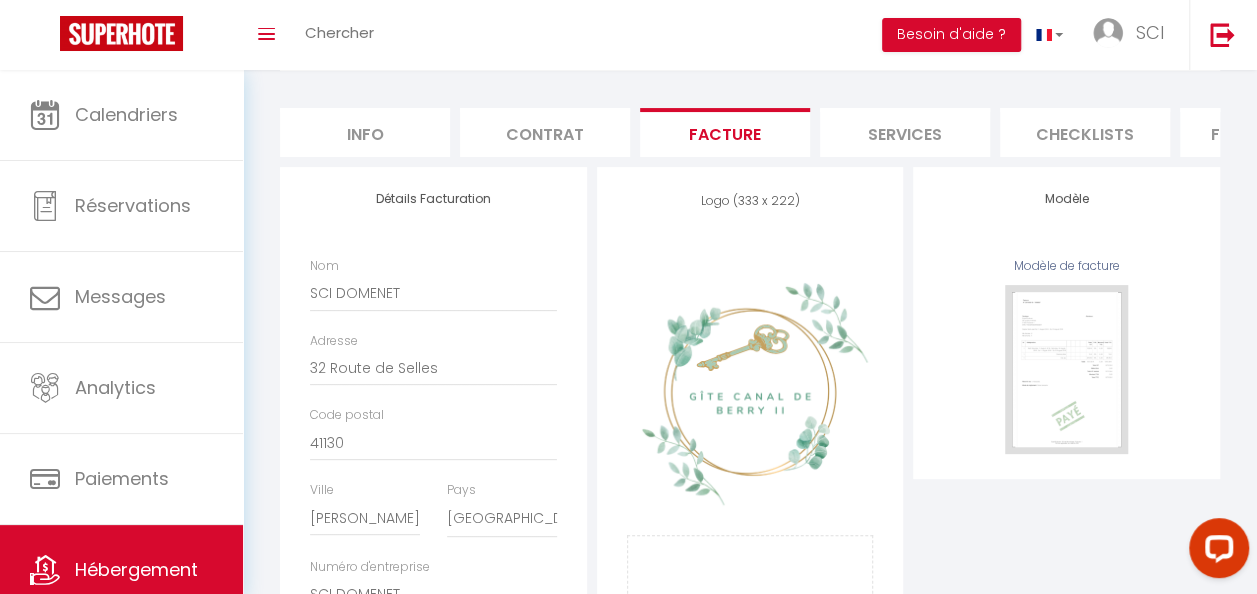 click on "Services" at bounding box center [905, 132] 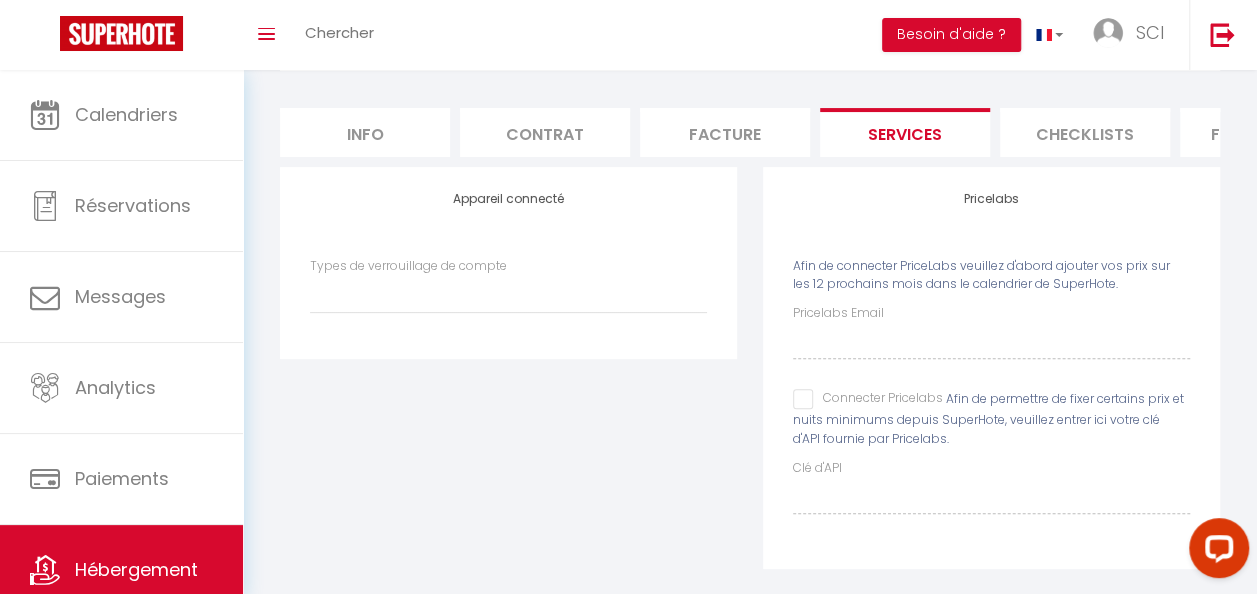 select 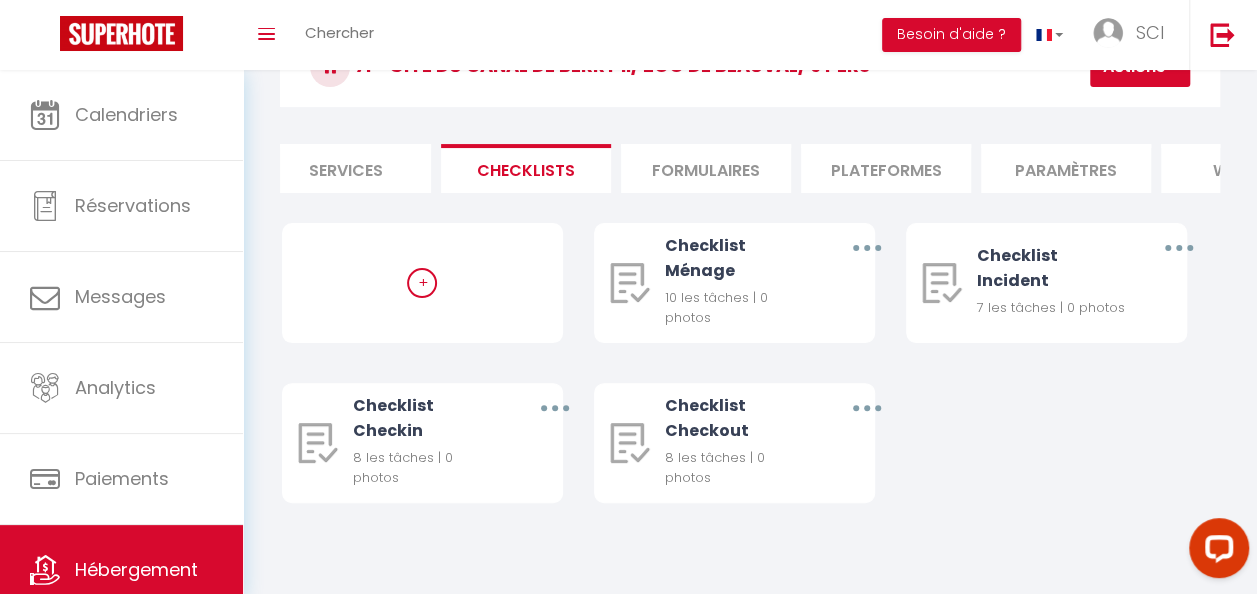 scroll, scrollTop: 0, scrollLeft: 562, axis: horizontal 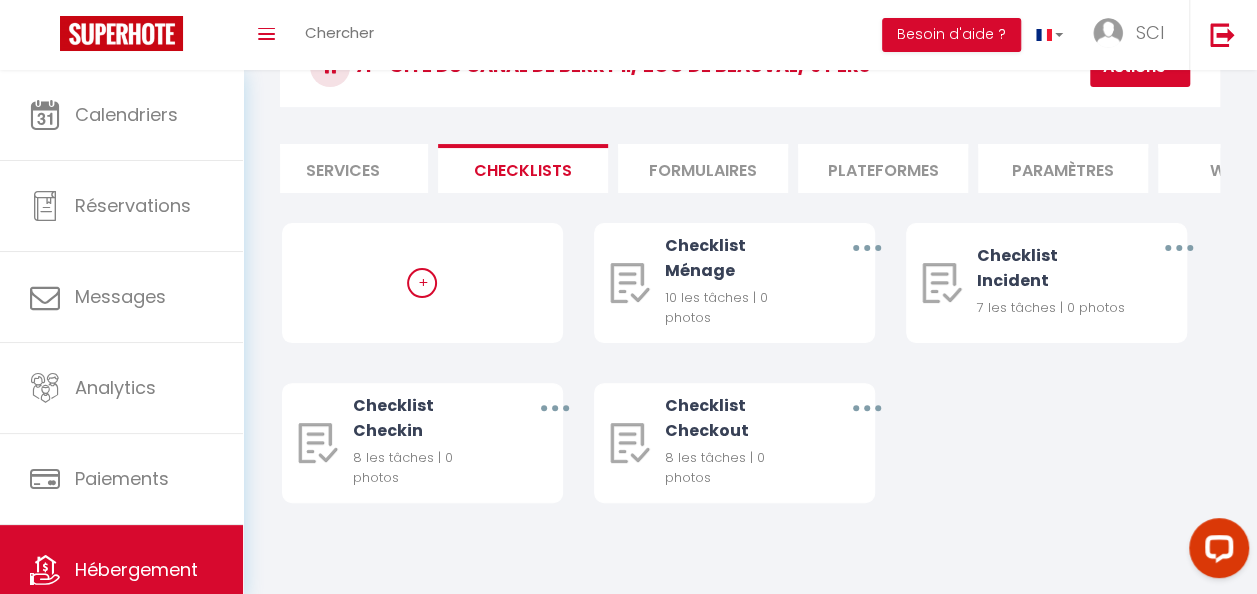 click on "Paramètres" at bounding box center [1063, 168] 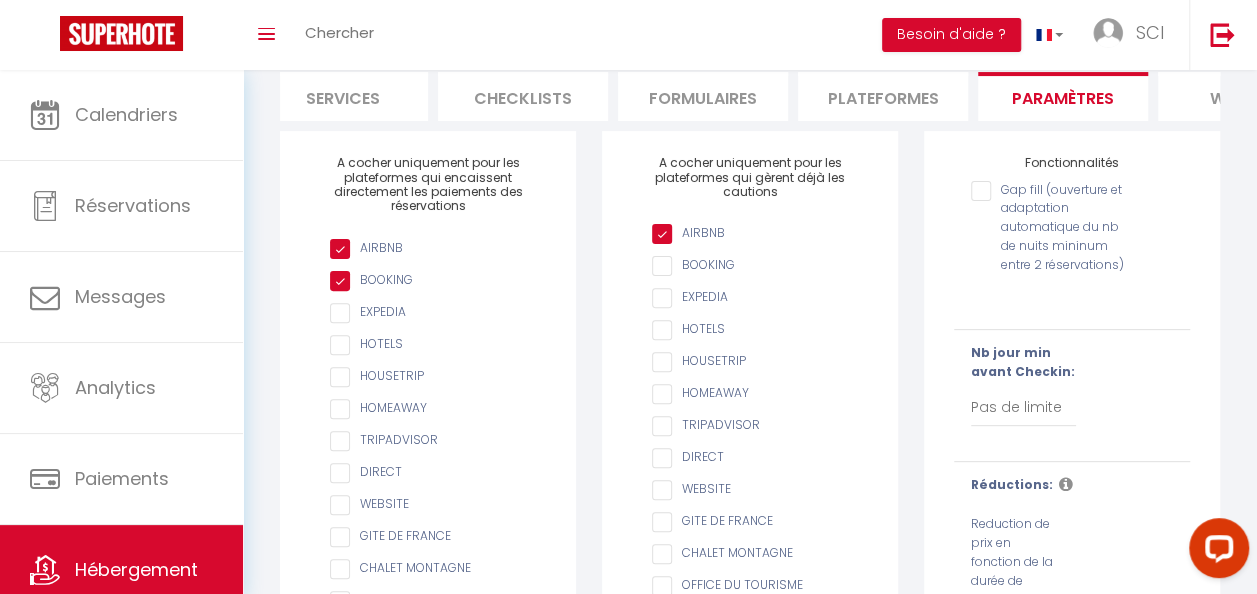 scroll, scrollTop: 188, scrollLeft: 0, axis: vertical 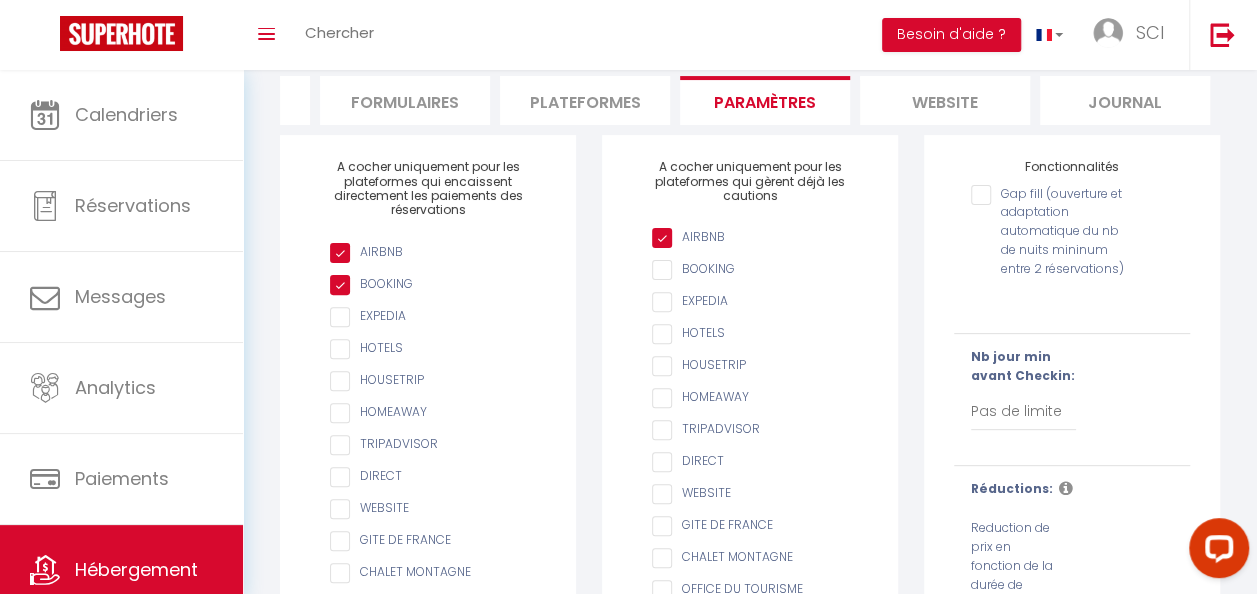 click on "Journal" at bounding box center (1125, 100) 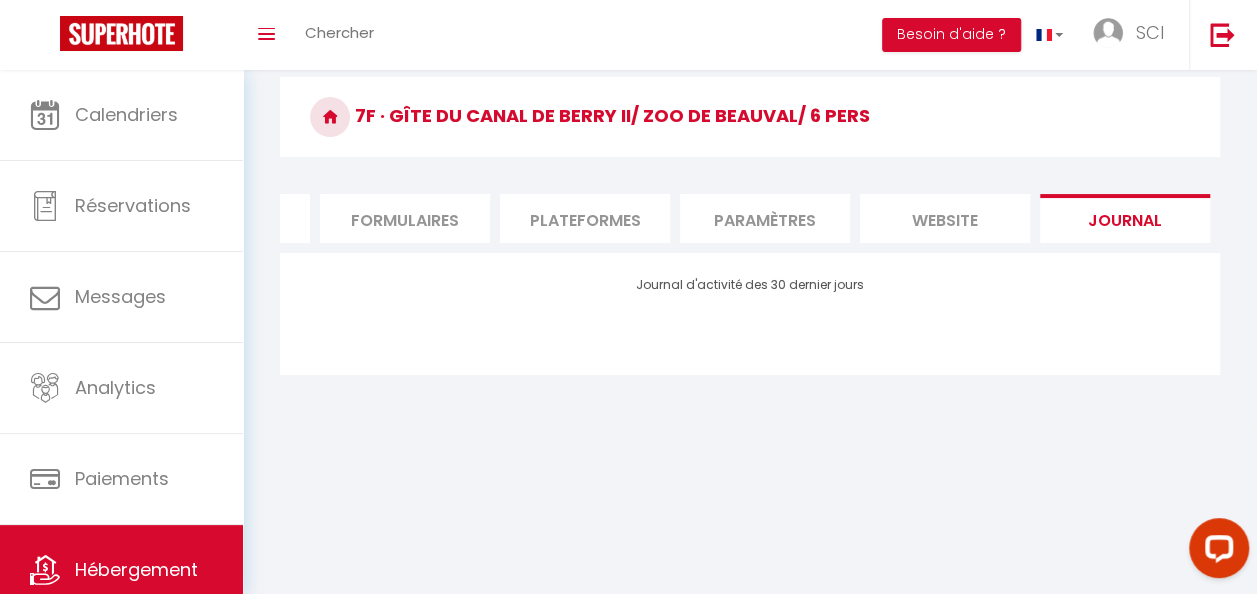 scroll, scrollTop: 188, scrollLeft: 0, axis: vertical 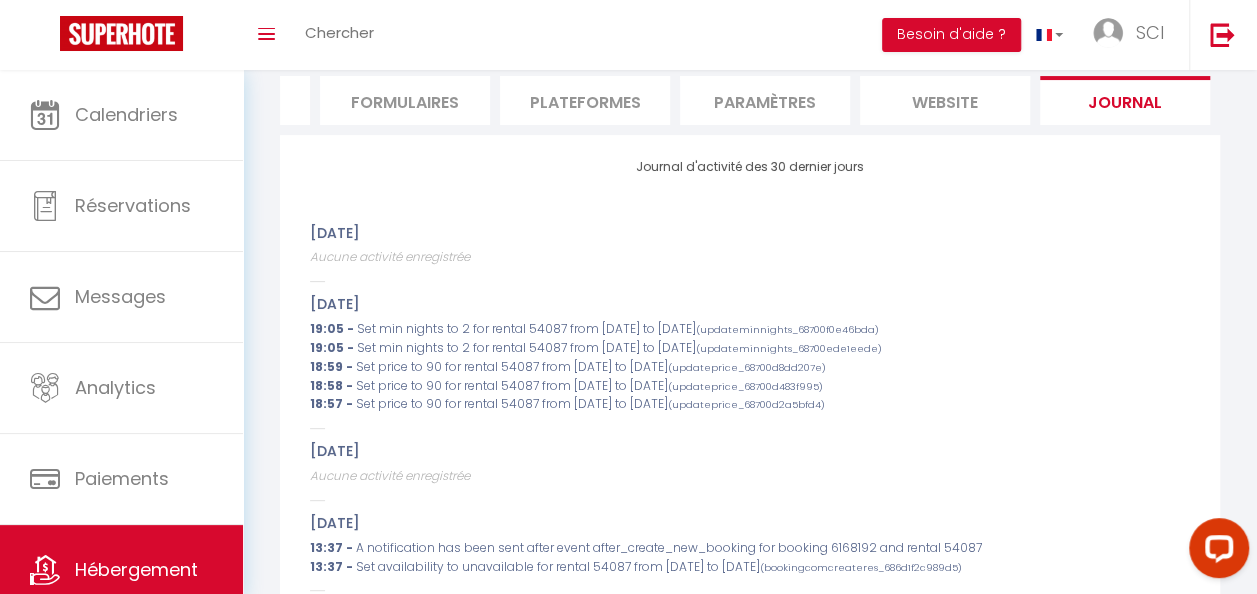 click on "website" at bounding box center [945, 100] 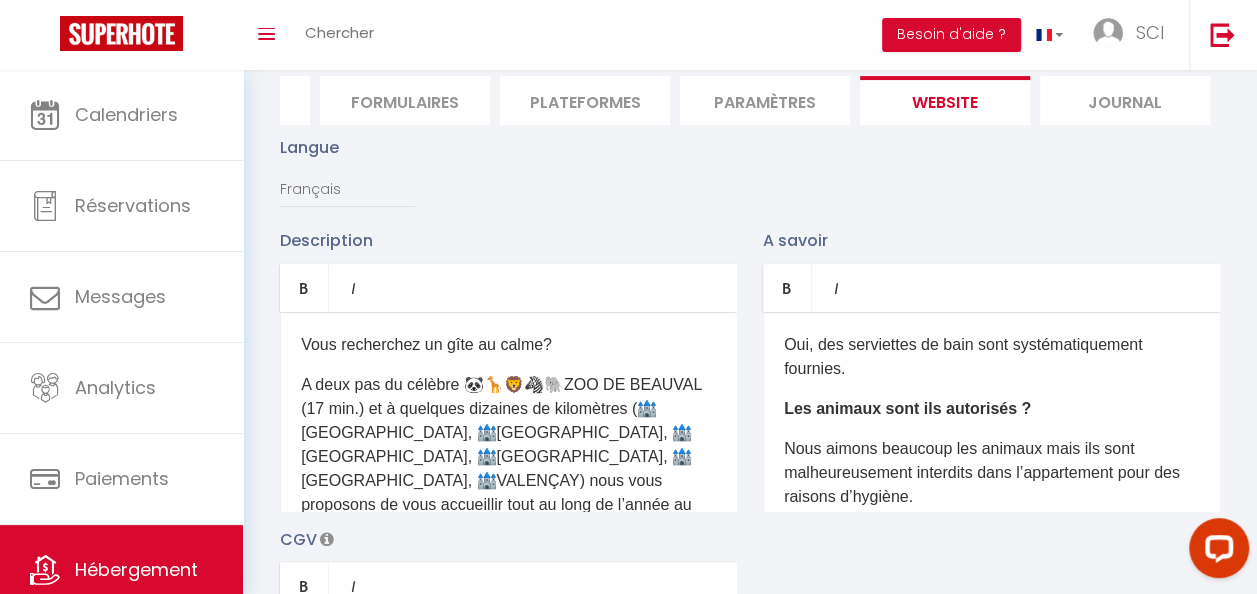 scroll, scrollTop: 196, scrollLeft: 0, axis: vertical 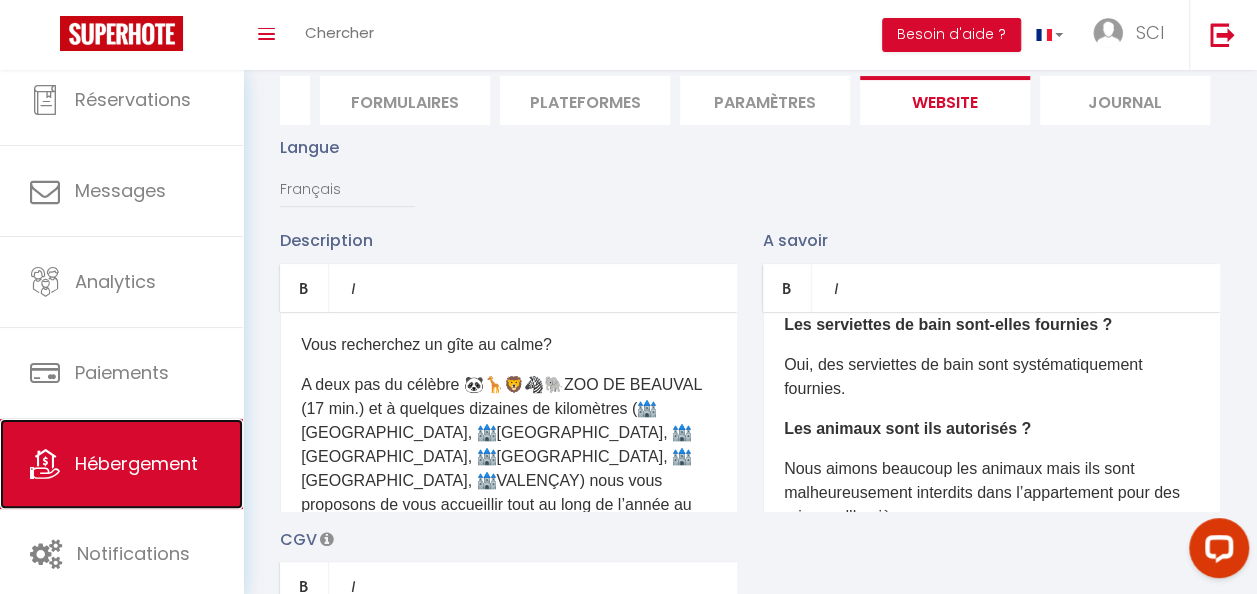 click on "Hébergement" at bounding box center (136, 463) 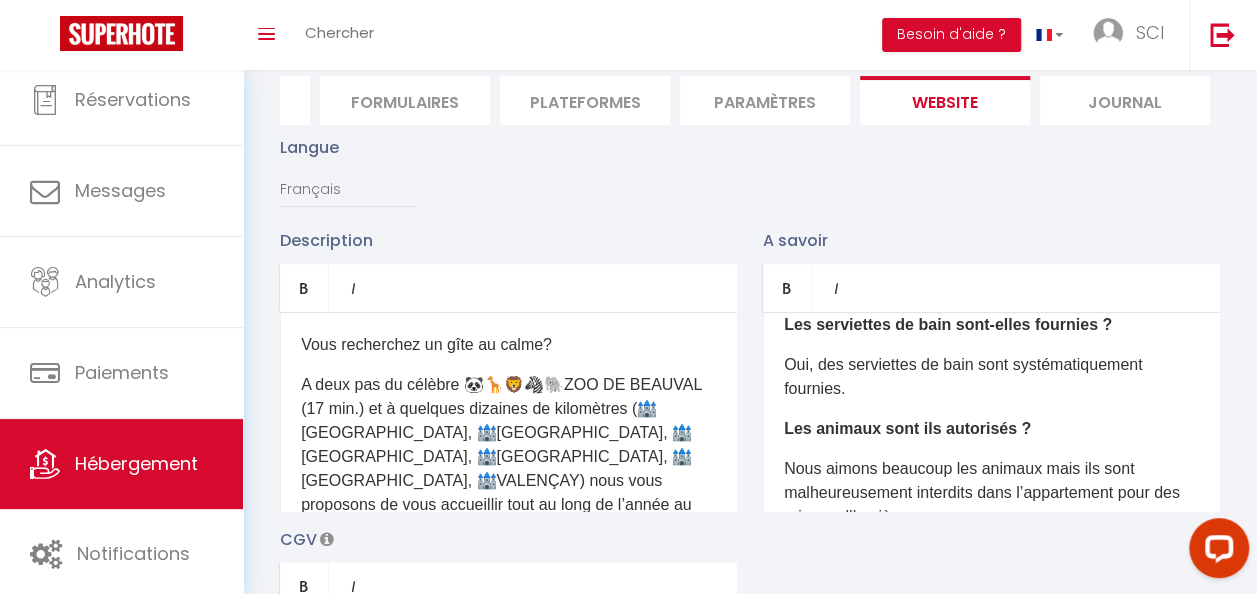 scroll, scrollTop: 0, scrollLeft: 0, axis: both 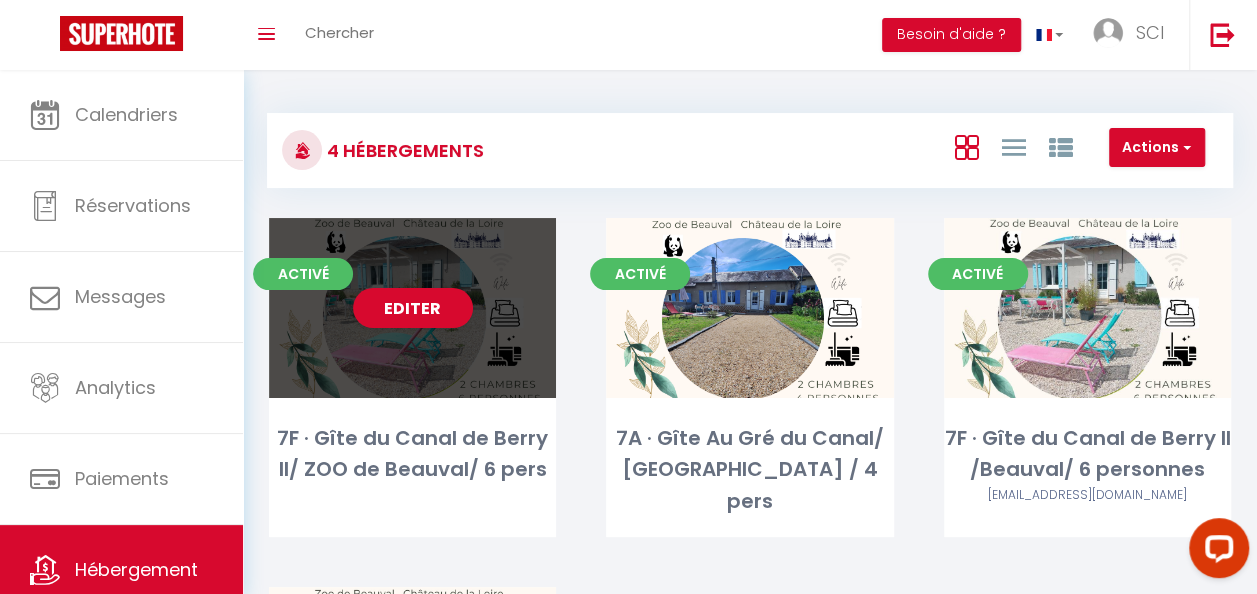 click on "Editer" at bounding box center [412, 308] 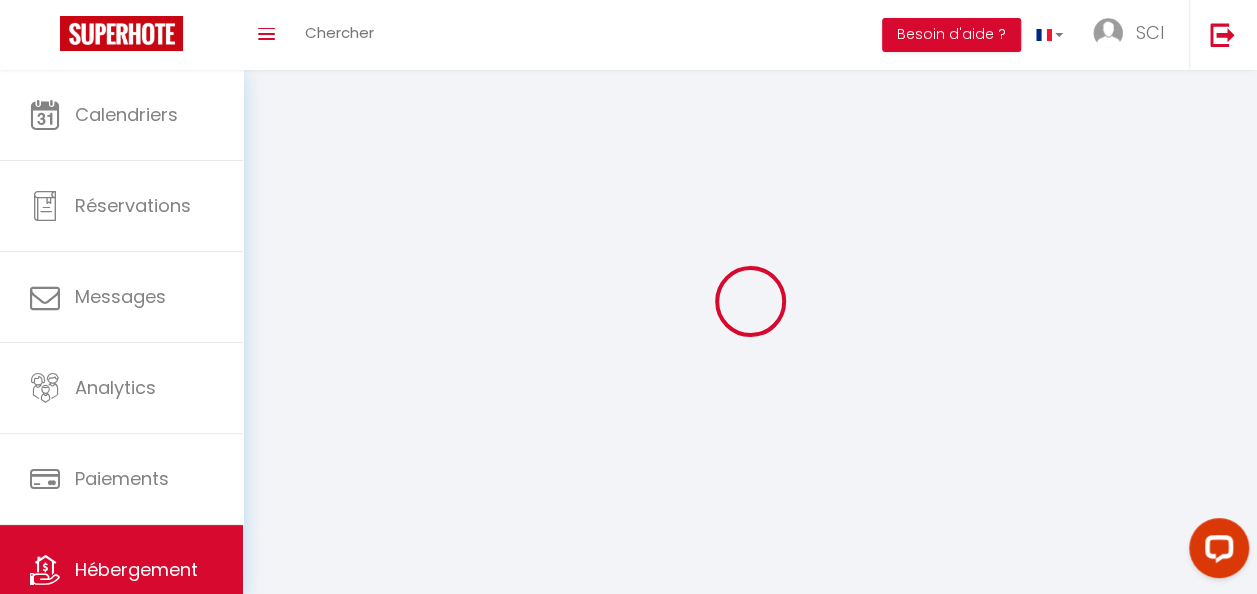 select 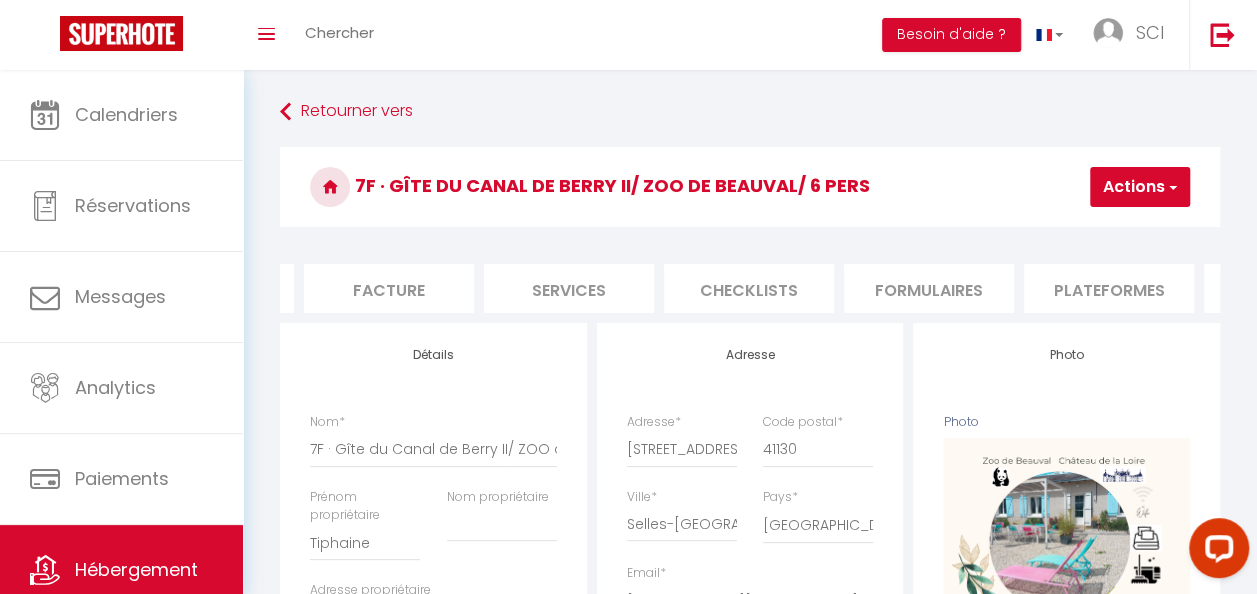 scroll, scrollTop: 0, scrollLeft: 370, axis: horizontal 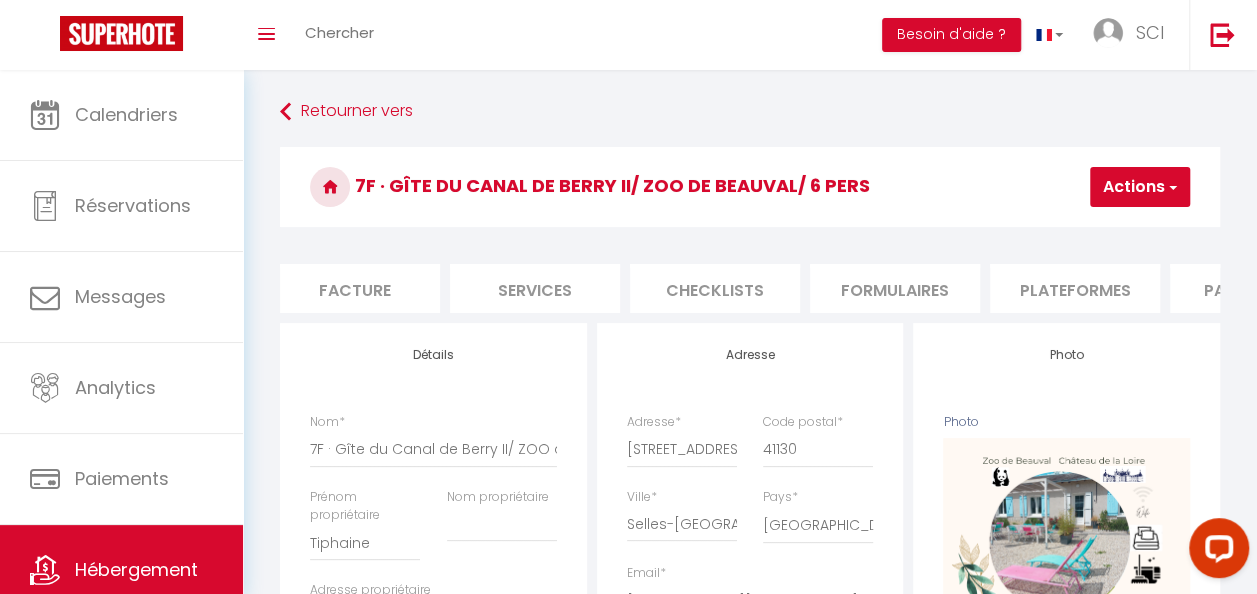 click on "Plateformes" at bounding box center [1075, 288] 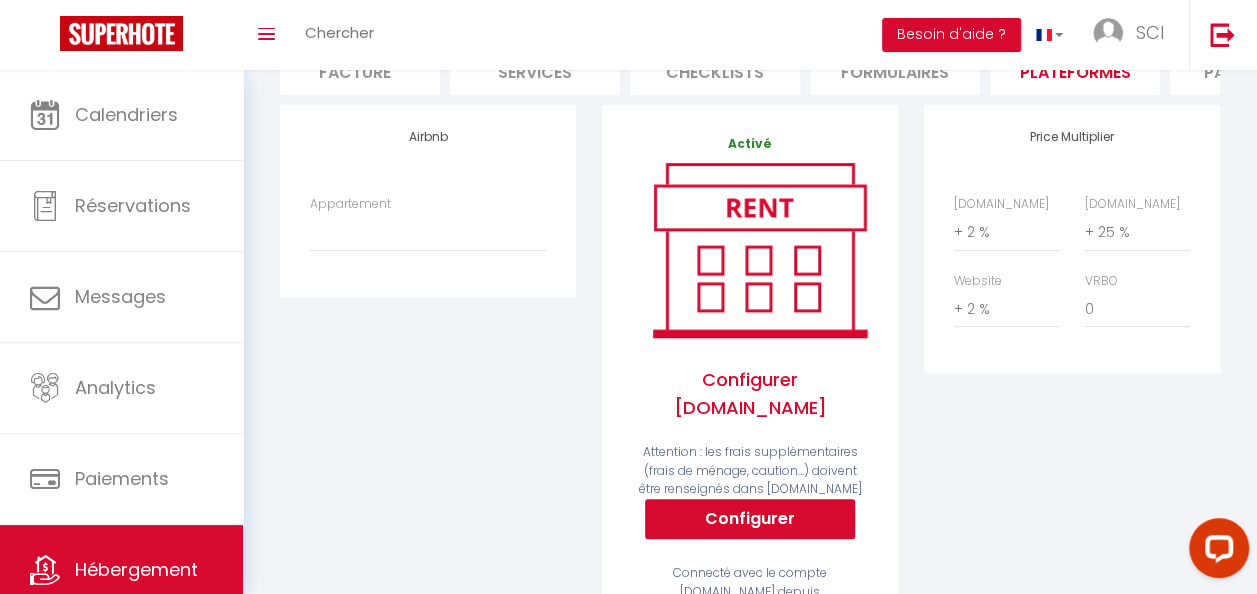 scroll, scrollTop: 221, scrollLeft: 0, axis: vertical 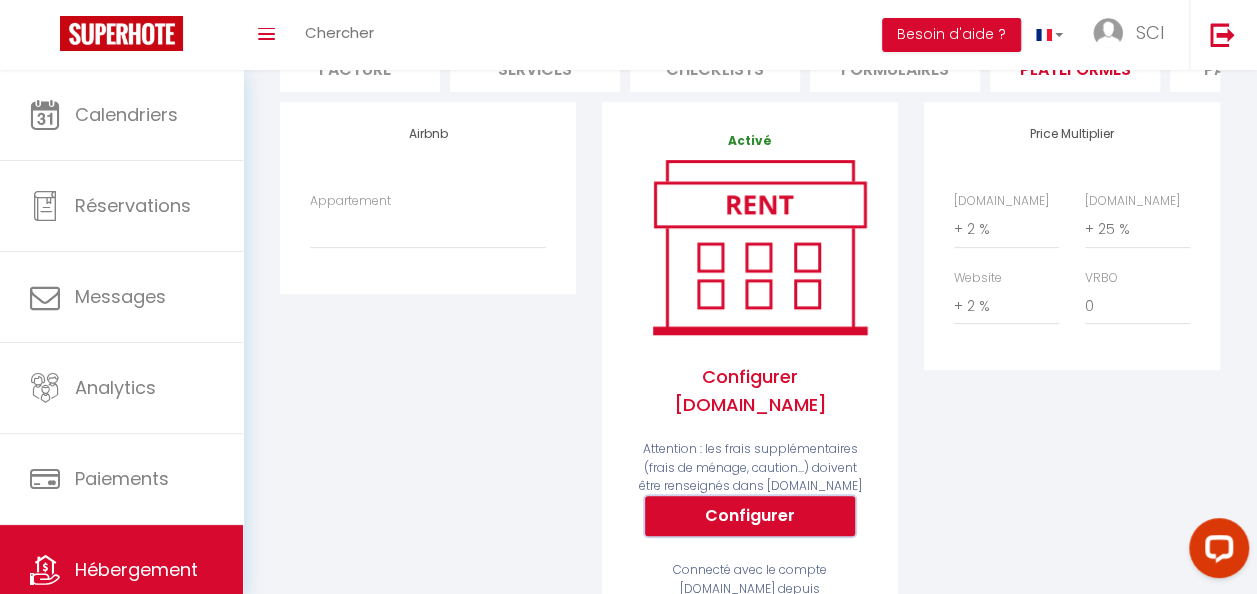click on "Configurer" at bounding box center (750, 516) 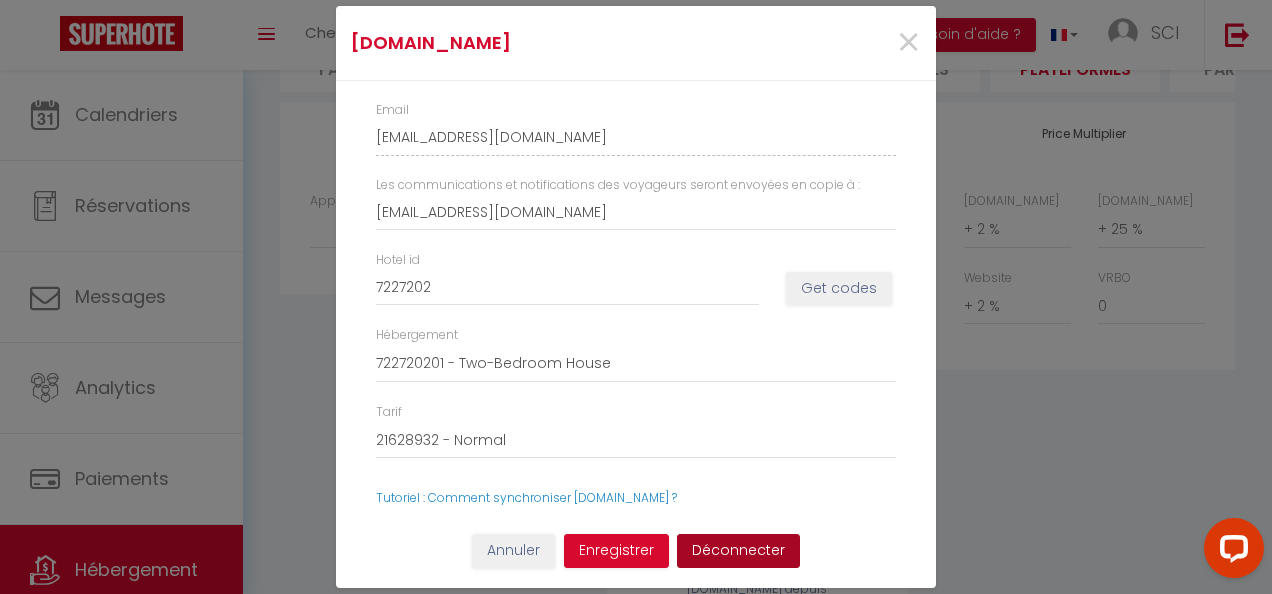click on "Déconnecter" at bounding box center (738, 551) 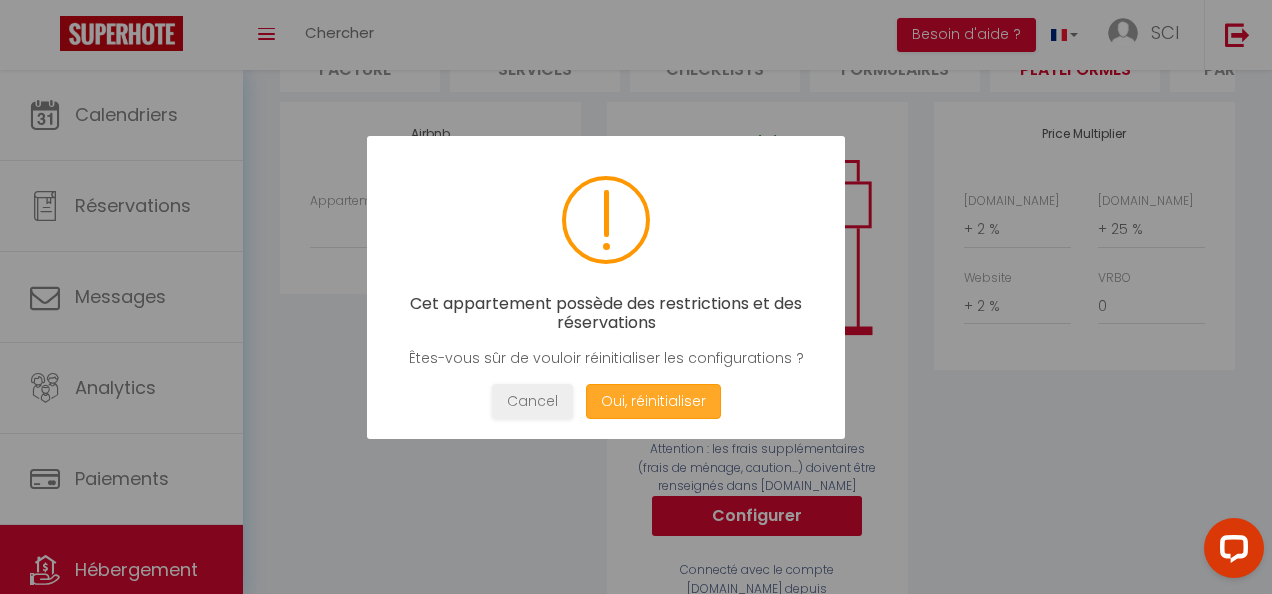 click on "Oui, réinitialiser" at bounding box center [653, 401] 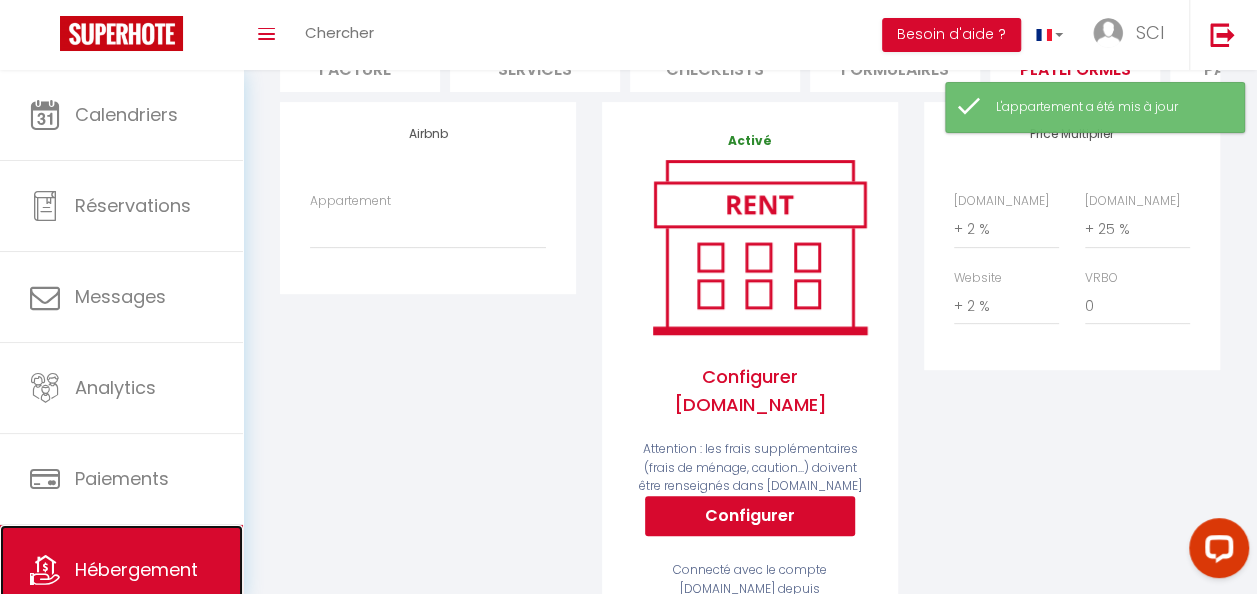 click on "Hébergement" at bounding box center [136, 569] 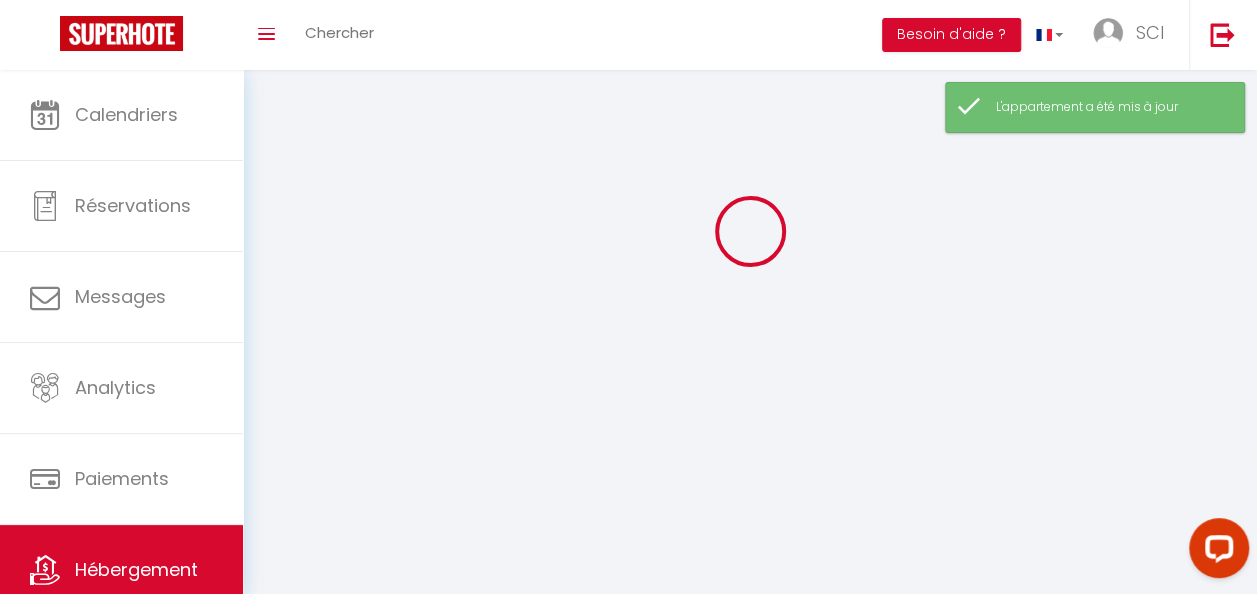 scroll, scrollTop: 0, scrollLeft: 0, axis: both 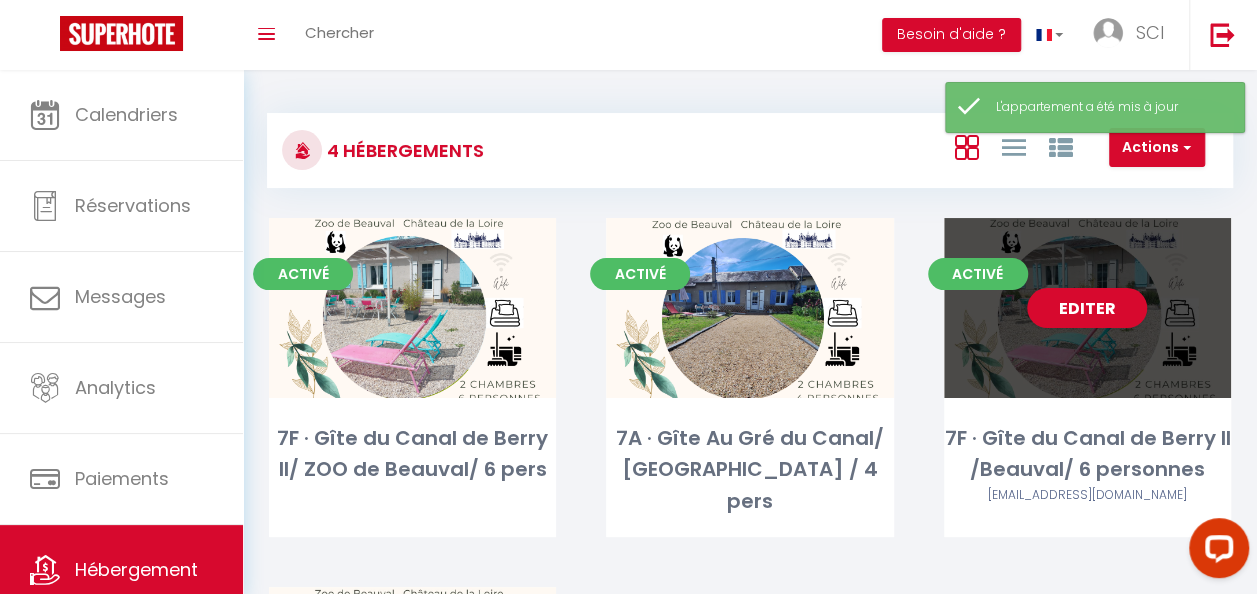click on "Editer" at bounding box center [1087, 308] 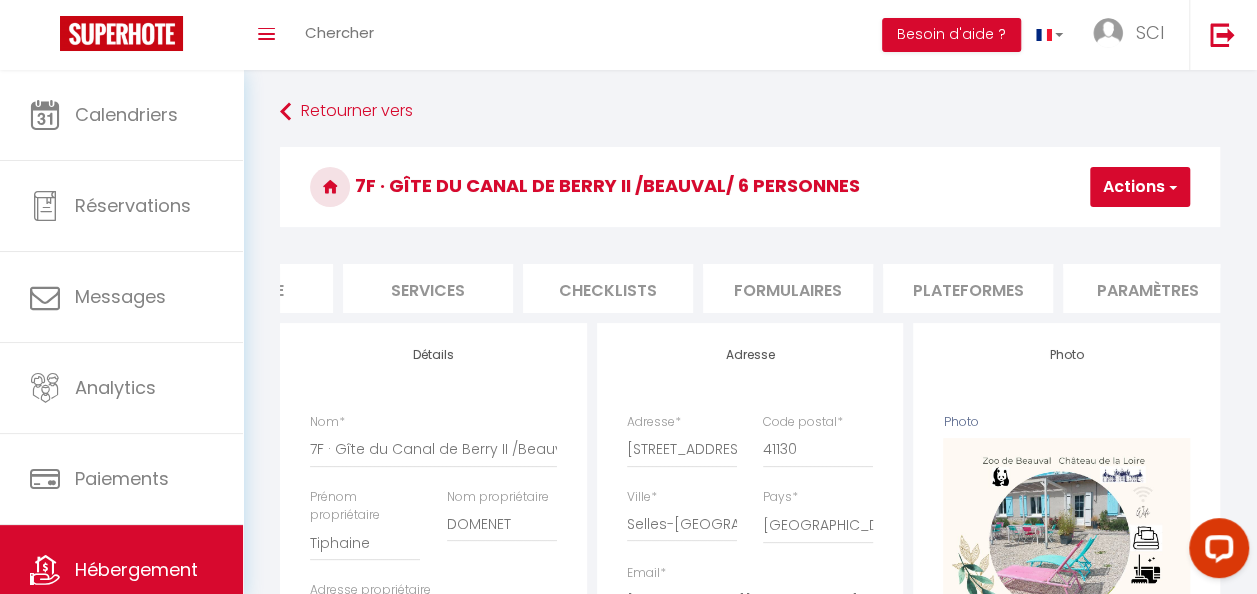 scroll, scrollTop: 0, scrollLeft: 478, axis: horizontal 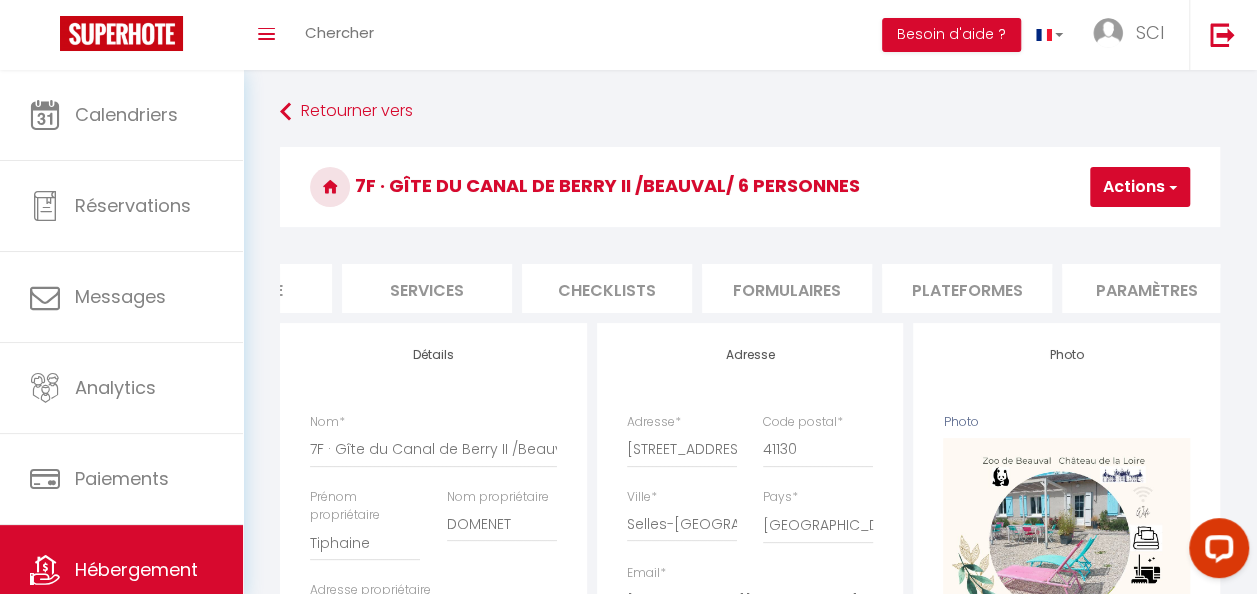 click on "Plateformes" at bounding box center (967, 288) 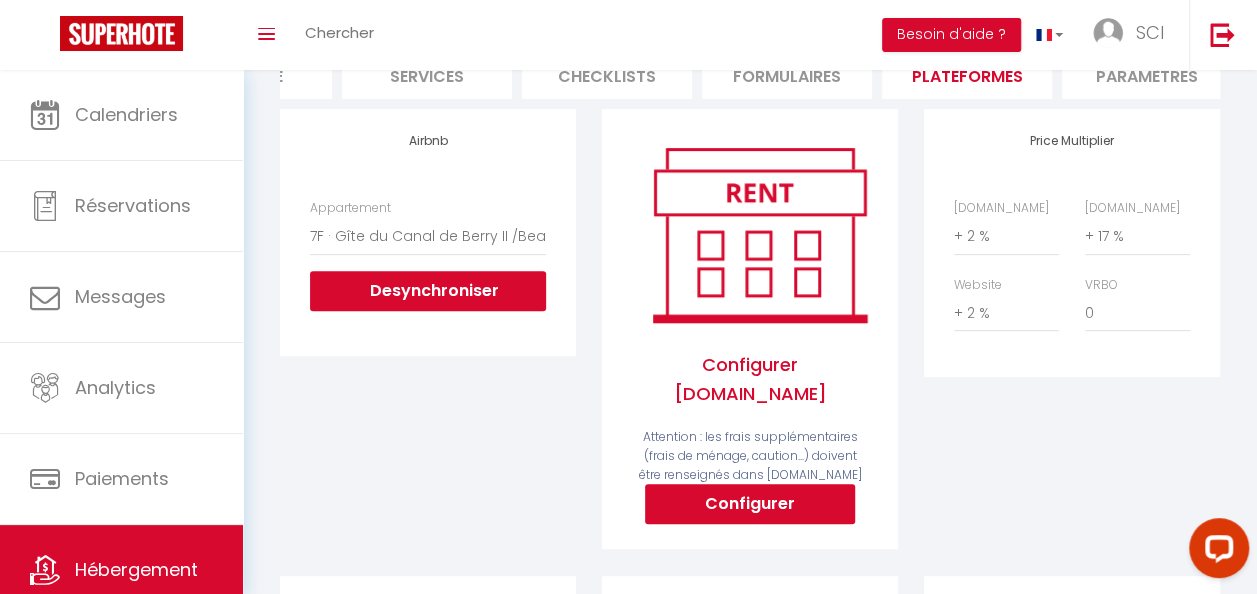 scroll, scrollTop: 218, scrollLeft: 0, axis: vertical 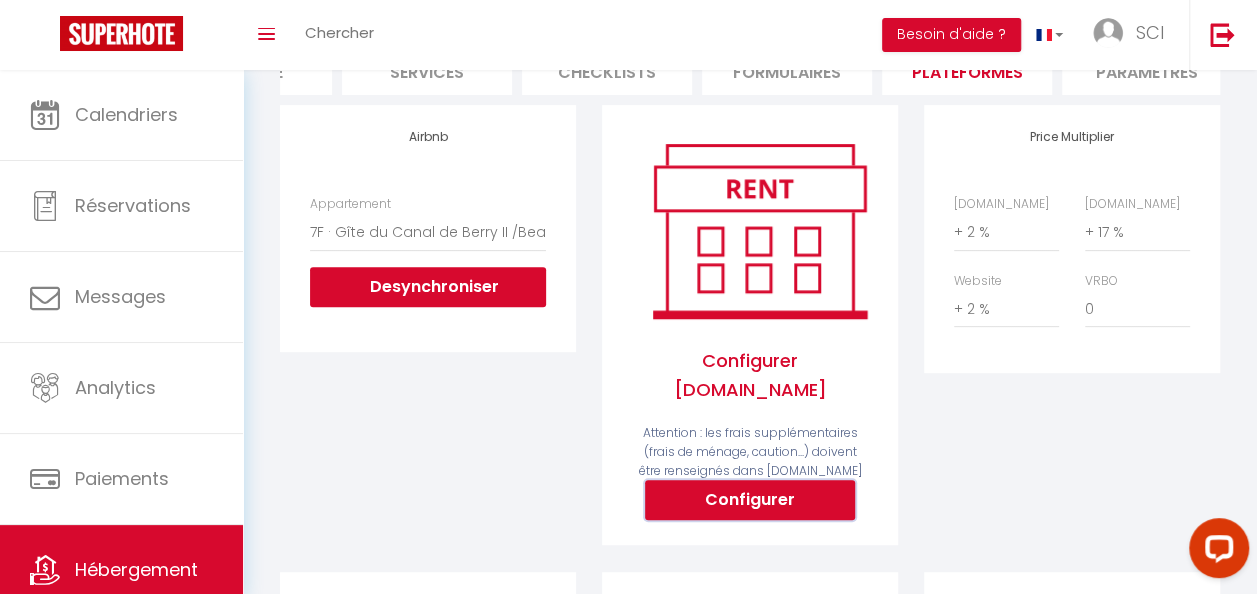 click on "Configurer" at bounding box center (750, 500) 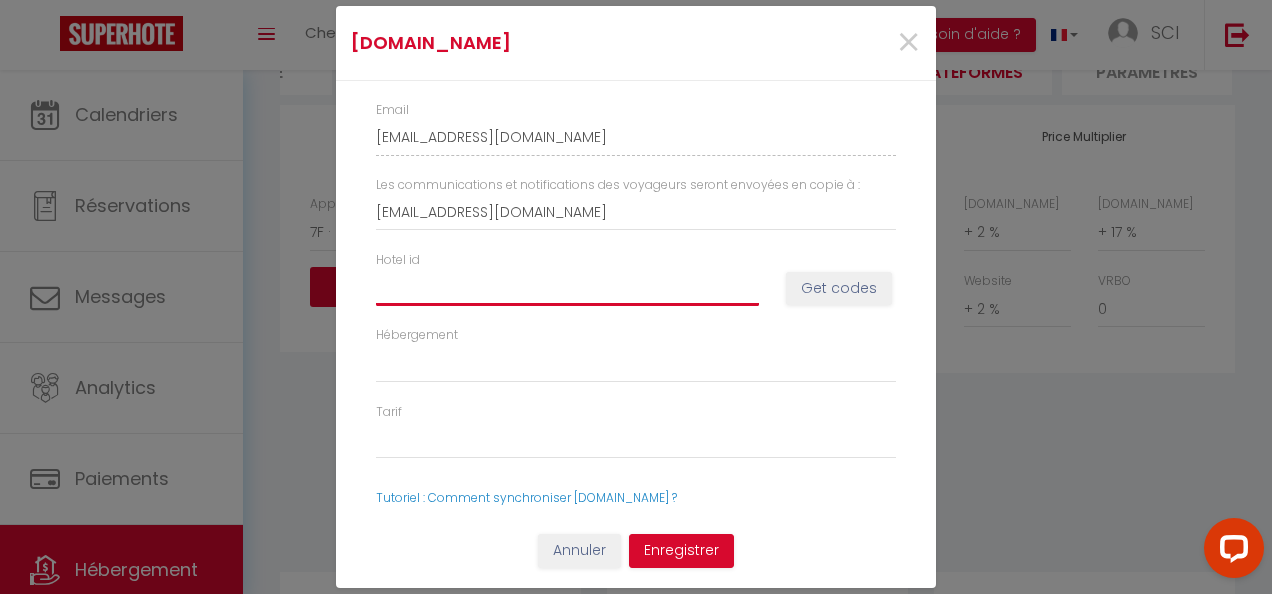 click on "Hotel id" at bounding box center [567, 288] 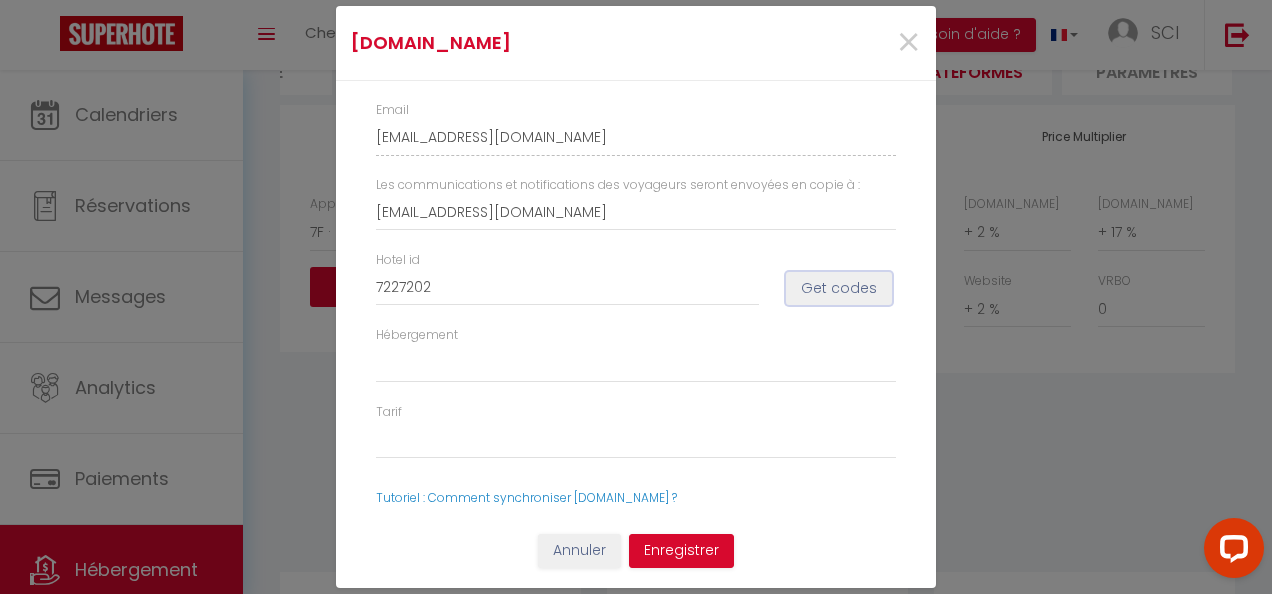 click on "Get codes" at bounding box center (839, 289) 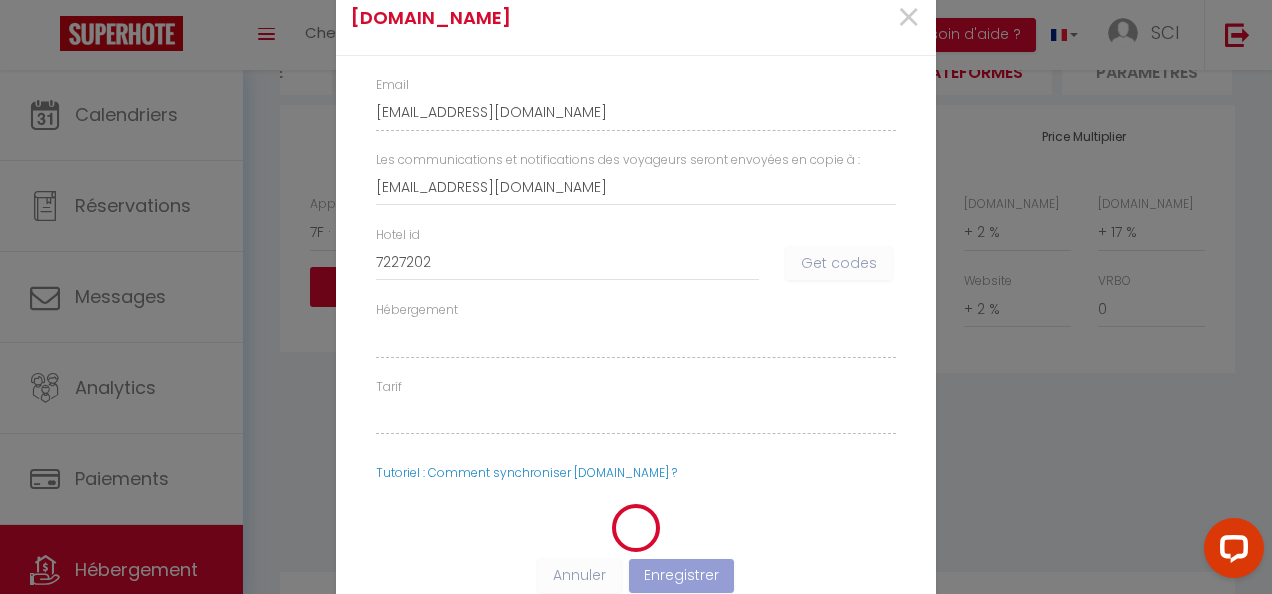 click on "Hotel id
7227202
Get codes" at bounding box center (636, 263) 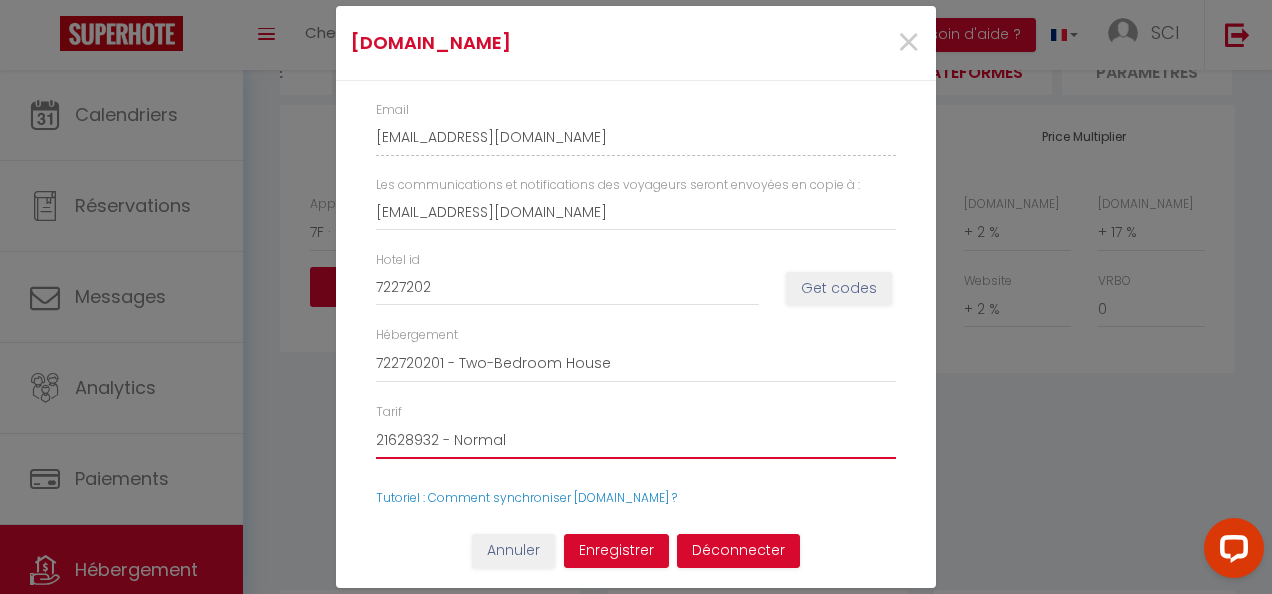 click on "21628932
-
Normal
23665264
-
Tarif à la semaine" at bounding box center [636, 440] 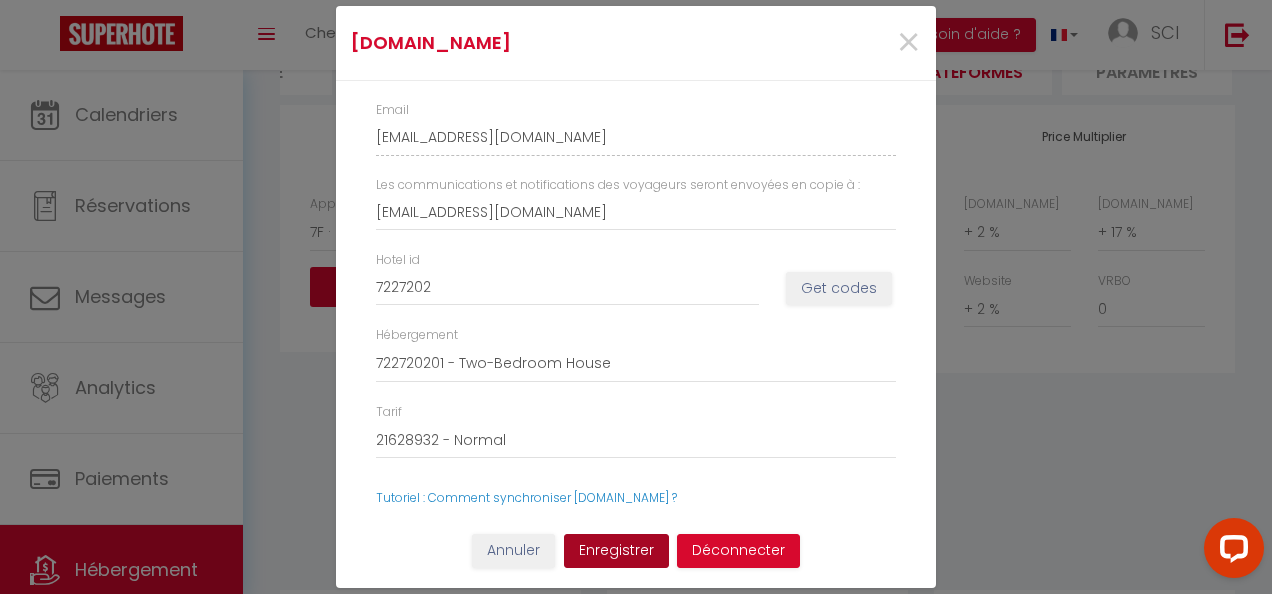 click on "Enregistrer" at bounding box center (616, 551) 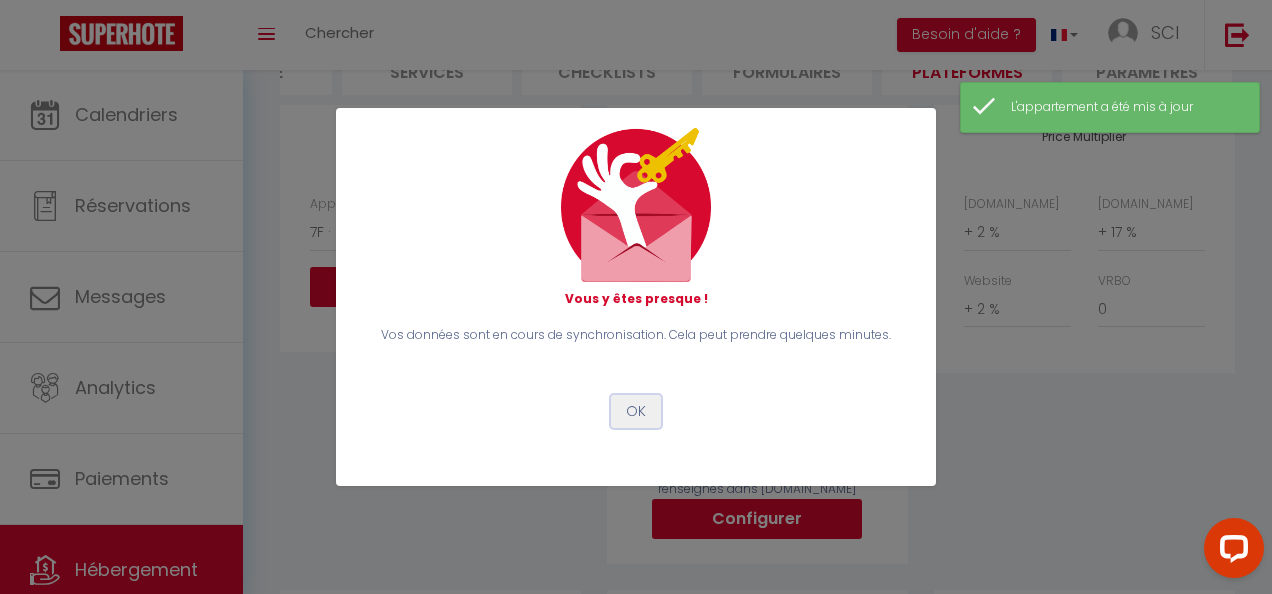 click on "OK" at bounding box center [636, 412] 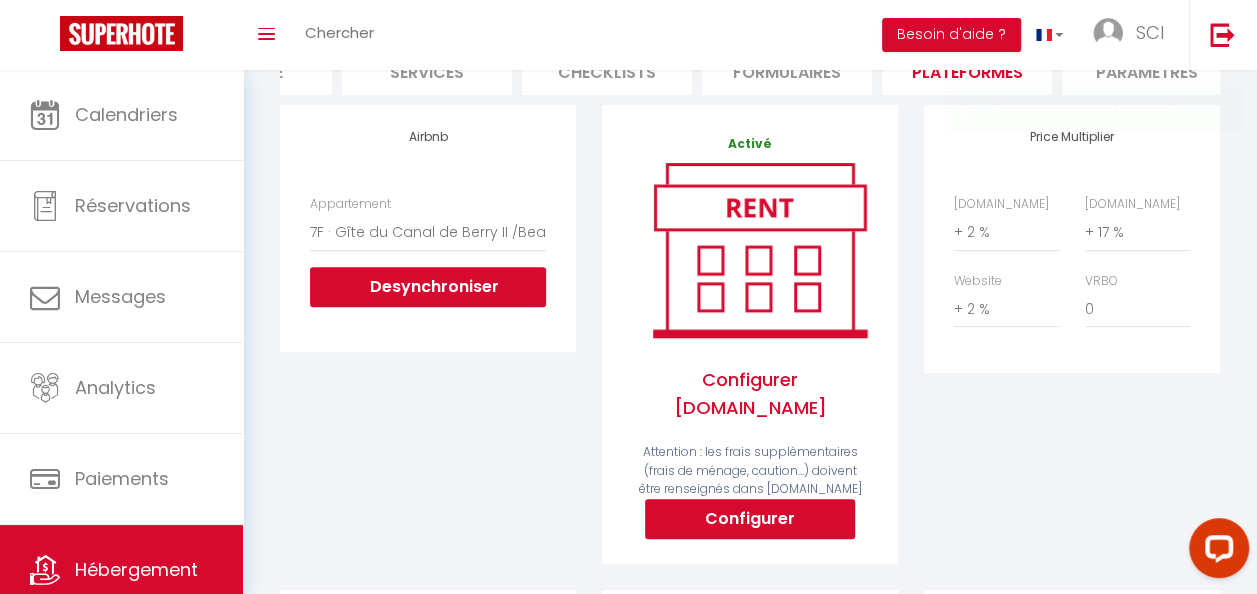 click on "Price Multiplier
Airbnb.com
0
+ 1 %
+ 2 %
+ 3 %
+ 4 %
+ 5 %
+ 6 %
+ 7 %" at bounding box center (1072, 347) 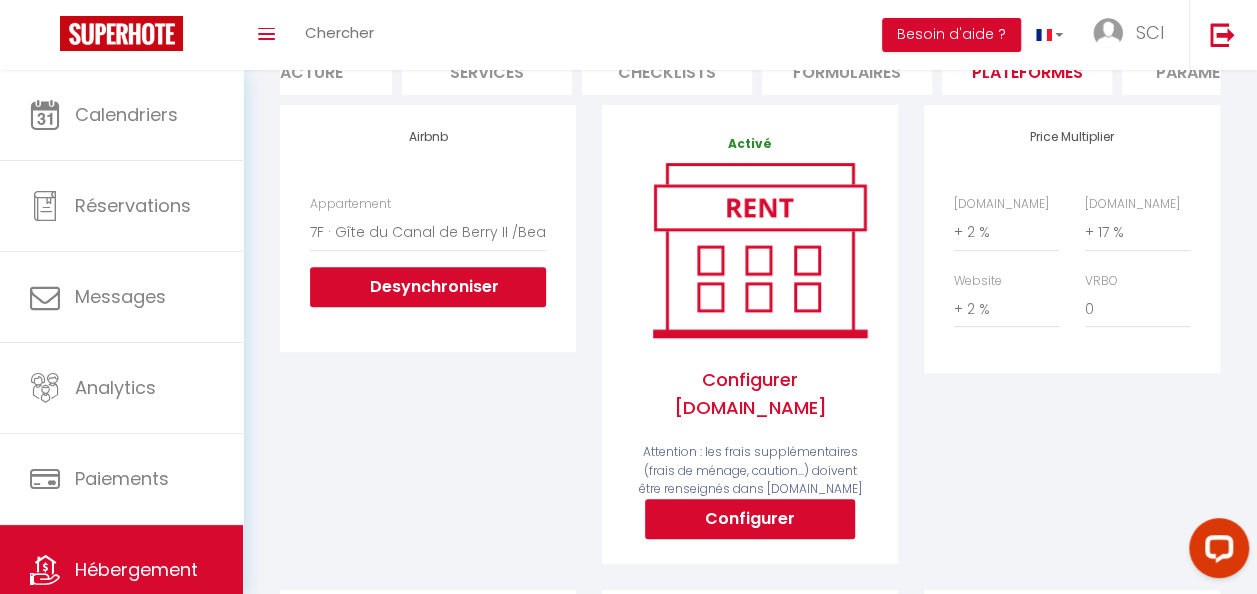 scroll, scrollTop: 0, scrollLeft: 398, axis: horizontal 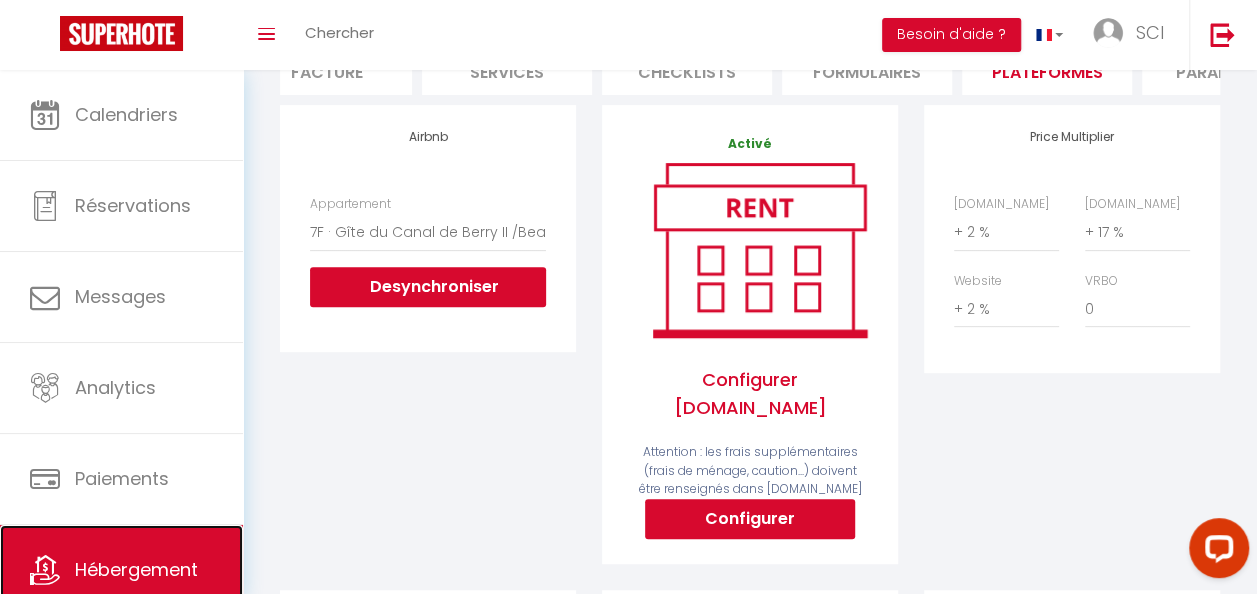 click on "Hébergement" at bounding box center (136, 569) 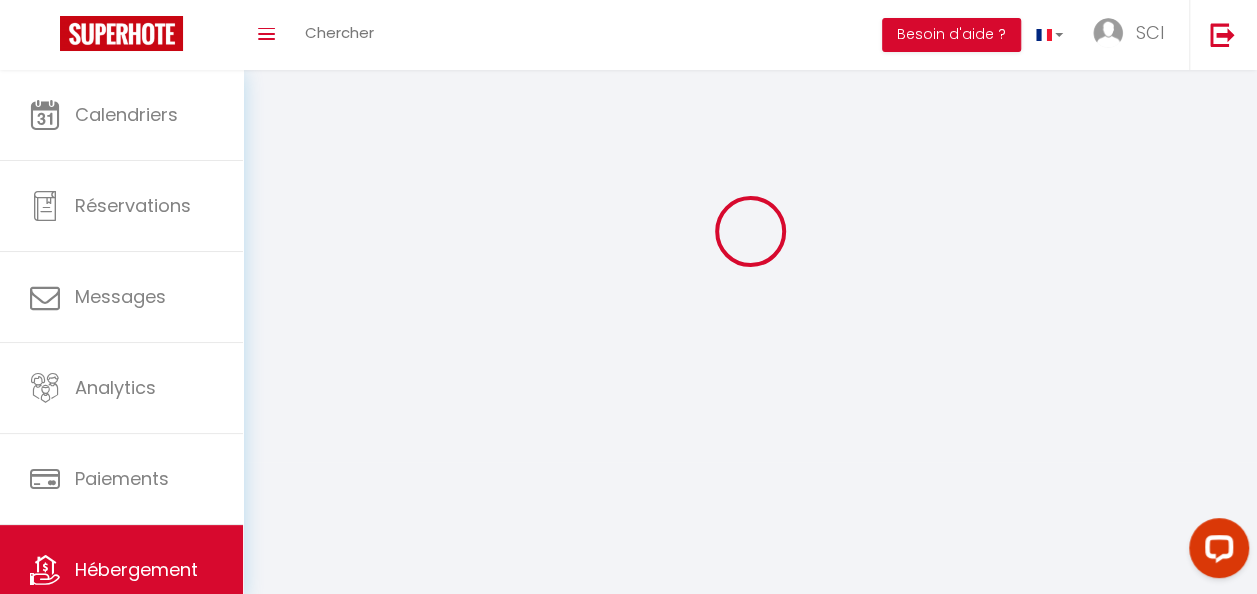scroll, scrollTop: 0, scrollLeft: 0, axis: both 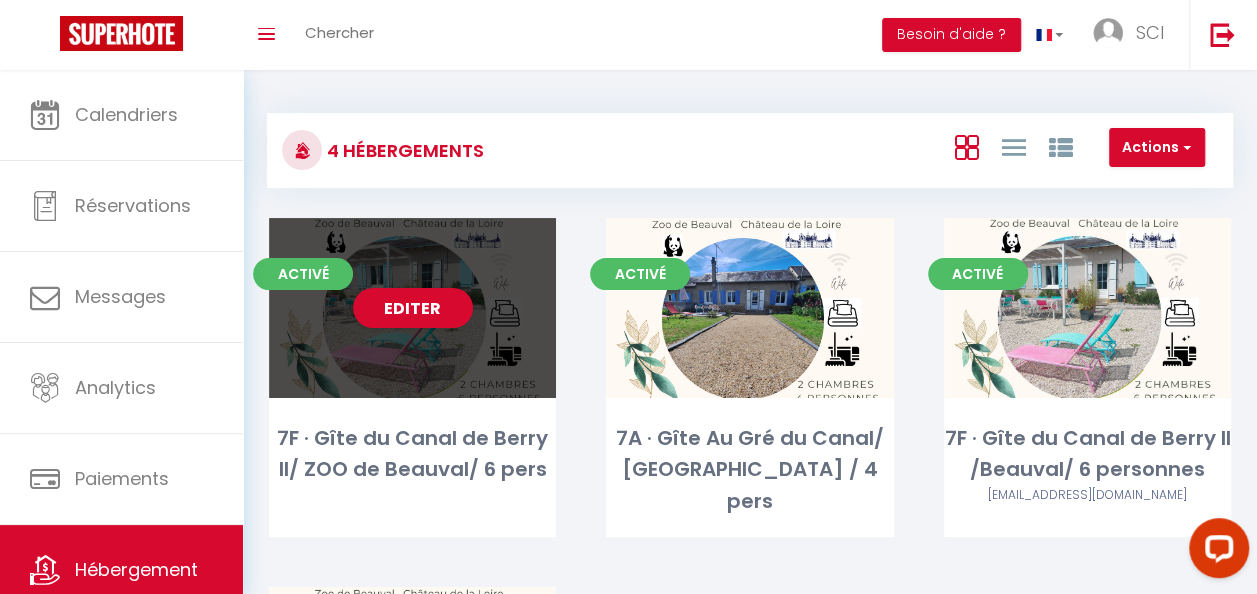 click on "Editer" at bounding box center (412, 308) 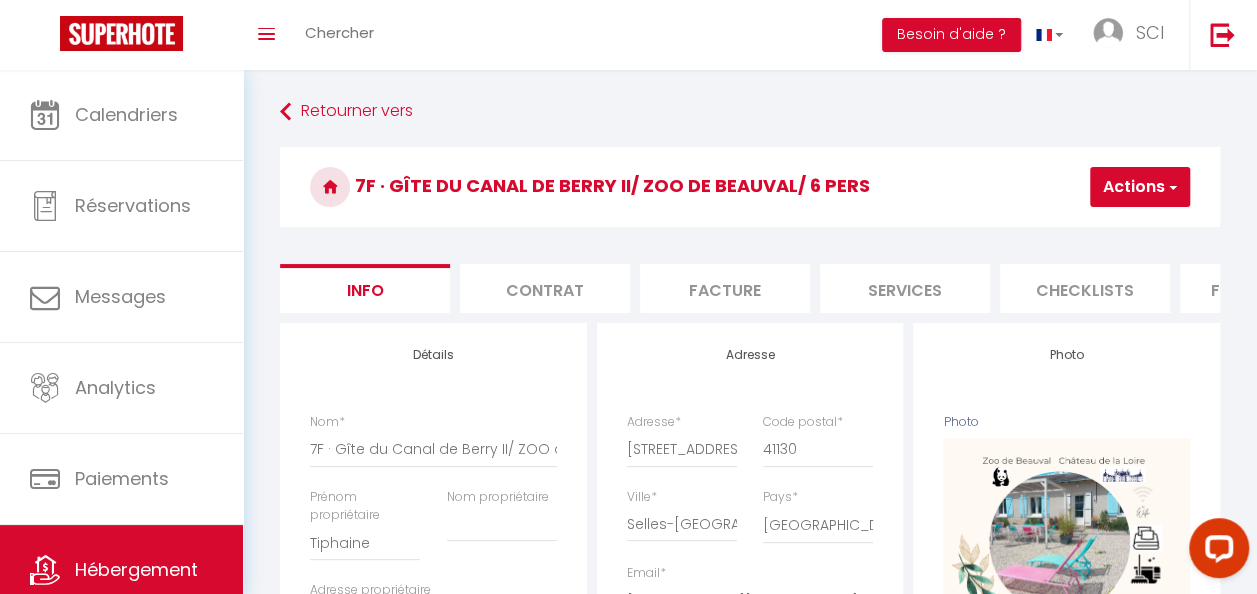 click on "Actions" at bounding box center (1140, 187) 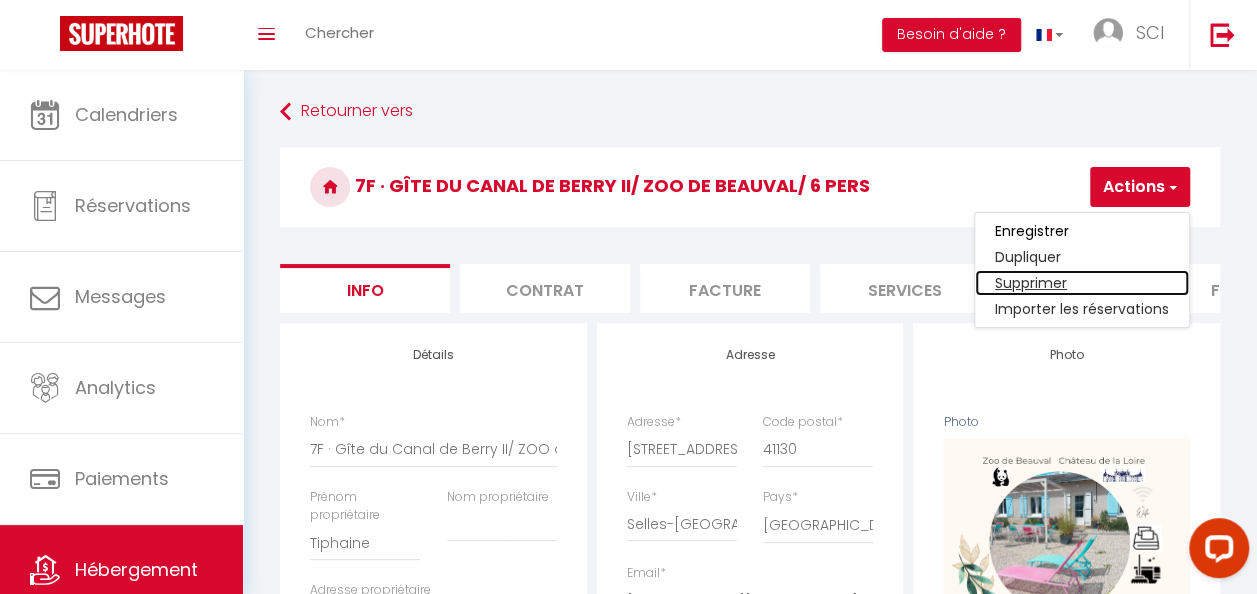 click on "Supprimer" at bounding box center [1082, 283] 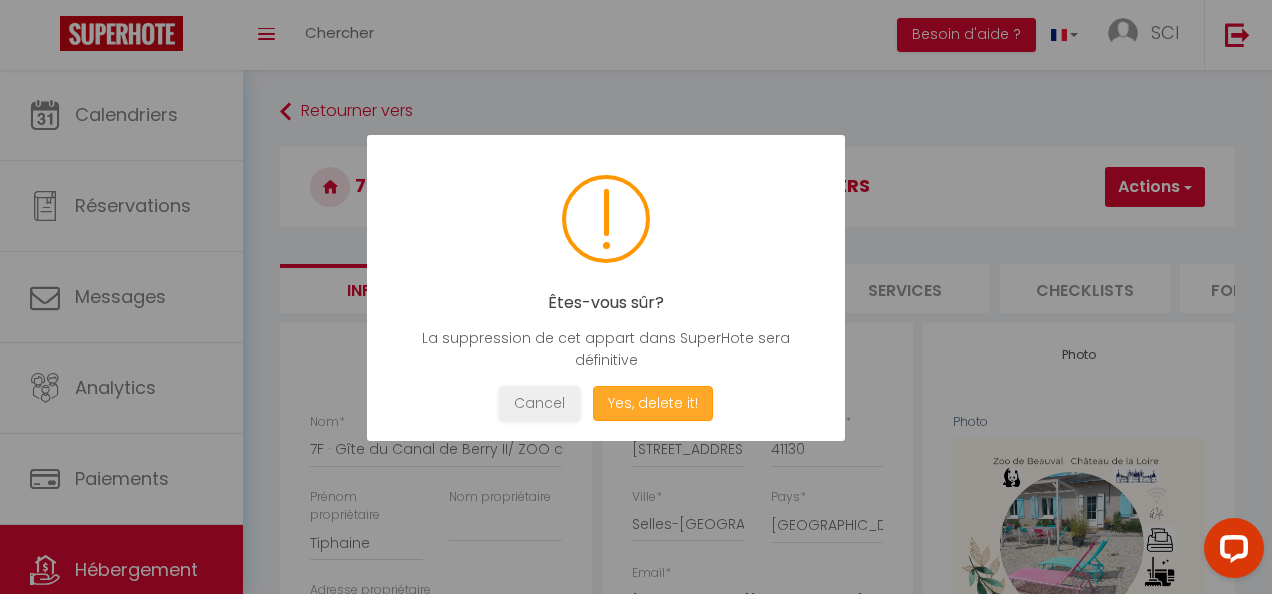 click on "Yes, delete it!" at bounding box center [653, 403] 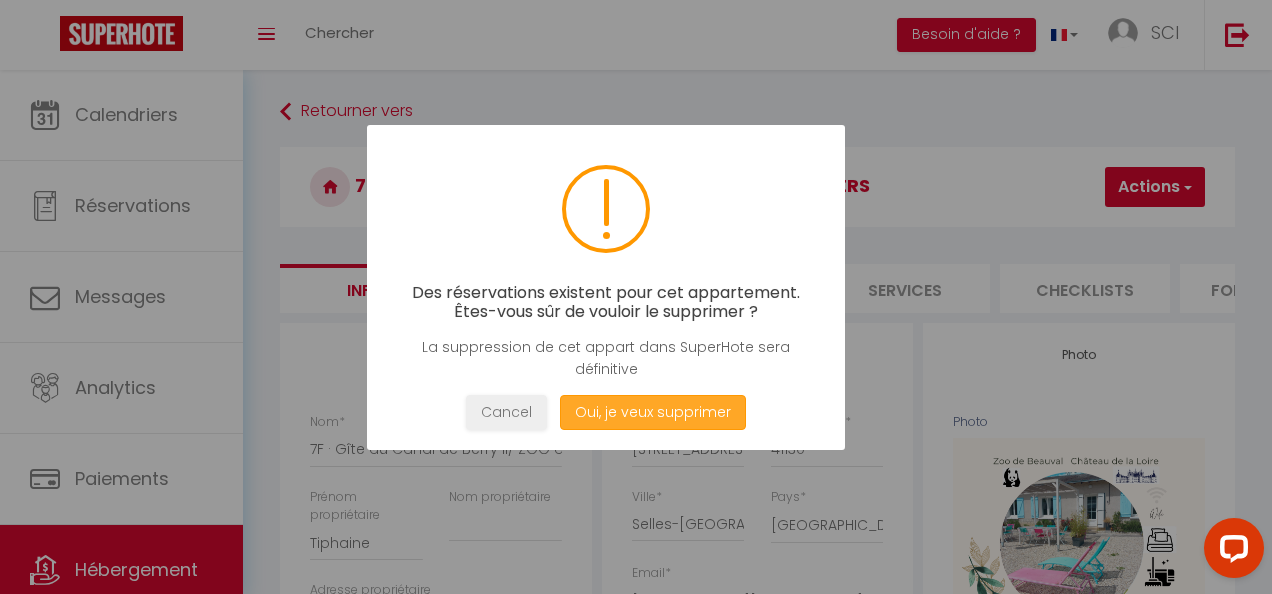 click on "Oui, je veux supprimer" at bounding box center (653, 412) 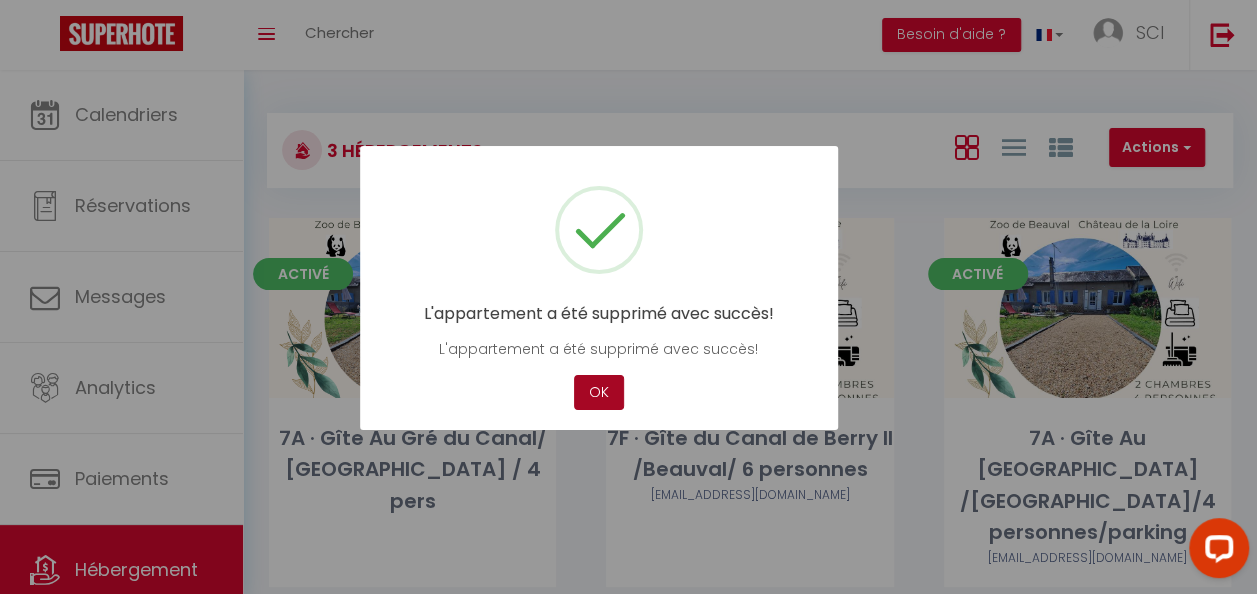click on "OK" at bounding box center [599, 392] 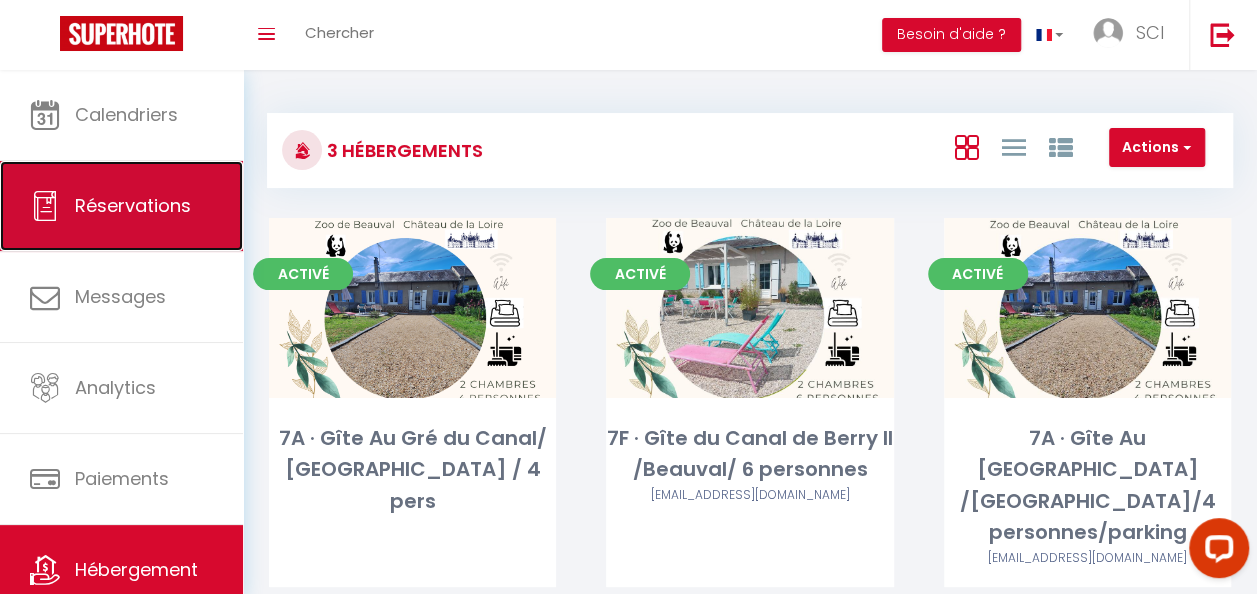 click on "Réservations" at bounding box center (121, 206) 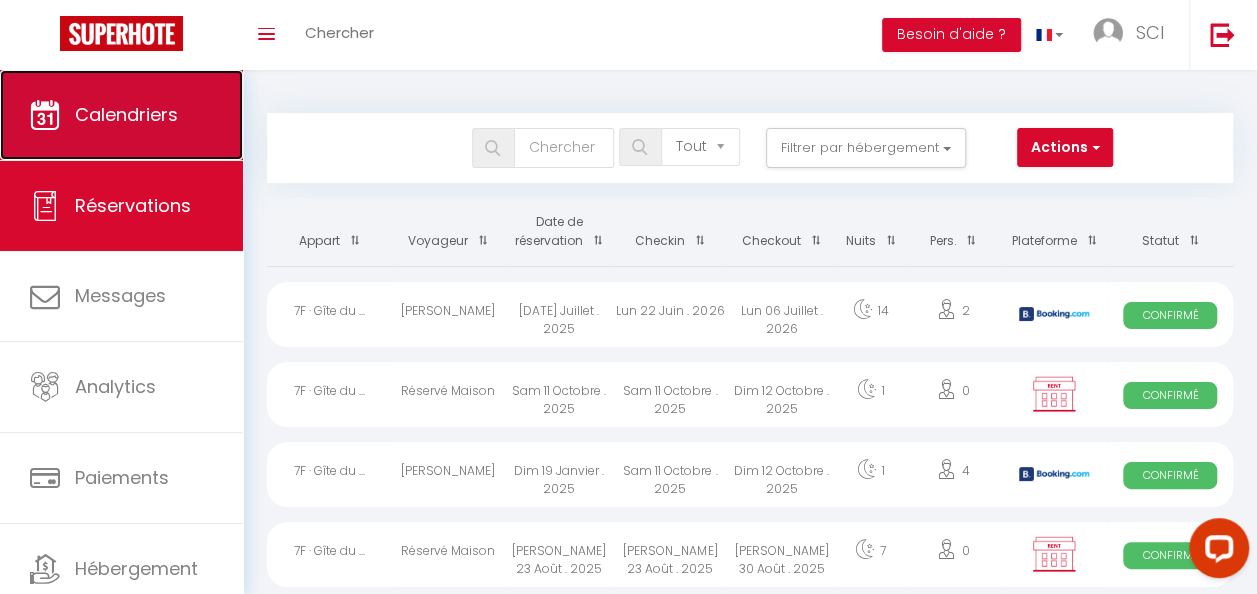 click on "Calendriers" at bounding box center [126, 114] 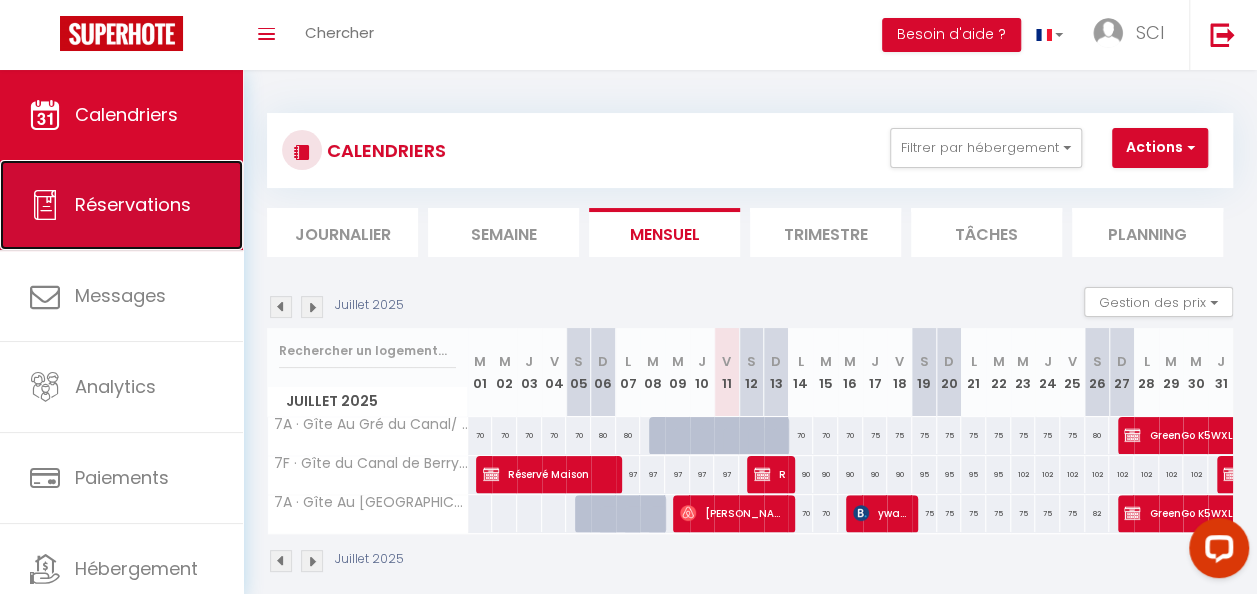 click on "Réservations" at bounding box center [133, 204] 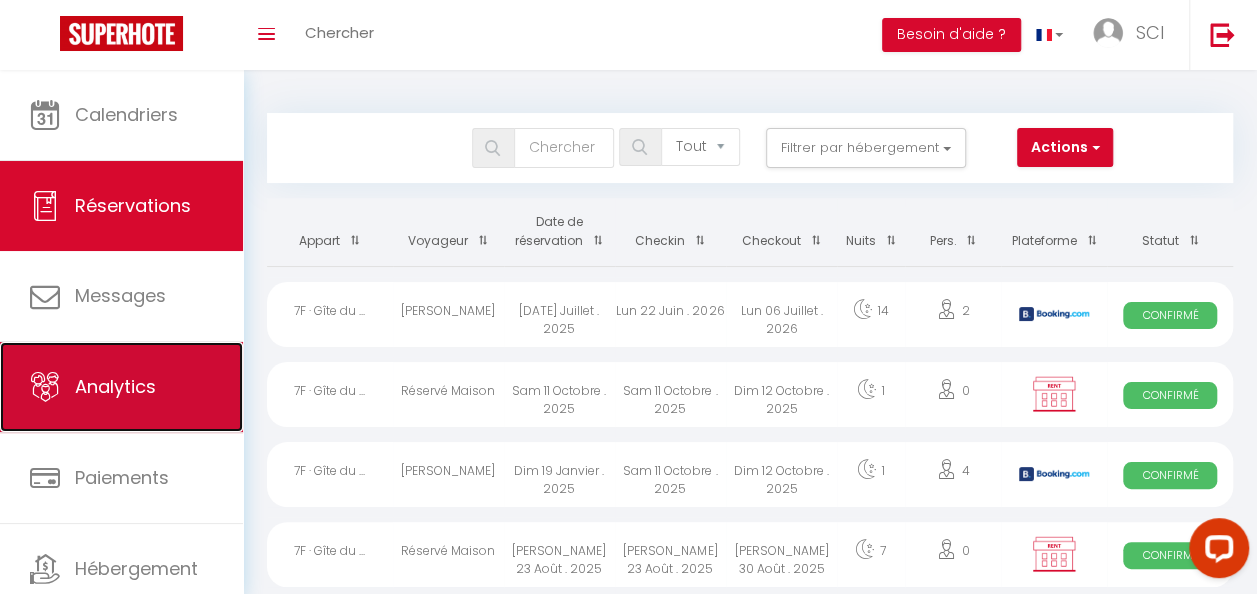 click on "Analytics" at bounding box center [121, 387] 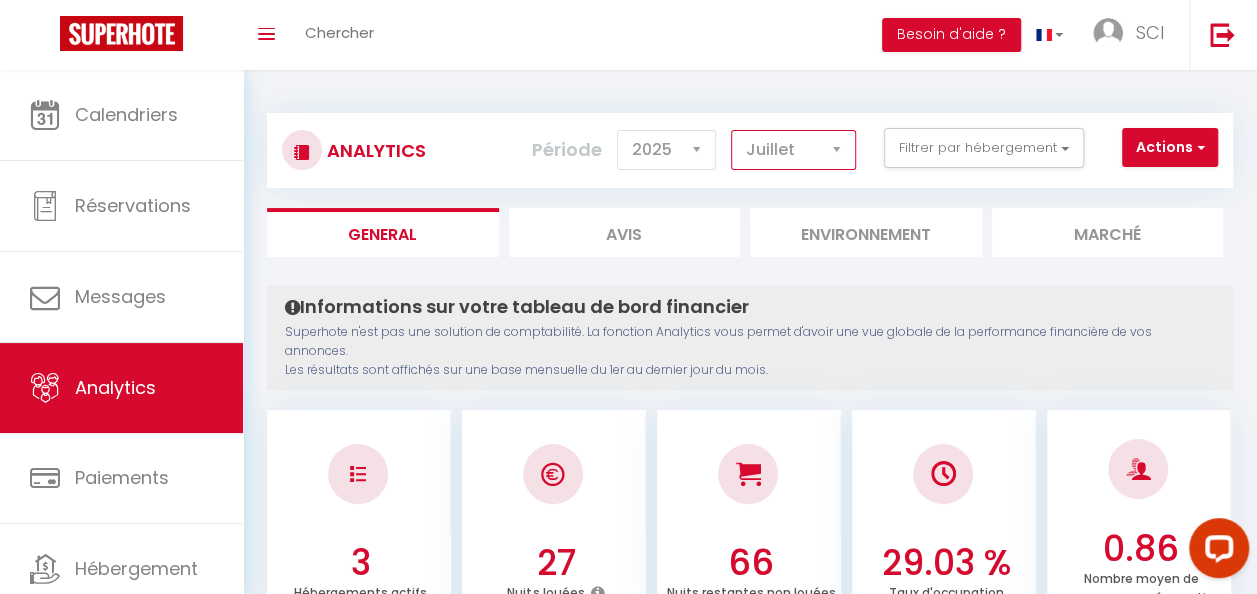 click on "Janvier   Février   Mars   Avril   Mai   Juin   Juillet   Août   Septembre   Octobre   Novembre   Décembre" at bounding box center (793, 150) 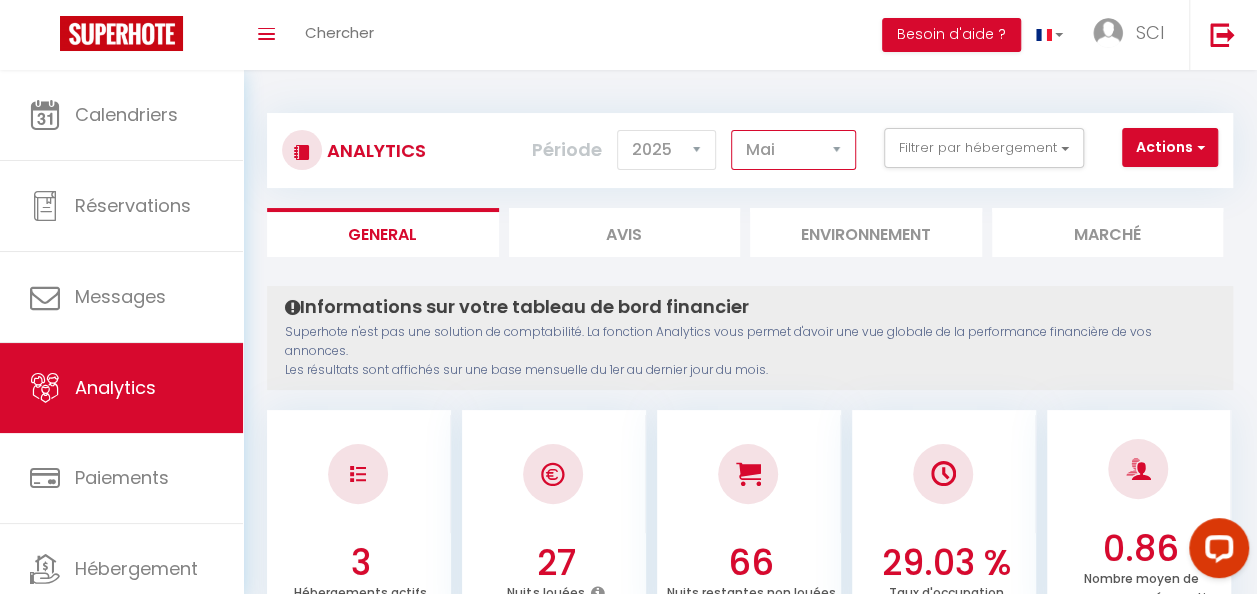 click on "Janvier   Février   Mars   Avril   Mai   Juin   Juillet   Août   Septembre   Octobre   Novembre   Décembre" at bounding box center [793, 150] 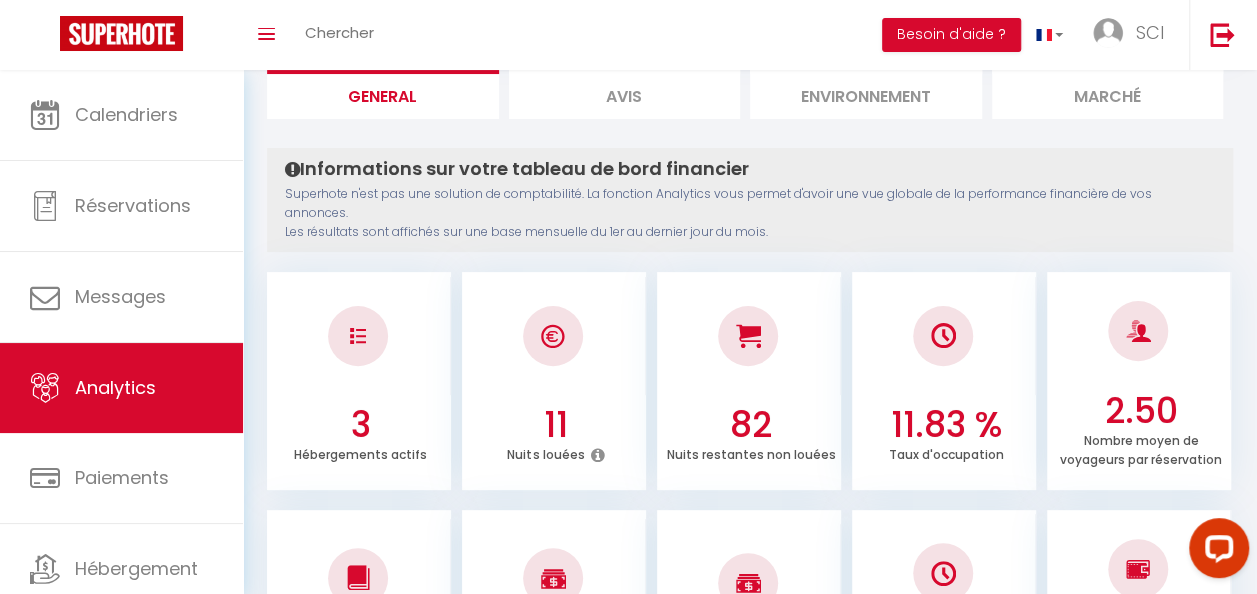 scroll, scrollTop: 0, scrollLeft: 0, axis: both 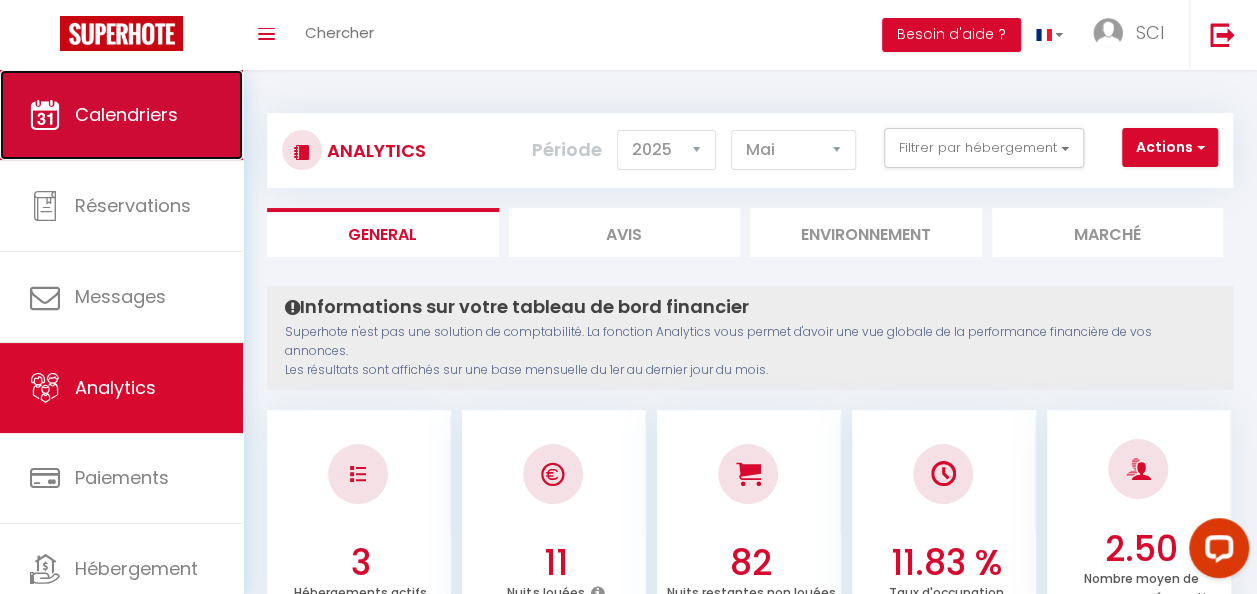 click on "Calendriers" at bounding box center (126, 114) 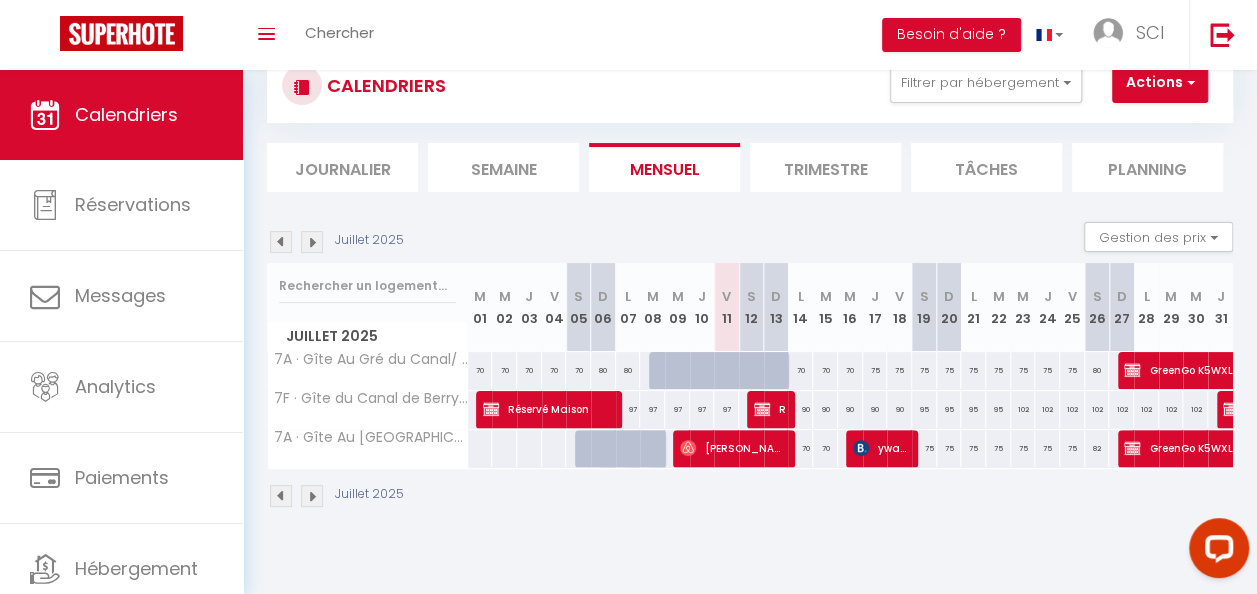 scroll, scrollTop: 70, scrollLeft: 0, axis: vertical 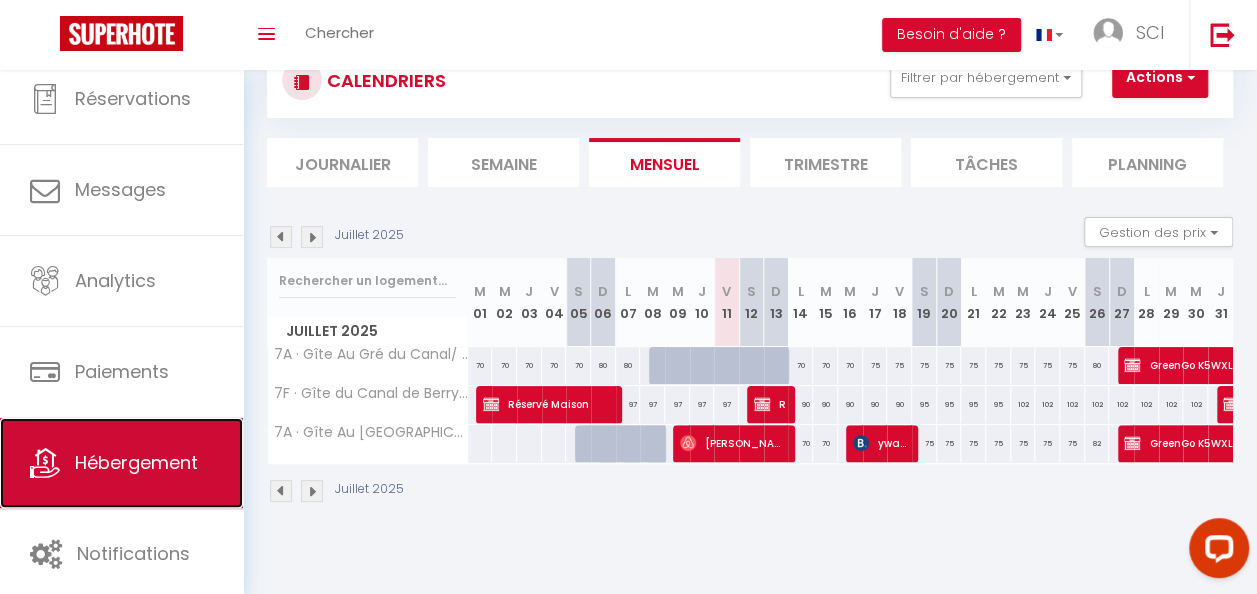click on "Hébergement" at bounding box center (136, 462) 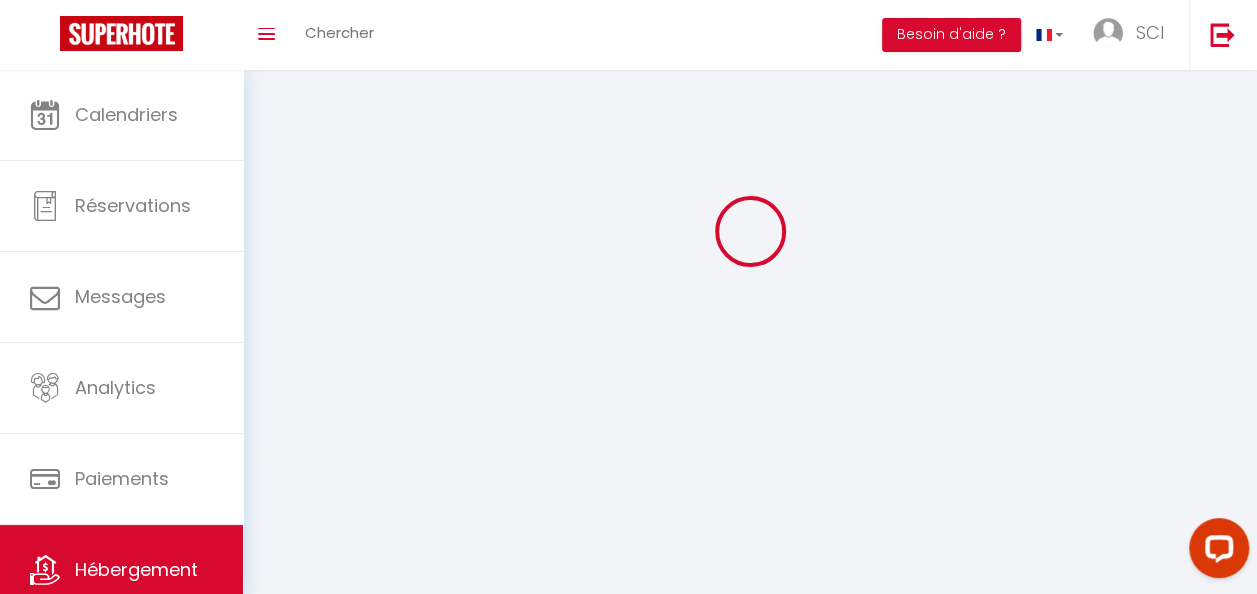 scroll, scrollTop: 0, scrollLeft: 0, axis: both 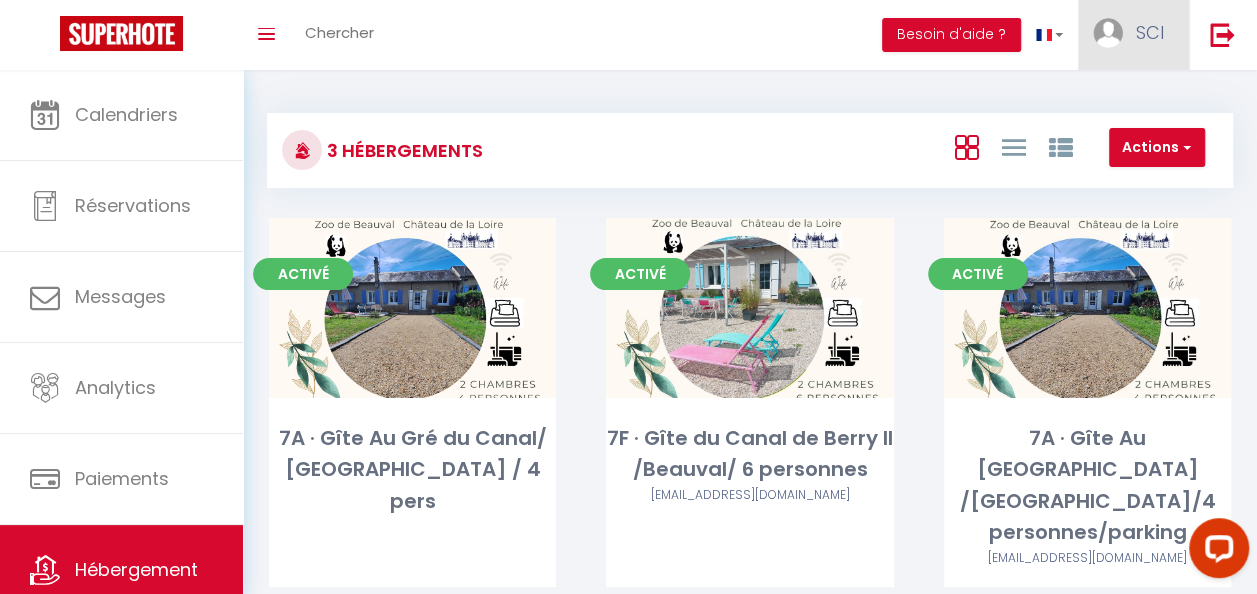 click on "SCI" at bounding box center (1150, 32) 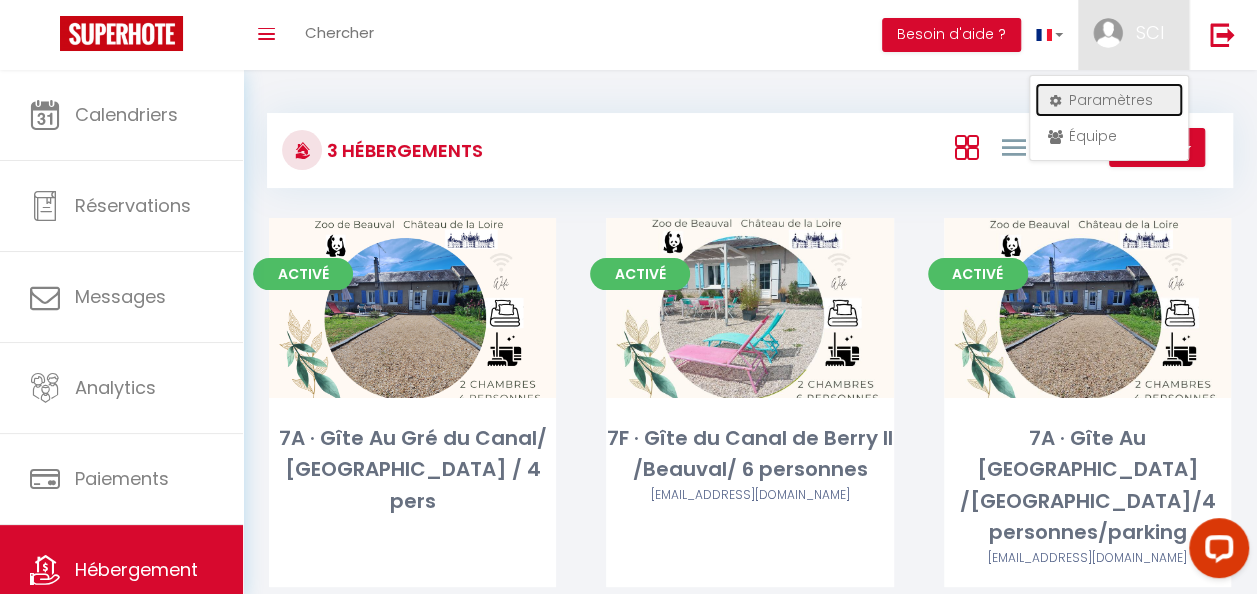 click on "Paramètres" at bounding box center (1109, 100) 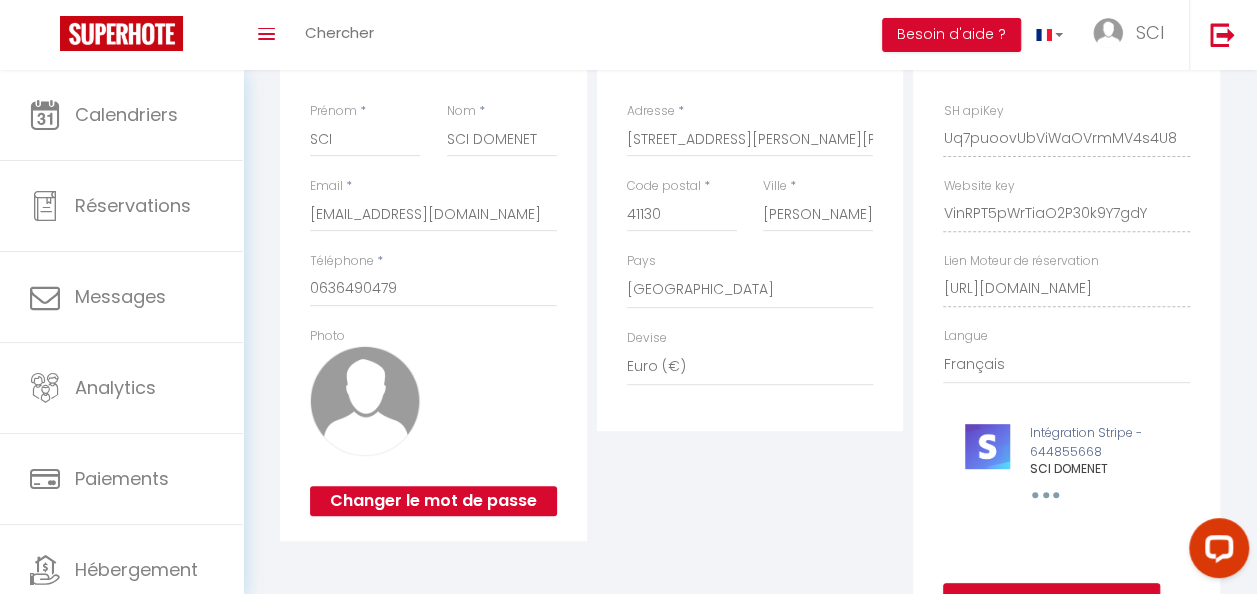scroll, scrollTop: 277, scrollLeft: 0, axis: vertical 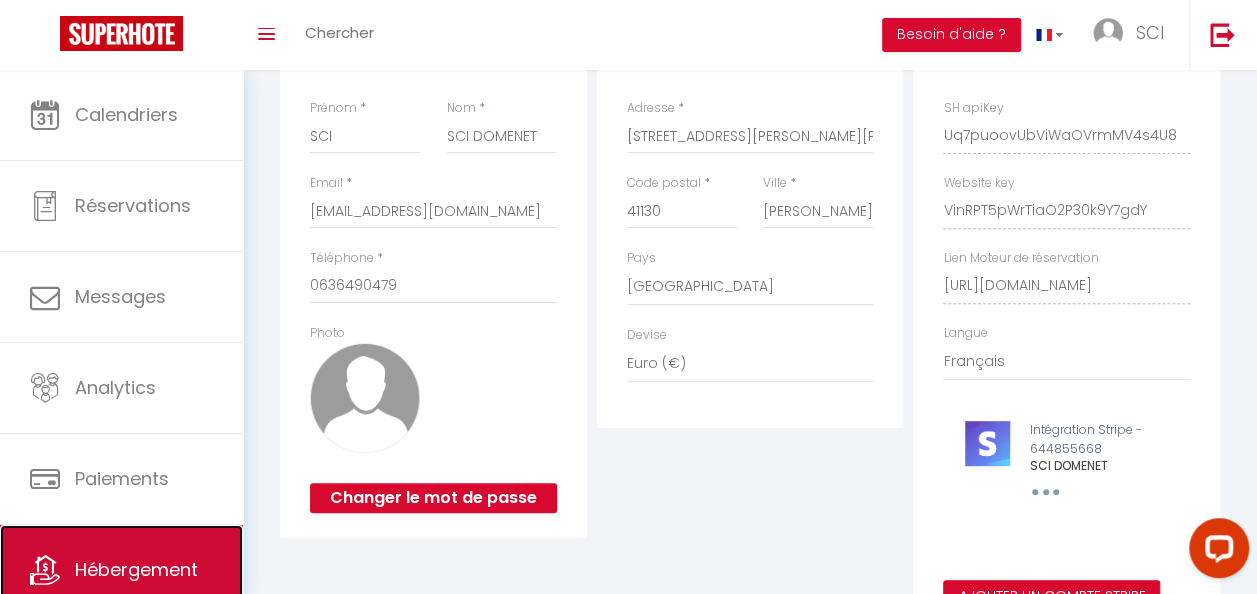 click on "Hébergement" at bounding box center [121, 570] 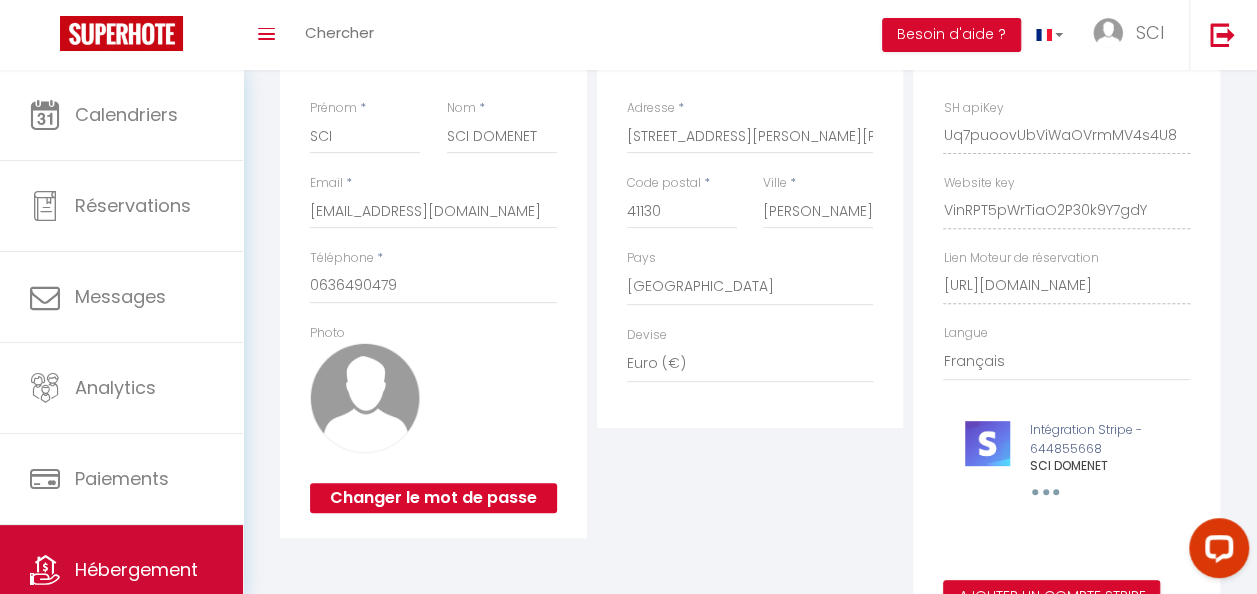 scroll, scrollTop: 0, scrollLeft: 0, axis: both 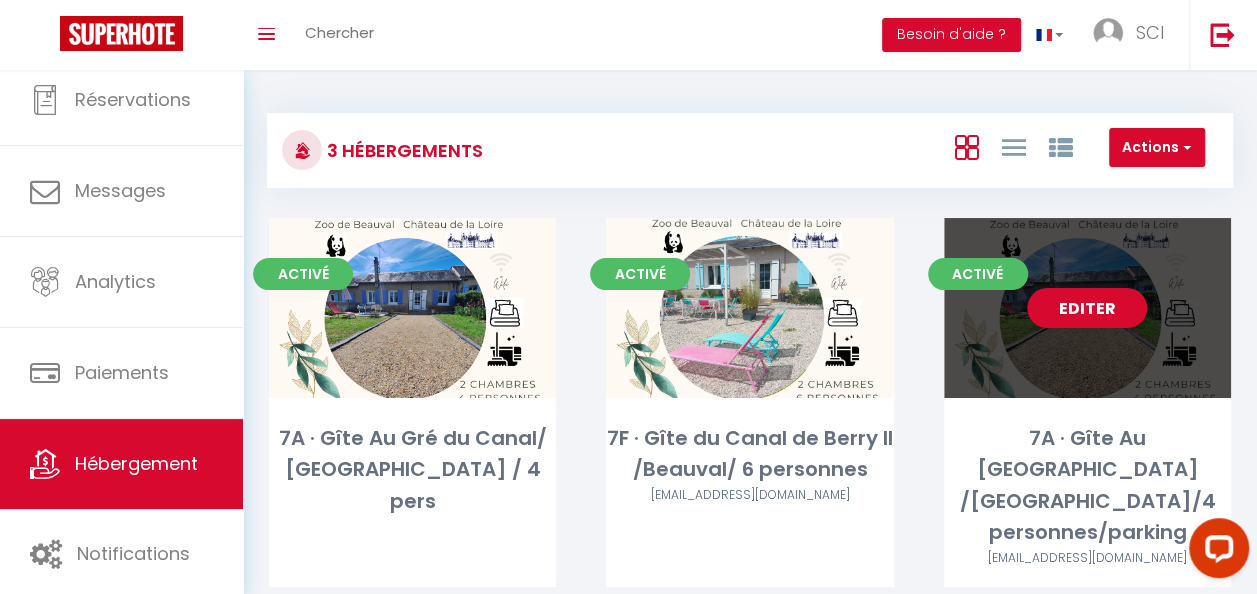 click on "Editer" at bounding box center [1087, 308] 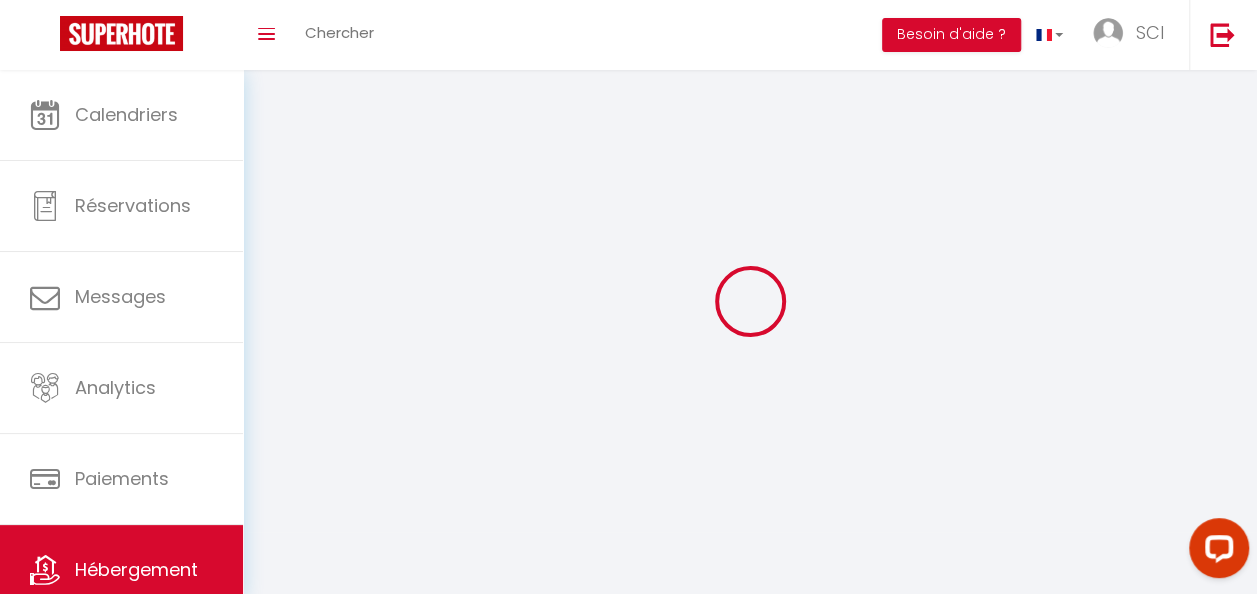 click at bounding box center (750, 301) 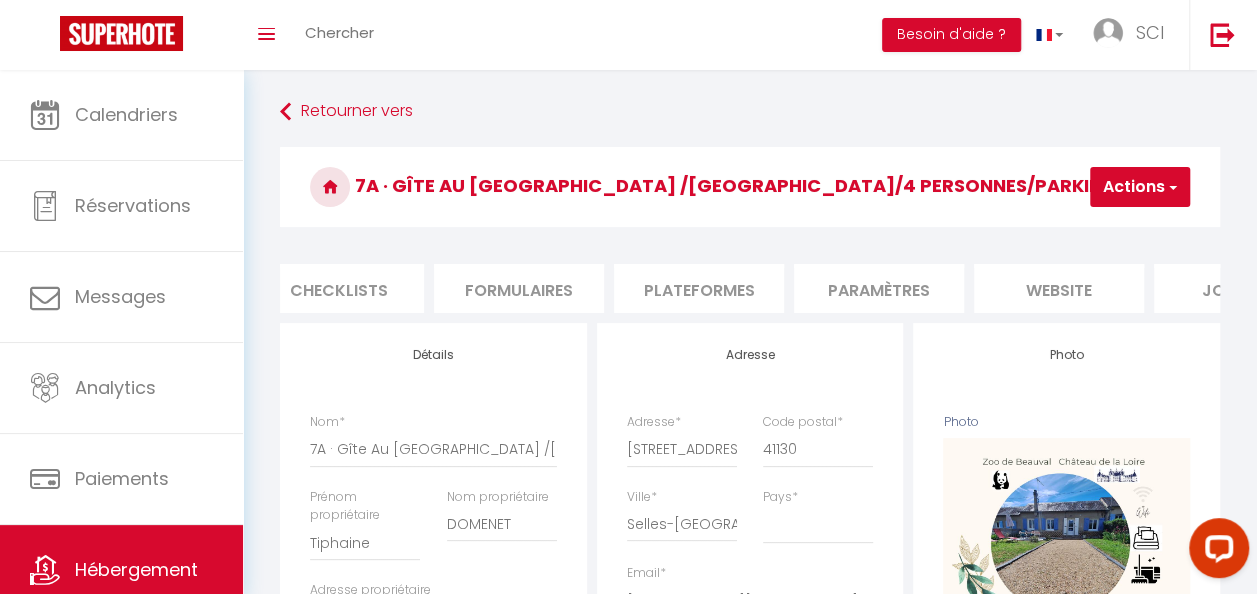 scroll, scrollTop: 0, scrollLeft: 750, axis: horizontal 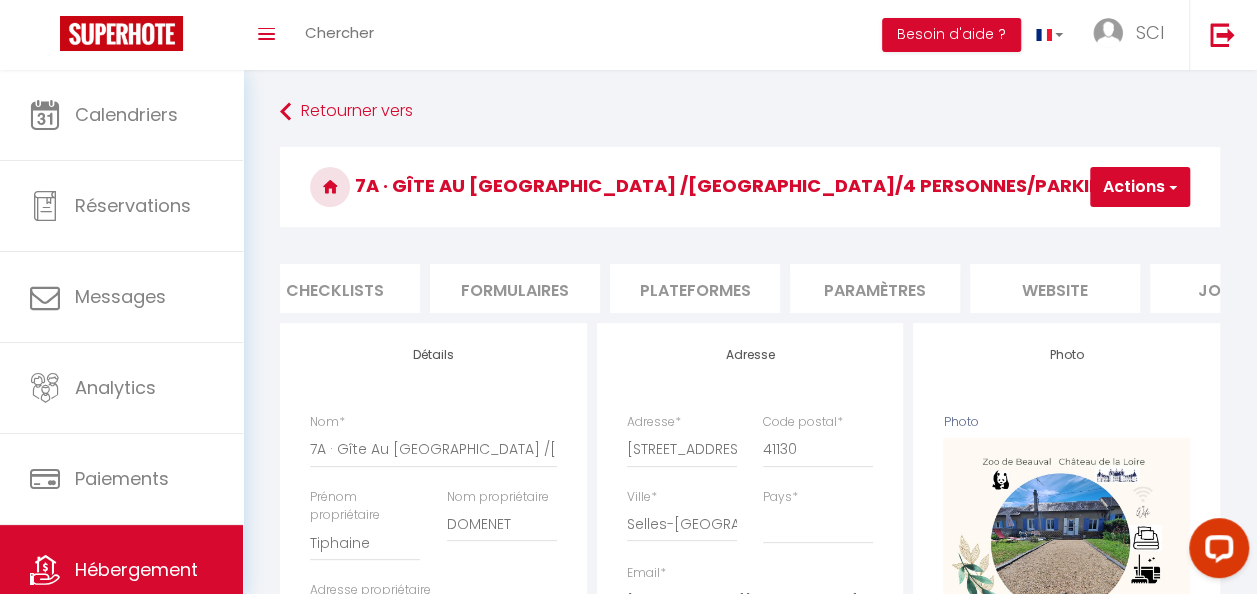 click on "website" at bounding box center (1055, 288) 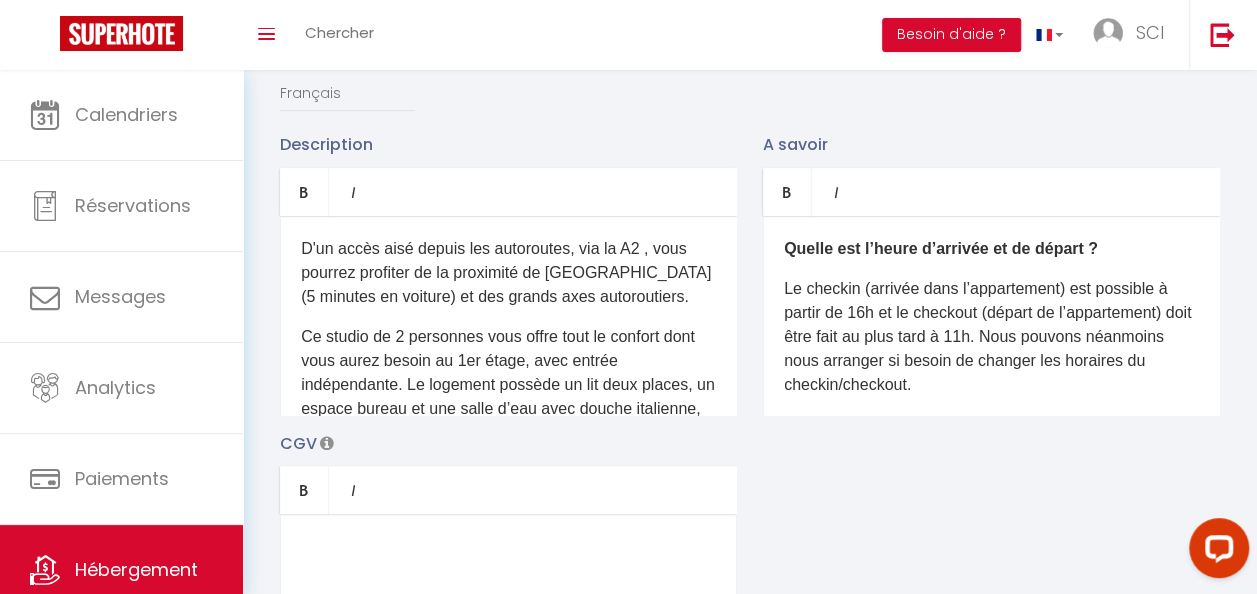 scroll, scrollTop: 302, scrollLeft: 0, axis: vertical 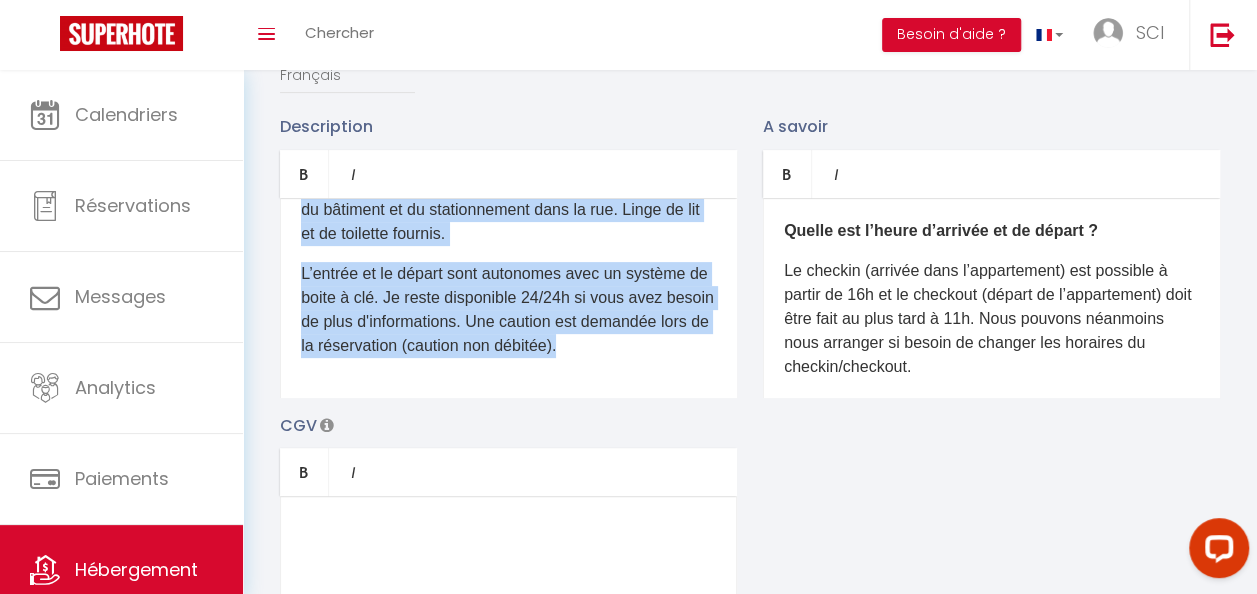 drag, startPoint x: 296, startPoint y: 245, endPoint x: 730, endPoint y: 409, distance: 463.95258 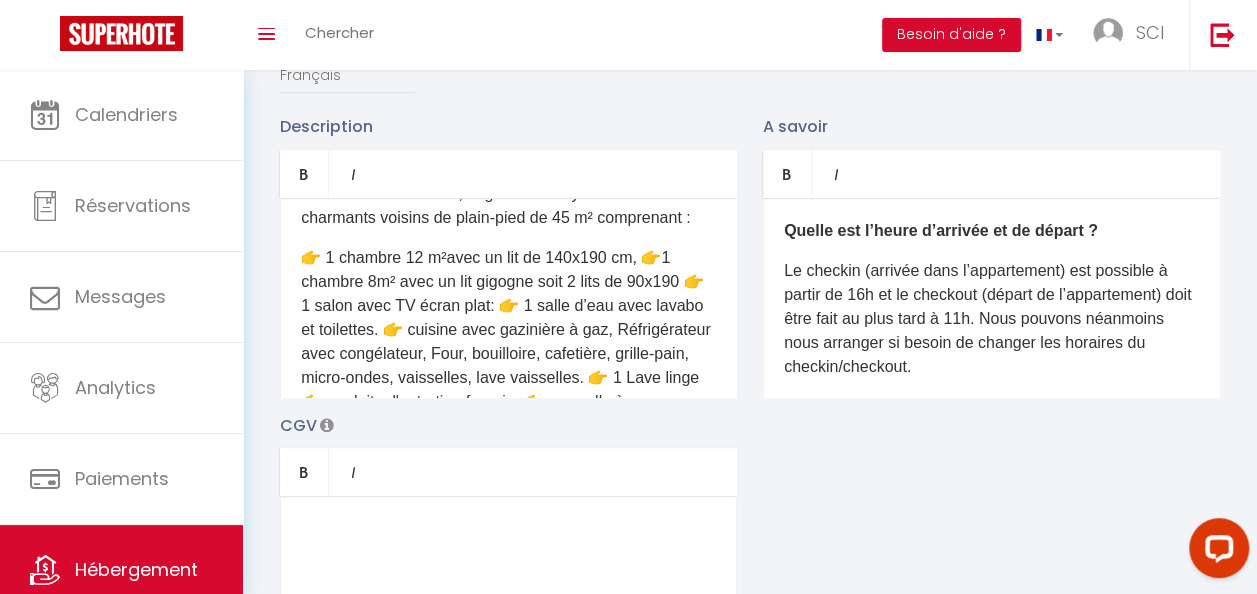 scroll, scrollTop: 0, scrollLeft: 0, axis: both 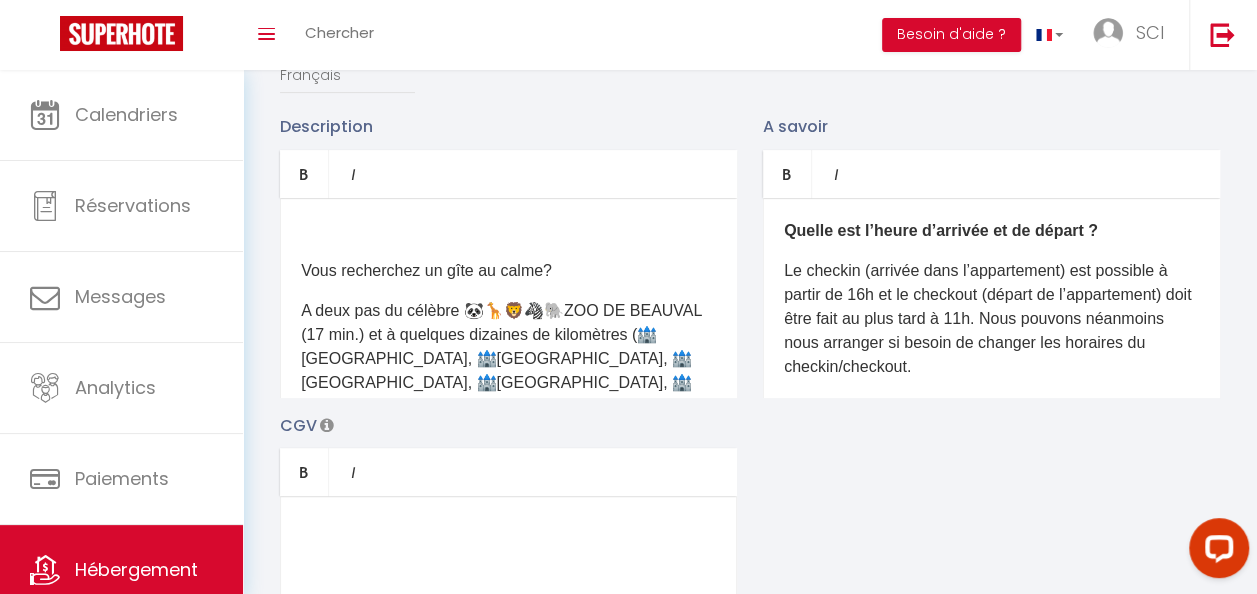 click at bounding box center (508, 231) 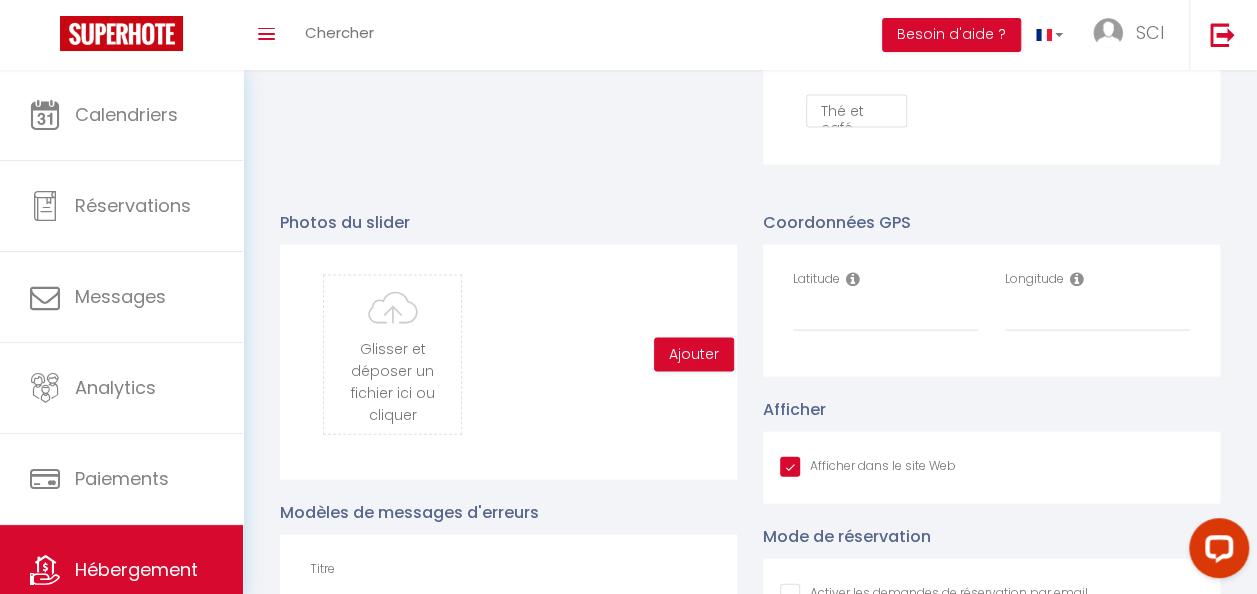 scroll, scrollTop: 1997, scrollLeft: 0, axis: vertical 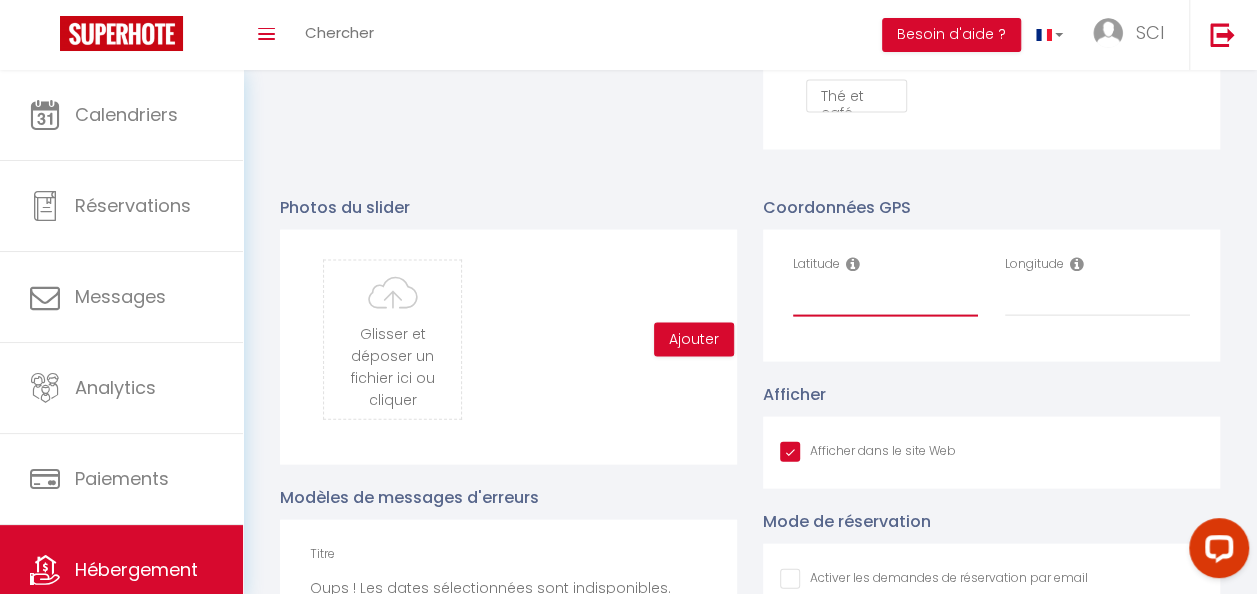 click on "Latitude" at bounding box center [885, 299] 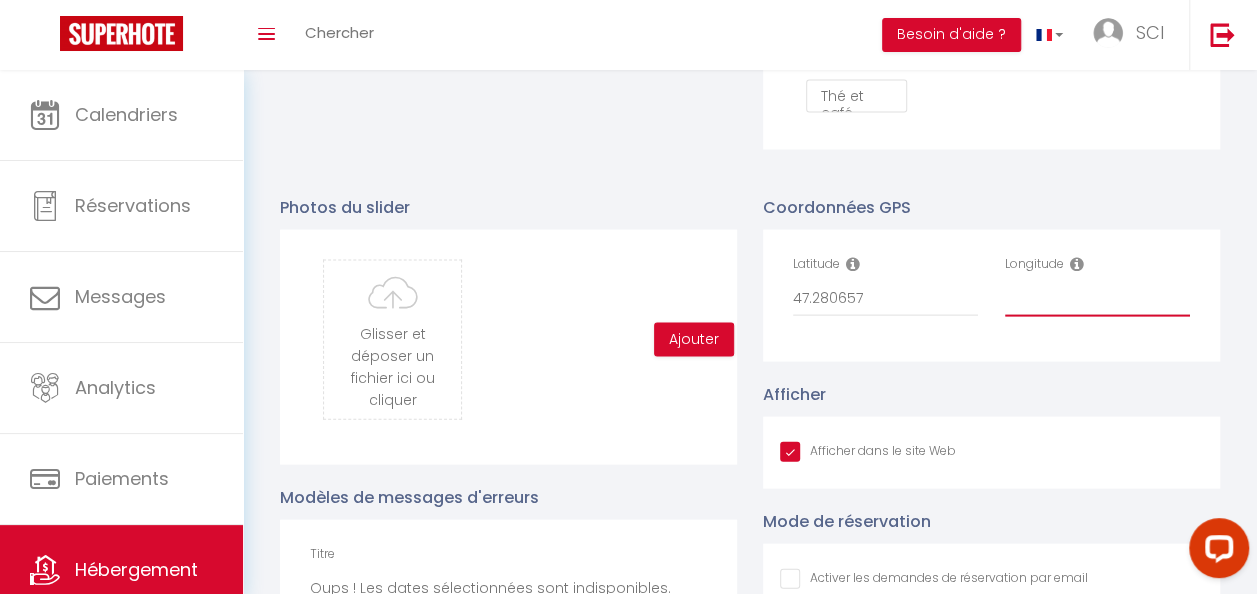 click on "Longitude" at bounding box center [1097, 299] 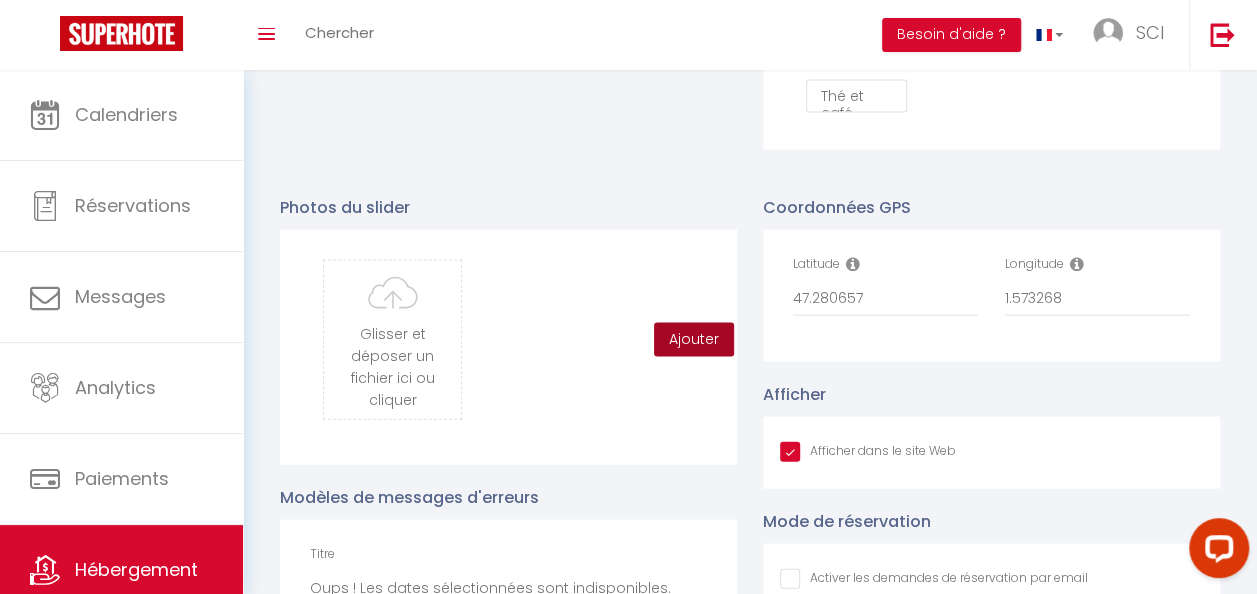 click on "Ajouter" at bounding box center (694, 340) 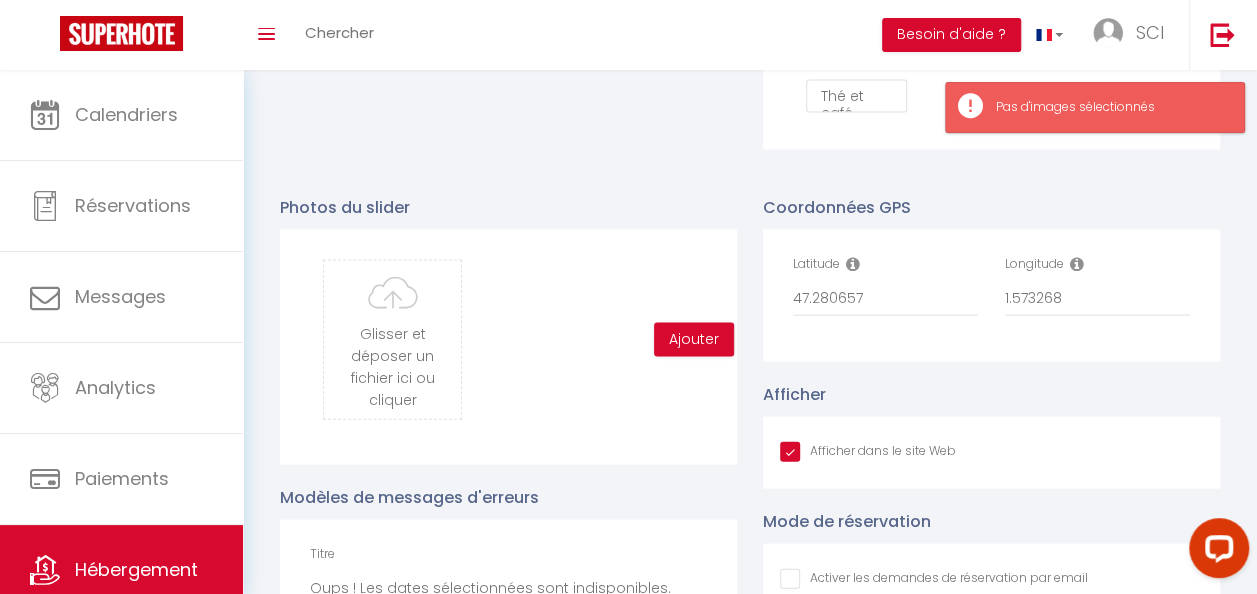 click on "Coordonnées GPS
Latitude
47.280657
Longitude
1.573268   Afficher     Afficher dans le site Web   Mode de réservation     Activer les demandes de réservation par email   Calcul de l'acompte     Activer le paiement de l'acompte   Pourcent %   30" at bounding box center (991, 530) 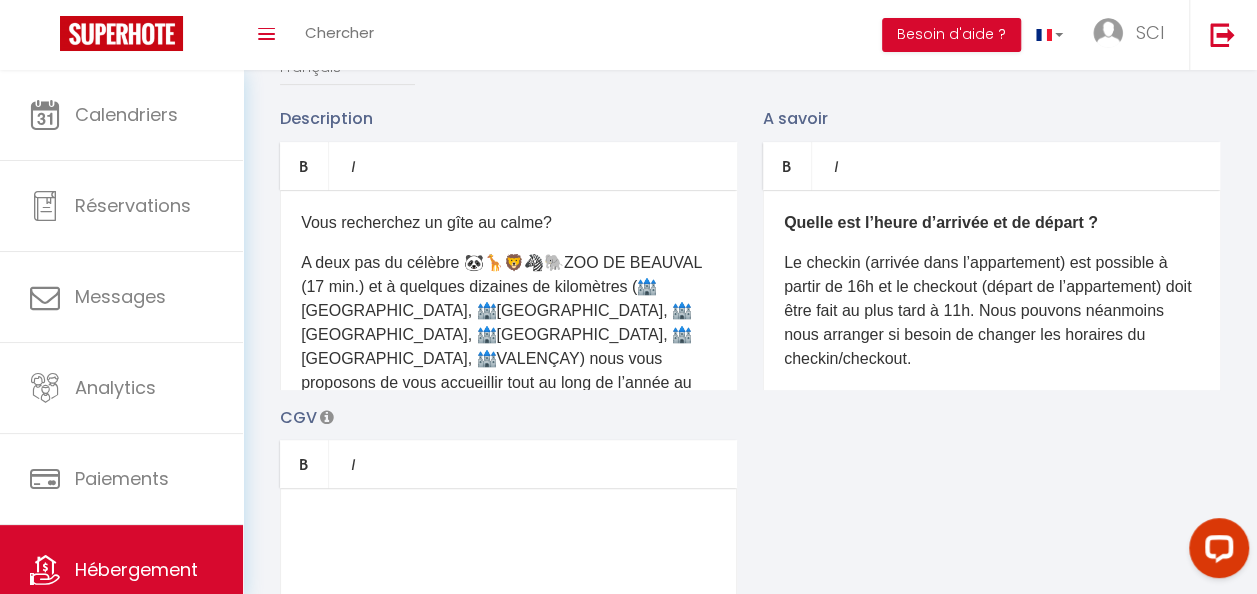 scroll, scrollTop: 153, scrollLeft: 0, axis: vertical 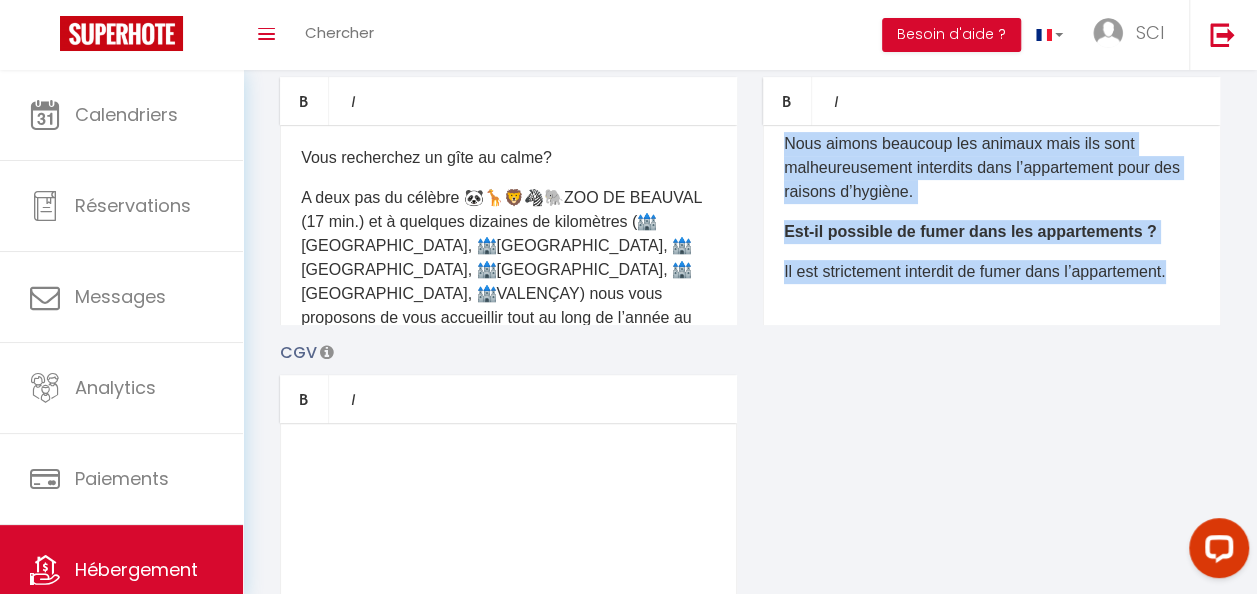 drag, startPoint x: 776, startPoint y: 394, endPoint x: 1114, endPoint y: 333, distance: 343.46033 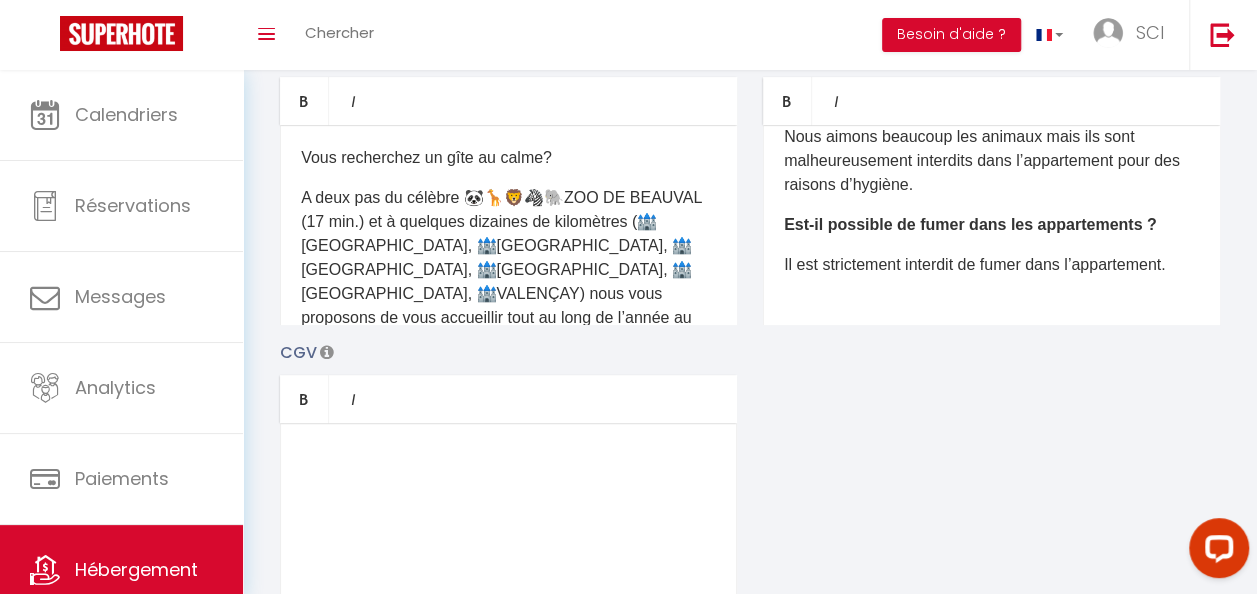 scroll, scrollTop: 0, scrollLeft: 0, axis: both 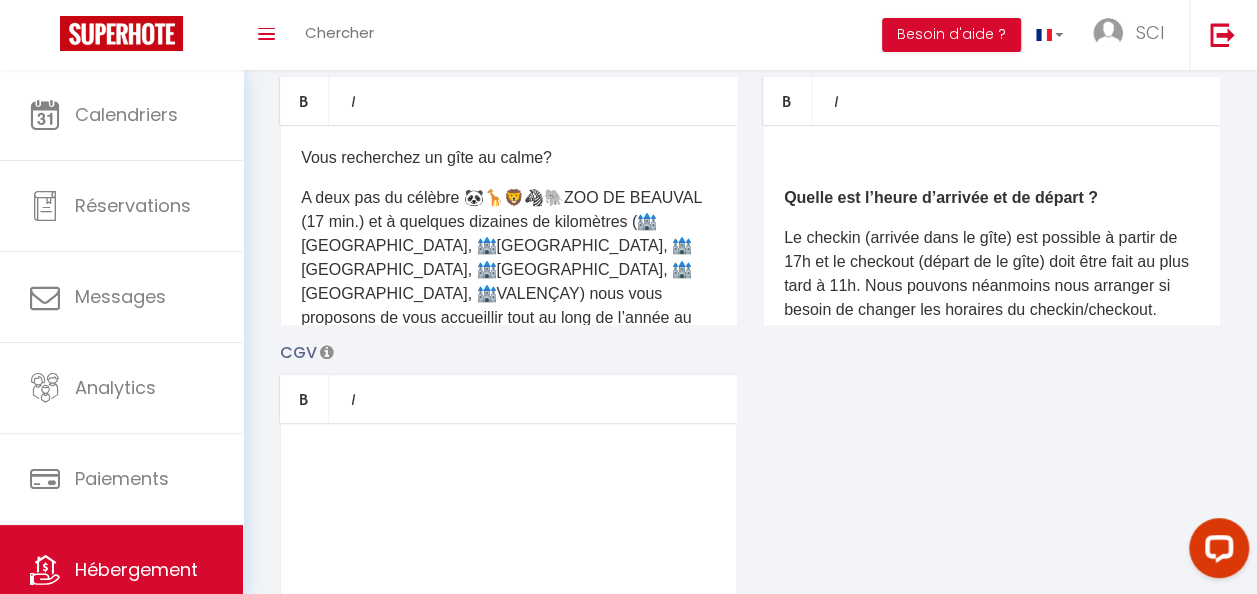 click at bounding box center [508, 523] 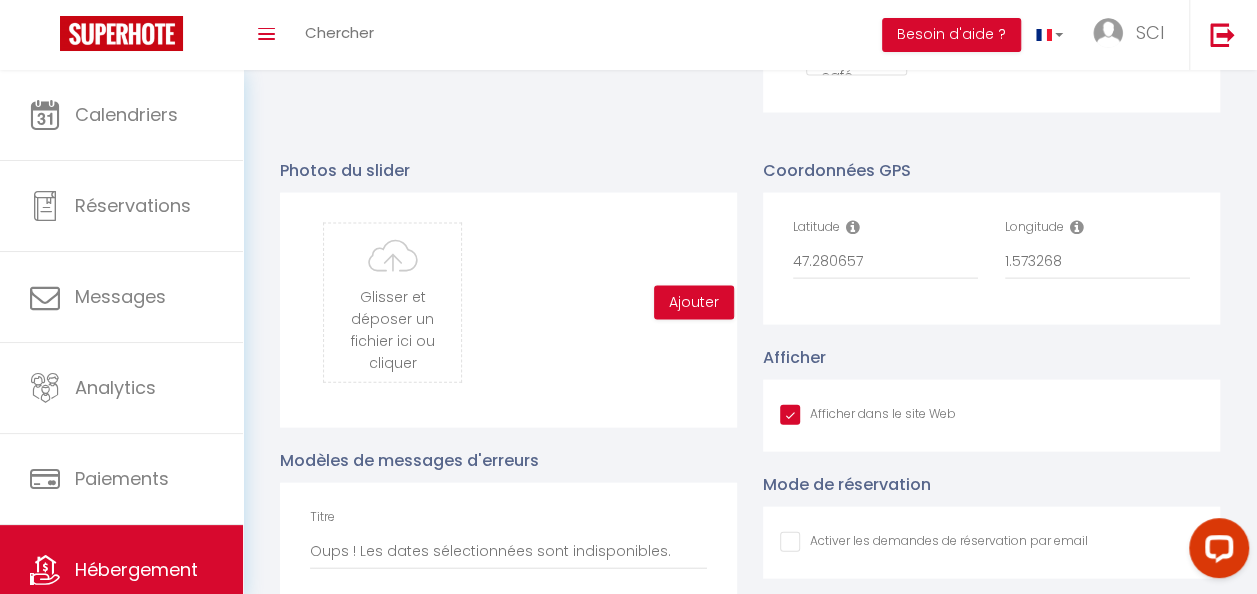 scroll, scrollTop: 2055, scrollLeft: 0, axis: vertical 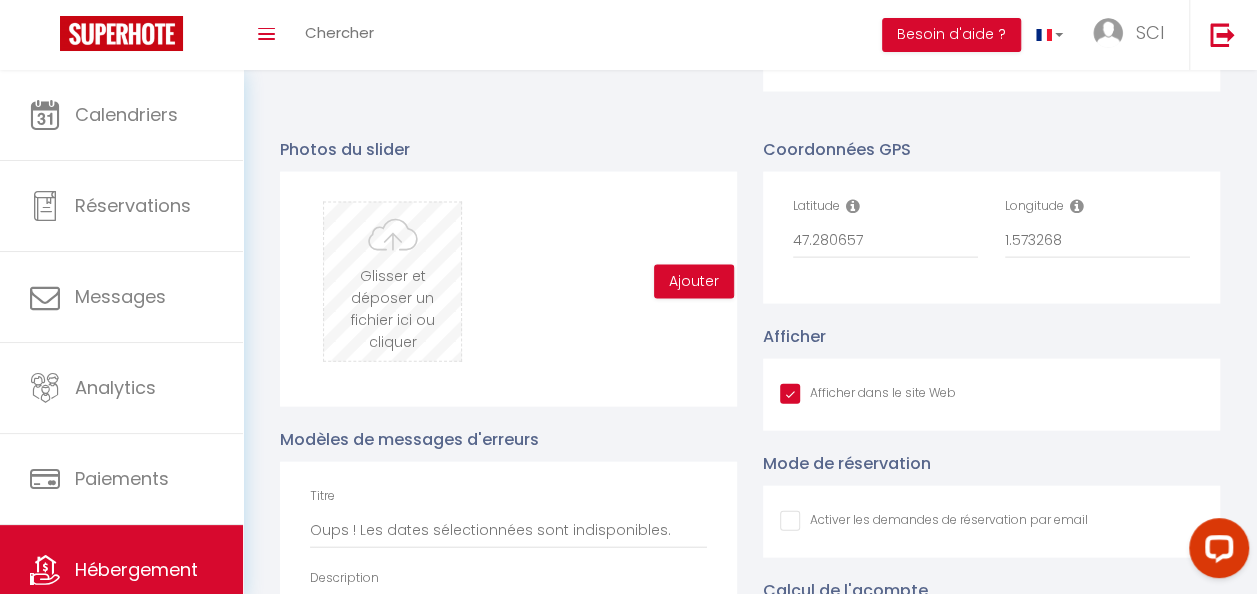 click at bounding box center (392, 282) 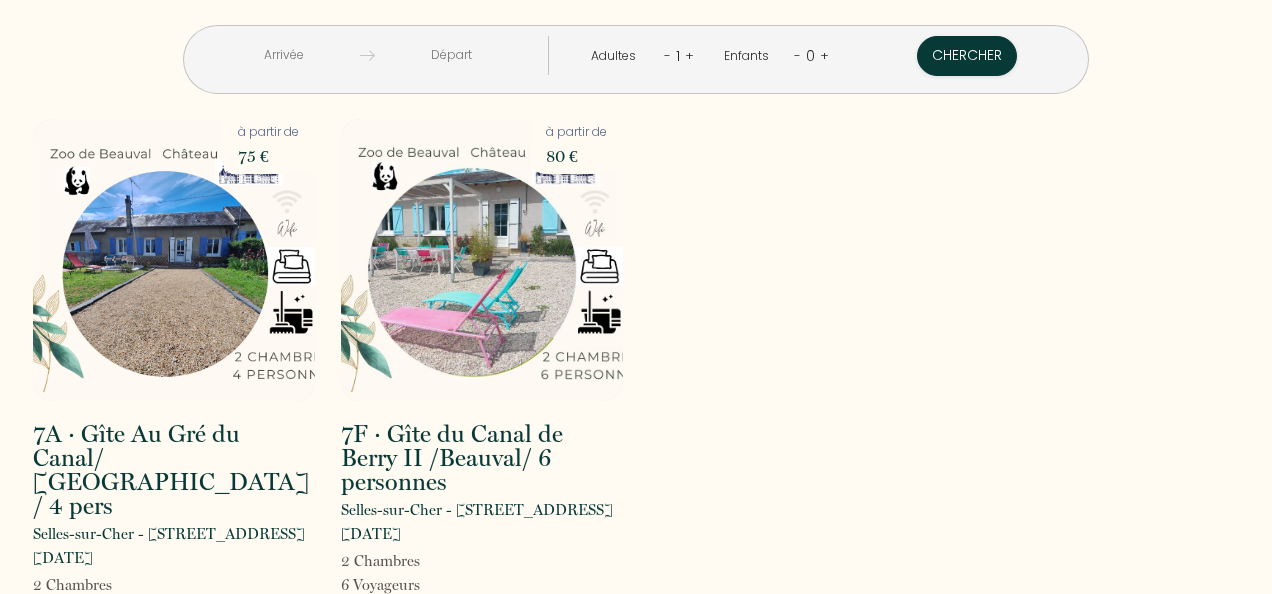 scroll, scrollTop: 0, scrollLeft: 0, axis: both 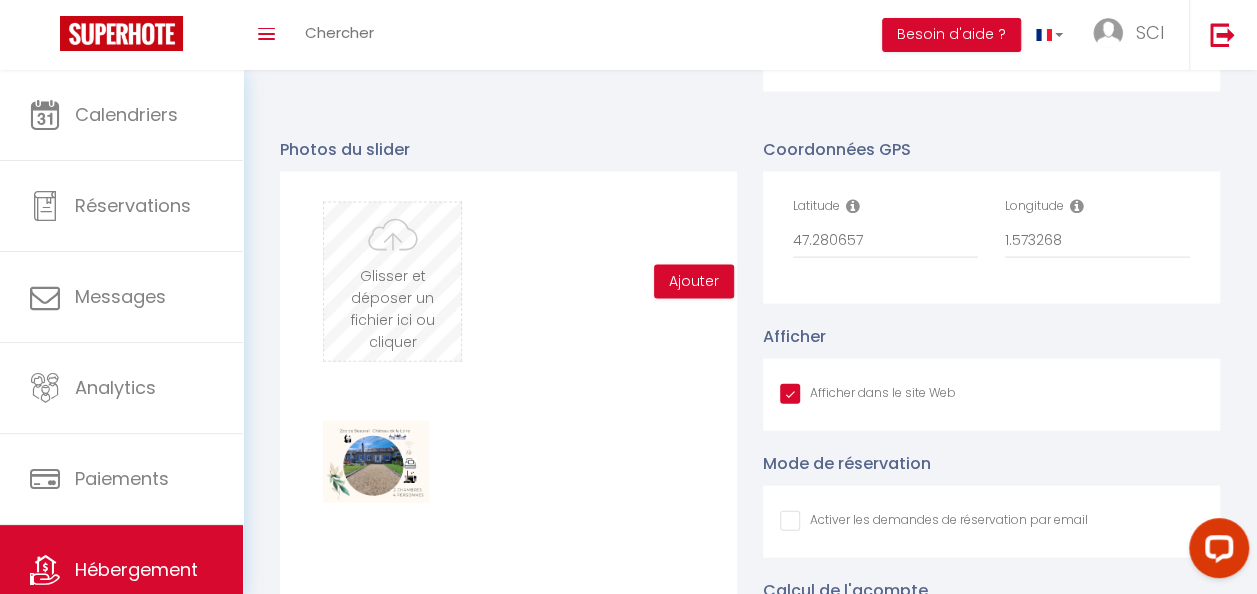 click at bounding box center [392, 282] 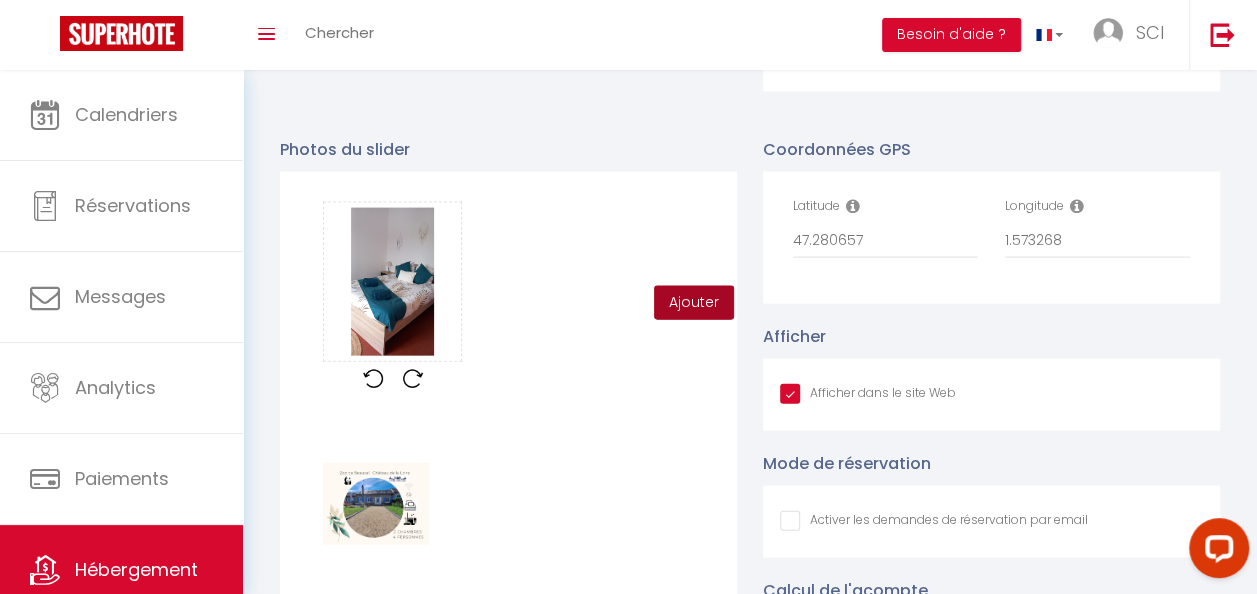 click on "Ajouter" at bounding box center (694, 303) 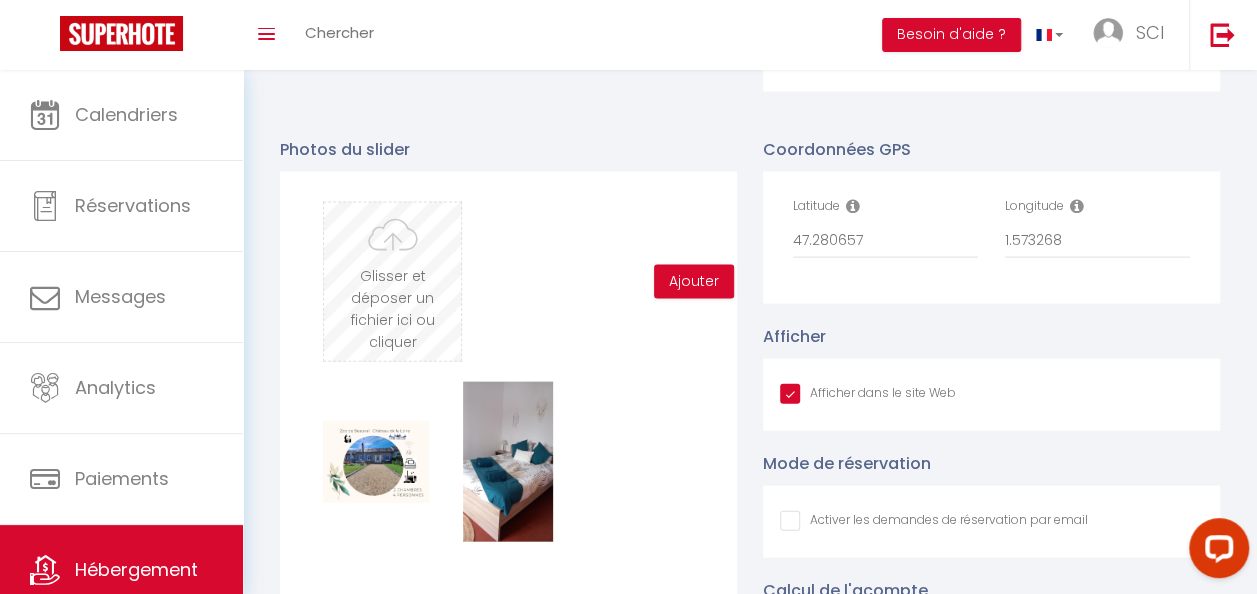 click at bounding box center (392, 282) 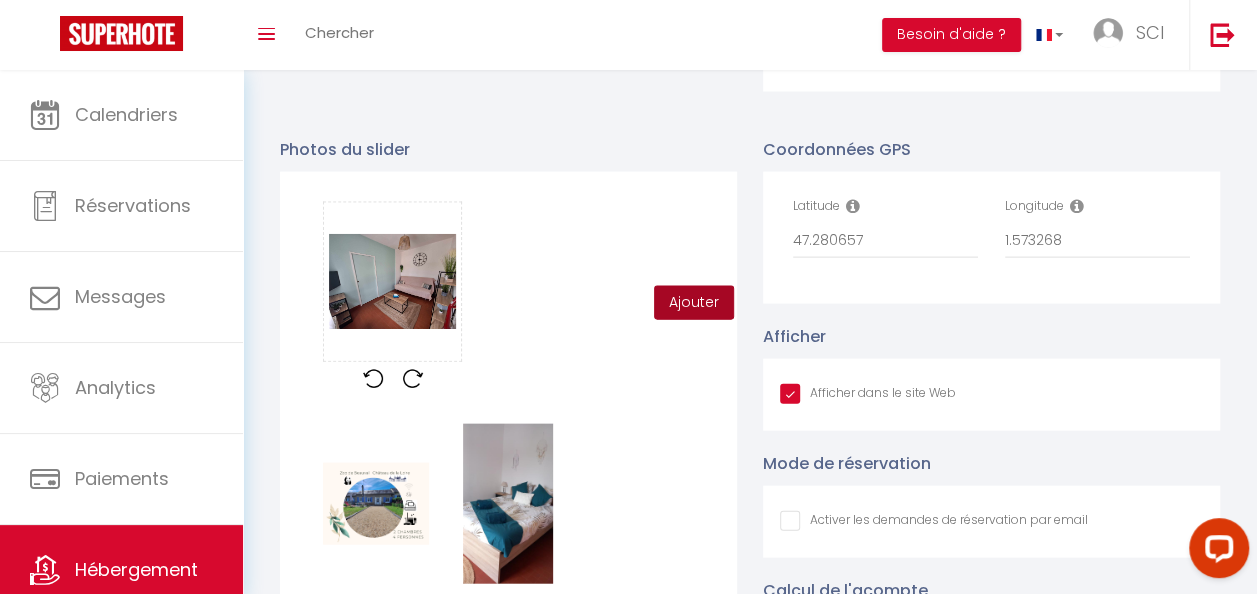 click on "Ajouter" at bounding box center (694, 303) 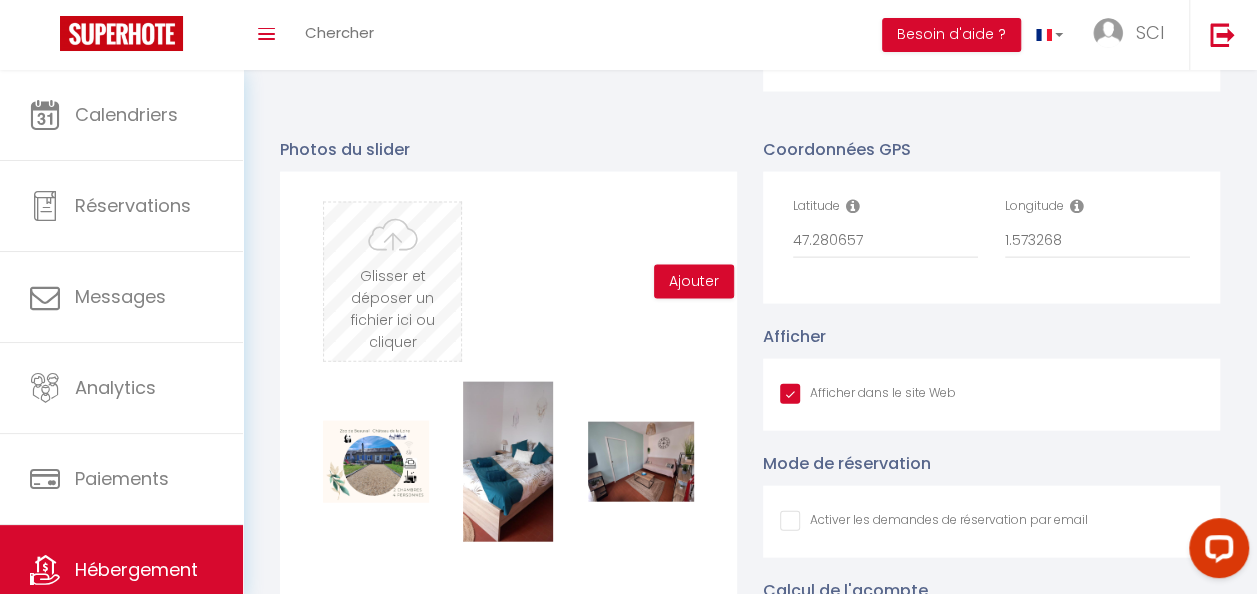 click at bounding box center (392, 282) 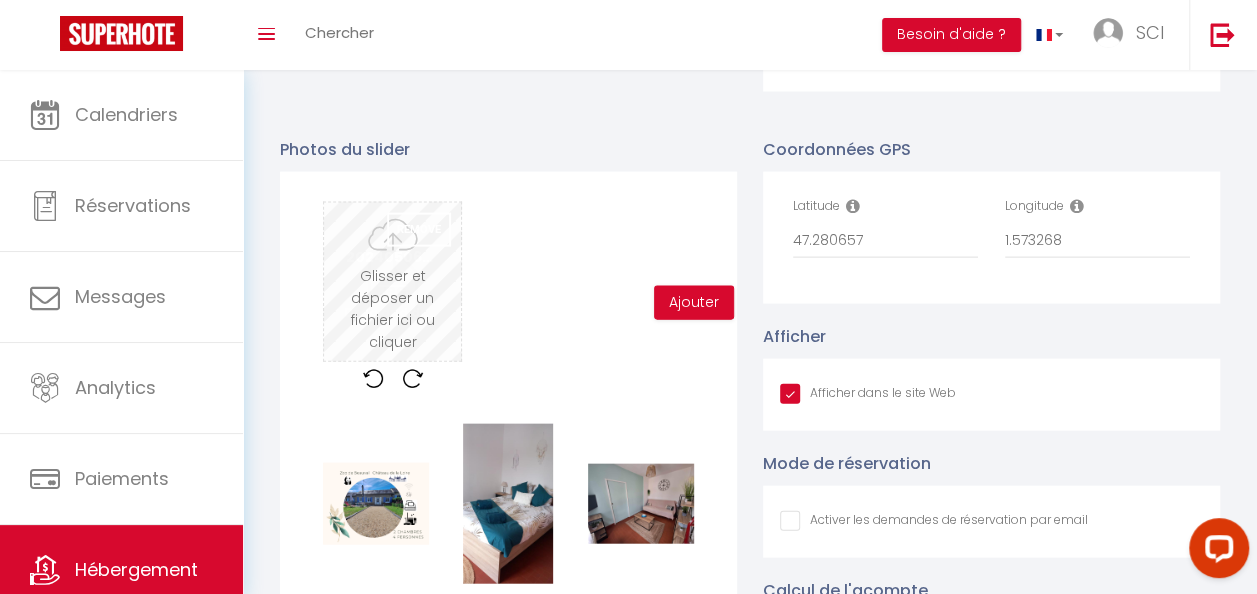 click on "Glisser et déposer un fichier ici ou cliquer Ooops, something wrong happened. Remove jpg   20240506_153137.jpg Drag and drop or click to replace" at bounding box center [392, 303] 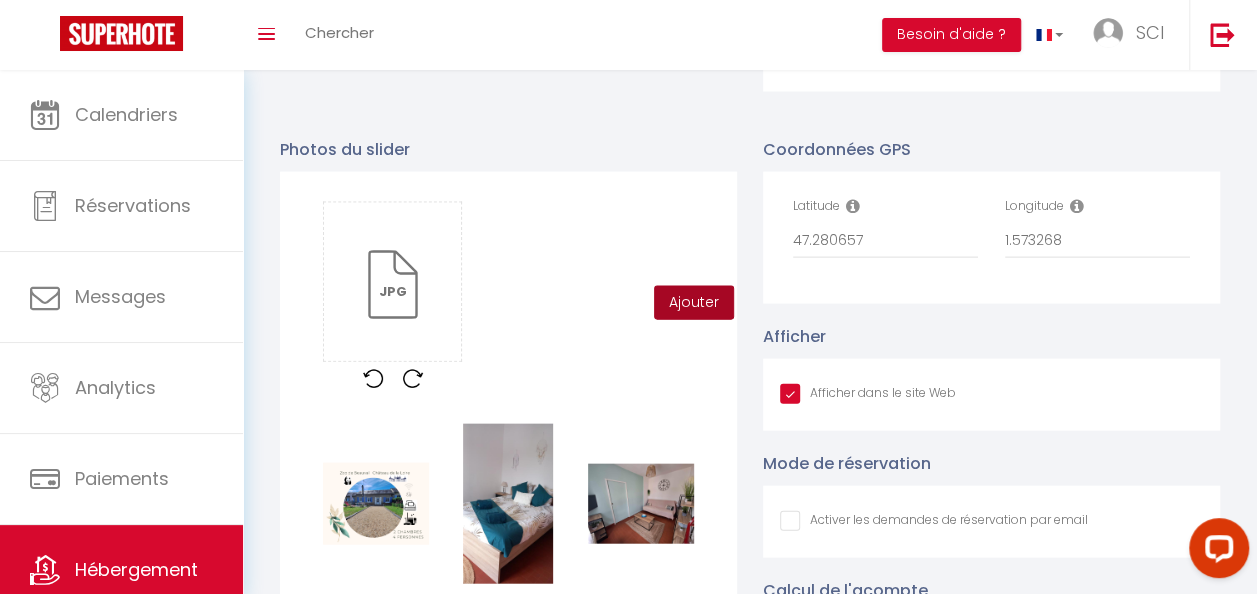click on "Ajouter" at bounding box center [694, 303] 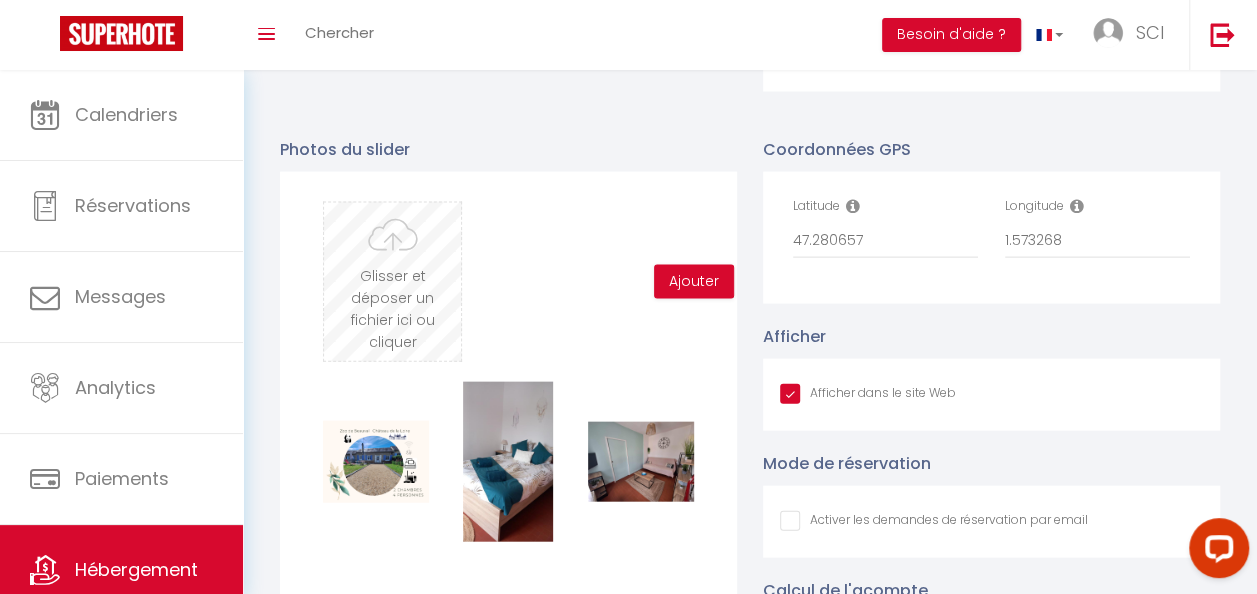 click at bounding box center (392, 282) 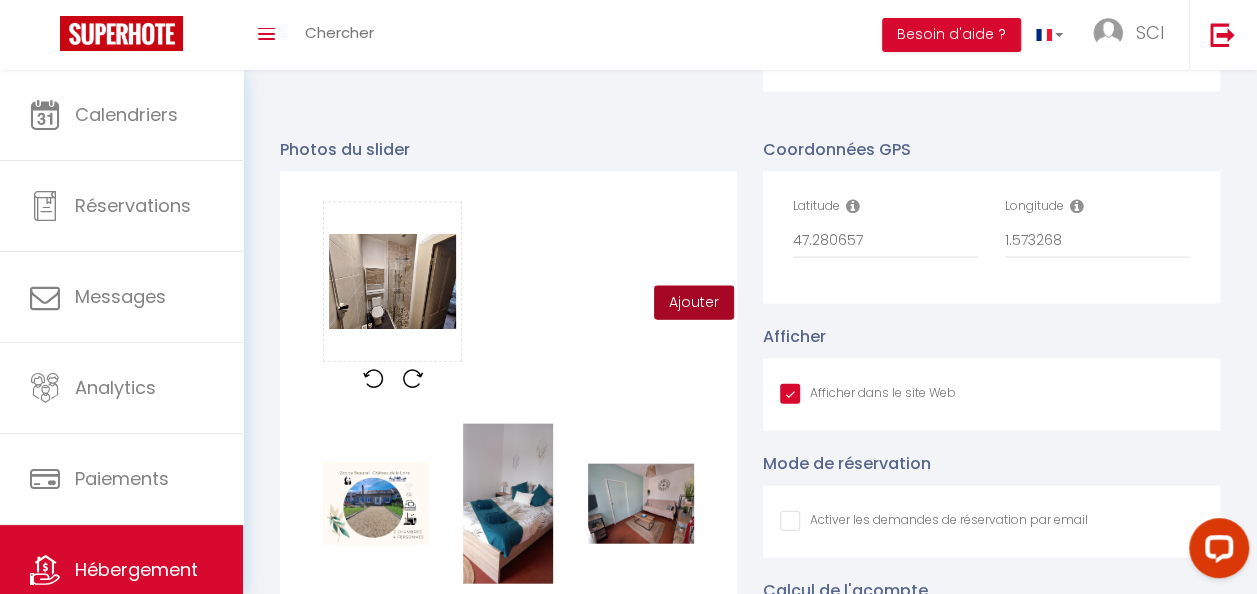 click on "Ajouter" at bounding box center (694, 303) 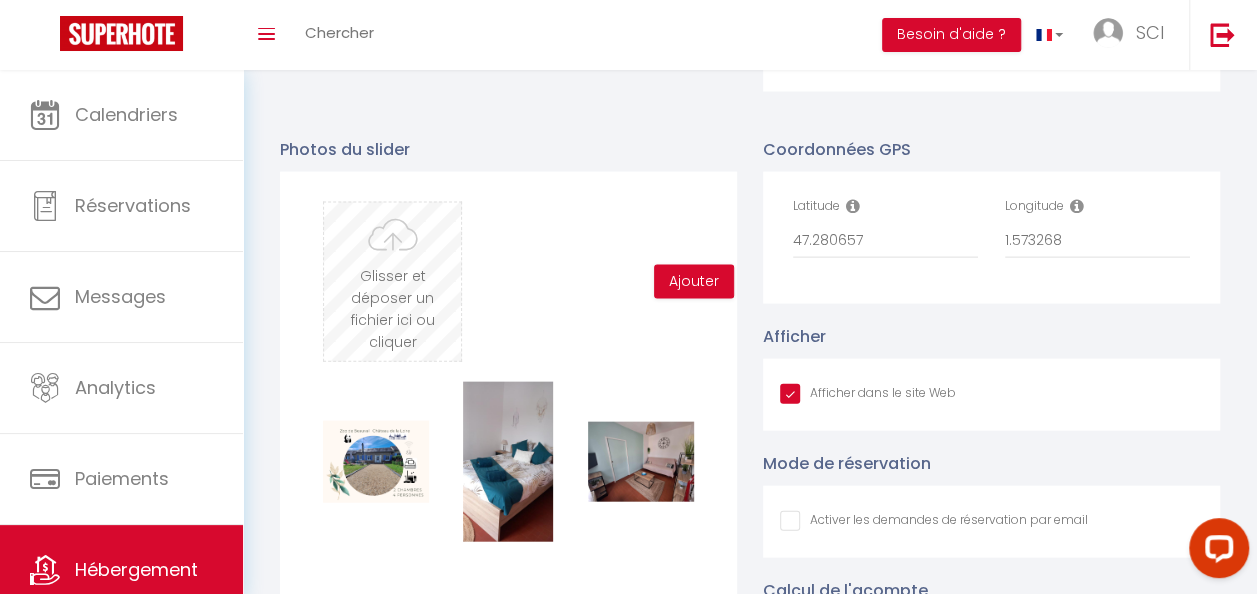 click at bounding box center (392, 282) 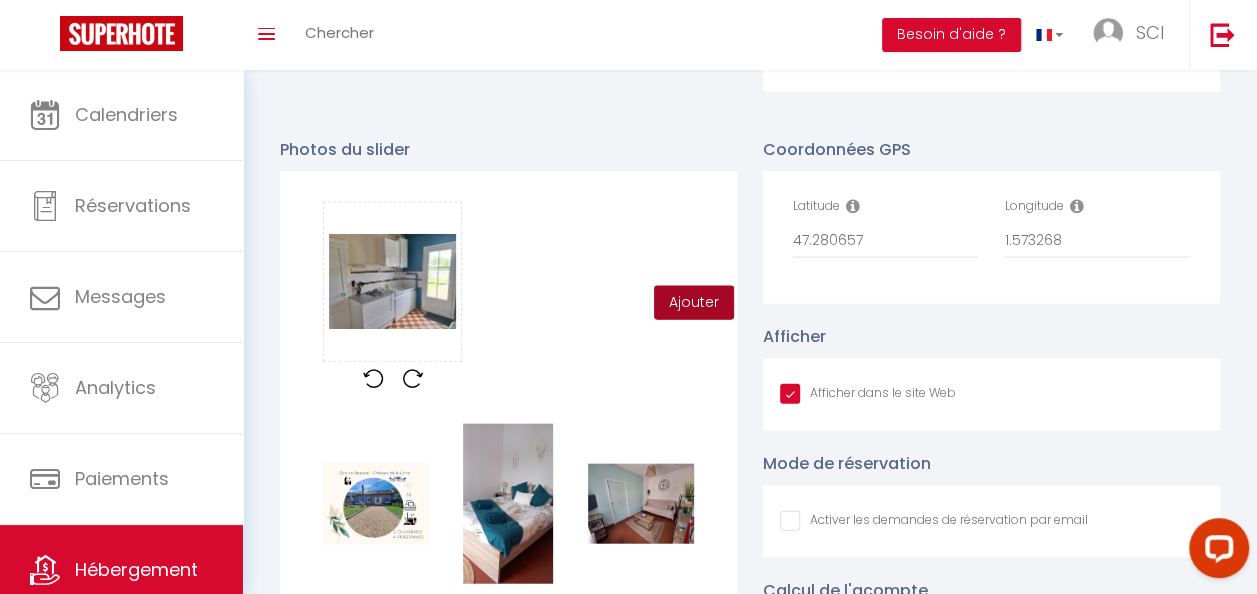 click on "Ajouter" at bounding box center [694, 303] 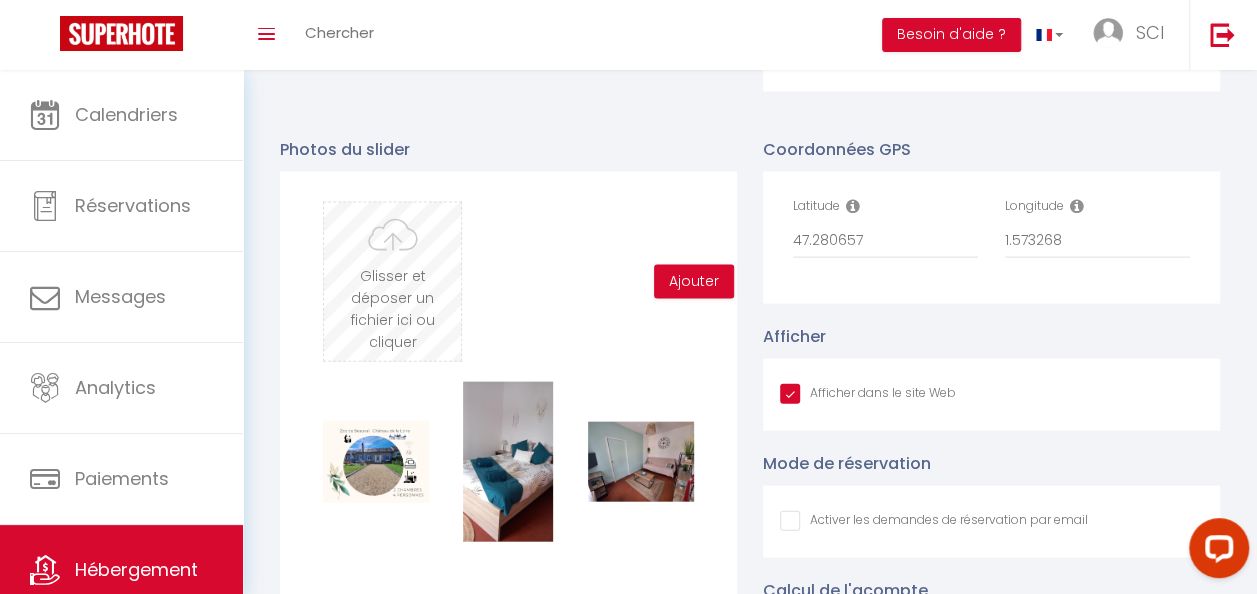 click at bounding box center (392, 282) 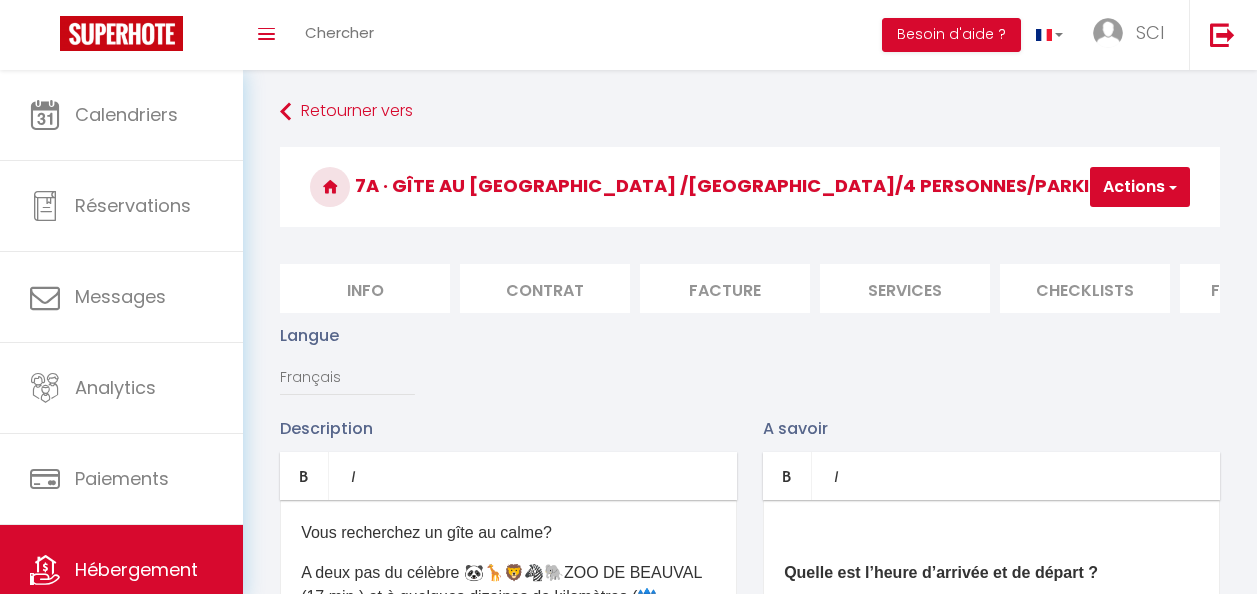 scroll, scrollTop: 2055, scrollLeft: 0, axis: vertical 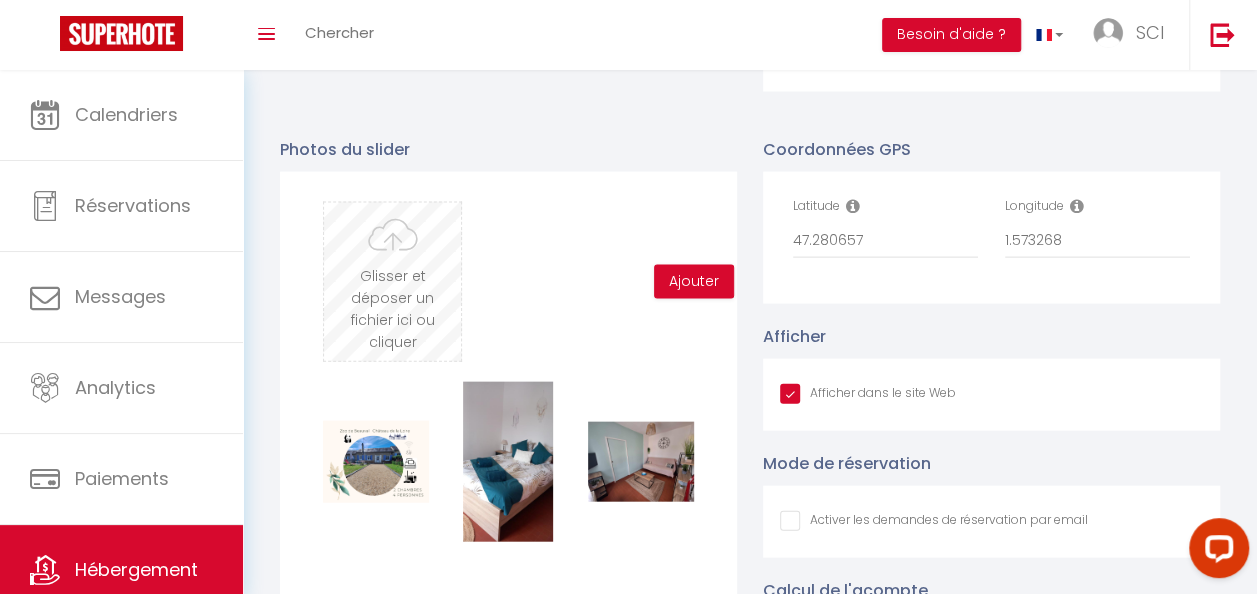 click at bounding box center (392, 282) 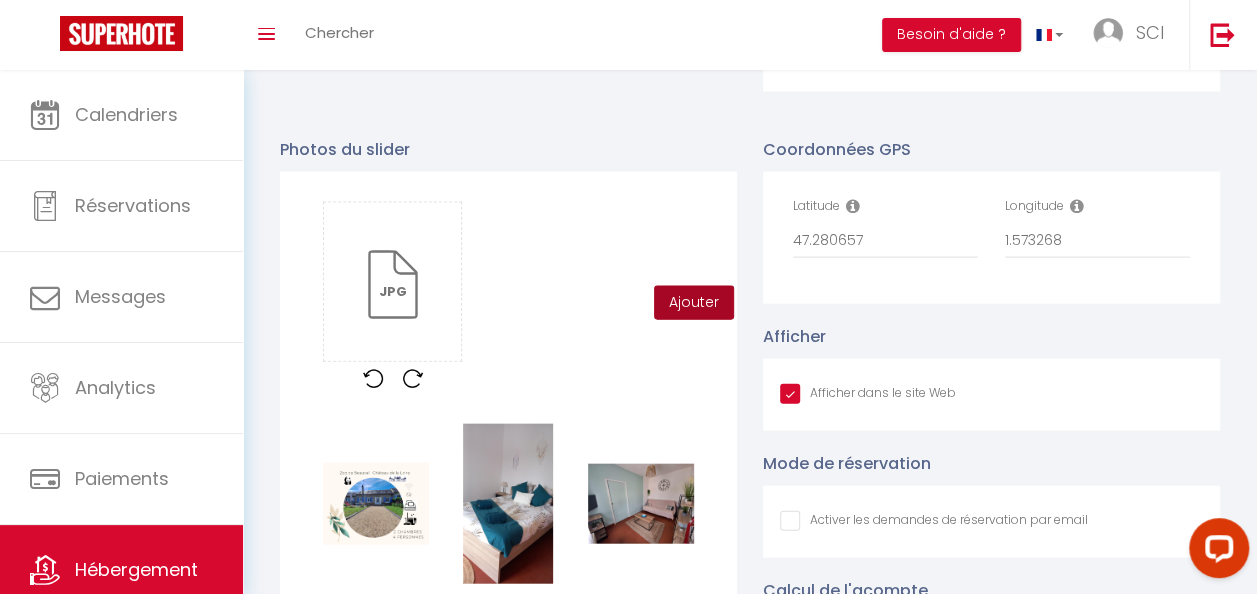 click on "Ajouter" at bounding box center (694, 303) 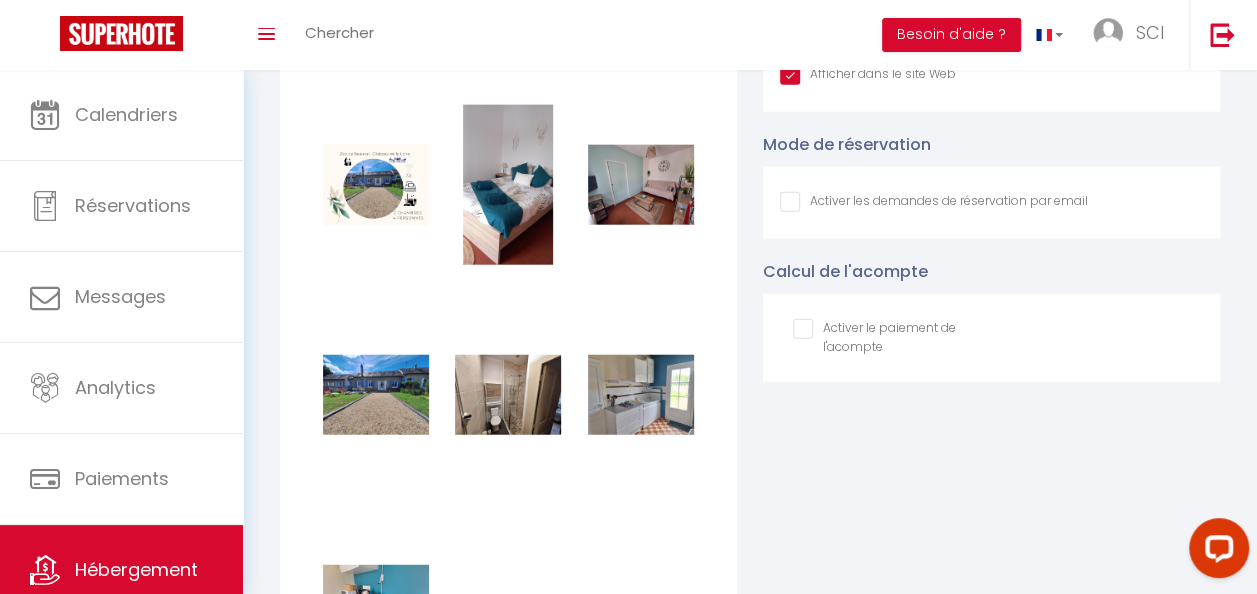 scroll, scrollTop: 2379, scrollLeft: 0, axis: vertical 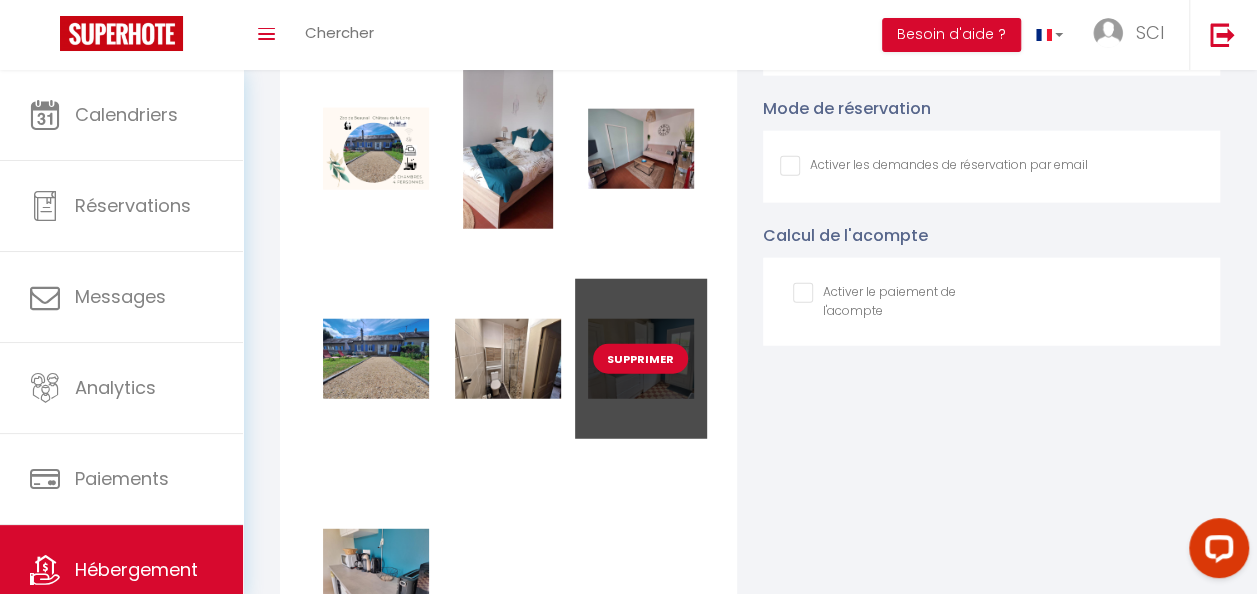 type 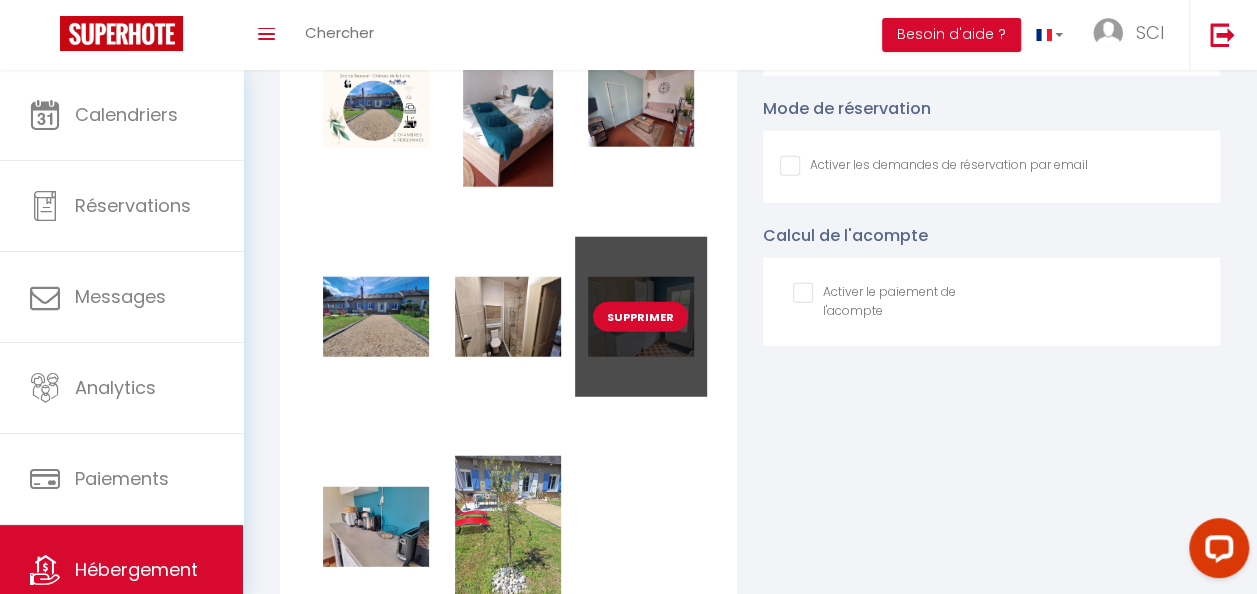 type 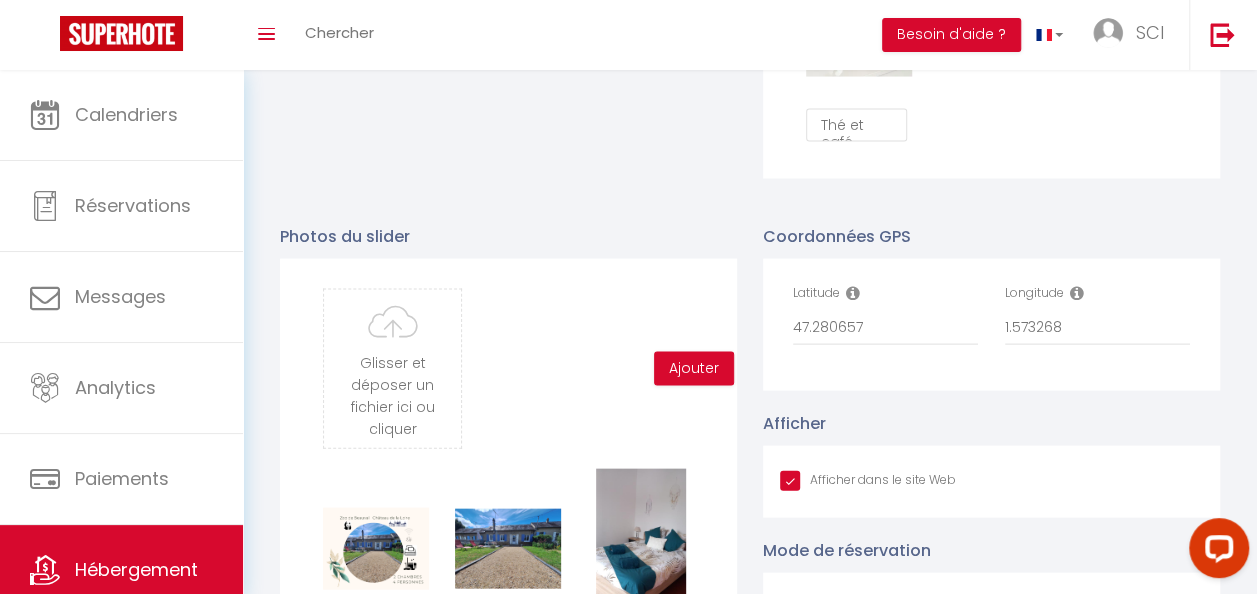 scroll, scrollTop: 1964, scrollLeft: 0, axis: vertical 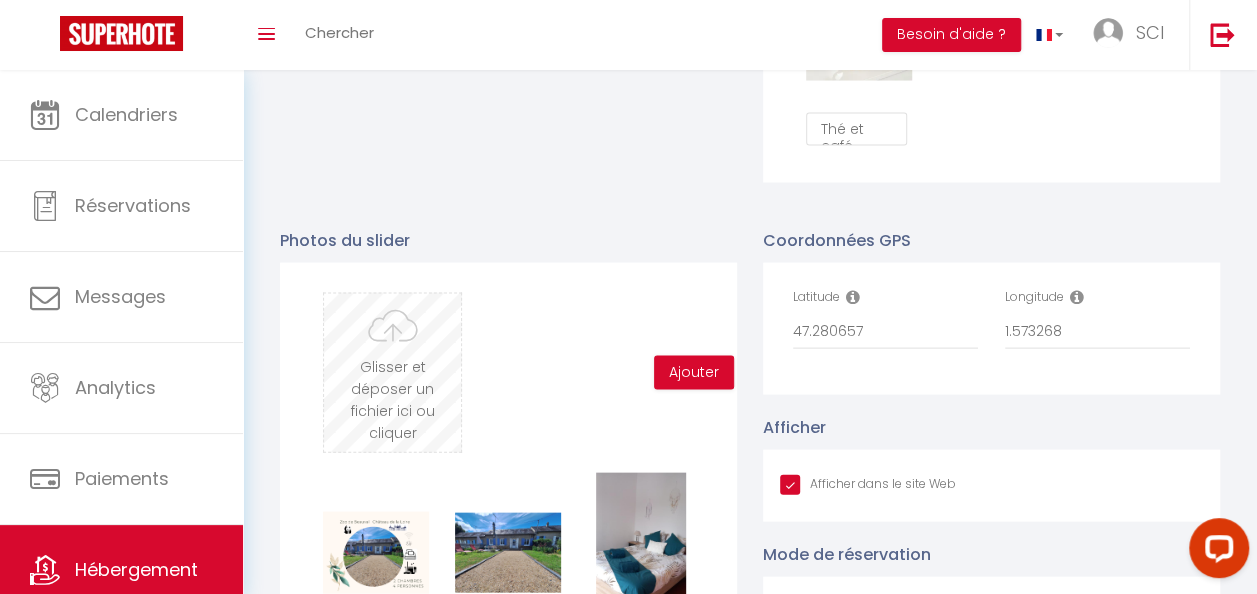 click at bounding box center (392, 373) 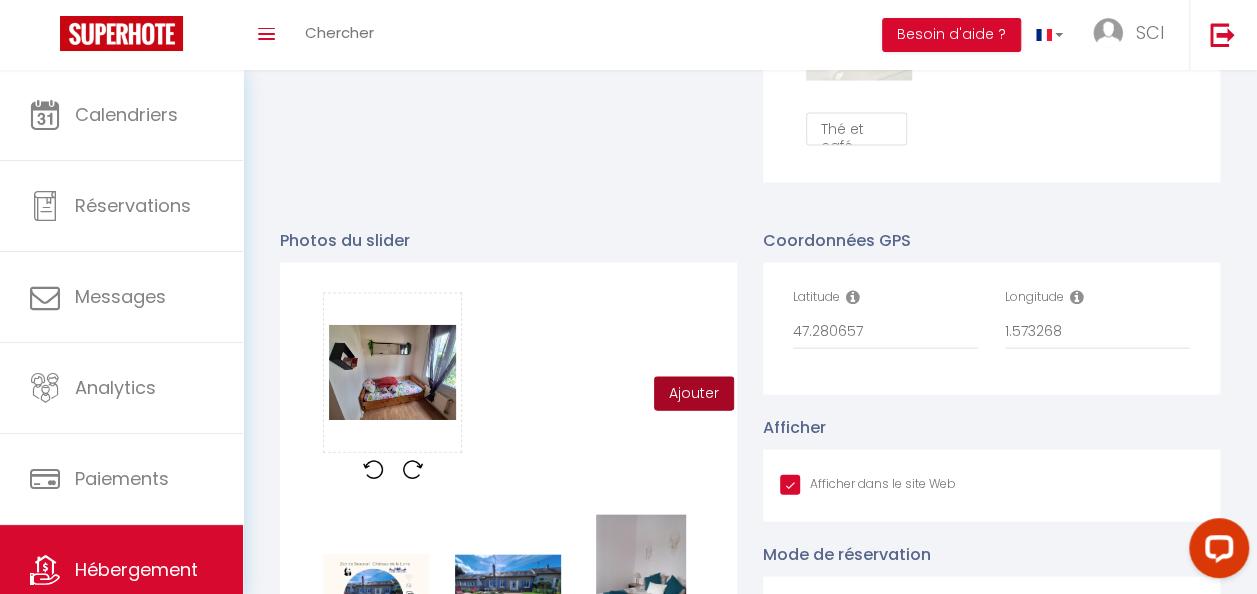 click on "Ajouter" at bounding box center (694, 394) 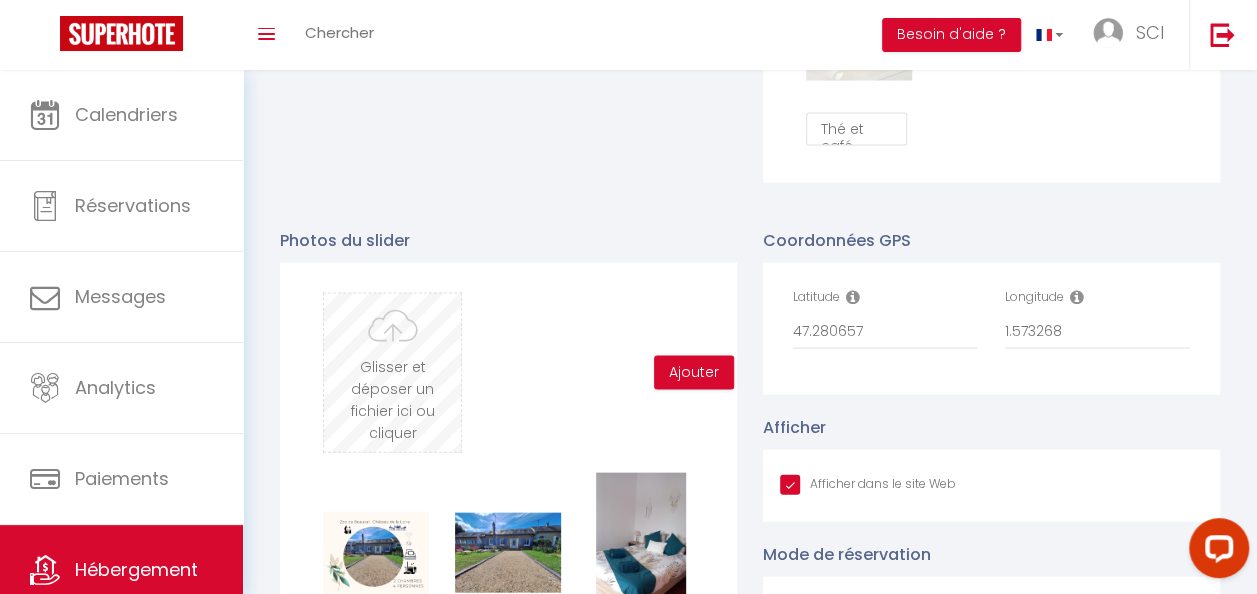 click at bounding box center [392, 373] 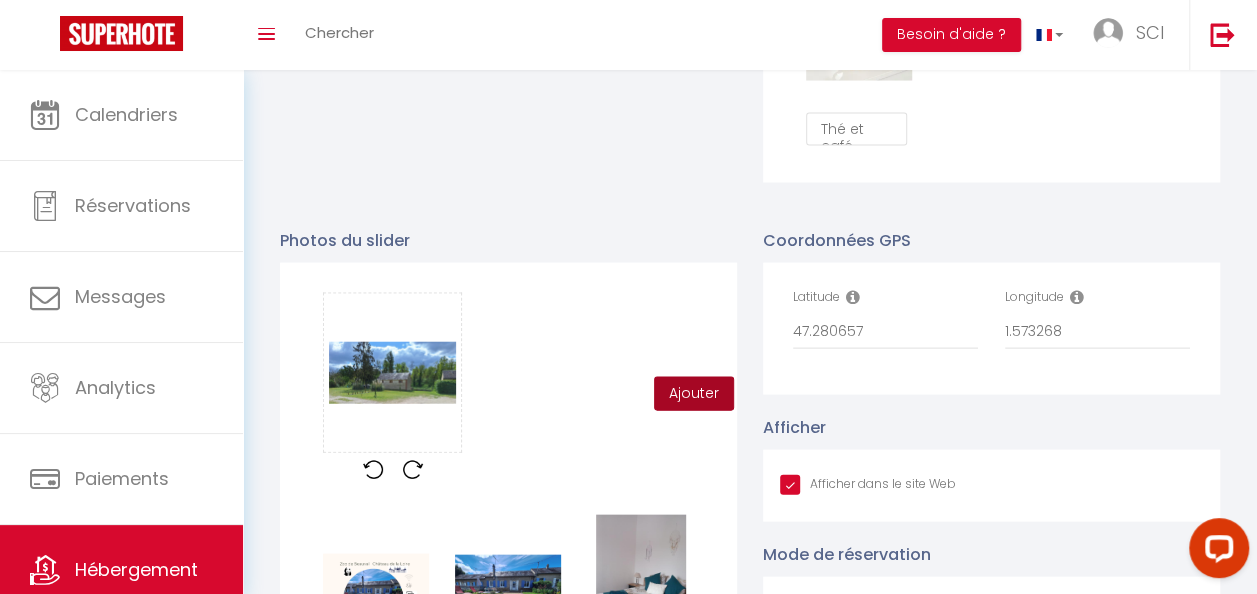 click on "Ajouter" at bounding box center (694, 394) 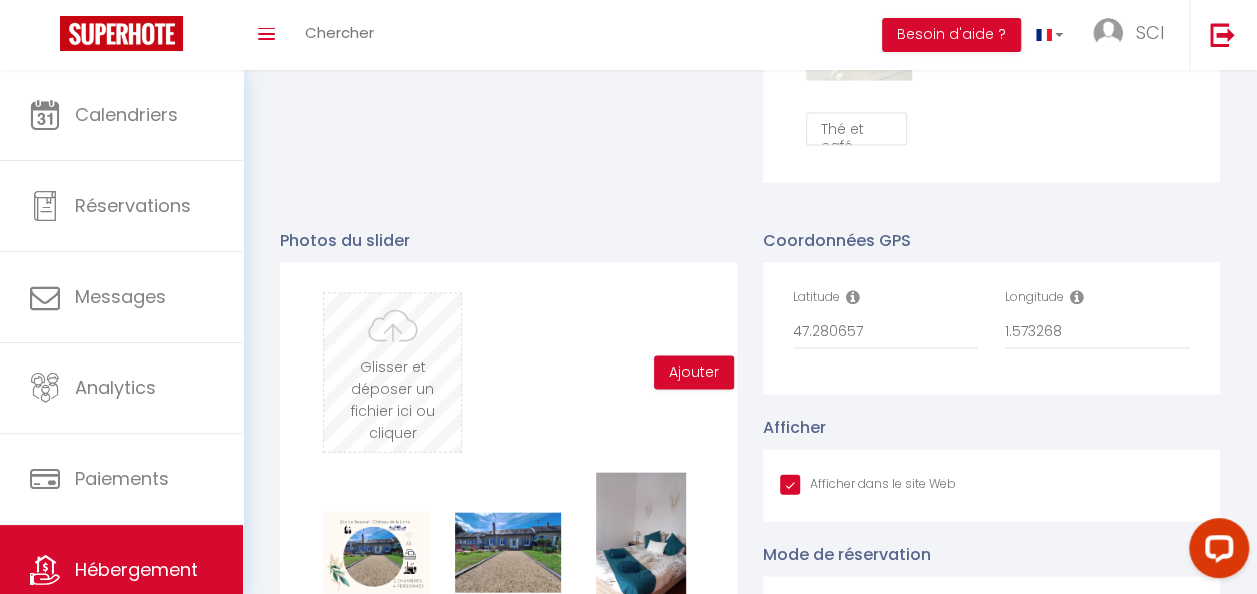 click at bounding box center [392, 373] 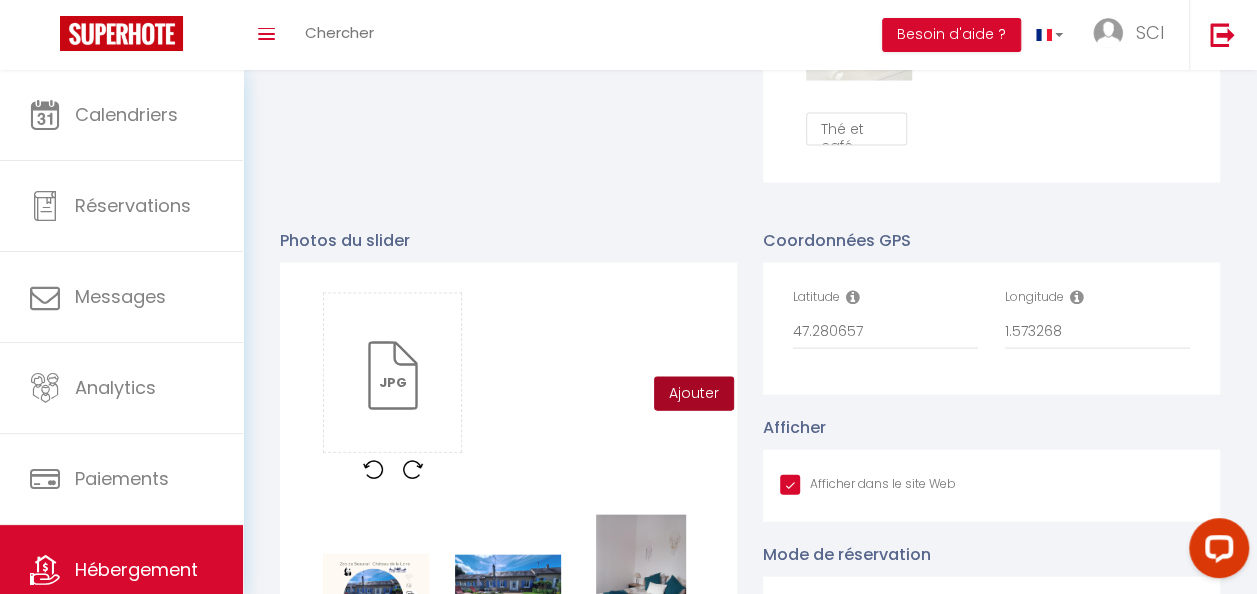 click on "Ajouter" at bounding box center (694, 394) 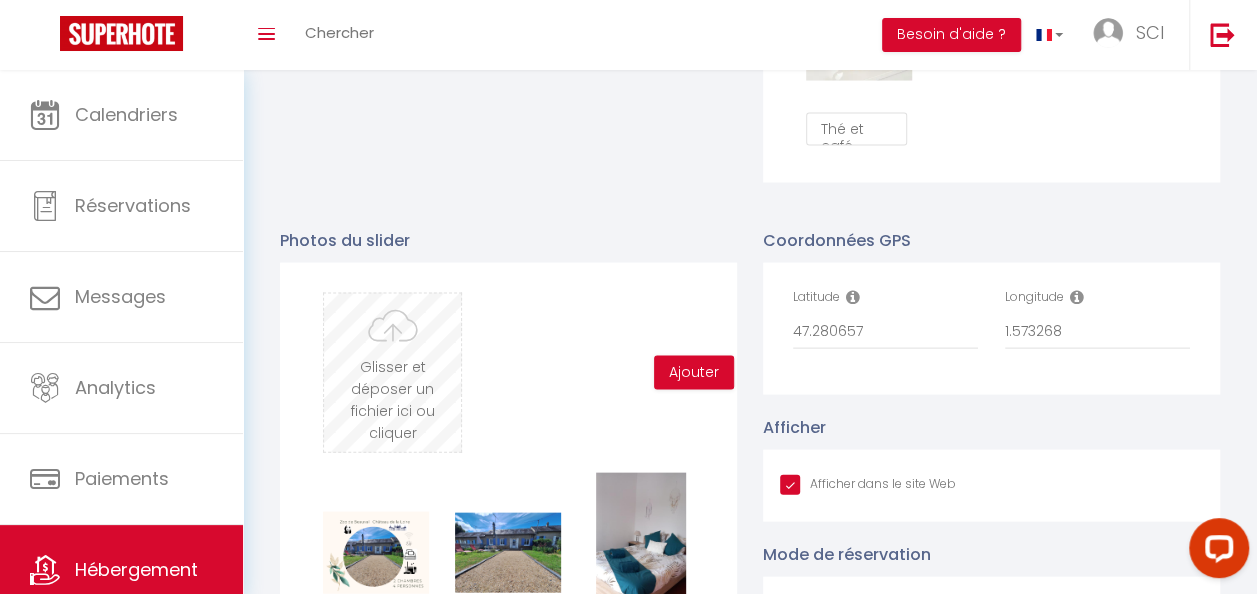 click at bounding box center [392, 373] 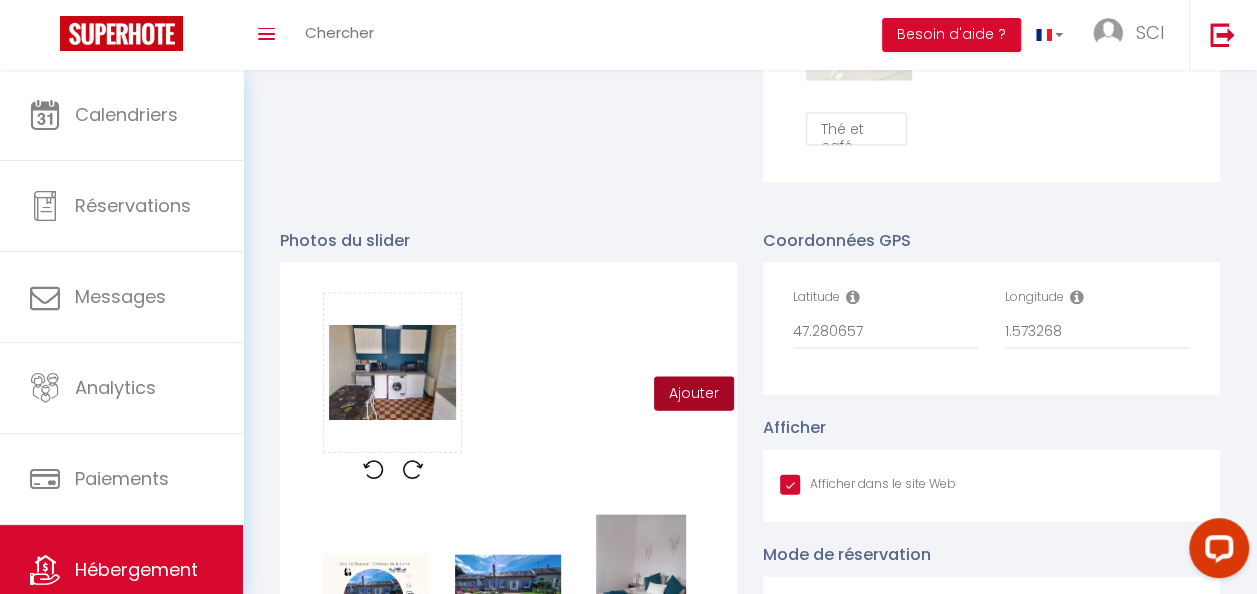click on "Ajouter" at bounding box center [694, 394] 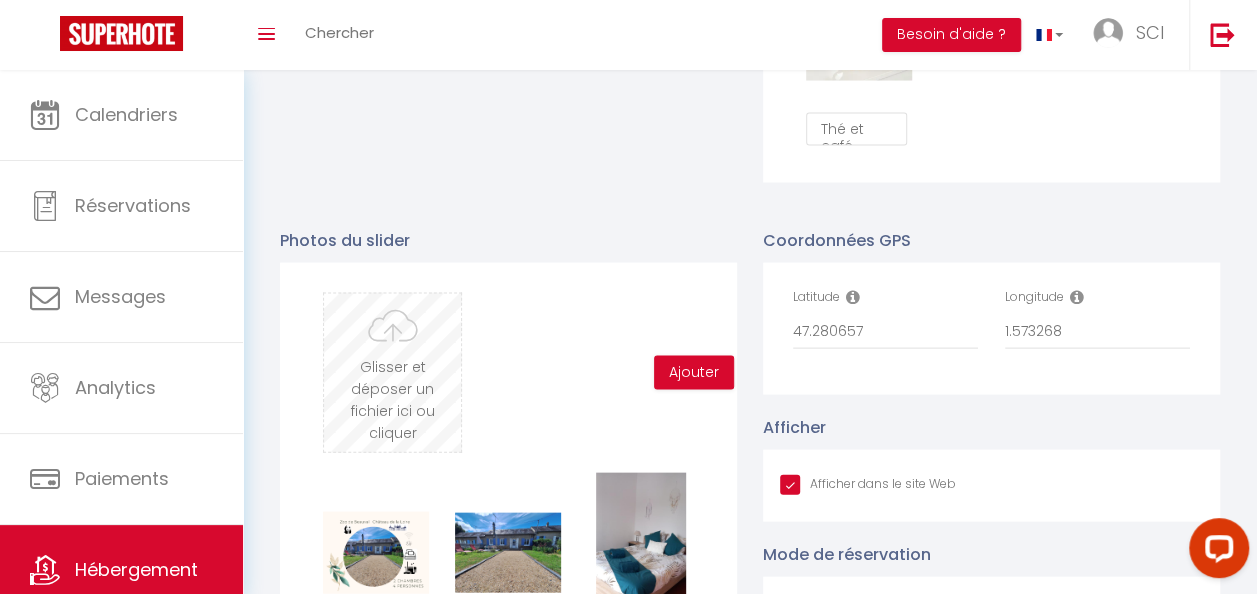 click at bounding box center (392, 373) 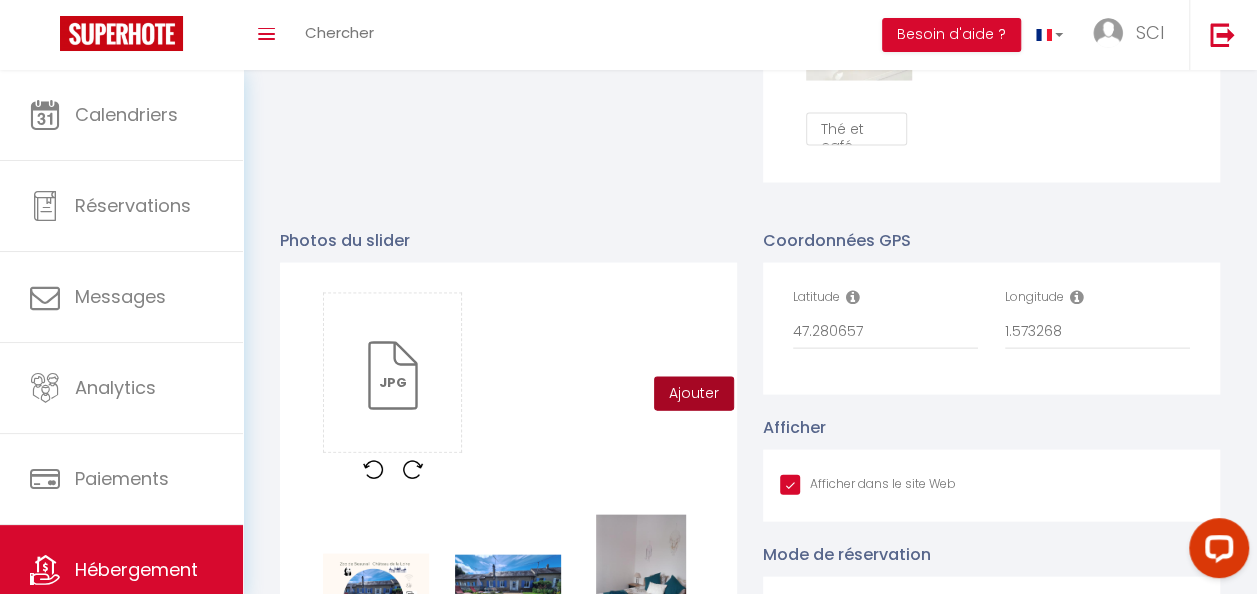 click on "Ajouter" at bounding box center [694, 394] 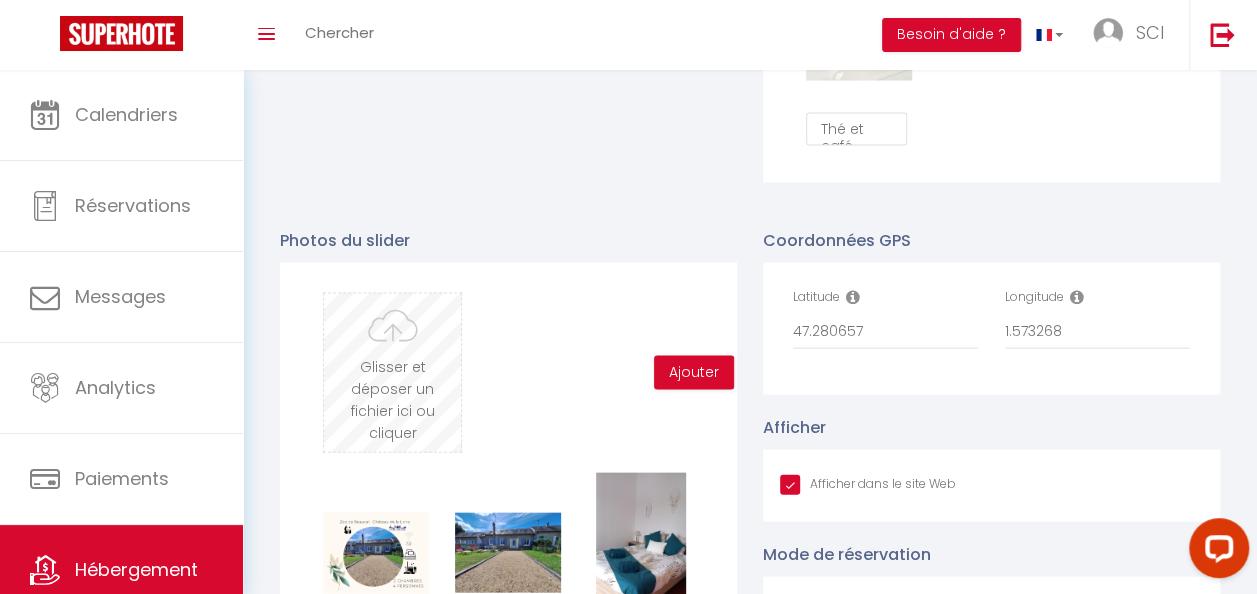 click at bounding box center [392, 373] 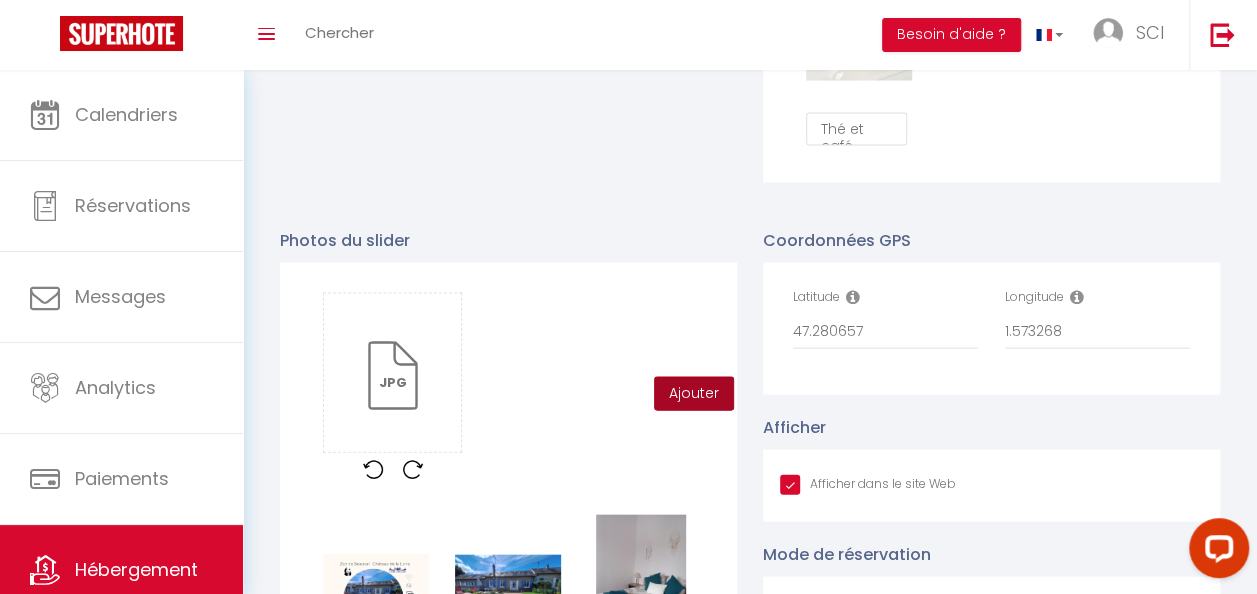 click on "Ajouter" at bounding box center [694, 394] 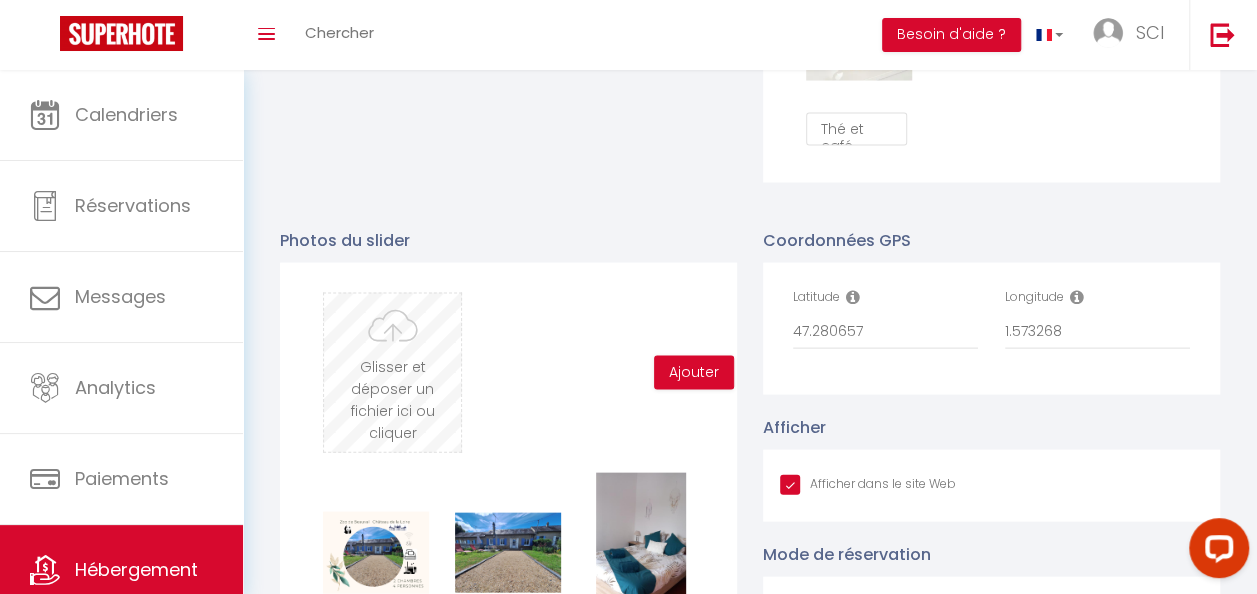 click at bounding box center [392, 373] 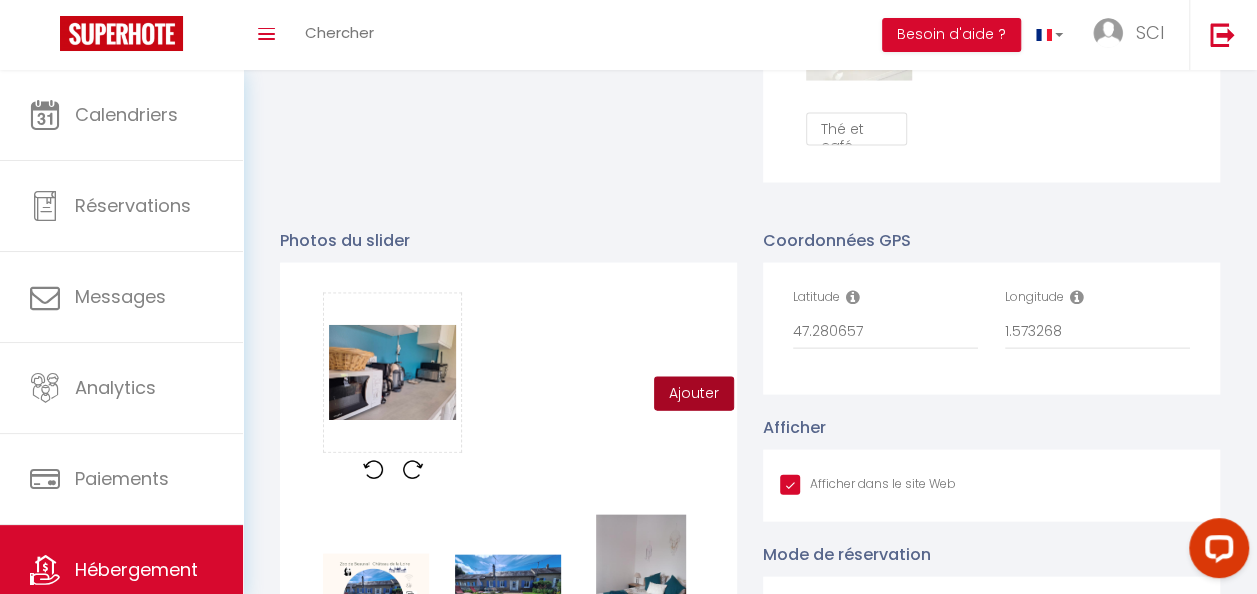click on "Ajouter" at bounding box center (694, 394) 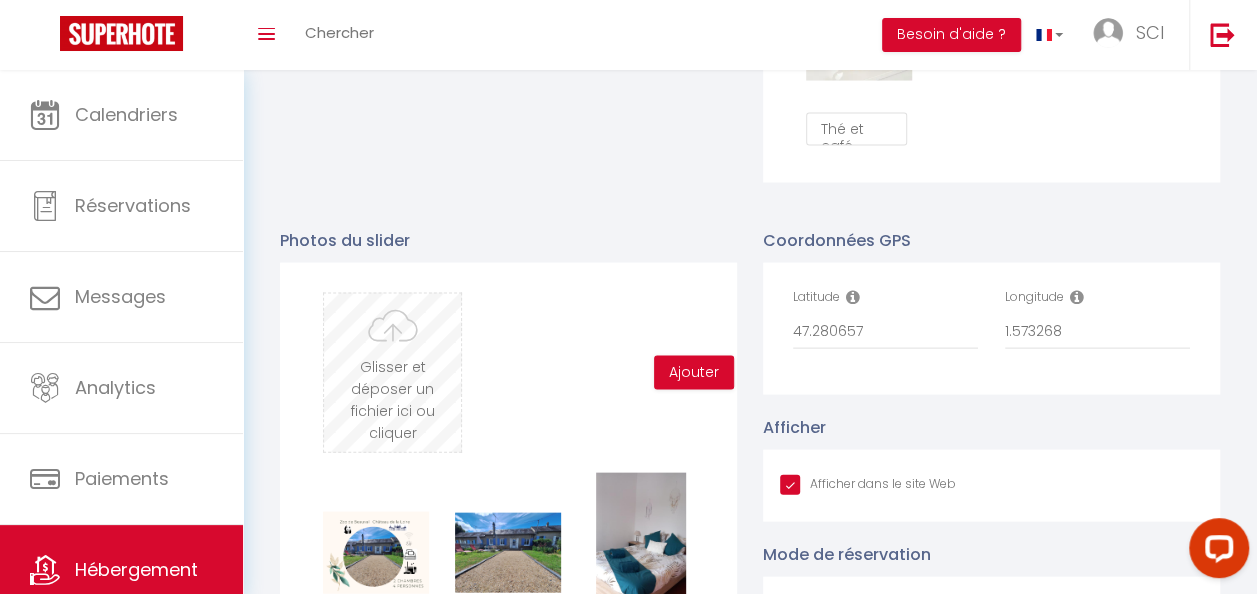 click at bounding box center (392, 373) 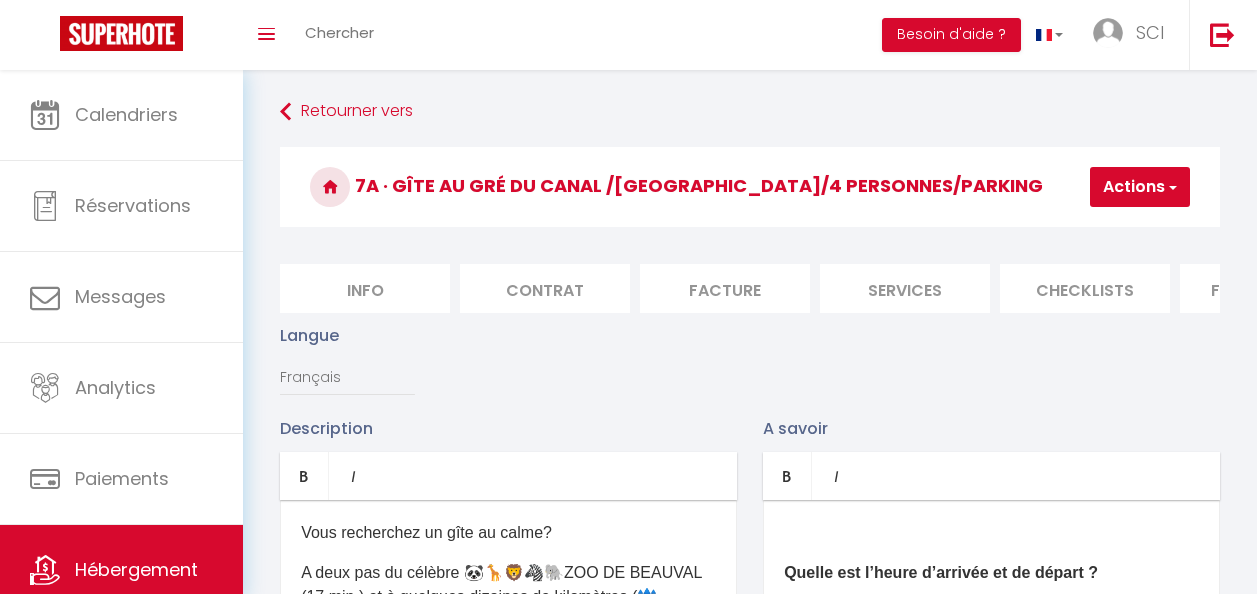 scroll, scrollTop: 1964, scrollLeft: 0, axis: vertical 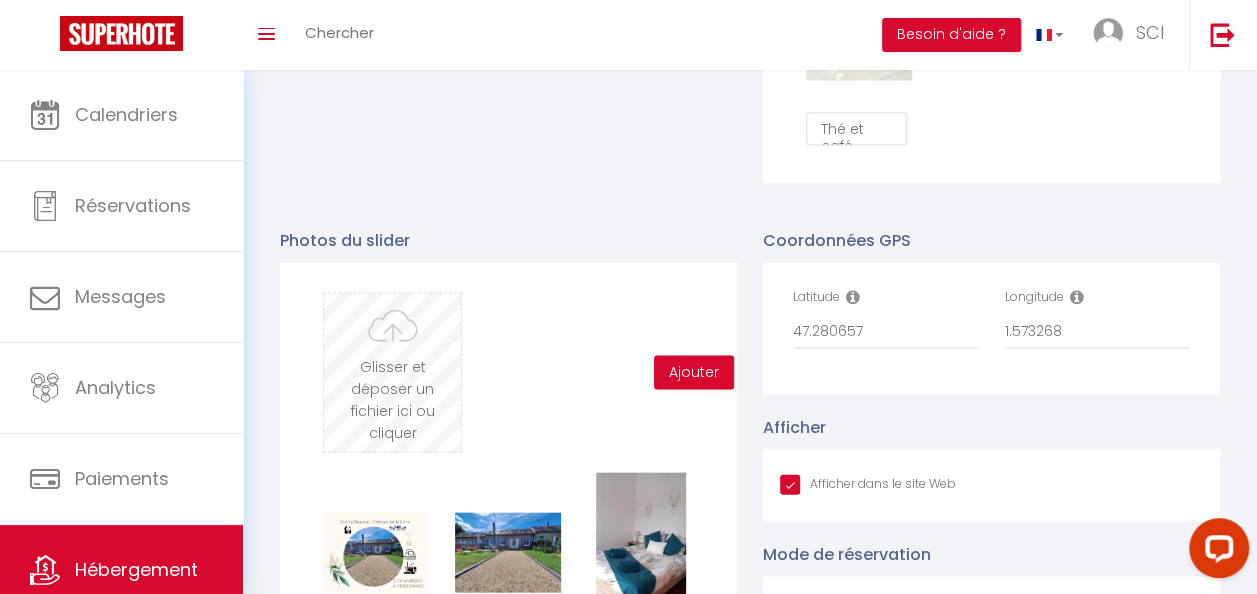 click at bounding box center [392, 373] 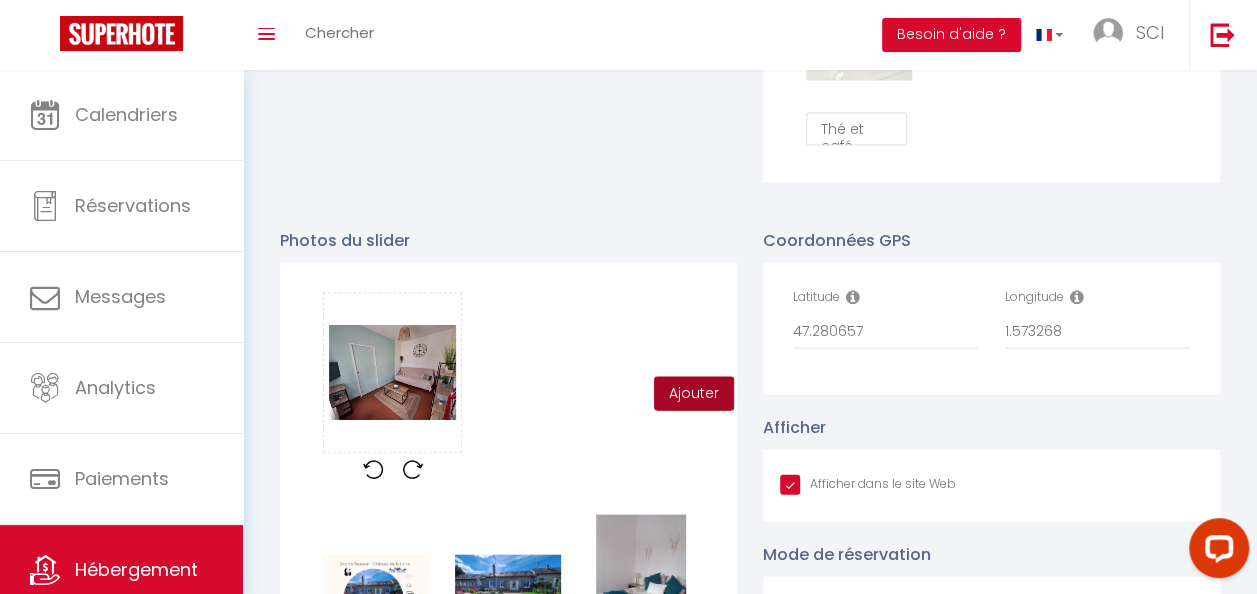 click on "Ajouter" at bounding box center [694, 394] 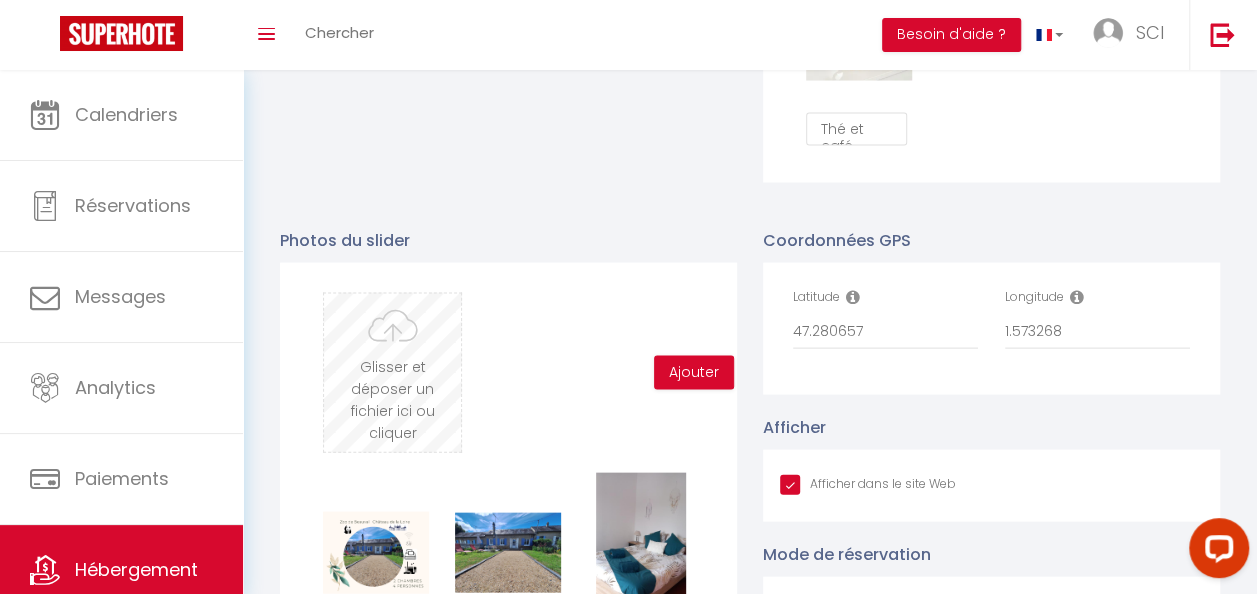 click at bounding box center [392, 373] 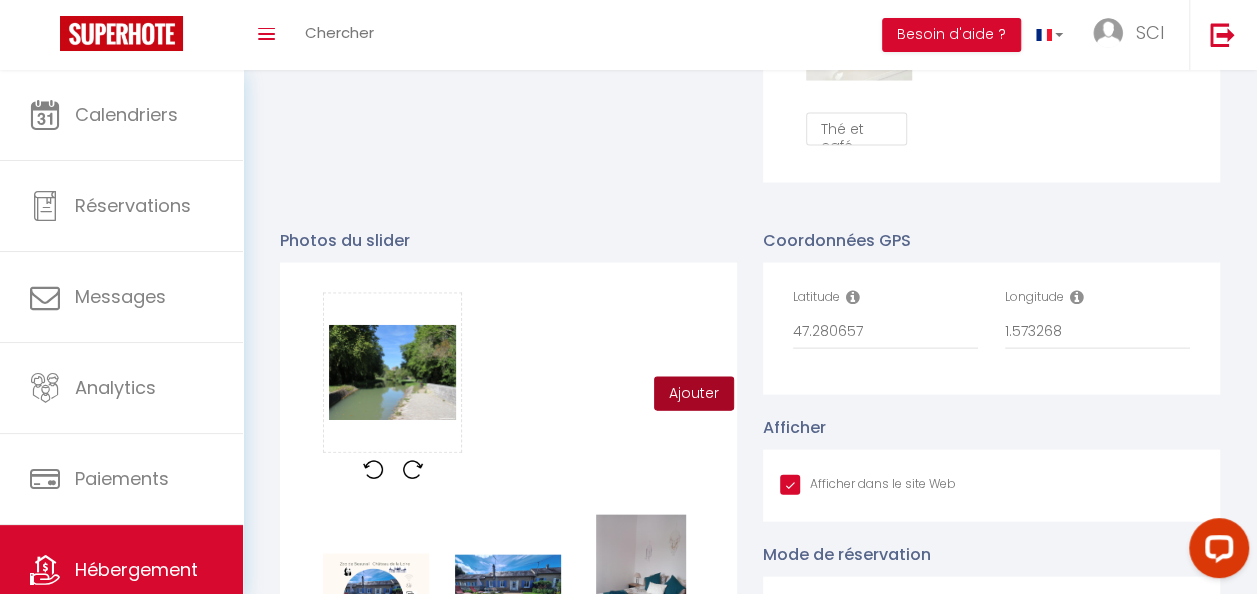 click on "Ajouter" at bounding box center (694, 394) 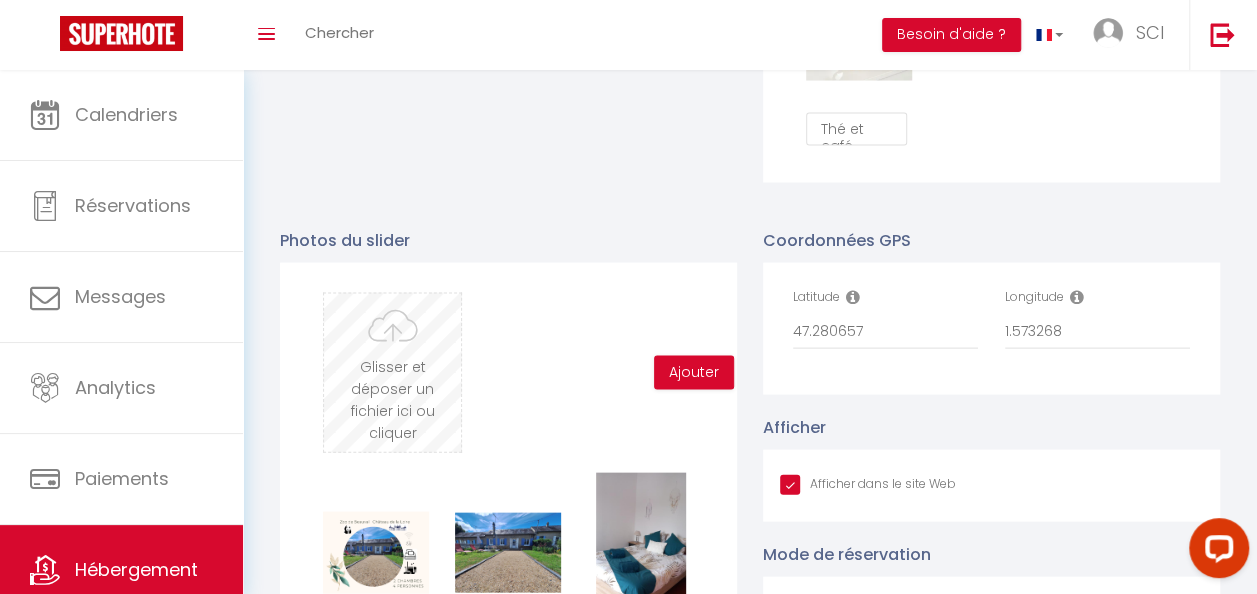 click at bounding box center [392, 373] 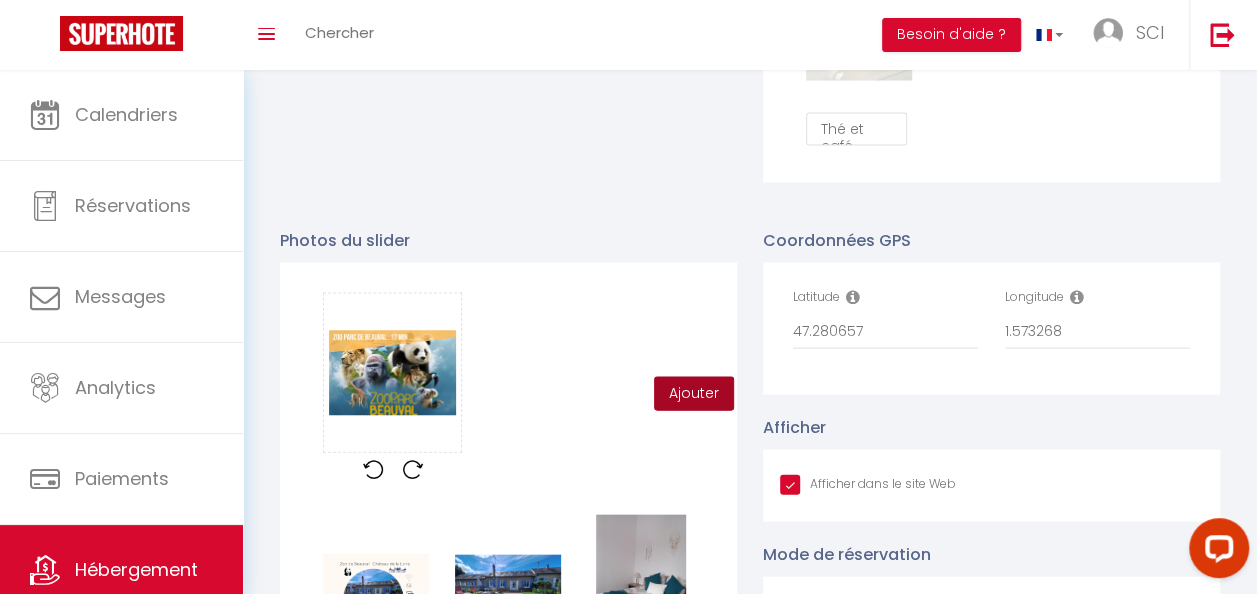 click on "Ajouter" at bounding box center (694, 394) 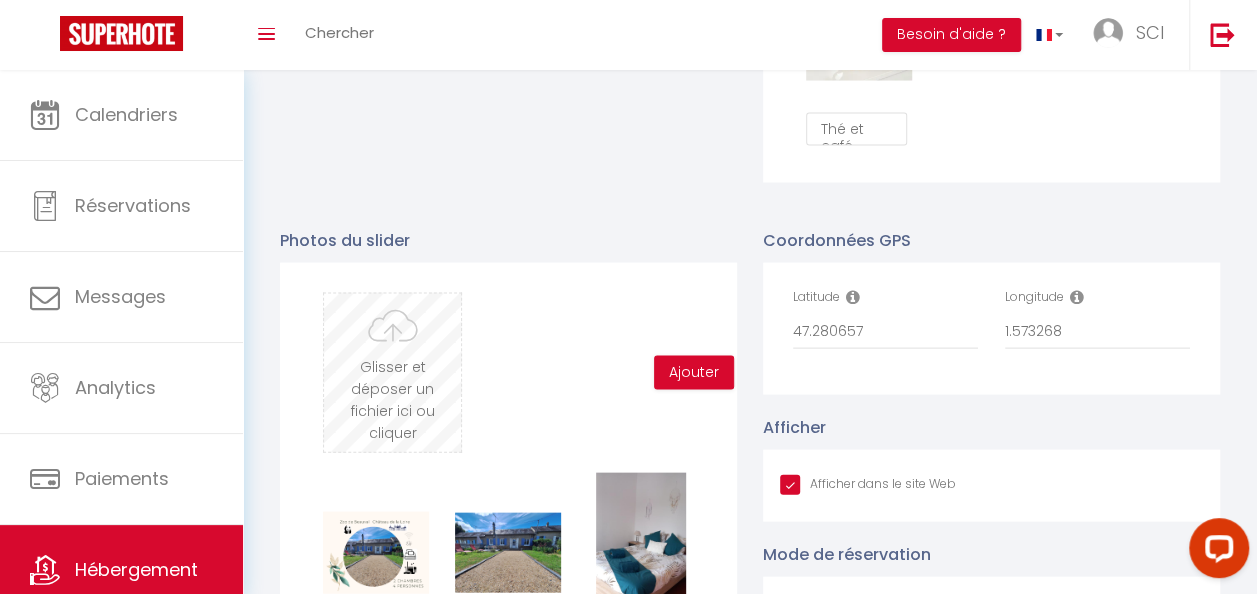click at bounding box center (392, 373) 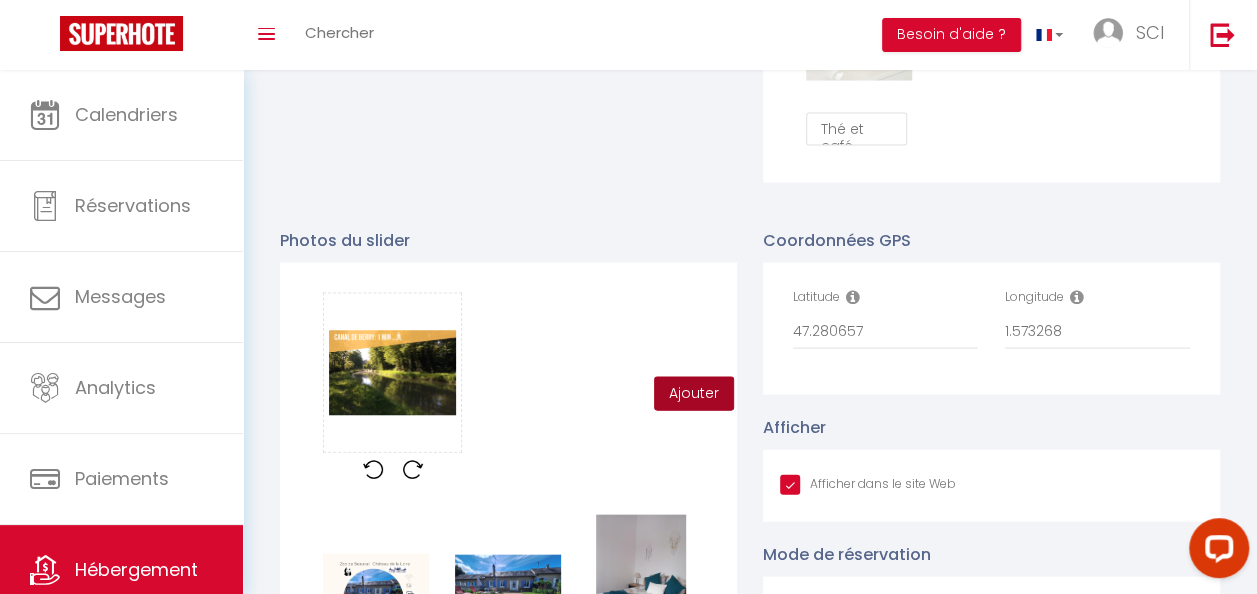 click on "Ajouter" at bounding box center [694, 394] 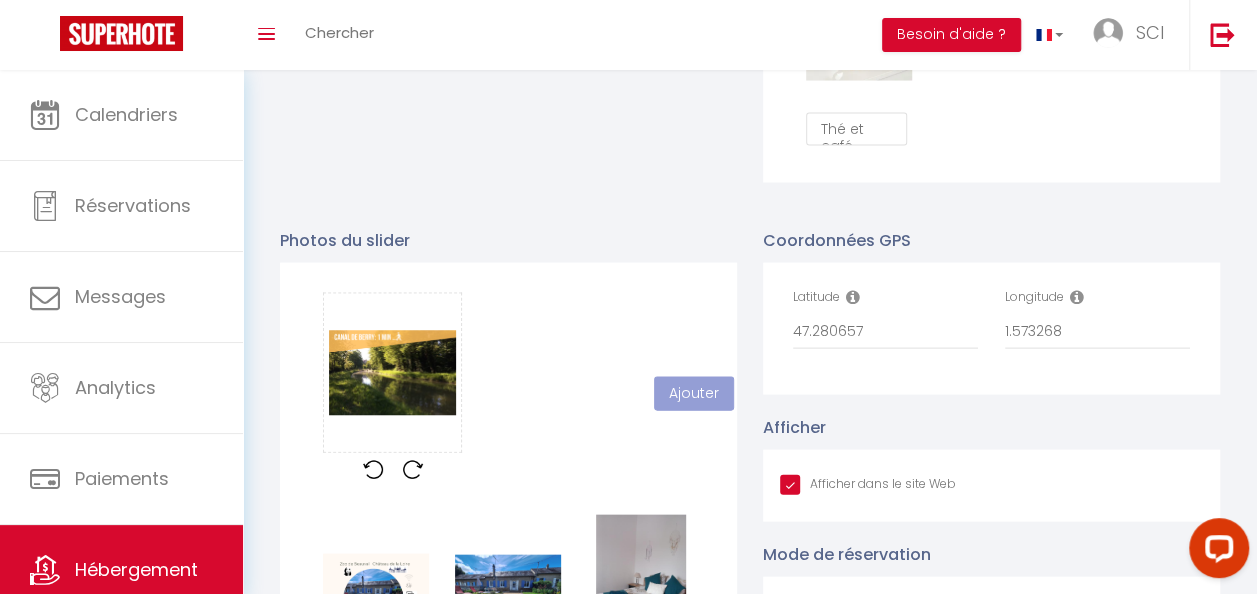 type 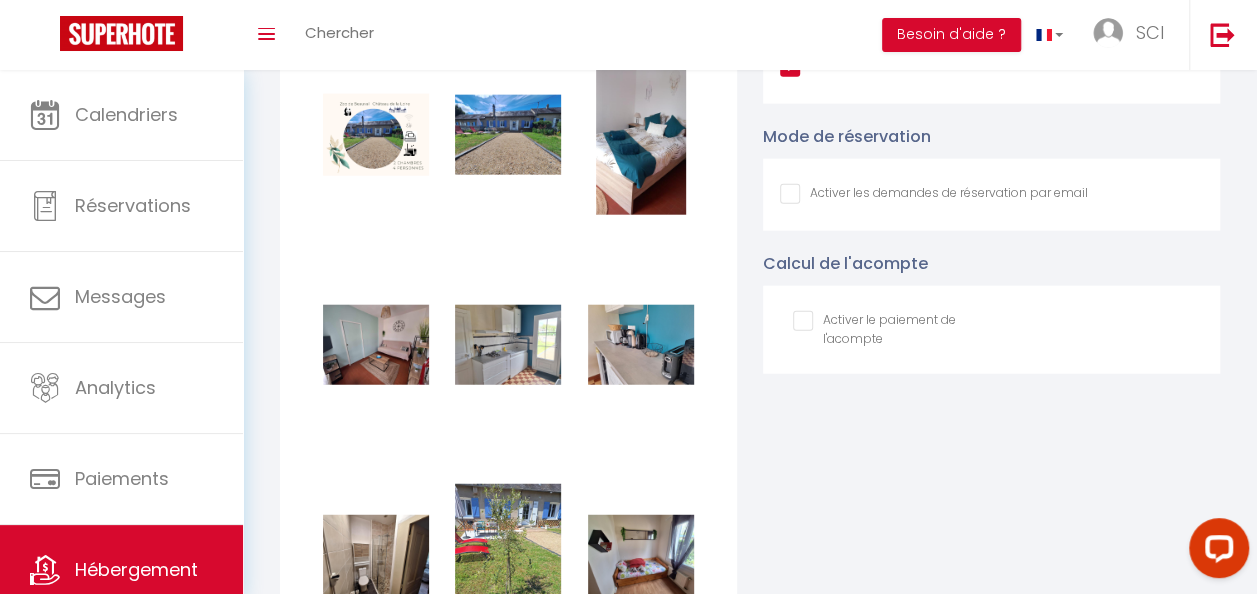 scroll, scrollTop: 2376, scrollLeft: 0, axis: vertical 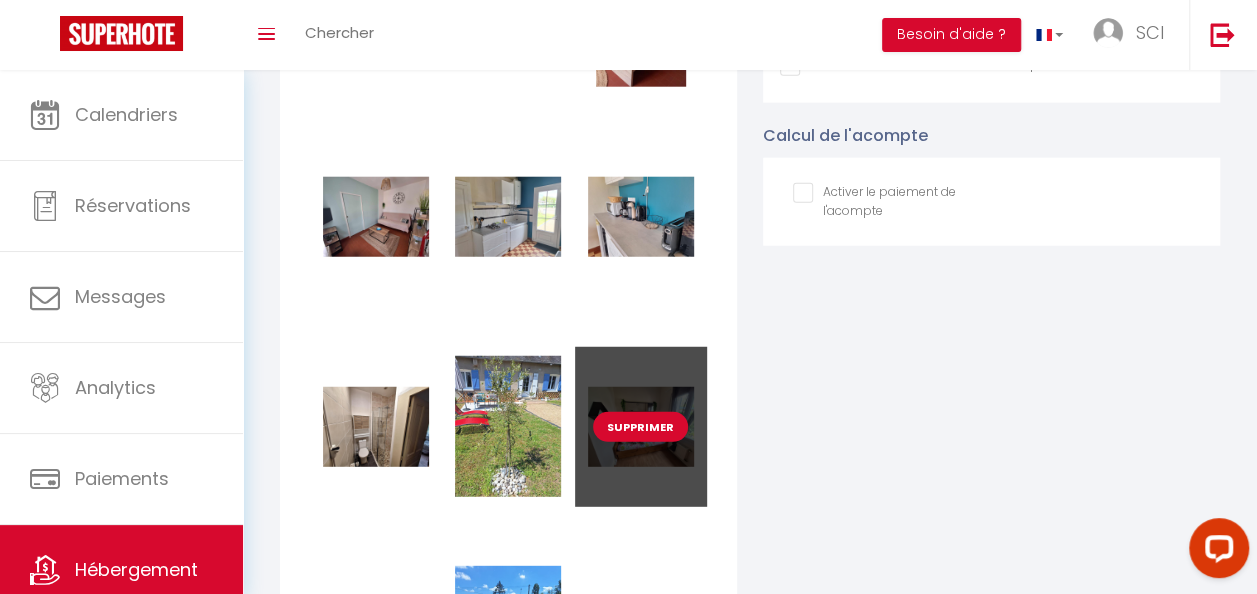 type 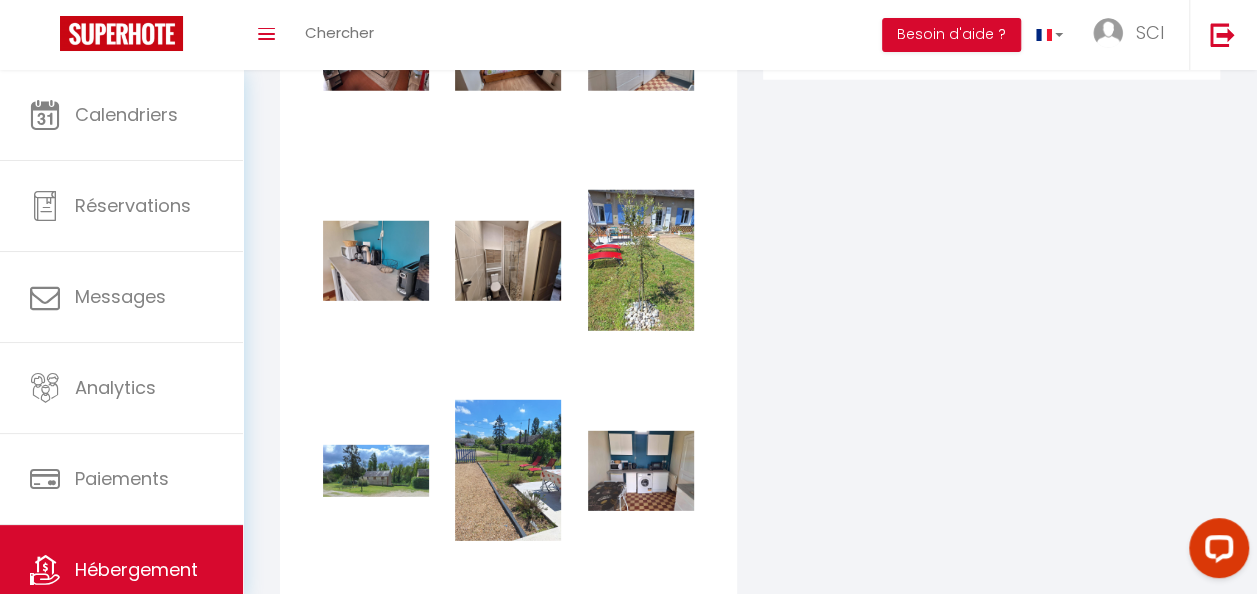 scroll, scrollTop: 2670, scrollLeft: 0, axis: vertical 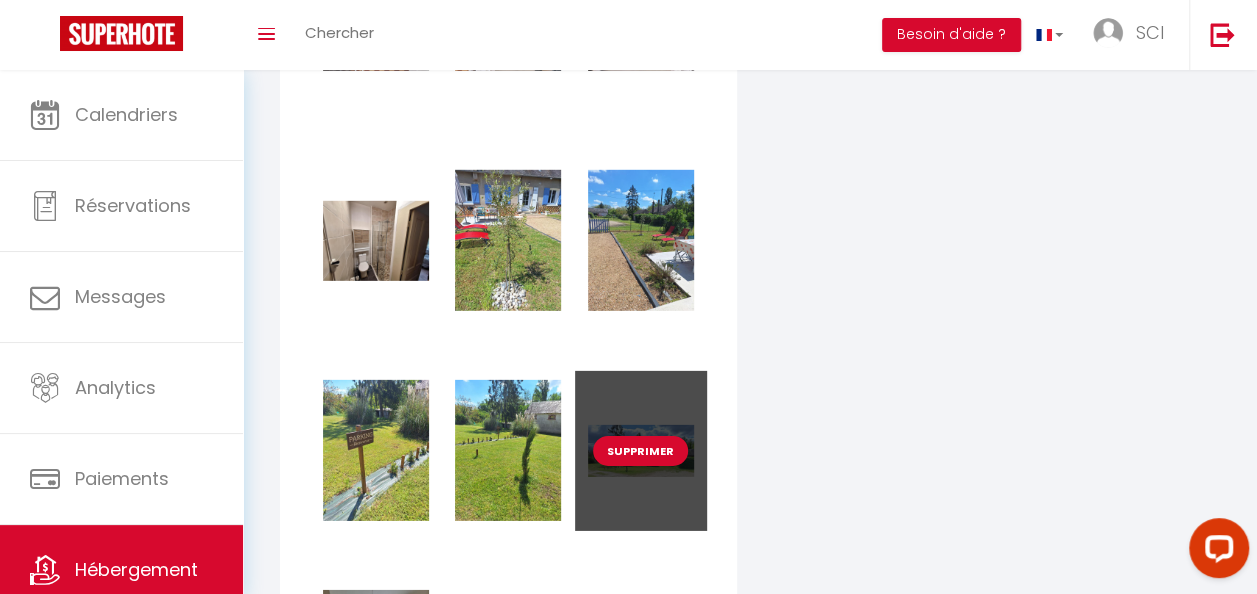 click on "Supprimer" at bounding box center (640, 451) 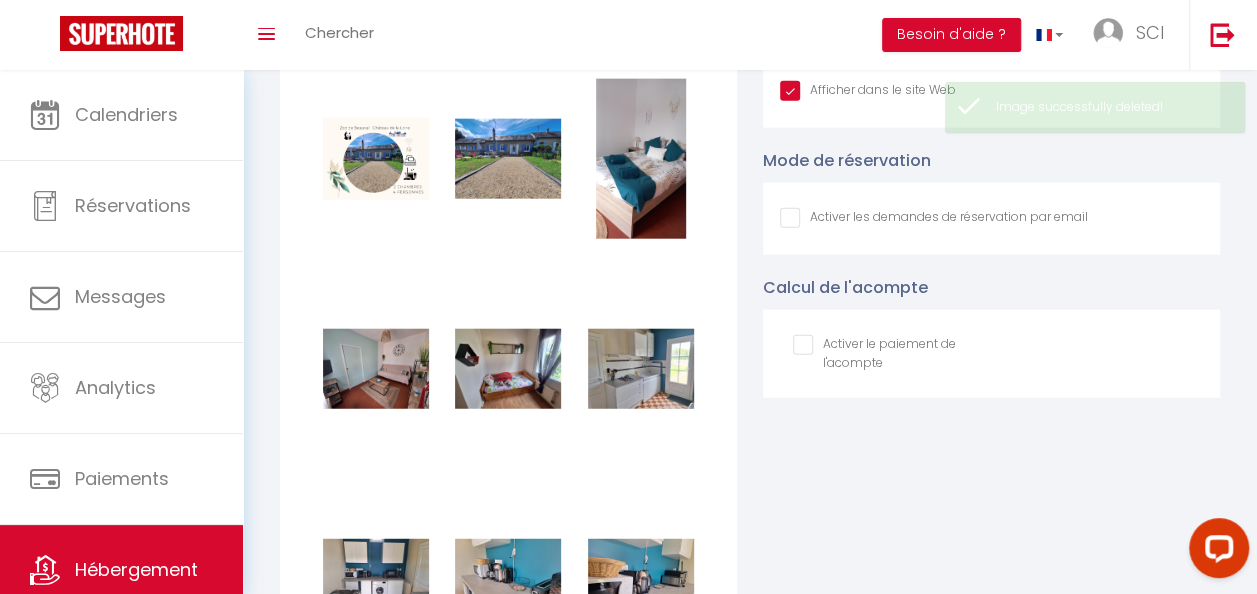 scroll, scrollTop: 2906, scrollLeft: 0, axis: vertical 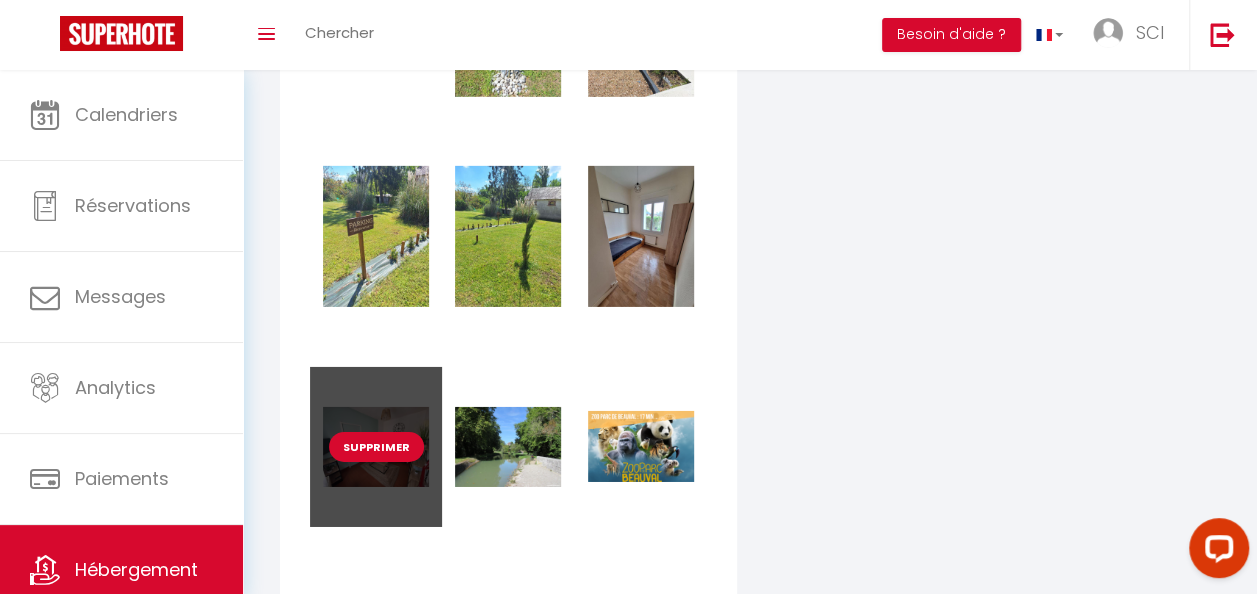 click on "Supprimer" at bounding box center (376, 447) 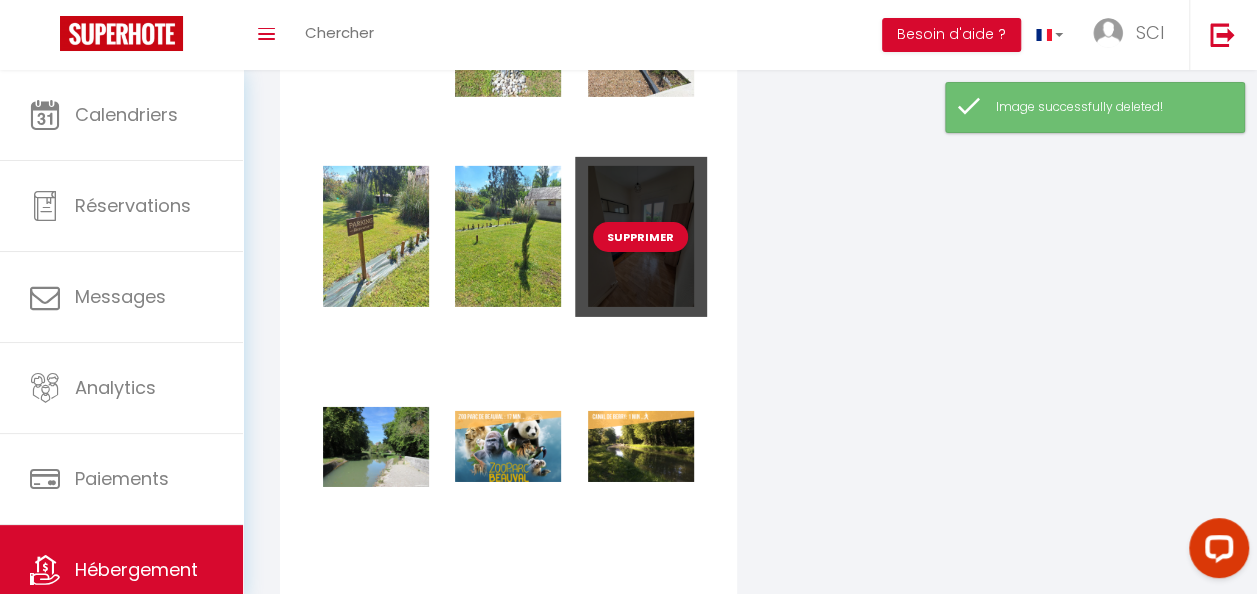 type 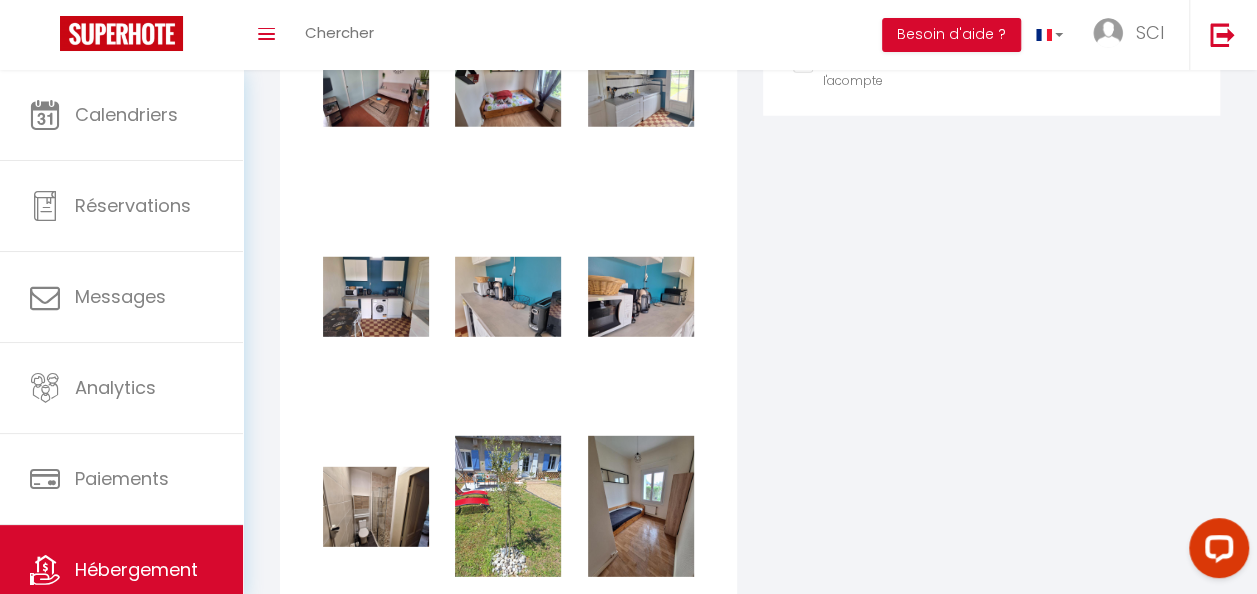 scroll, scrollTop: 2646, scrollLeft: 0, axis: vertical 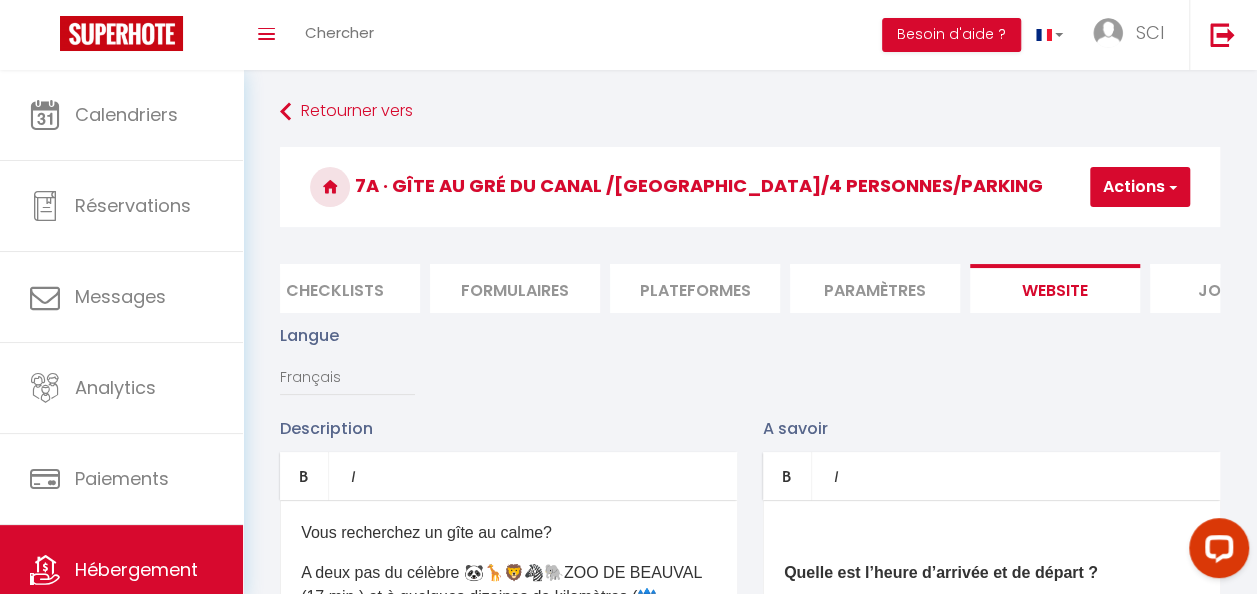 click on "Actions" at bounding box center (1140, 187) 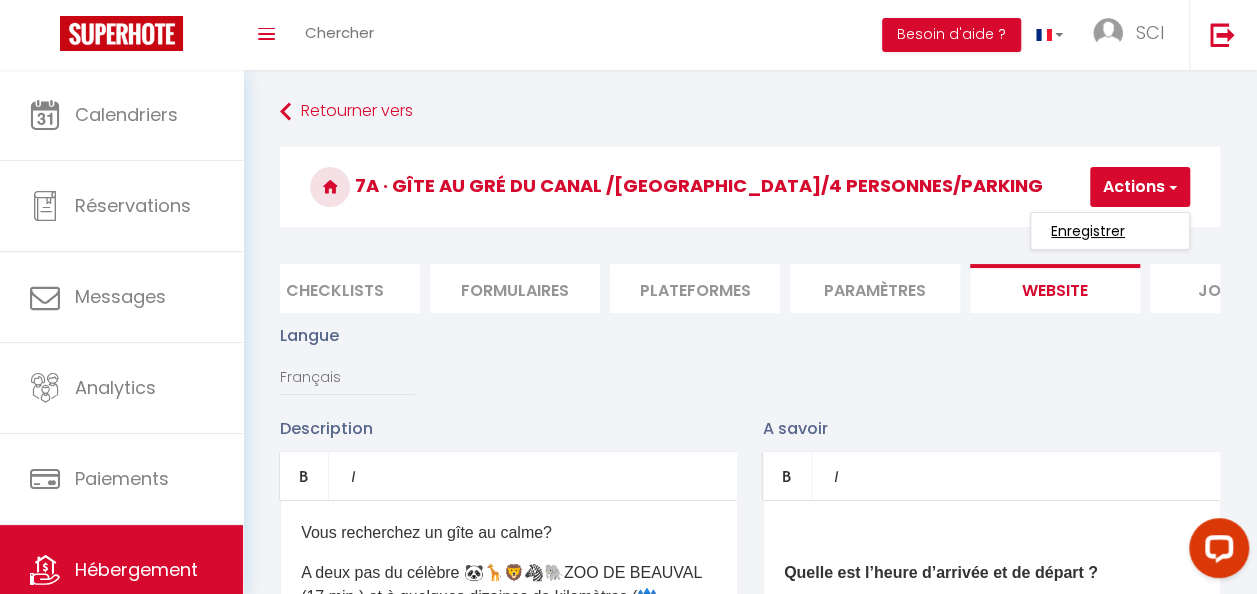 click on "Enregistrer" at bounding box center [1088, 231] 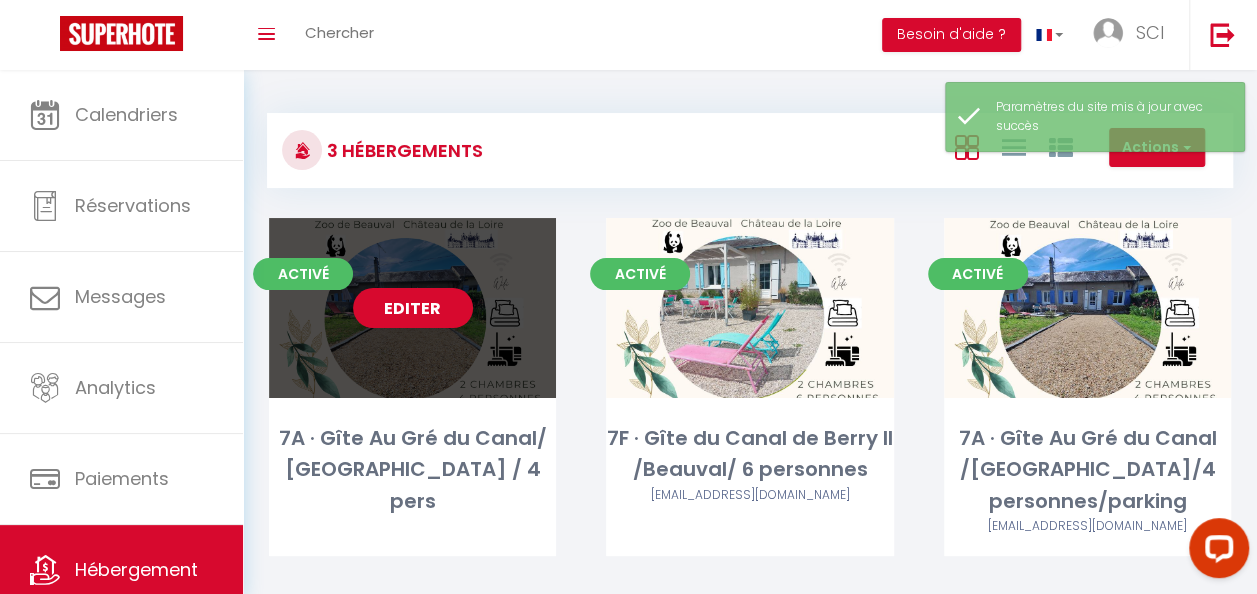 click on "Editer" at bounding box center [412, 308] 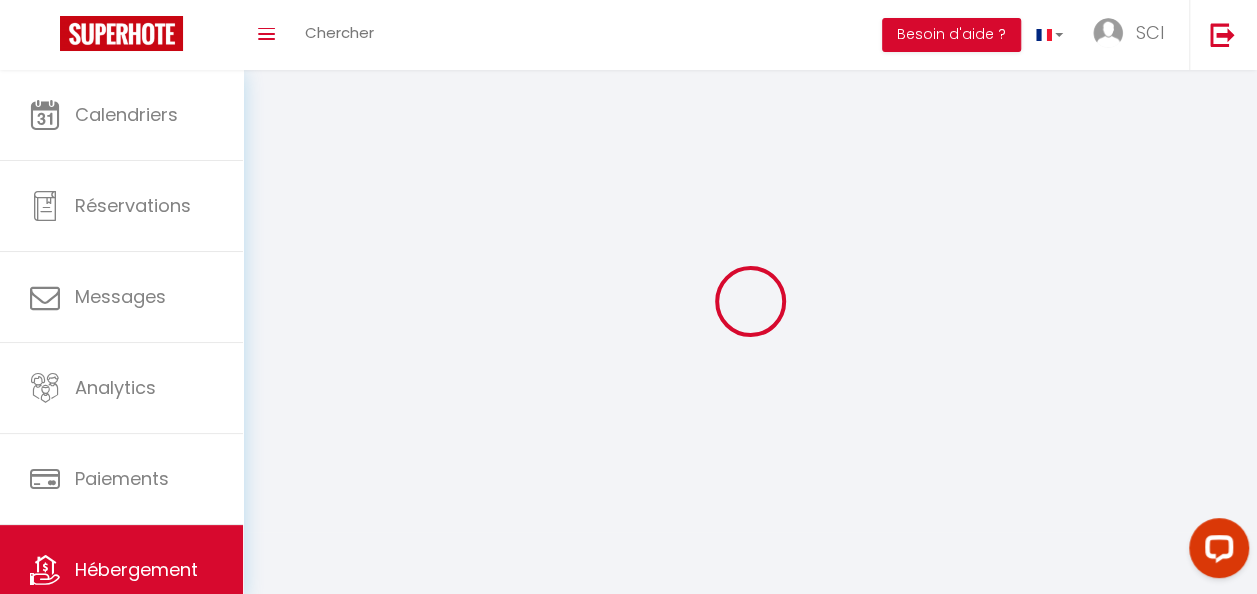 type on "SCI DOMENET" 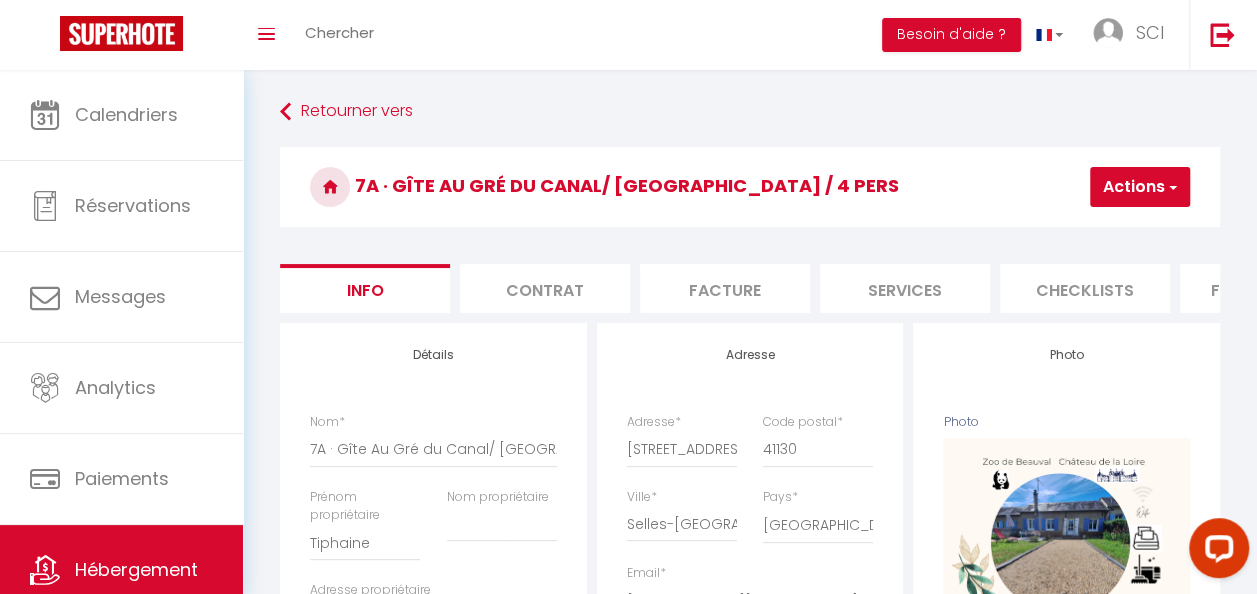 click on "Facture" at bounding box center (725, 288) 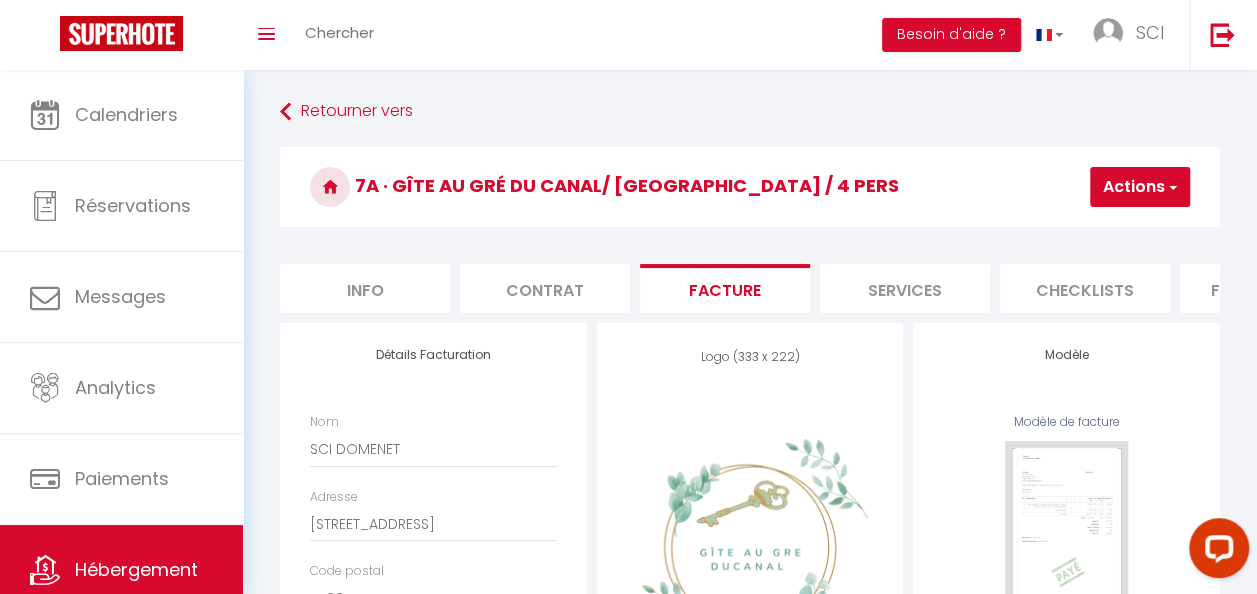 click on "Services" at bounding box center (905, 288) 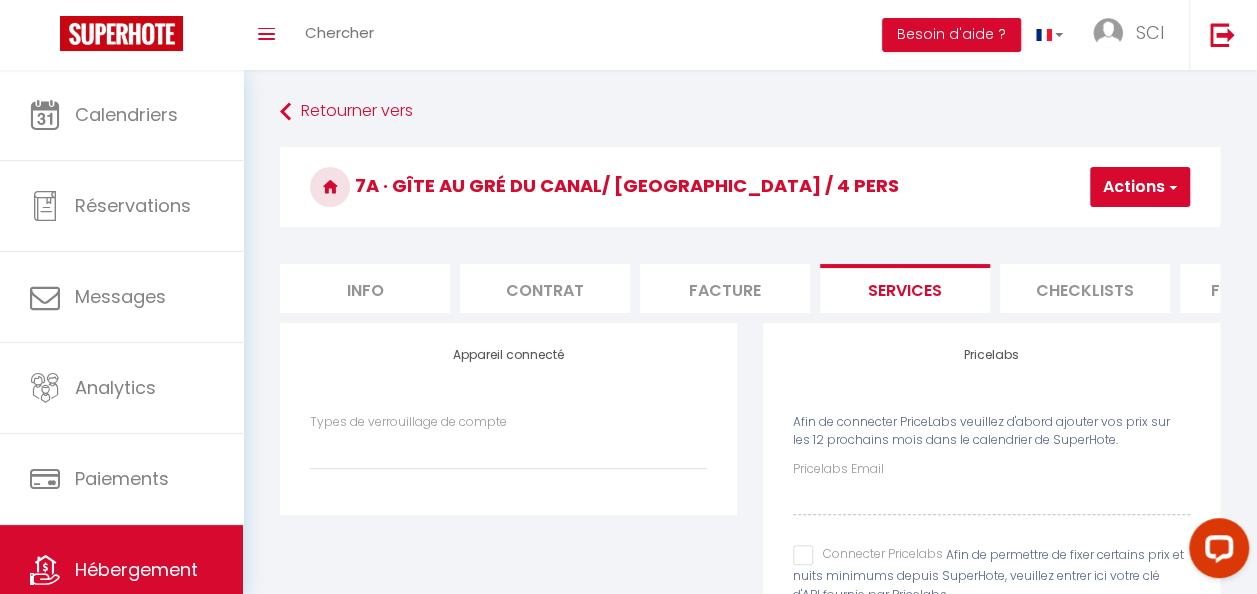 click on "Facture" at bounding box center [725, 288] 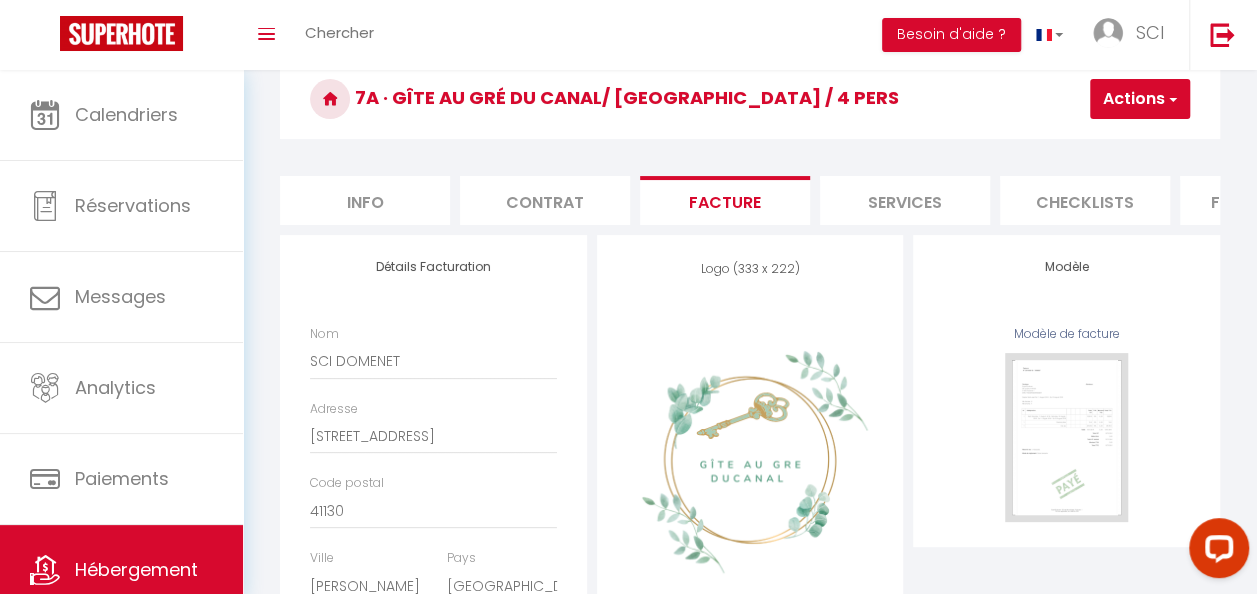 scroll, scrollTop: 73, scrollLeft: 0, axis: vertical 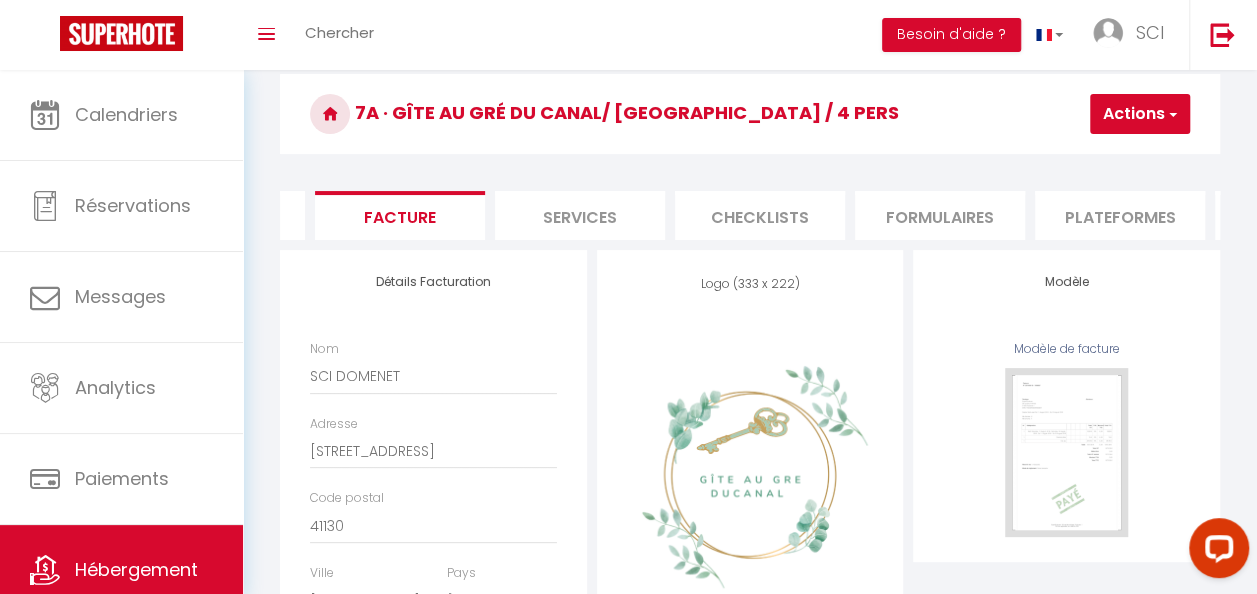 click on "Formulaires" at bounding box center (940, 215) 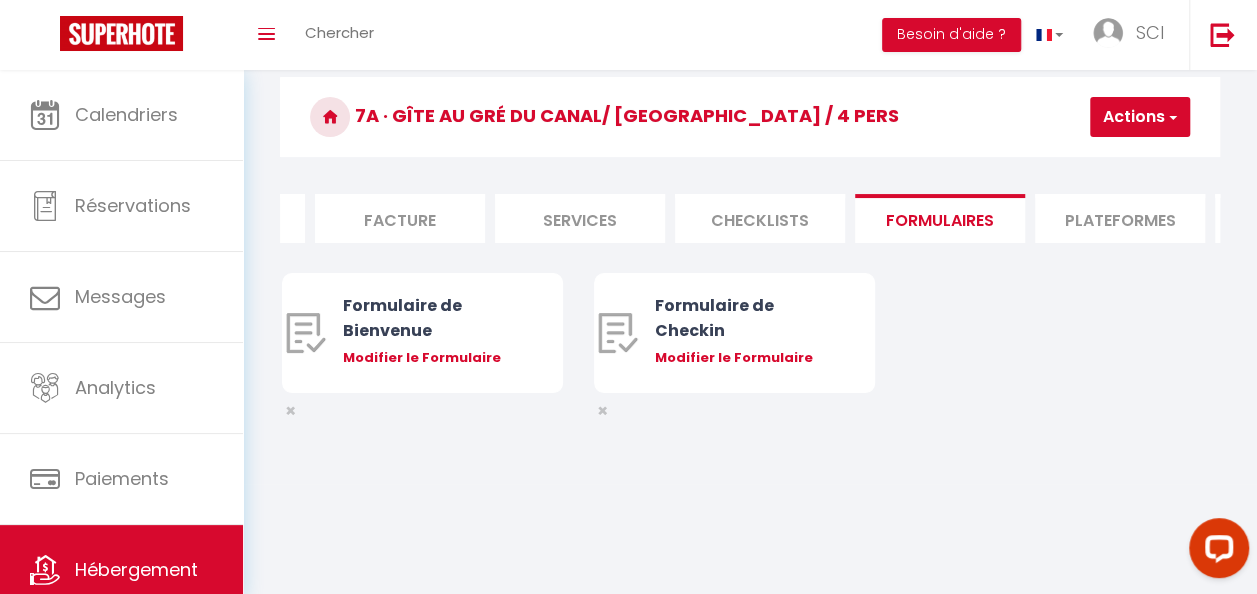 select 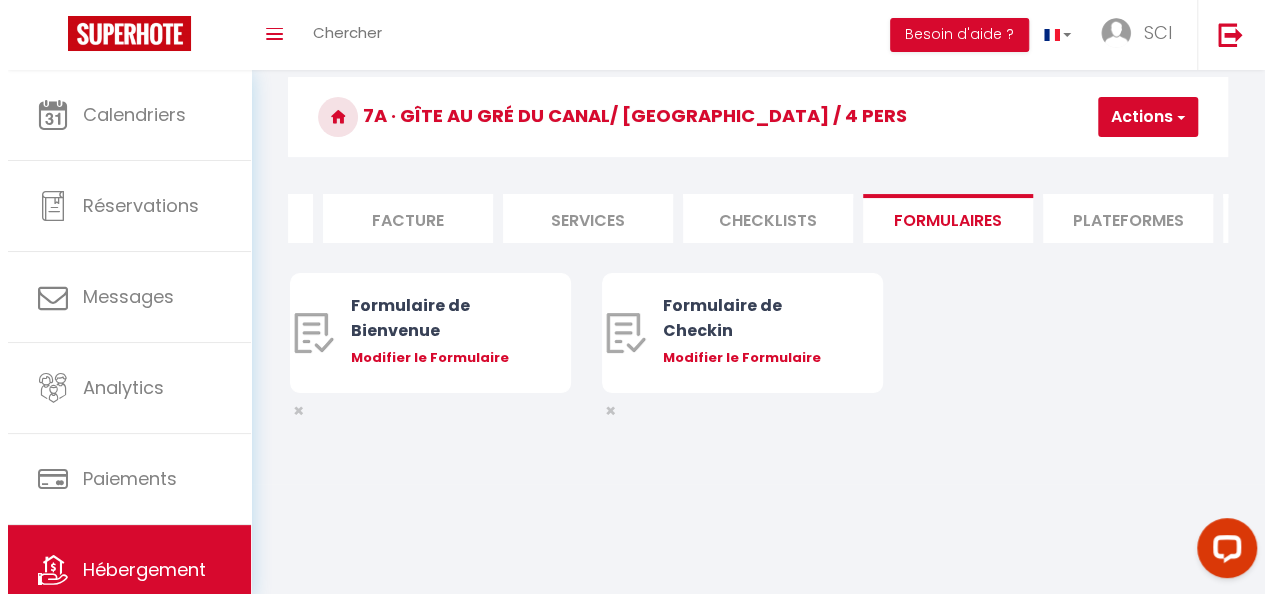 scroll, scrollTop: 70, scrollLeft: 0, axis: vertical 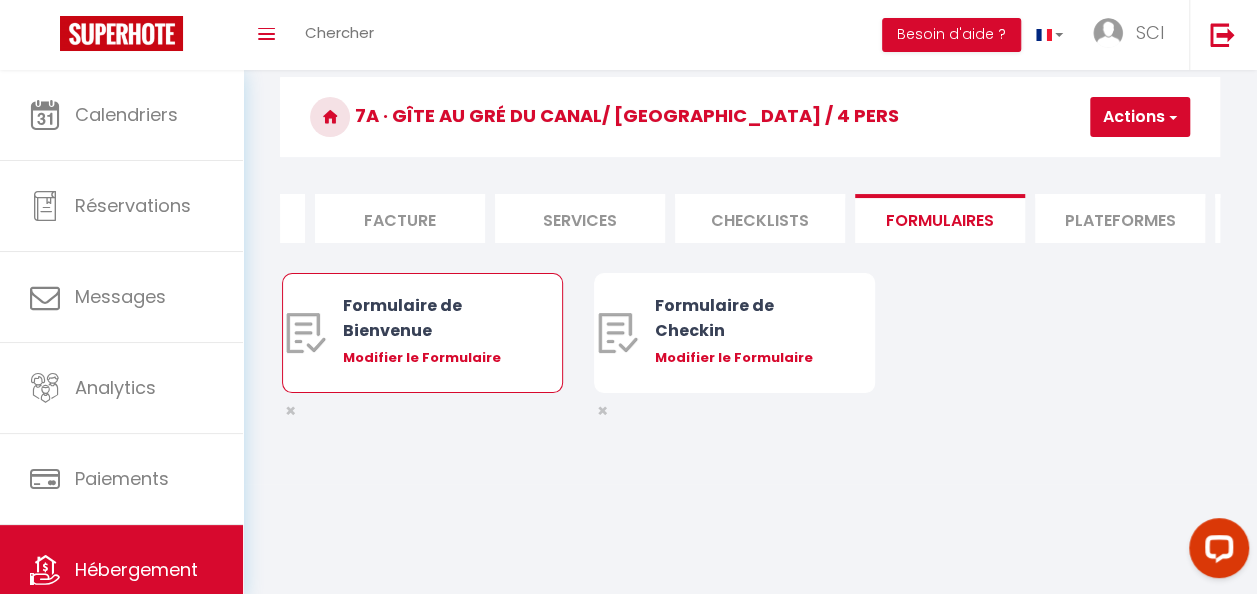 click on "Modifier le Formulaire" at bounding box center [434, 358] 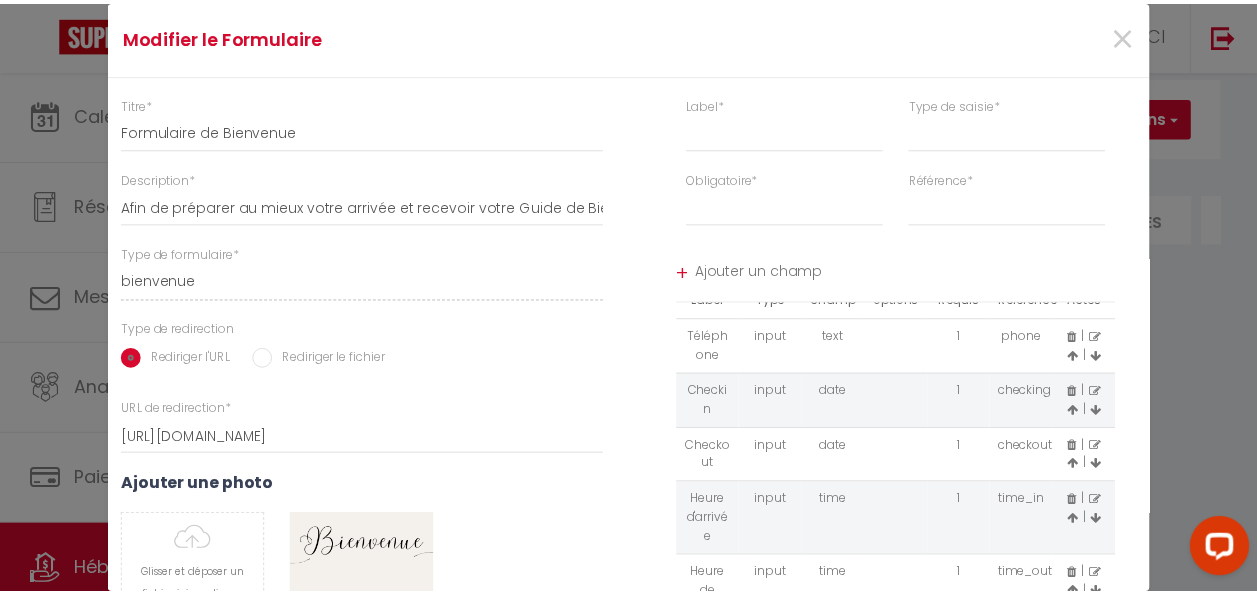 scroll, scrollTop: 64, scrollLeft: 0, axis: vertical 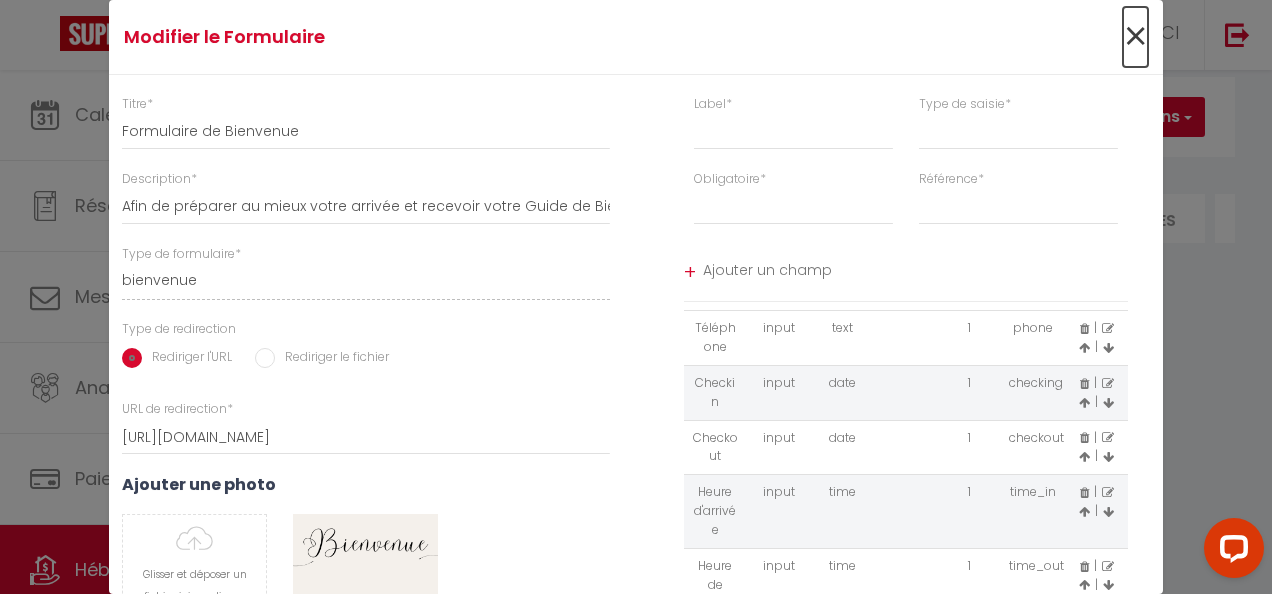 click on "×" at bounding box center [1135, 37] 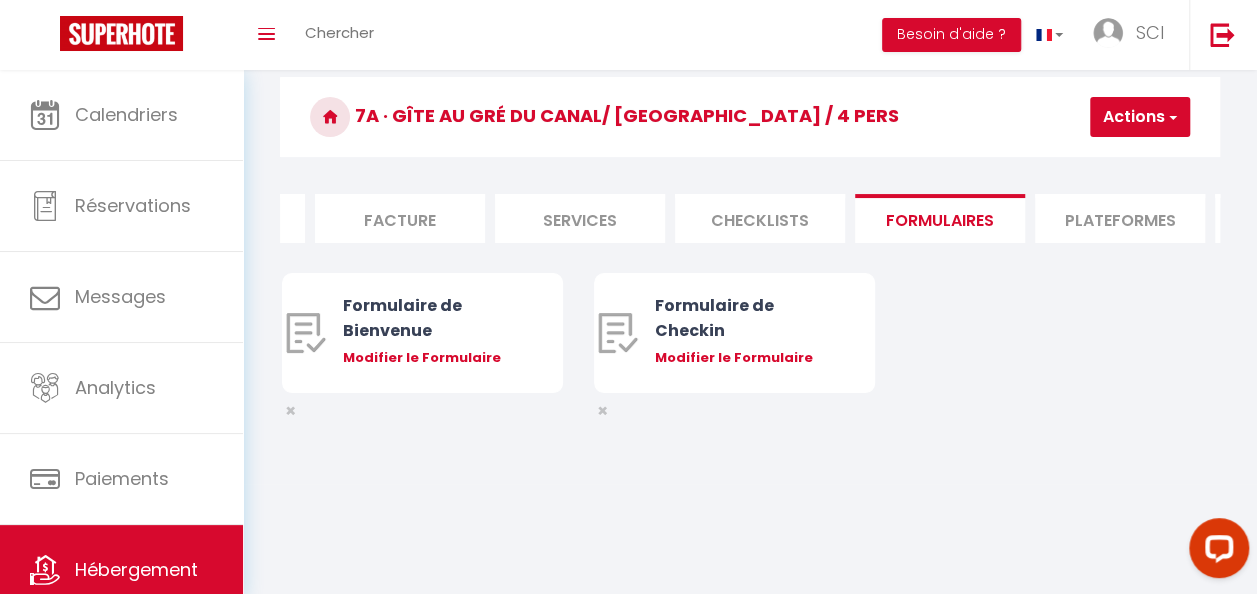 click on "Plateformes" at bounding box center (1120, 218) 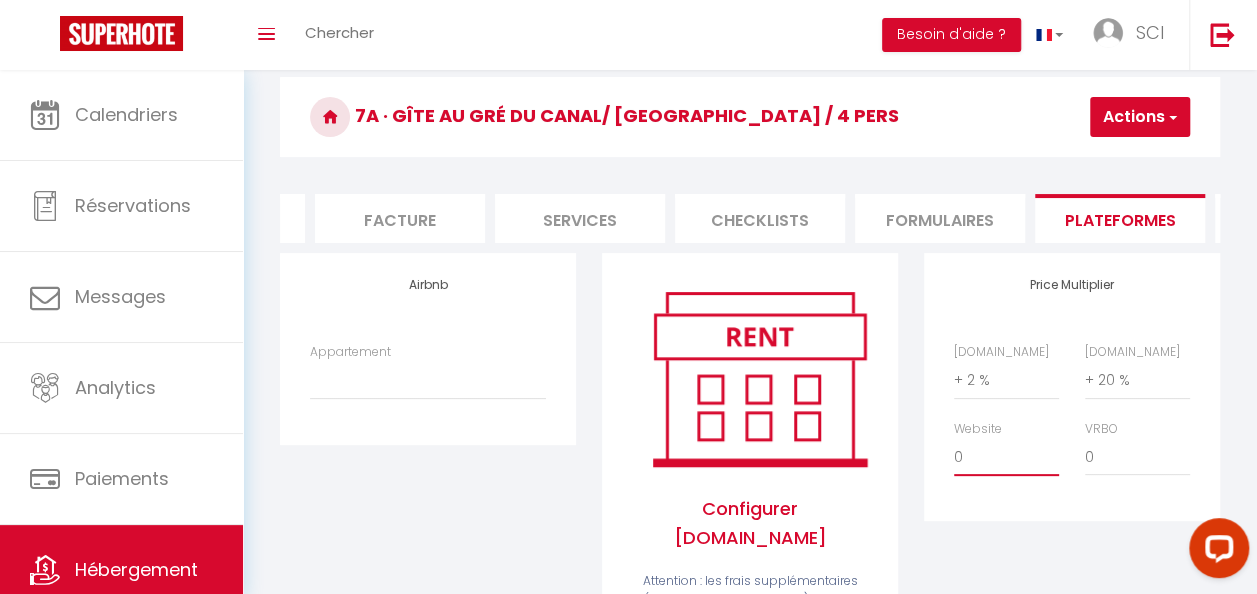 click on "0
+ 1 %
+ 2 %
+ 3 %
+ 4 %
+ 5 %
+ 6 %
+ 7 %
+ 8 %
+ 9 %" at bounding box center (1006, 457) 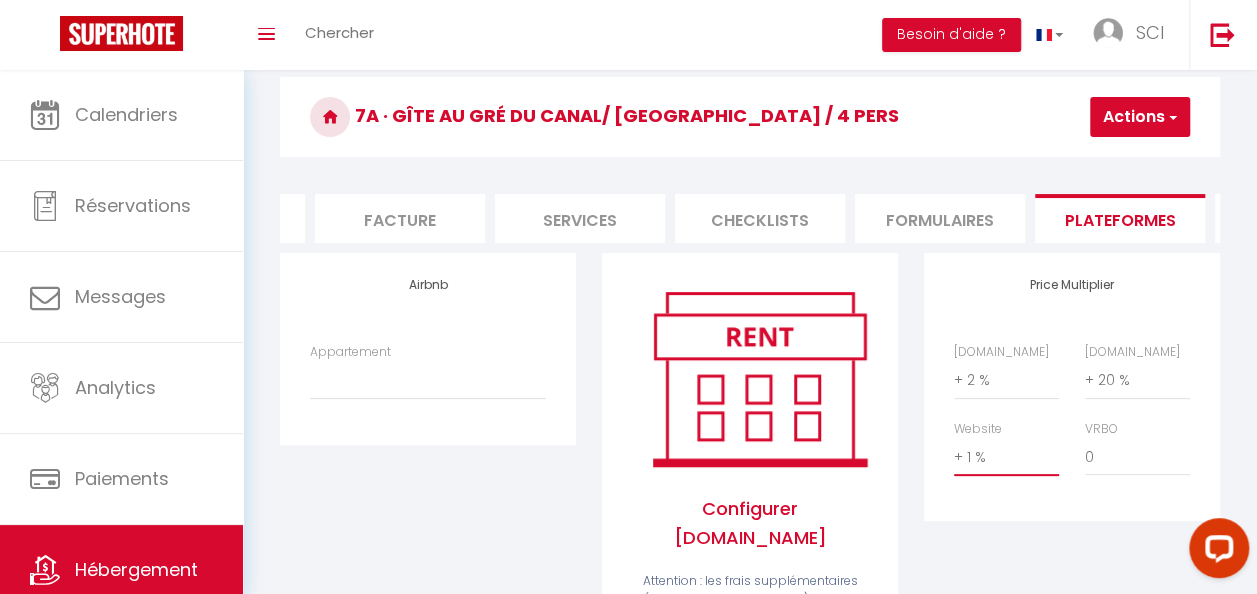 click on "0
+ 1 %
+ 2 %
+ 3 %
+ 4 %
+ 5 %
+ 6 %
+ 7 %
+ 8 %
+ 9 %" at bounding box center (1006, 457) 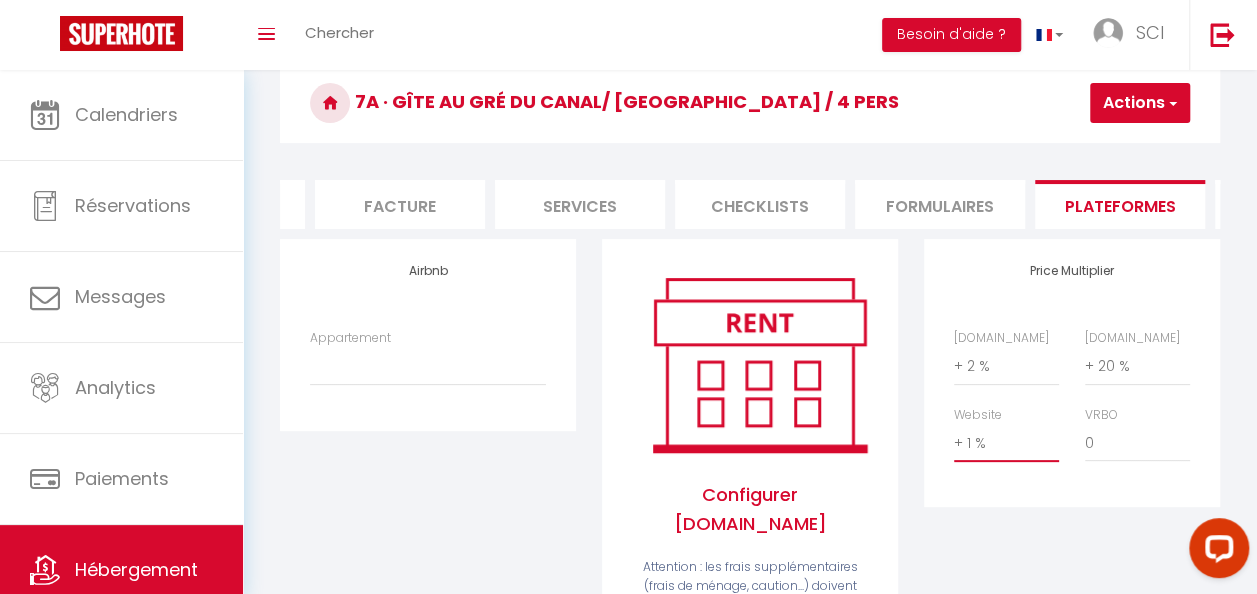 scroll, scrollTop: 81, scrollLeft: 0, axis: vertical 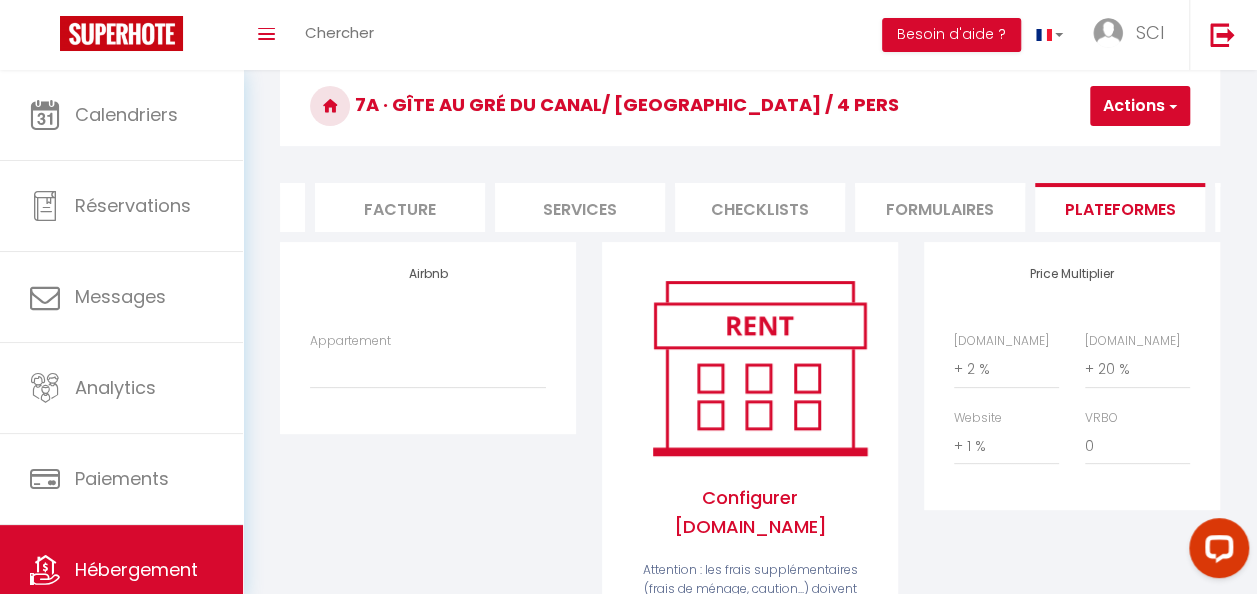 click on "Actions" at bounding box center [1140, 106] 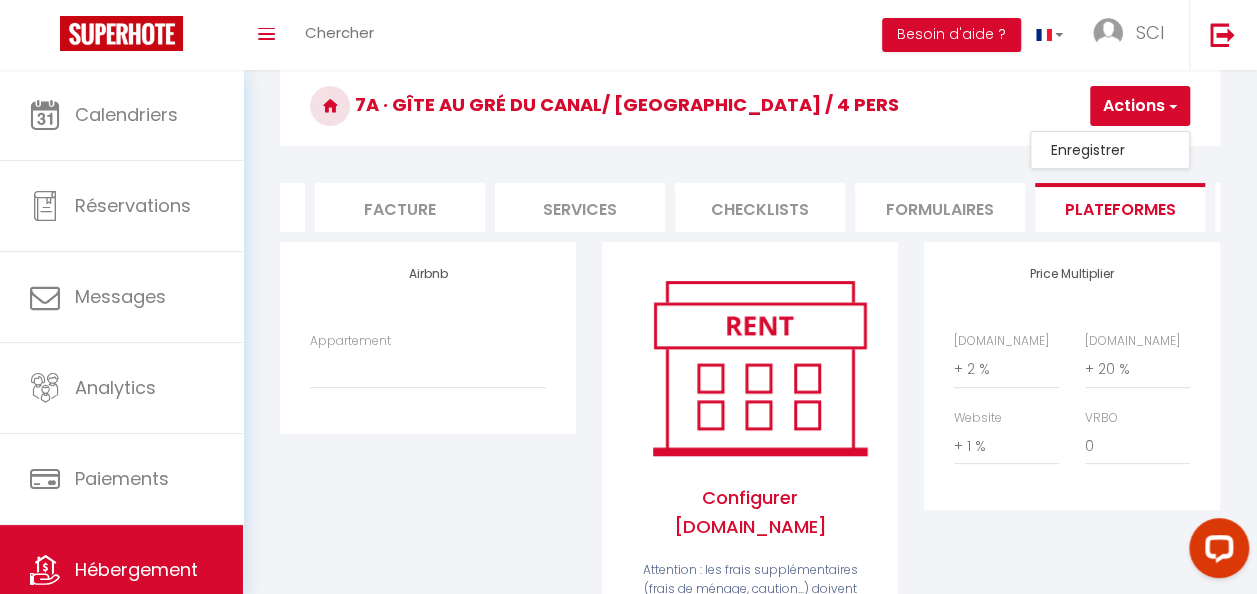 click on "Enregistrer" at bounding box center (1110, 150) 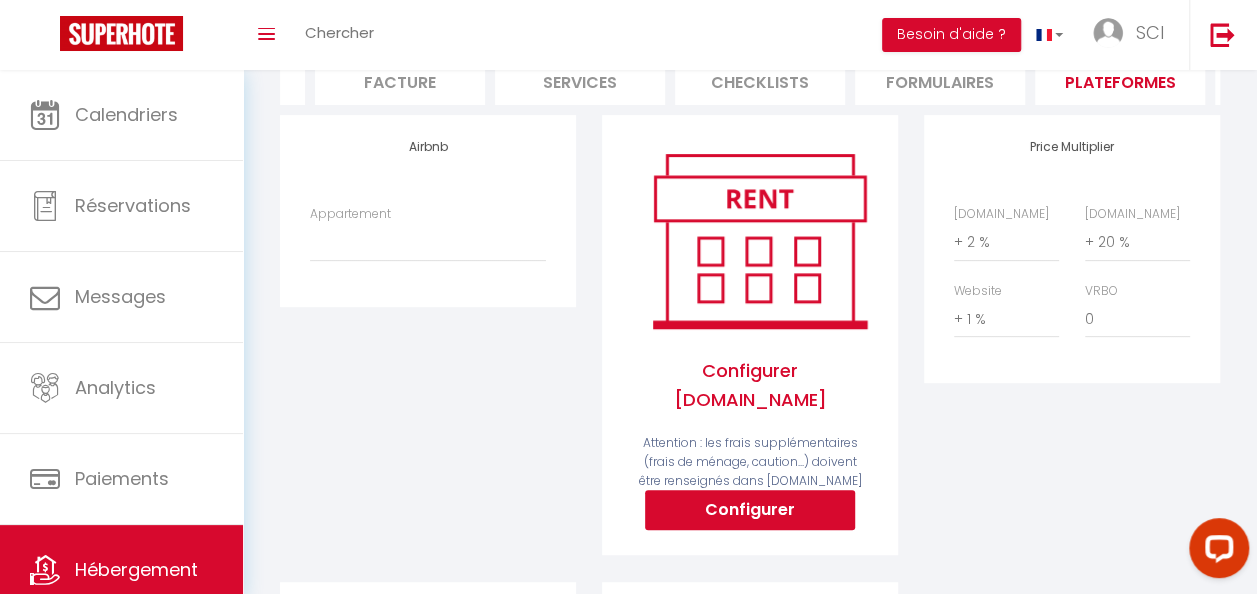 scroll, scrollTop: 203, scrollLeft: 0, axis: vertical 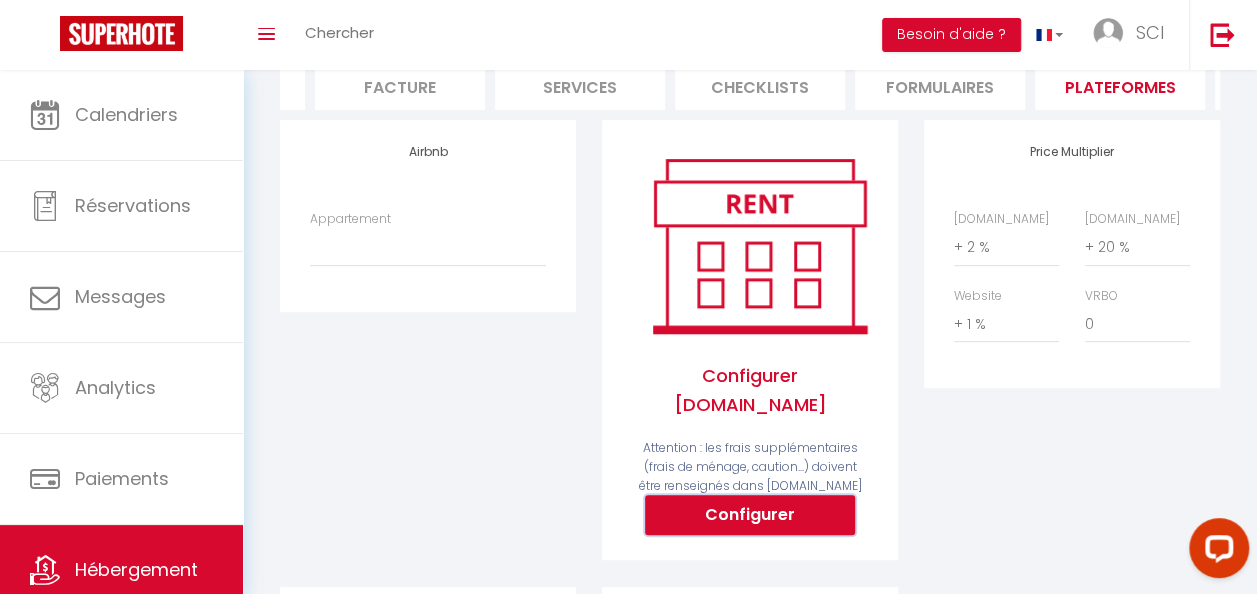 click on "Configurer" at bounding box center (750, 515) 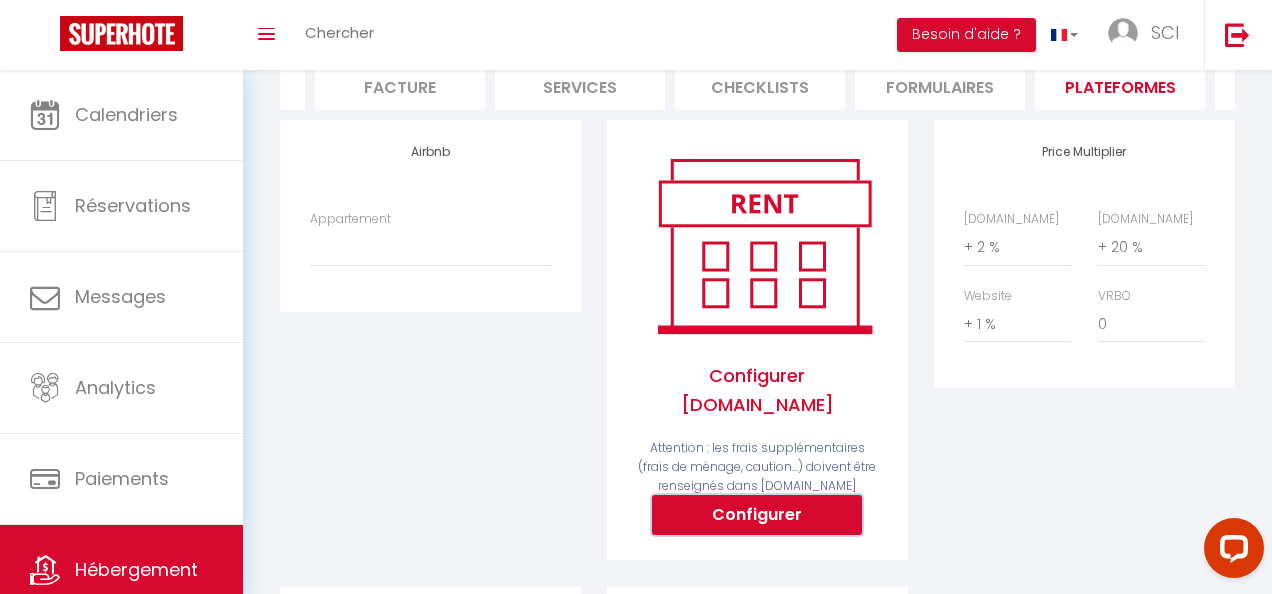 select 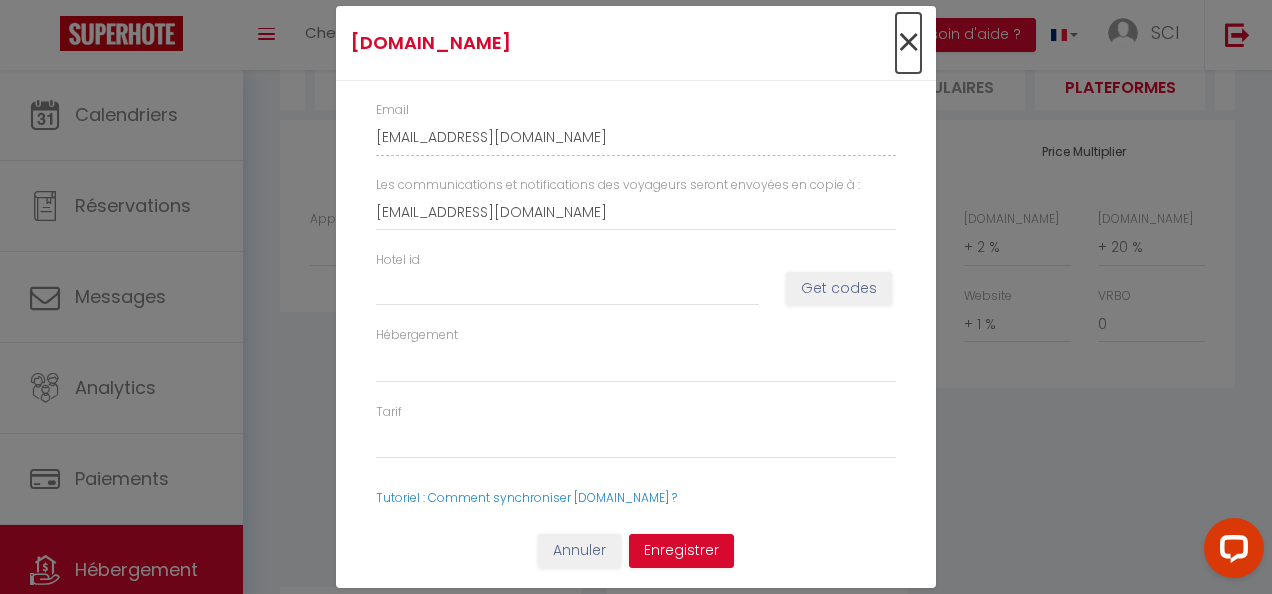 click on "×" at bounding box center [908, 43] 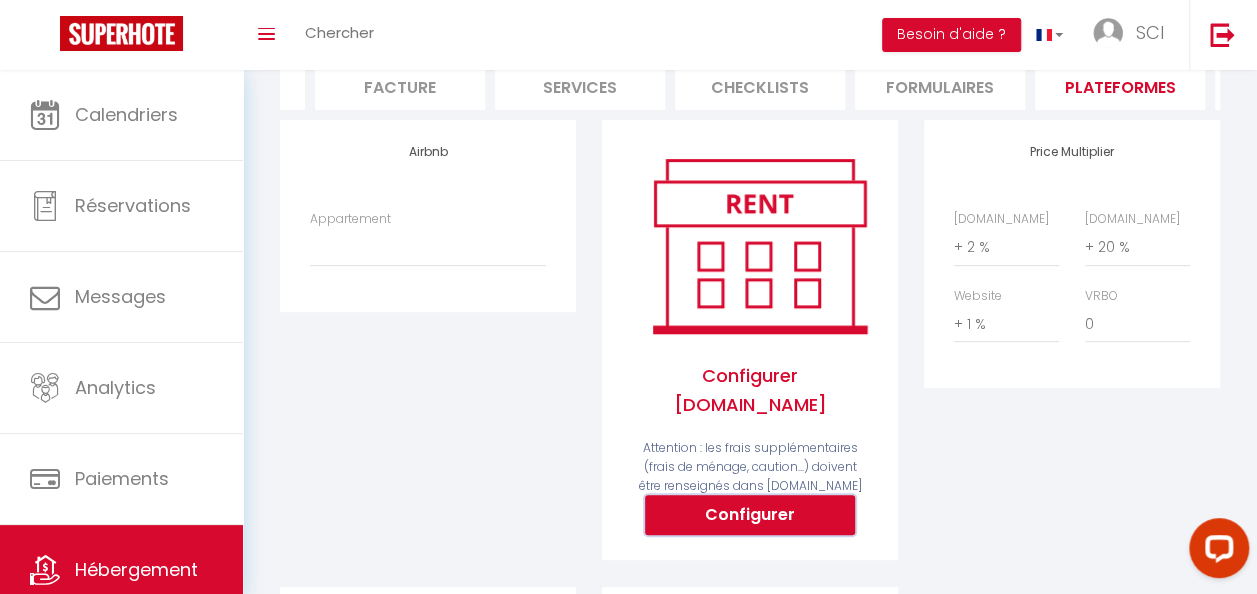 click on "Configurer" at bounding box center [750, 515] 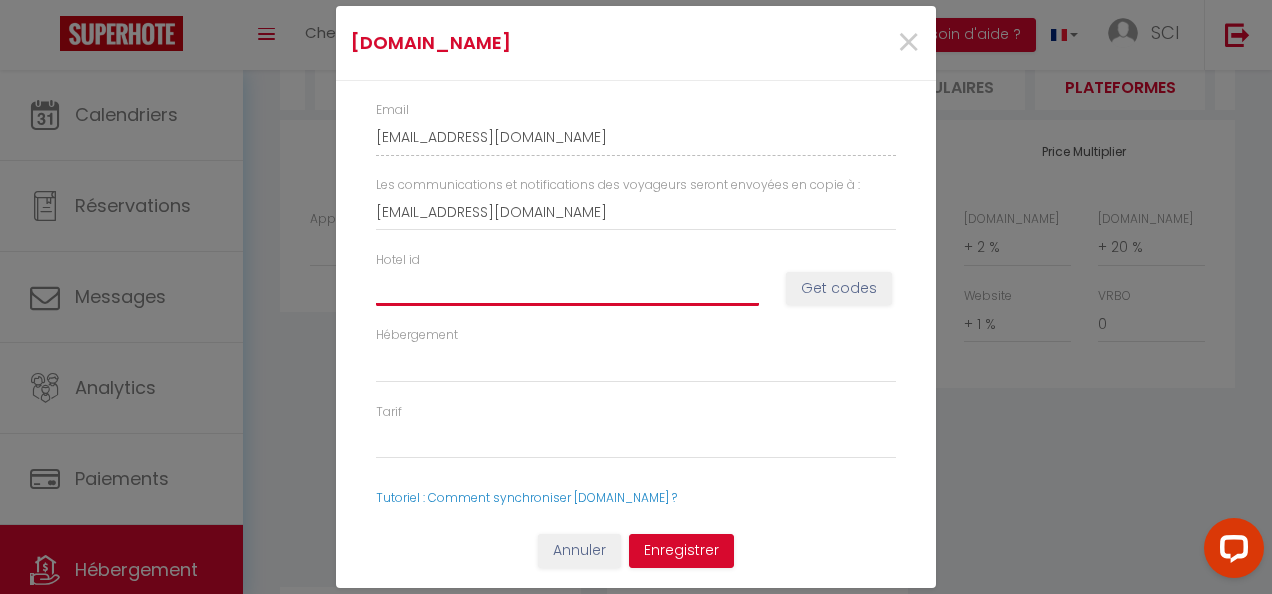 click on "Hotel id" at bounding box center [567, 288] 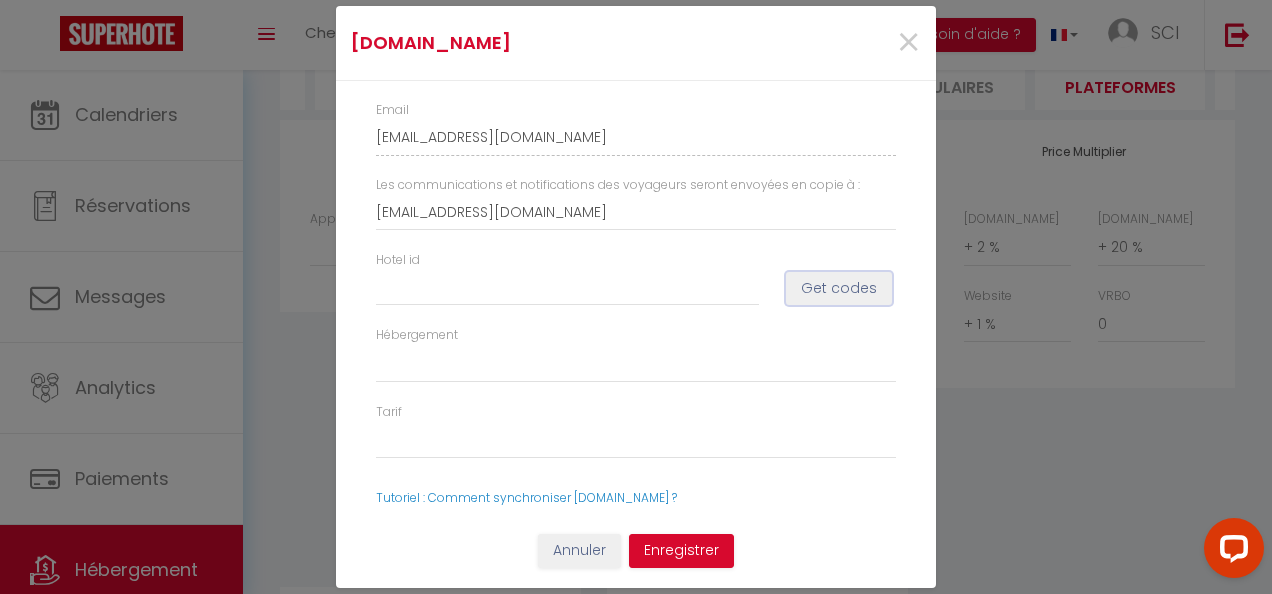 click on "Get codes" at bounding box center [839, 289] 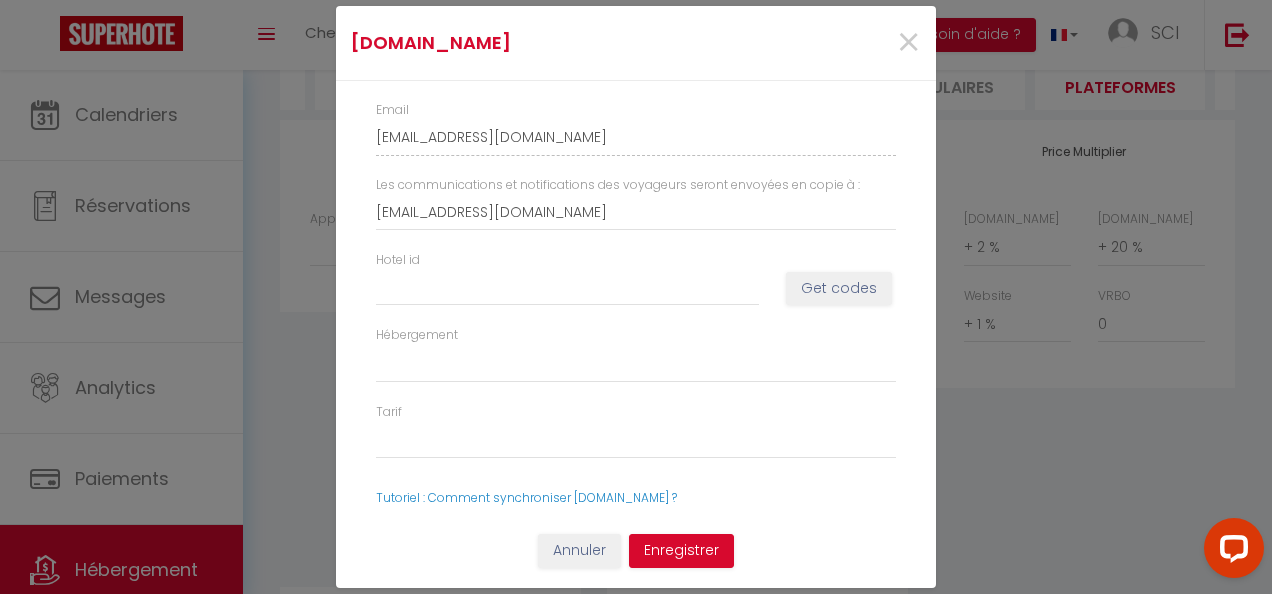 select 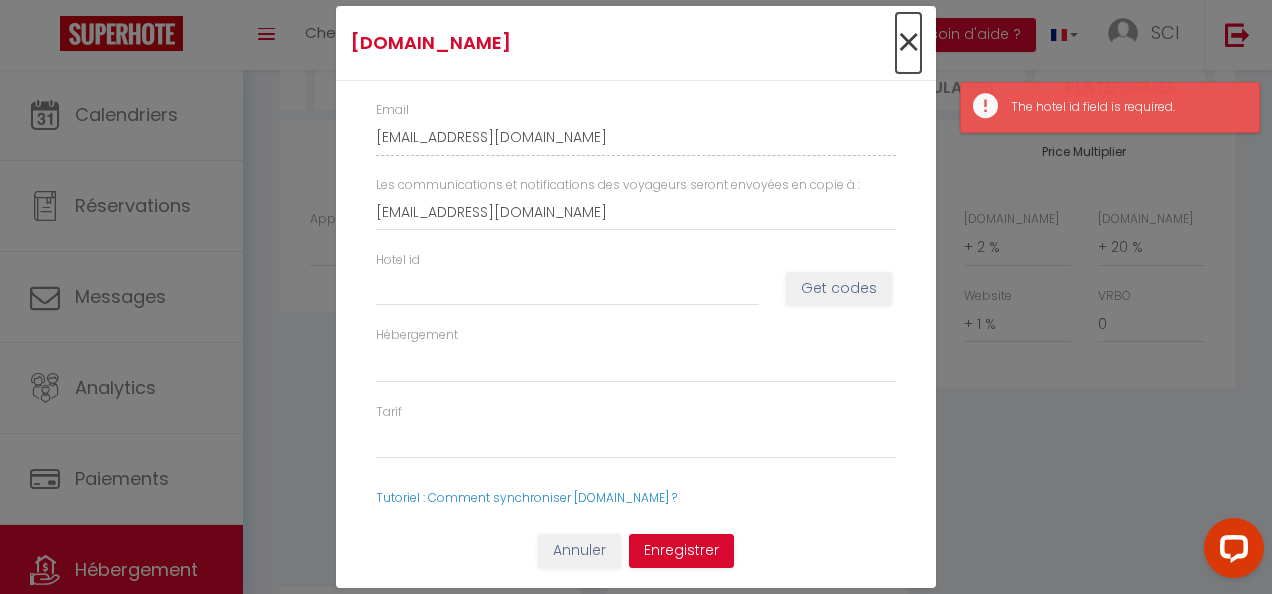 click on "×" at bounding box center [908, 43] 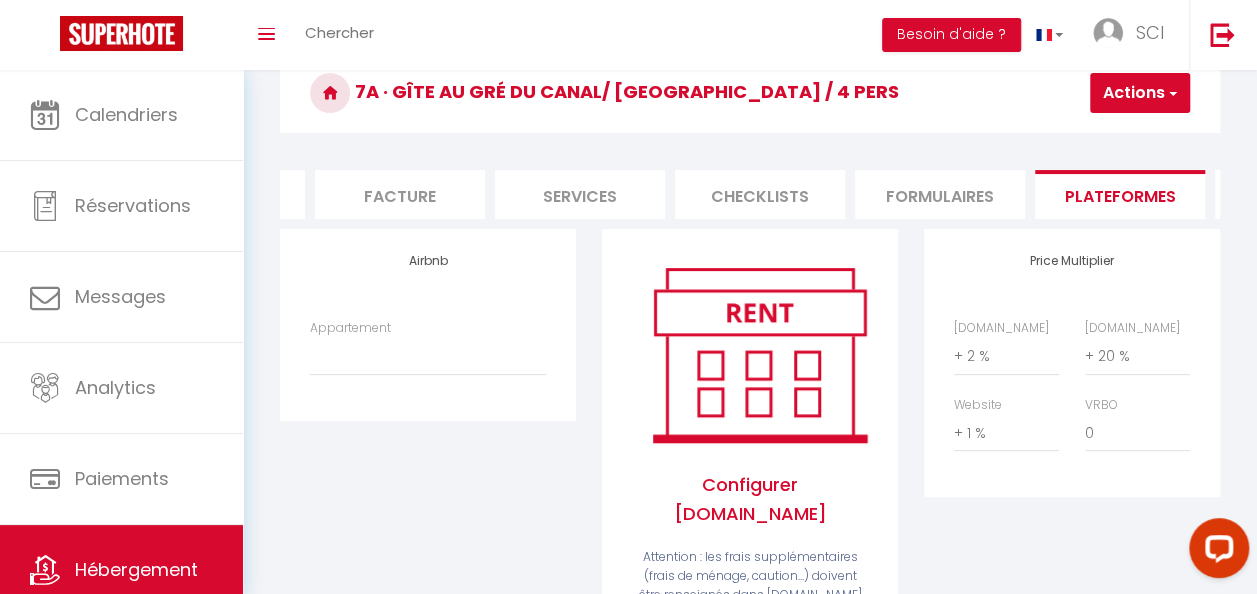 scroll, scrollTop: 93, scrollLeft: 0, axis: vertical 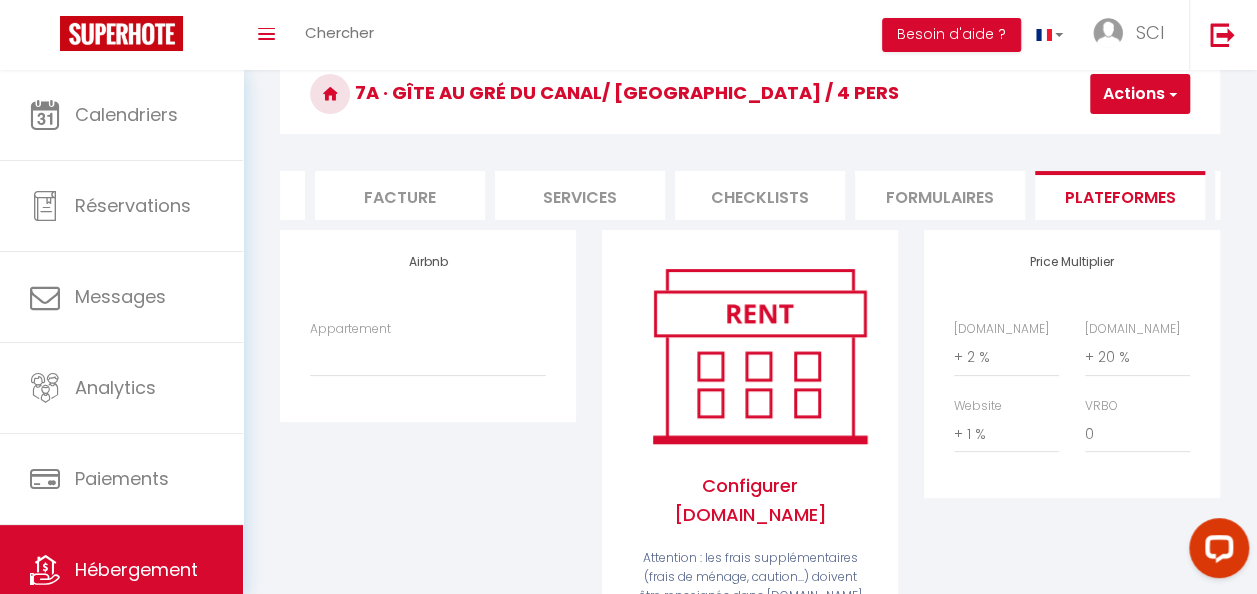 click on "Actions" at bounding box center [1140, 94] 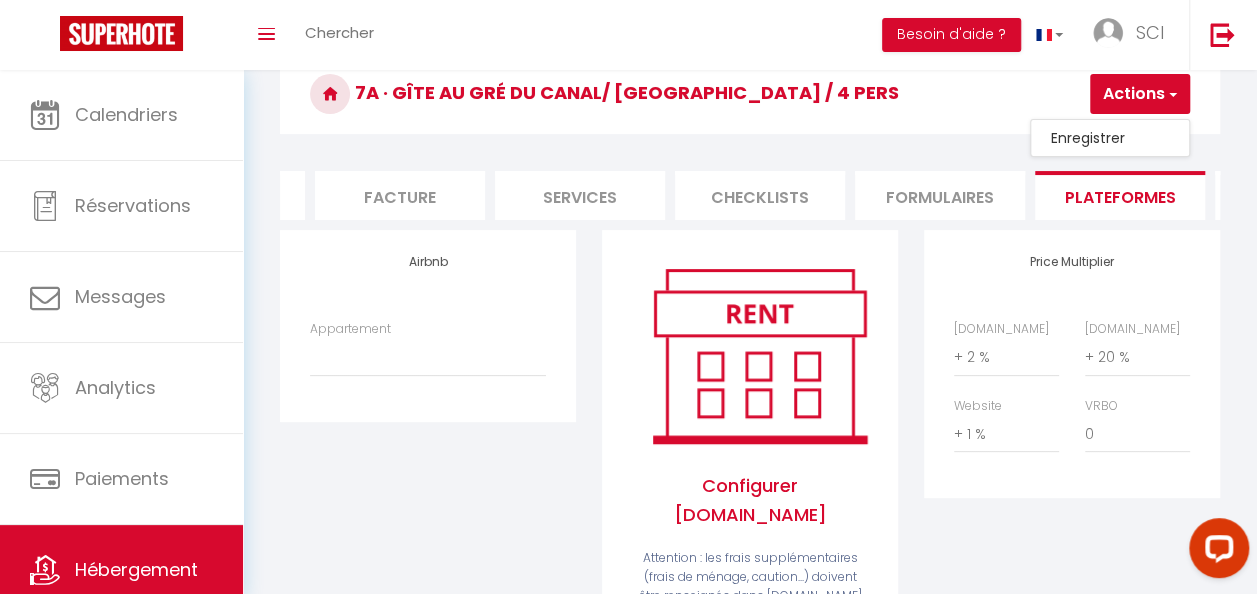 click on "Enregistrer" at bounding box center (1110, 138) 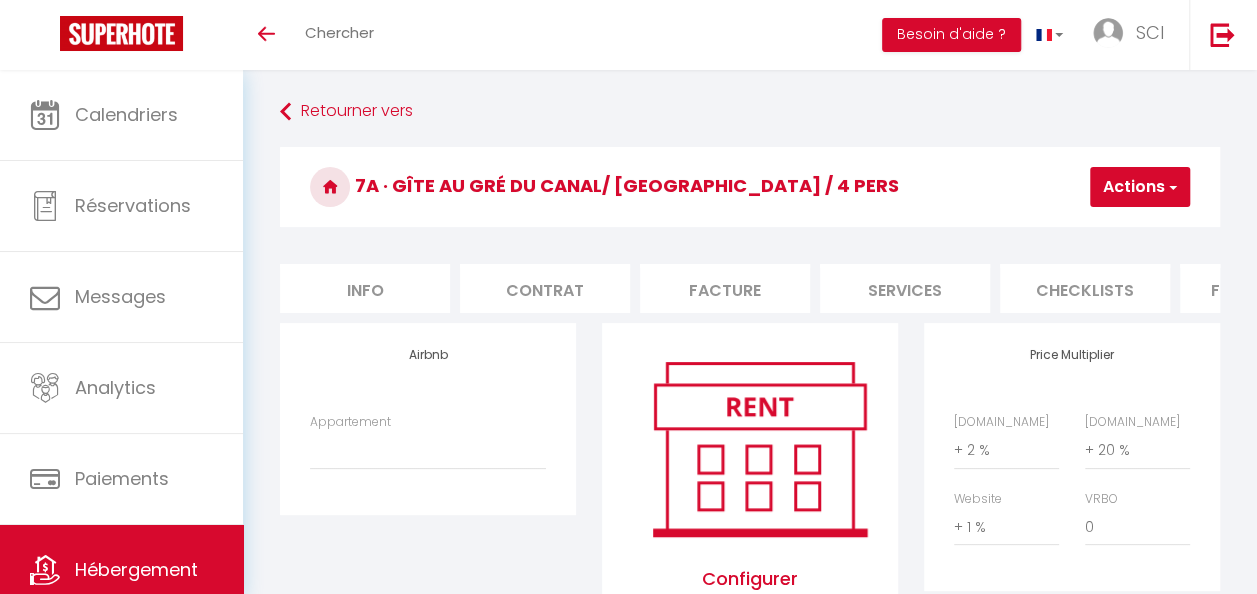 scroll, scrollTop: 93, scrollLeft: 0, axis: vertical 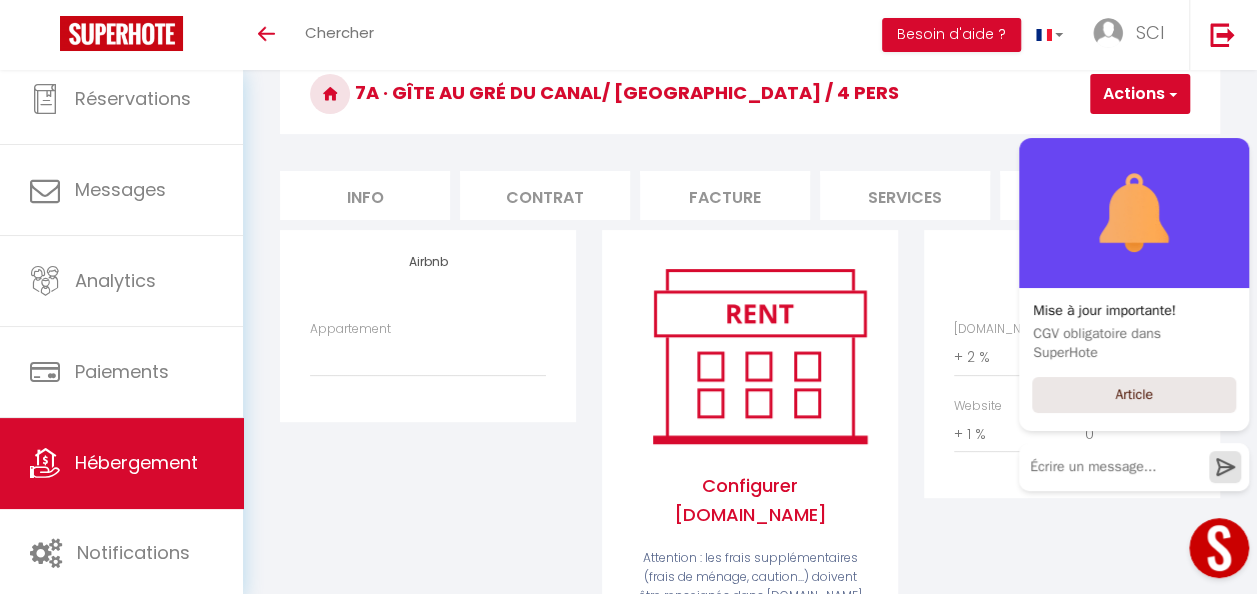 click on "Hébergement" at bounding box center [121, 463] 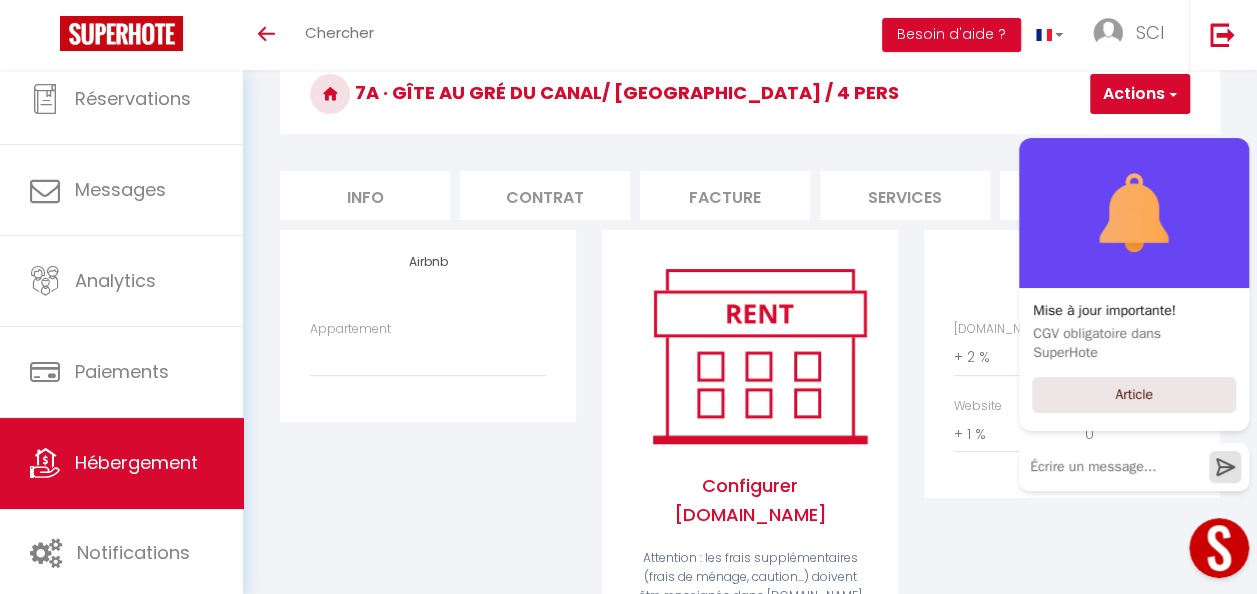 scroll, scrollTop: 0, scrollLeft: 0, axis: both 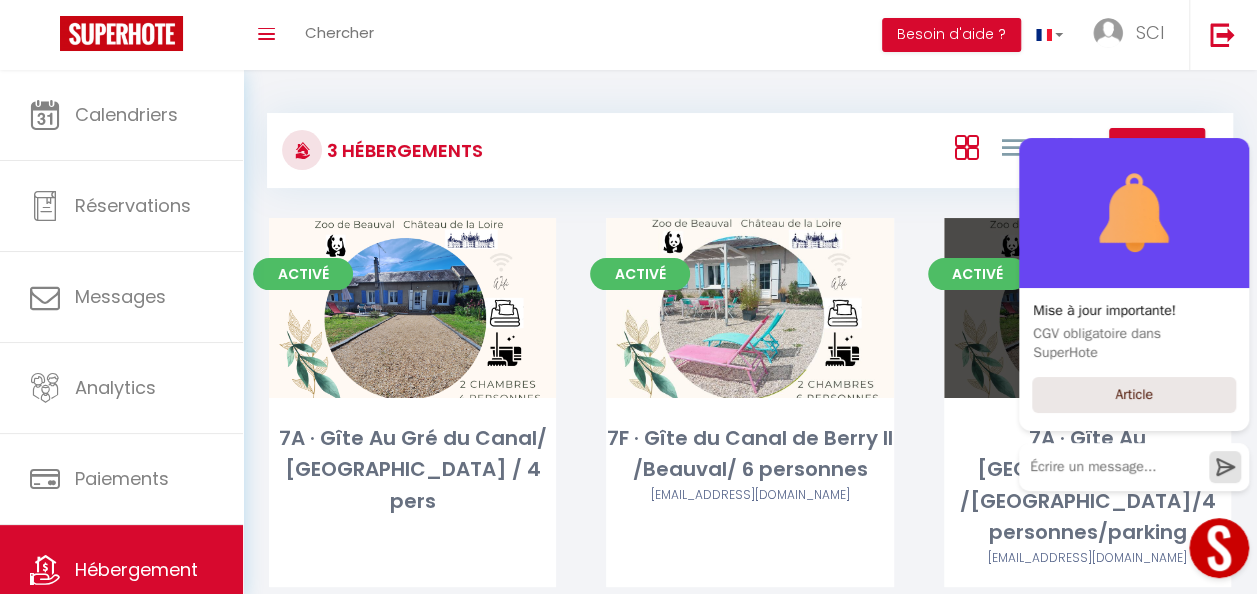 click on "Editer" at bounding box center (1087, 308) 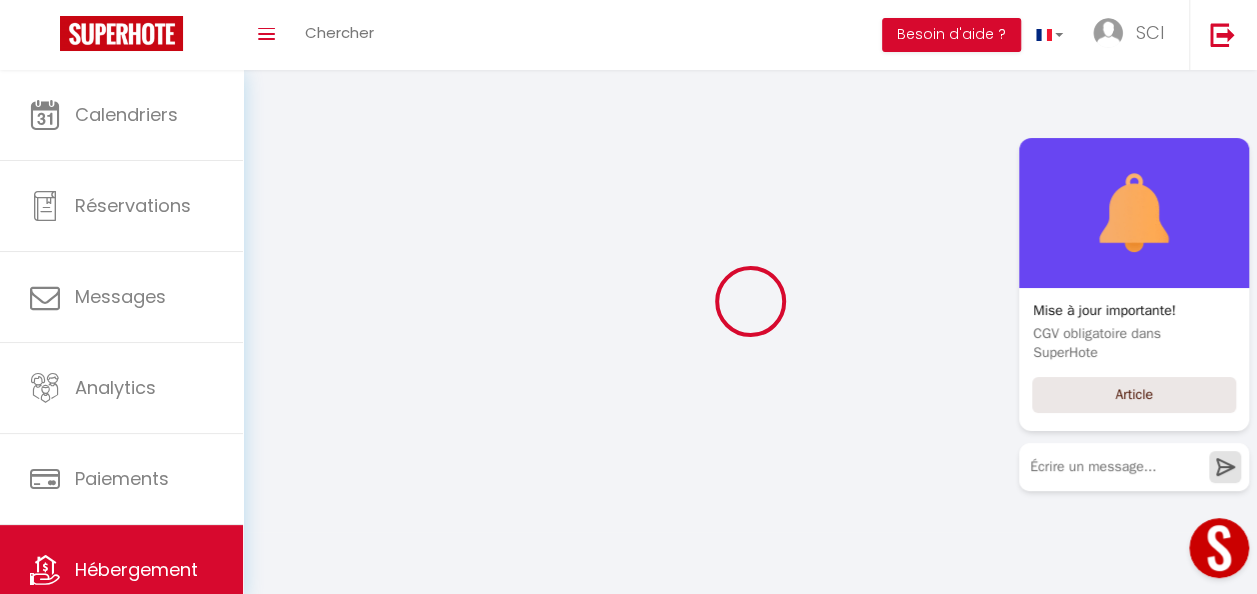 checkbox on "true" 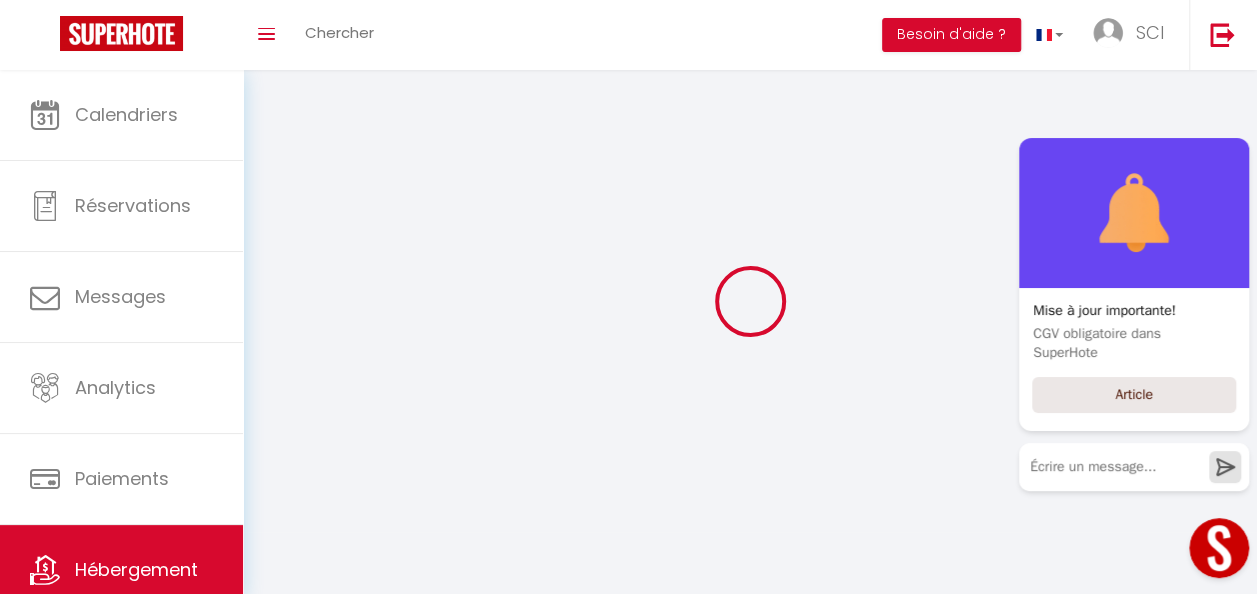 checkbox on "true" 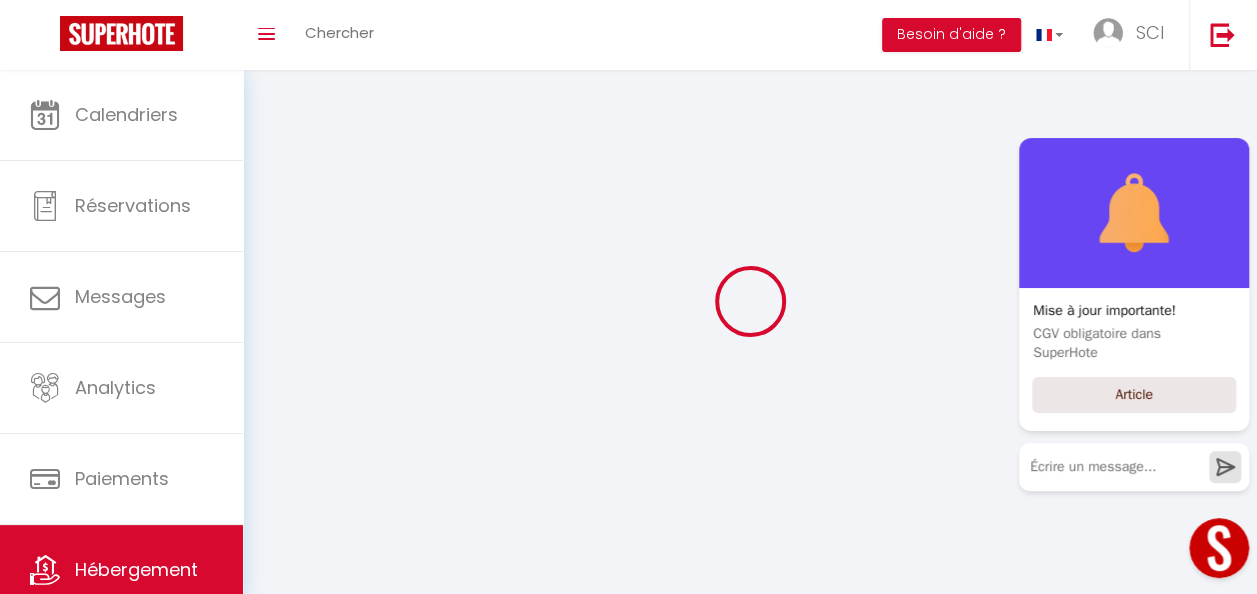 checkbox on "true" 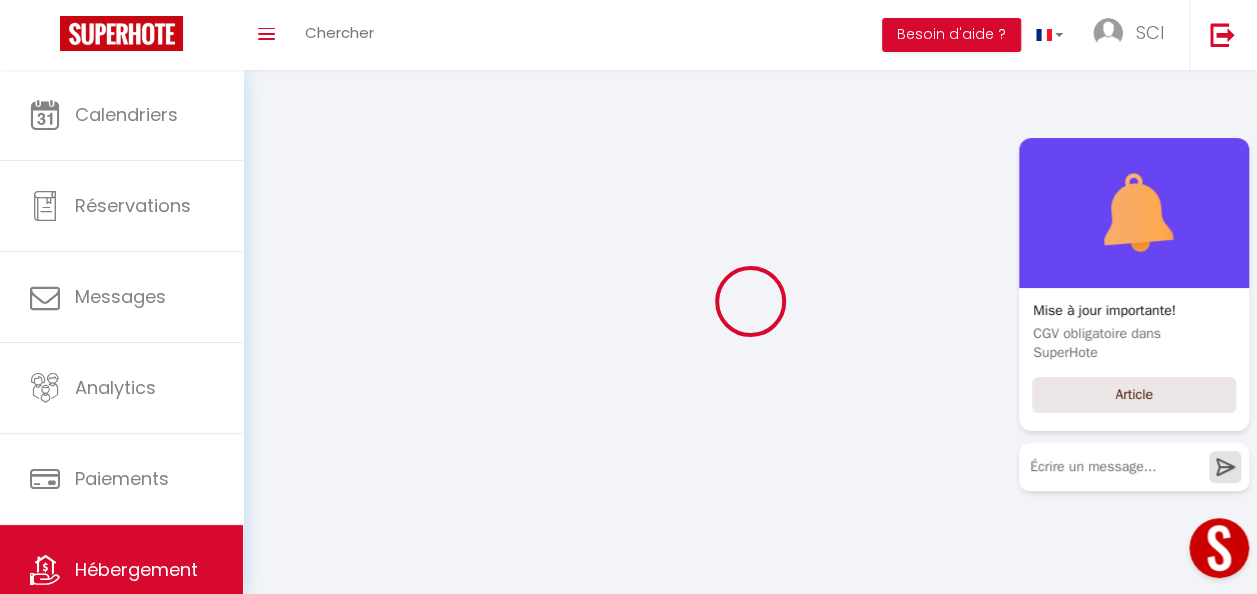 checkbox on "true" 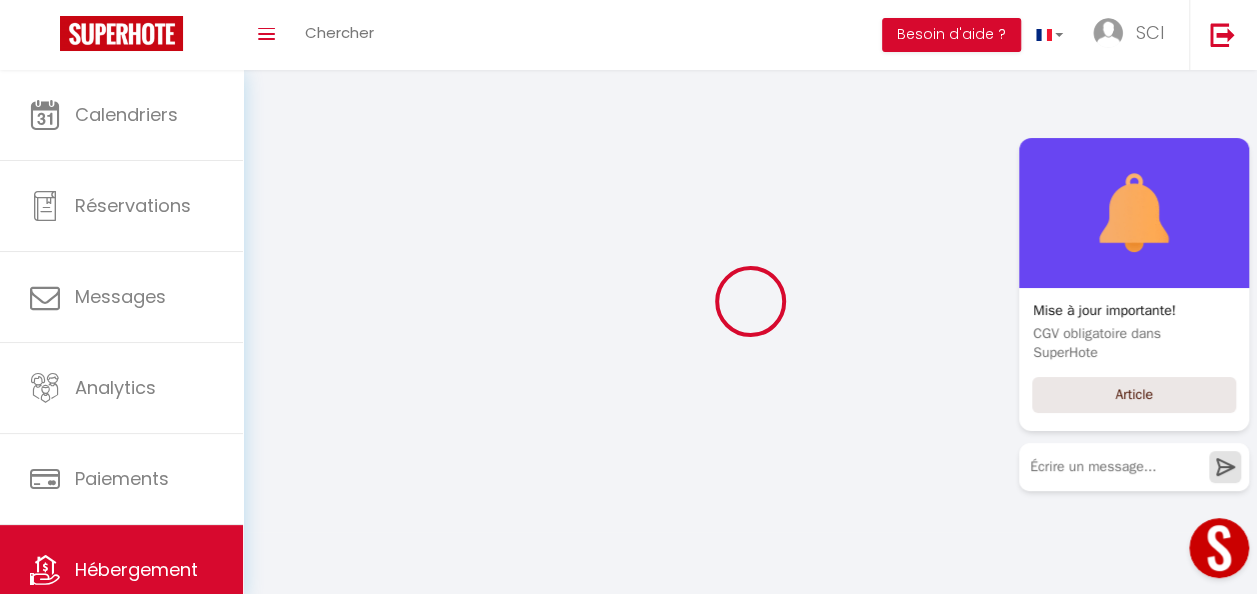 checkbox on "false" 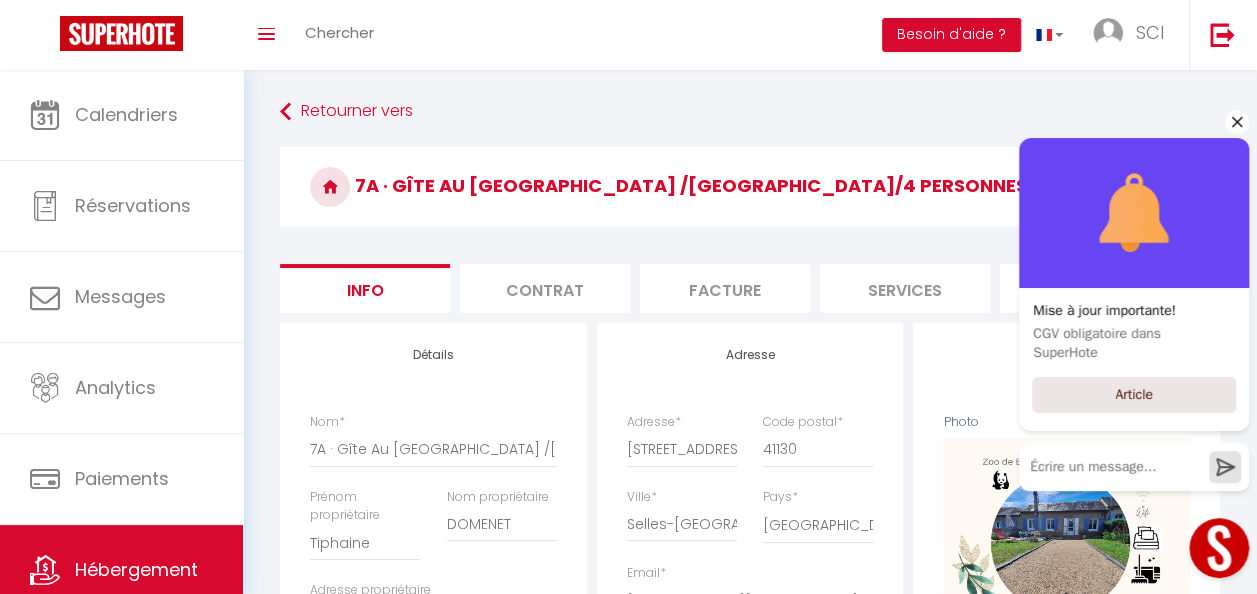 click 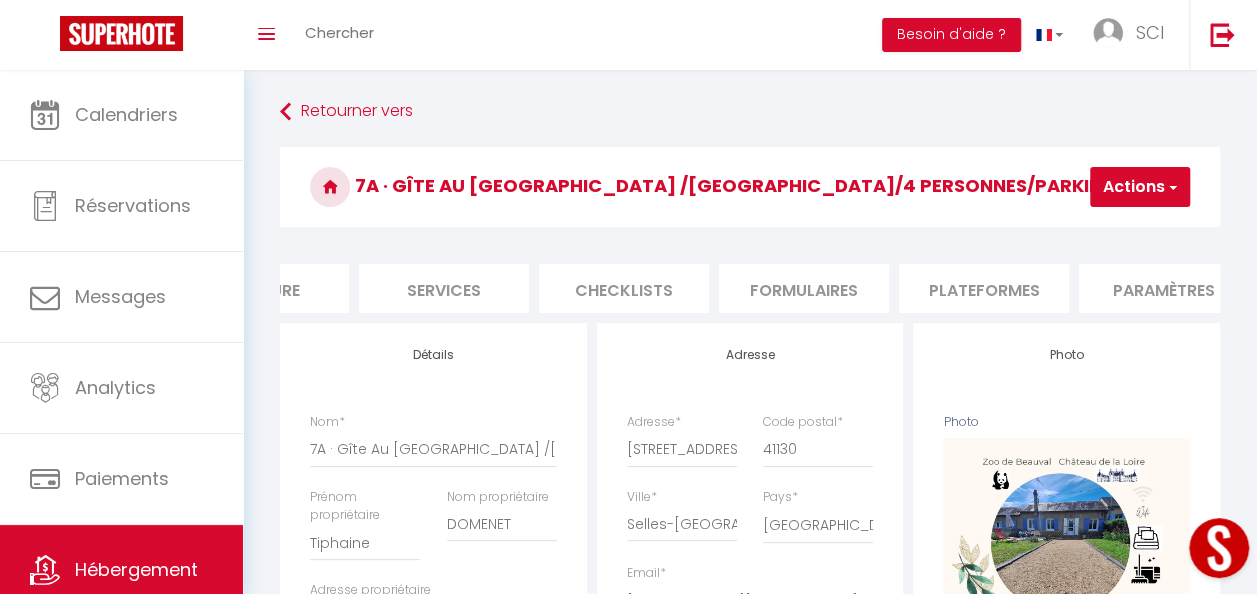 scroll, scrollTop: 0, scrollLeft: 462, axis: horizontal 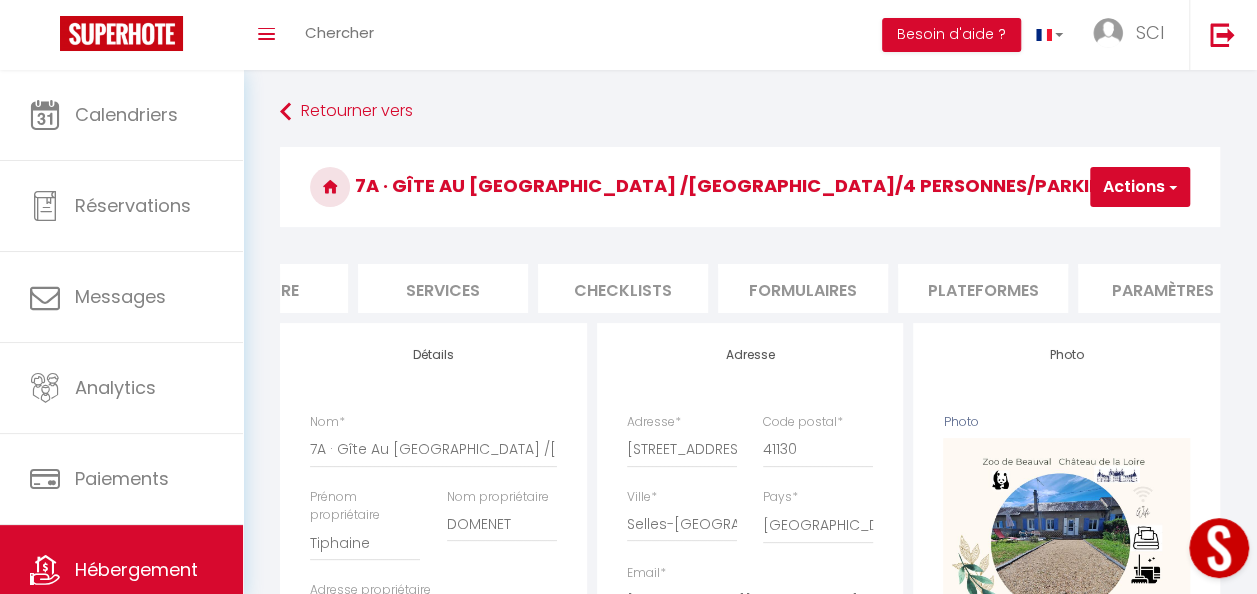click on "Plateformes" at bounding box center [983, 288] 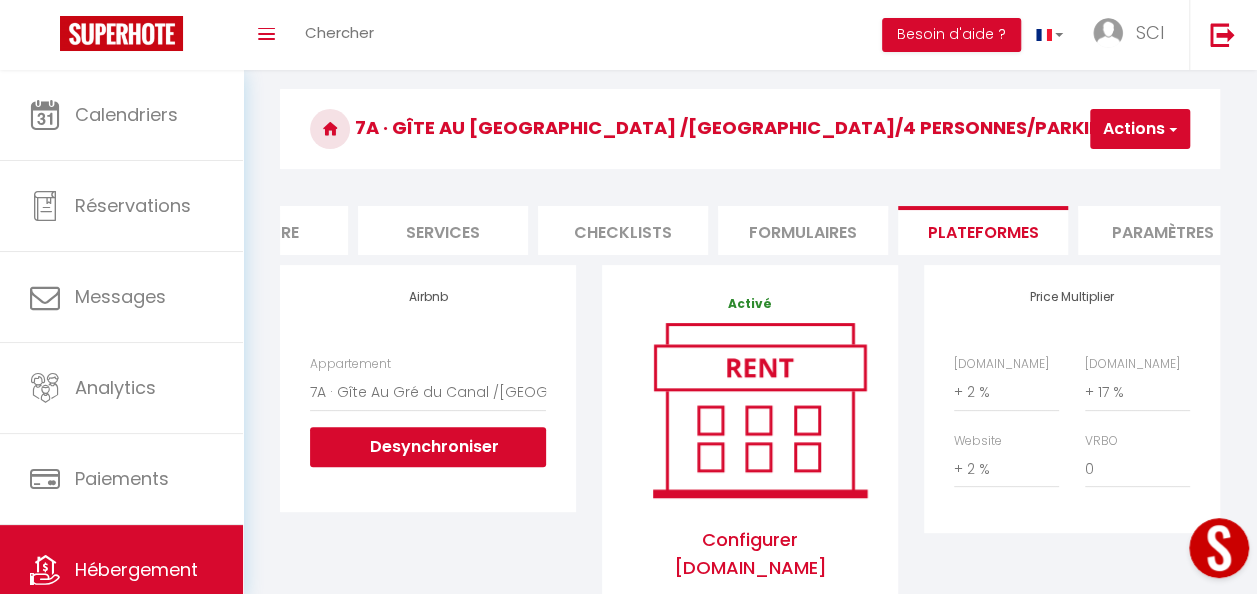 scroll, scrollTop: 56, scrollLeft: 0, axis: vertical 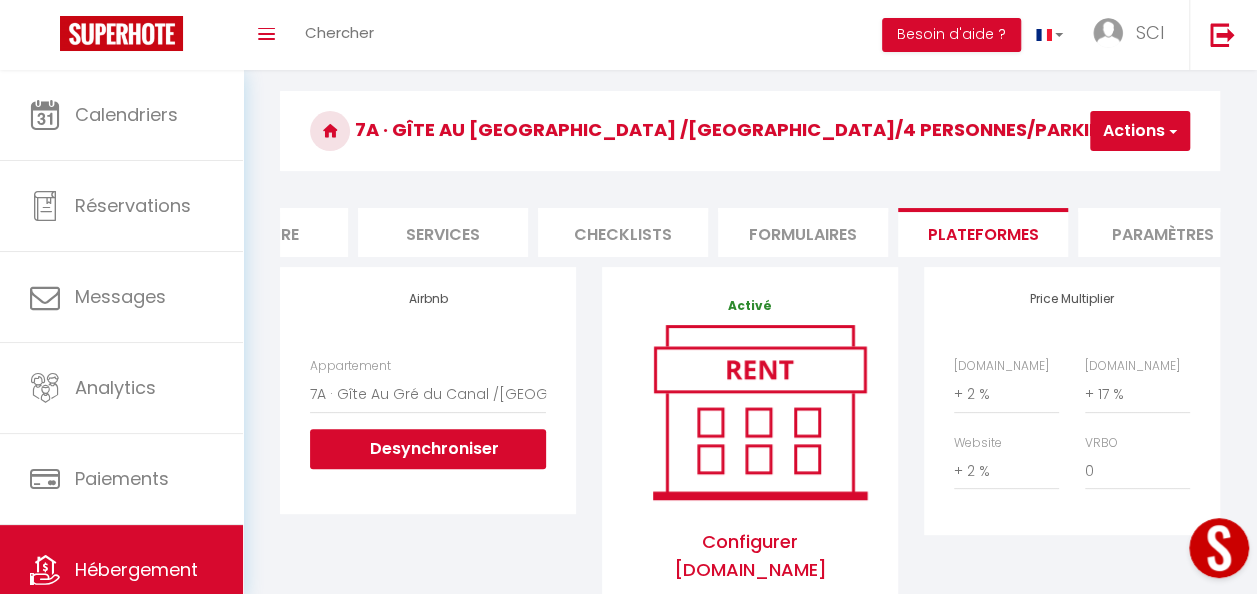 click on "Paramètres" at bounding box center (1163, 232) 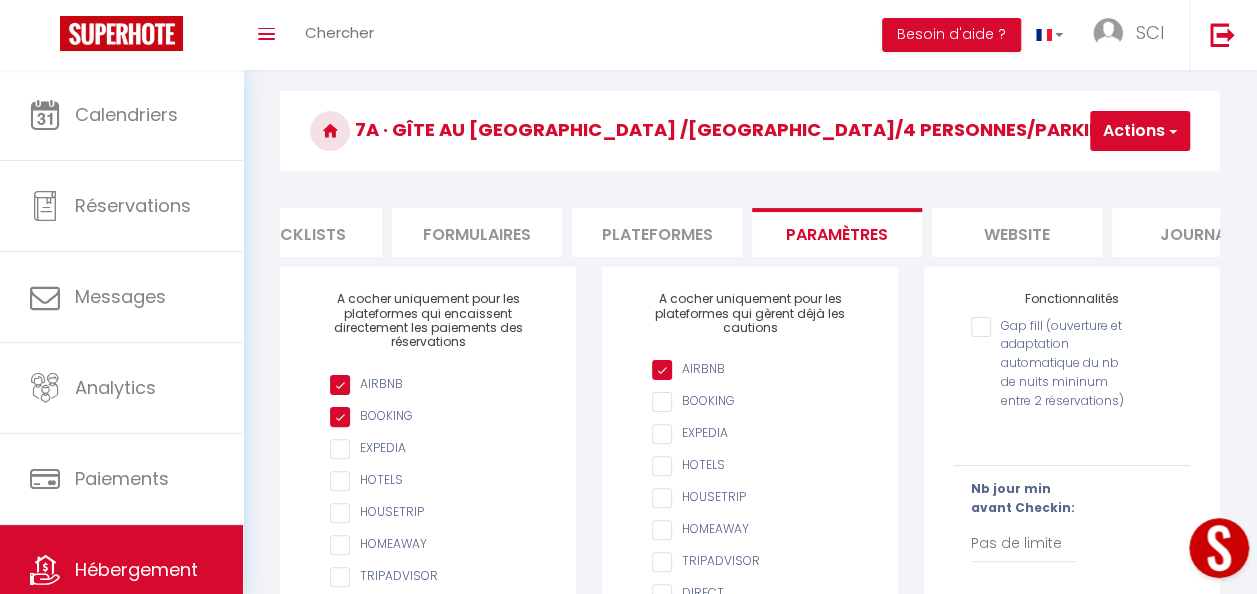scroll, scrollTop: 0, scrollLeft: 829, axis: horizontal 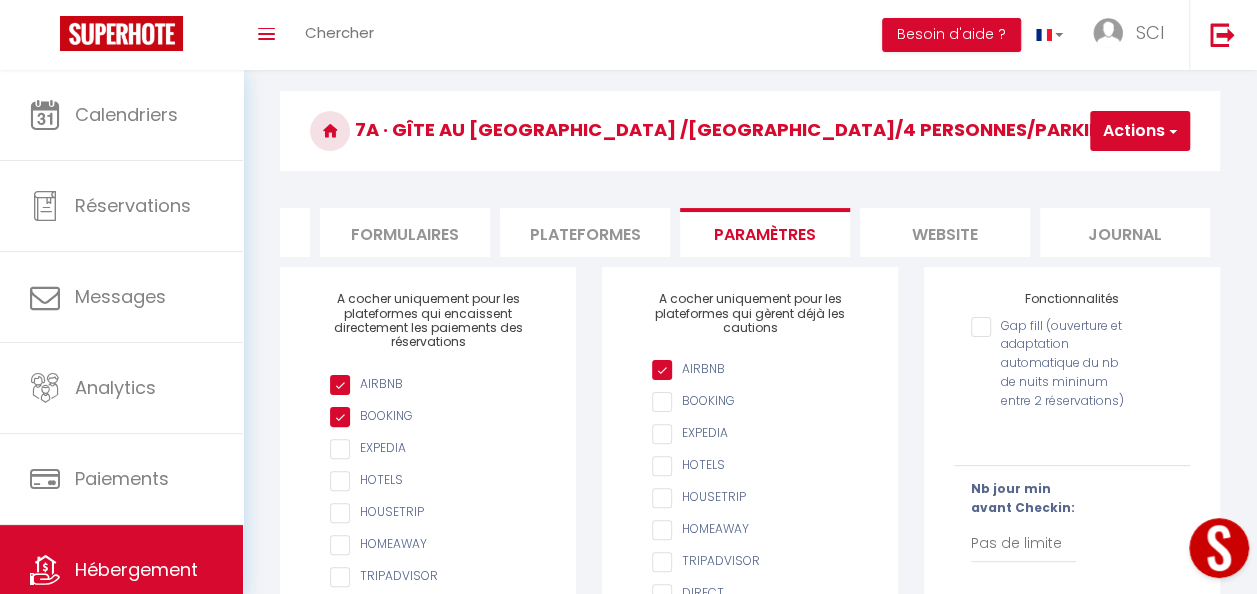 click on "website" at bounding box center (945, 232) 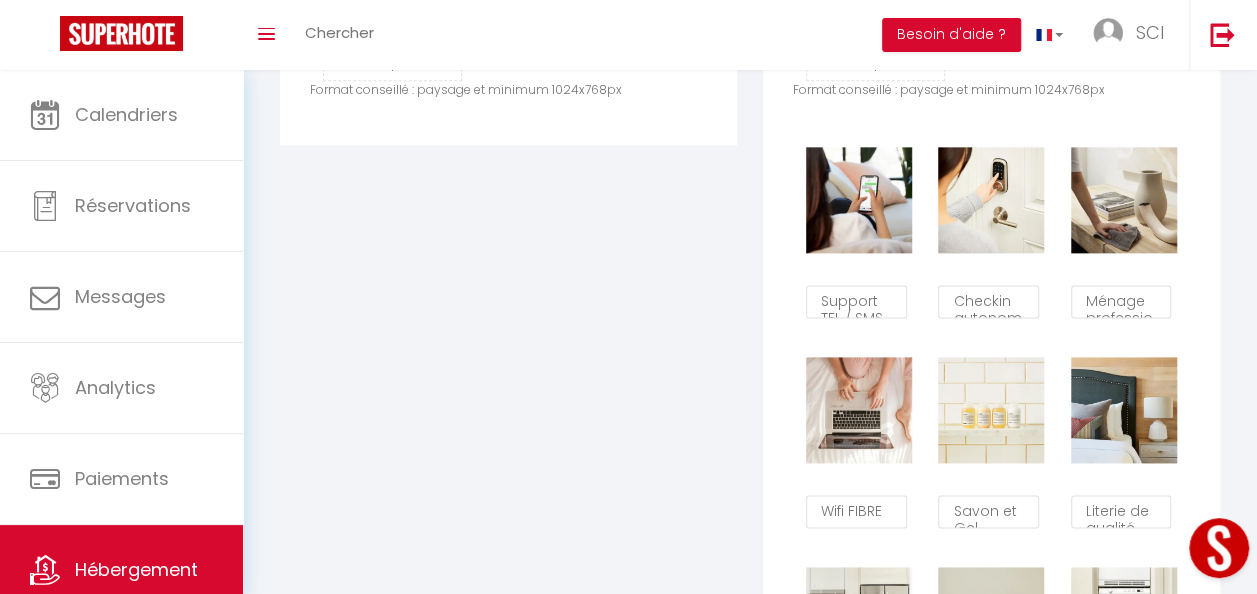 scroll, scrollTop: 1167, scrollLeft: 0, axis: vertical 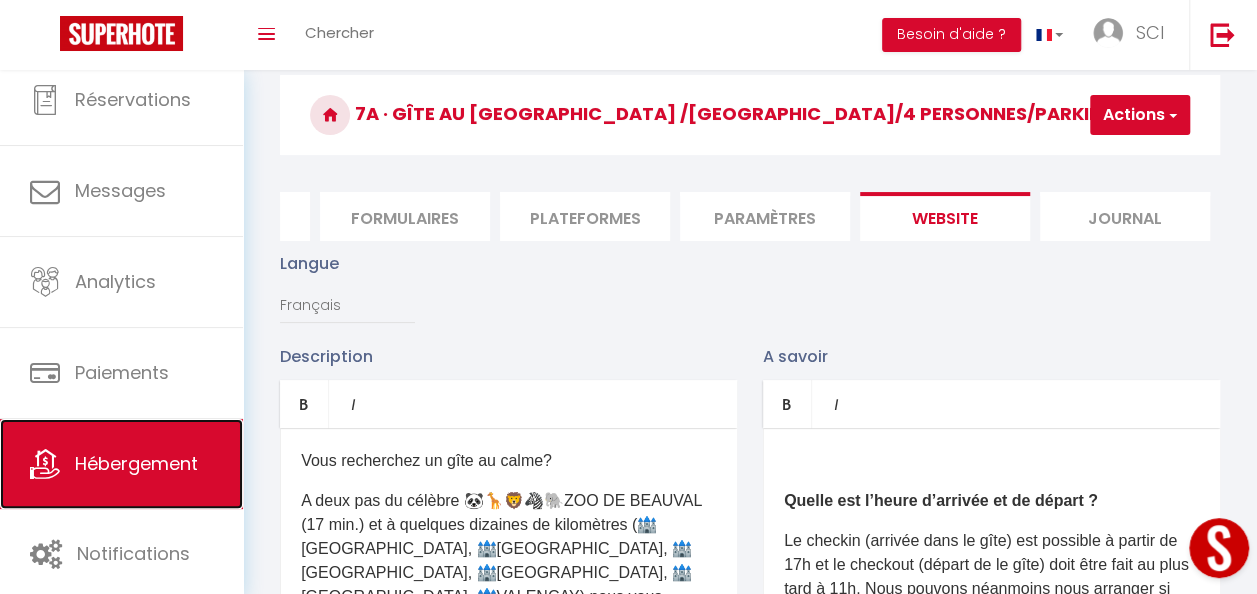 click on "Hébergement" at bounding box center [121, 464] 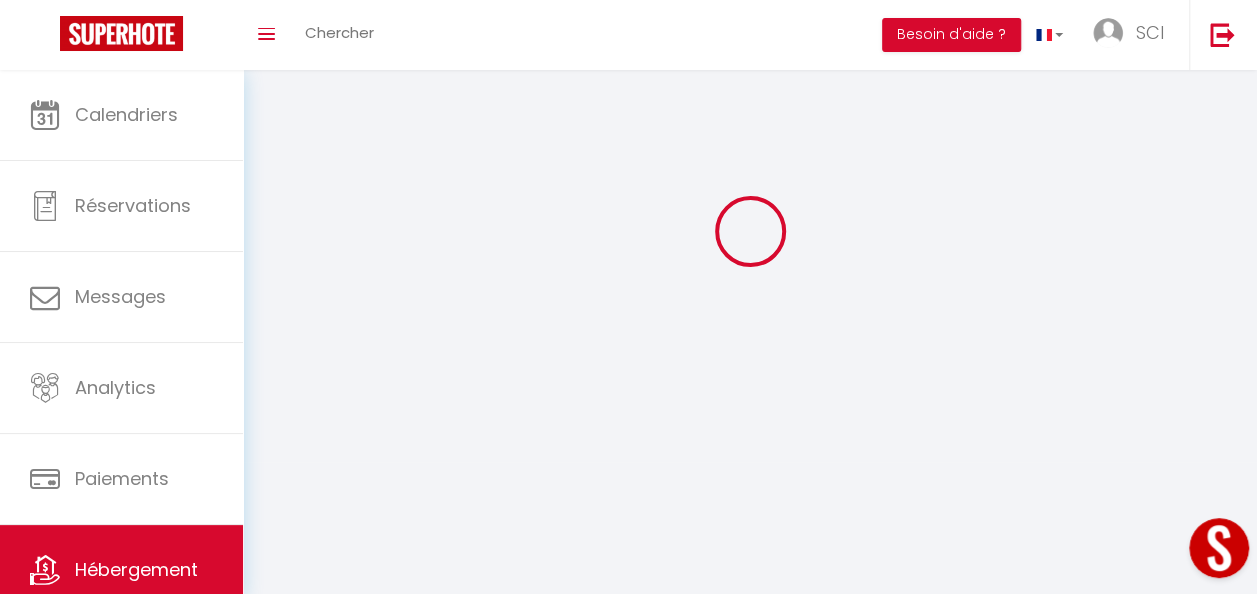 scroll, scrollTop: 0, scrollLeft: 0, axis: both 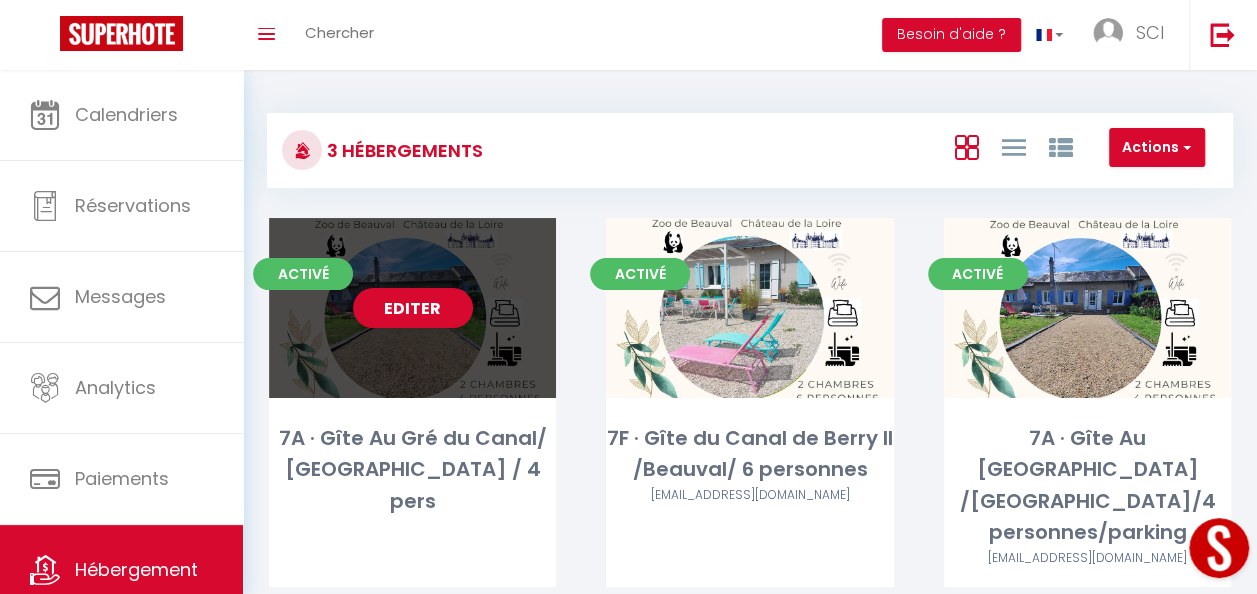 click on "Editer" at bounding box center [412, 308] 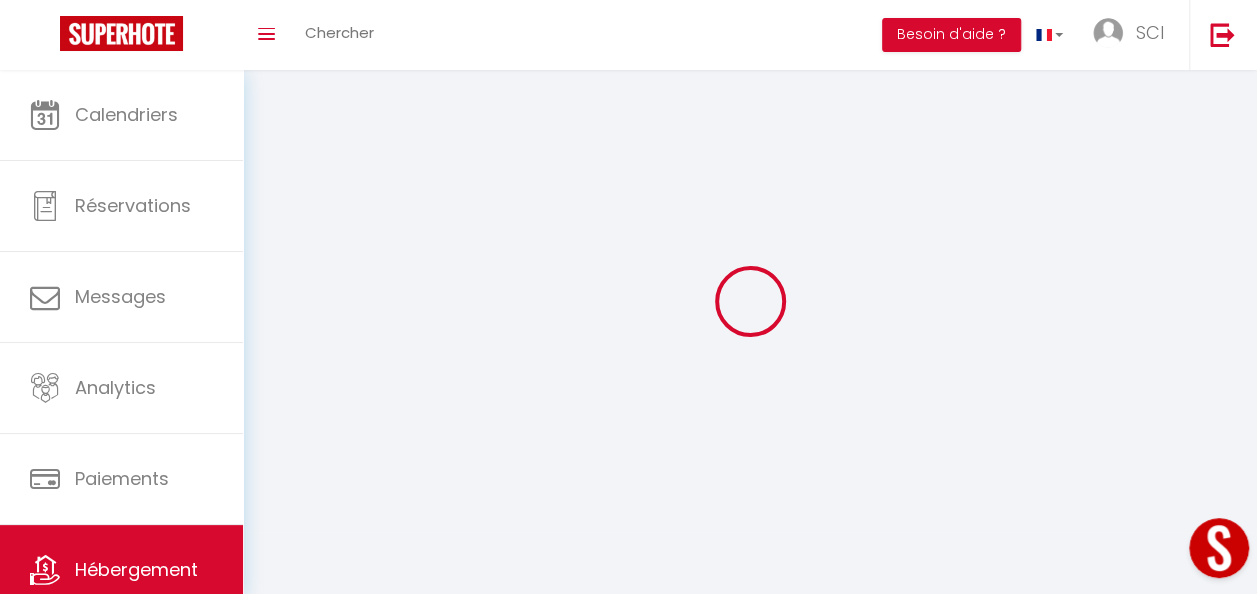 select 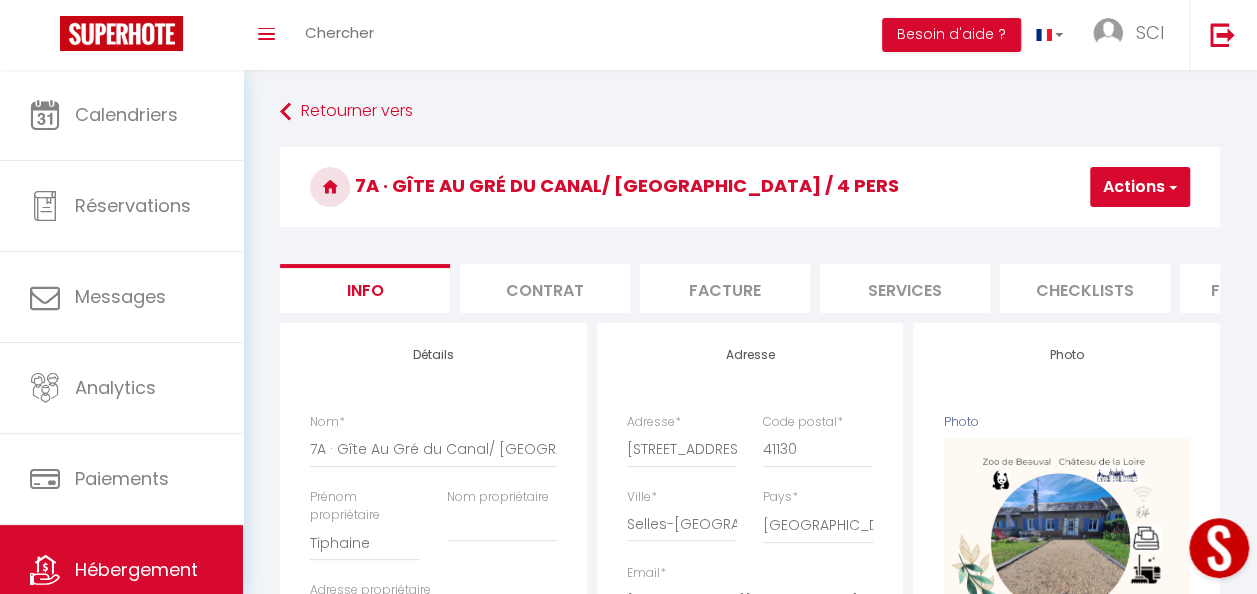 click on "Actions" at bounding box center [1140, 187] 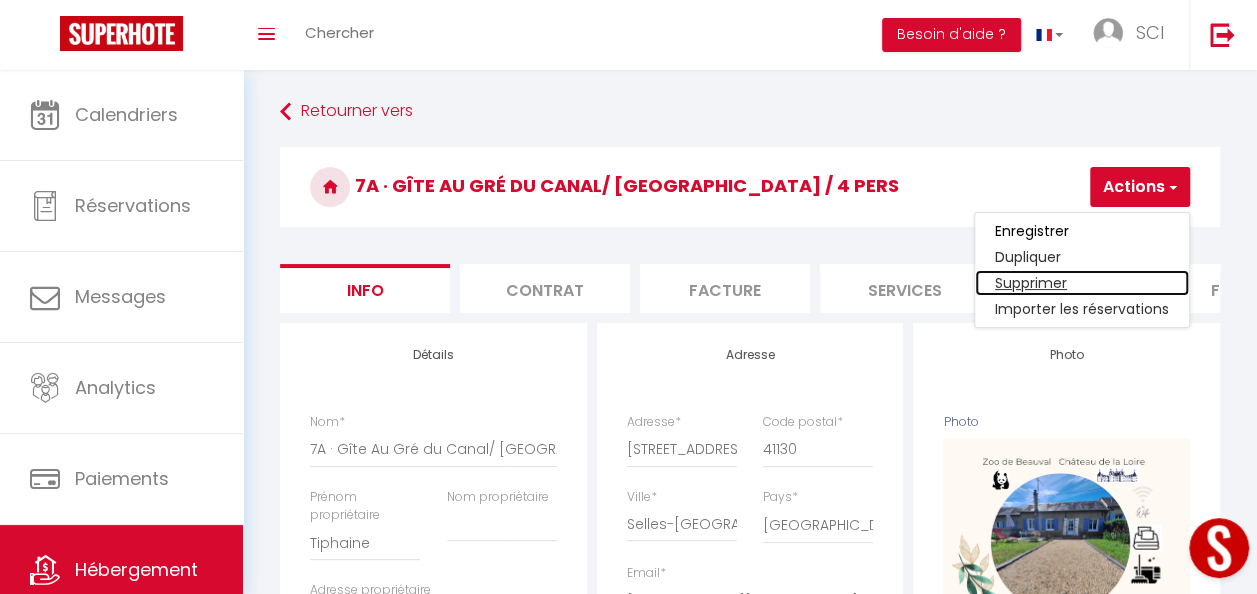 click on "Supprimer" at bounding box center [1082, 283] 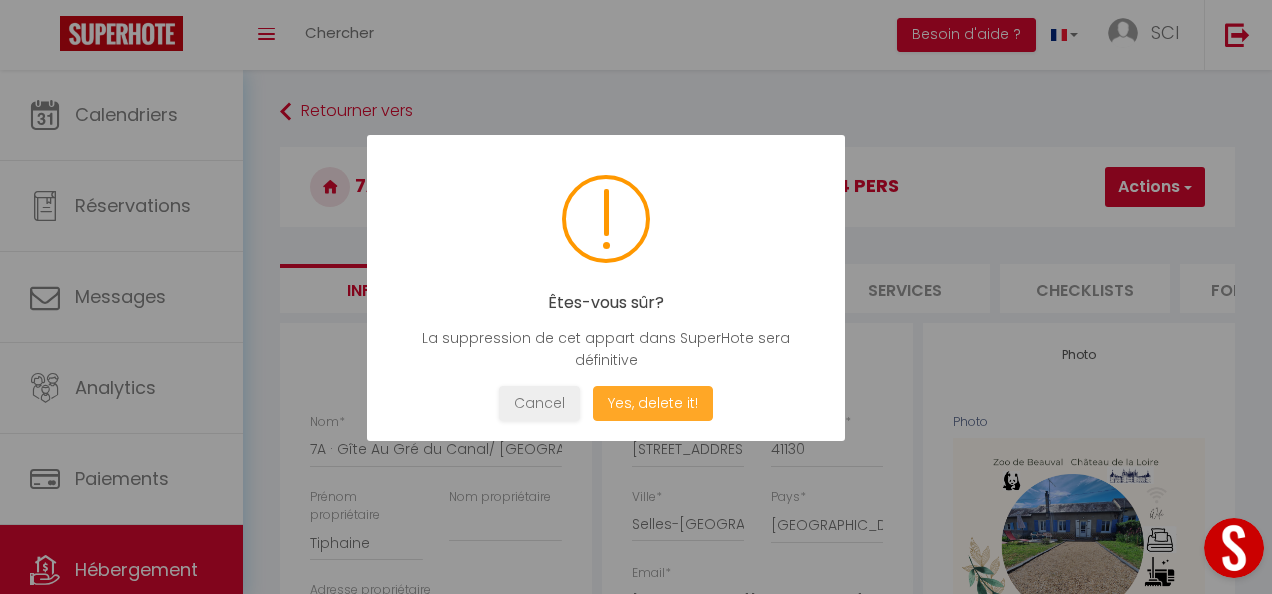 click on "Yes, delete it!" at bounding box center (653, 403) 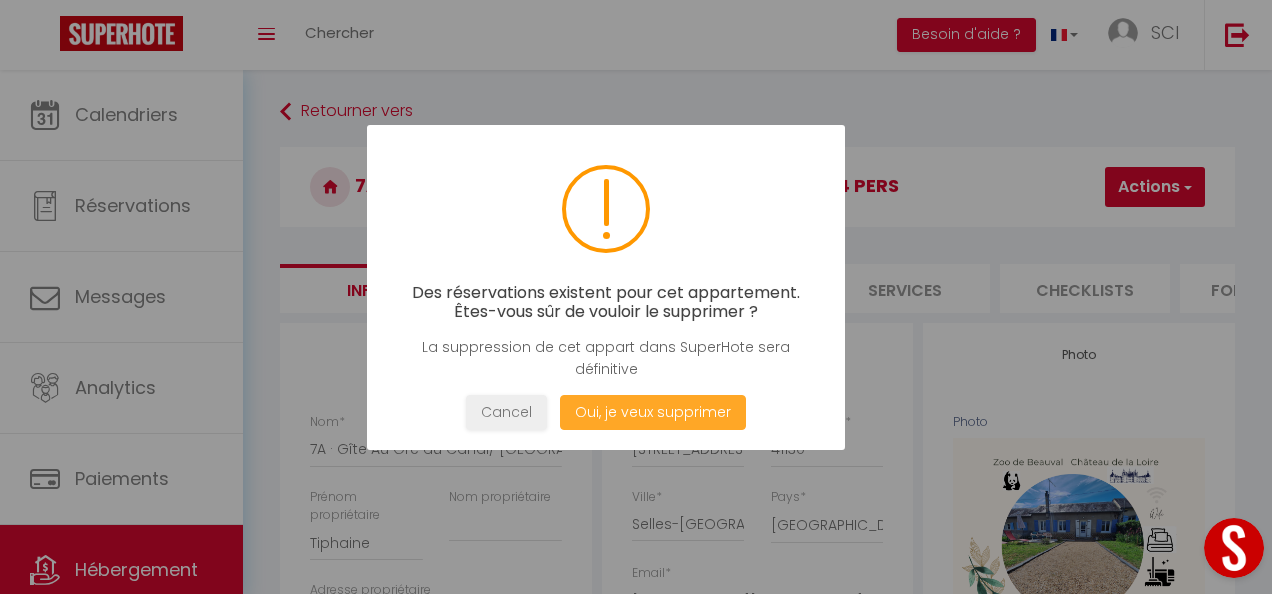 click on "Oui, je veux supprimer" at bounding box center (653, 412) 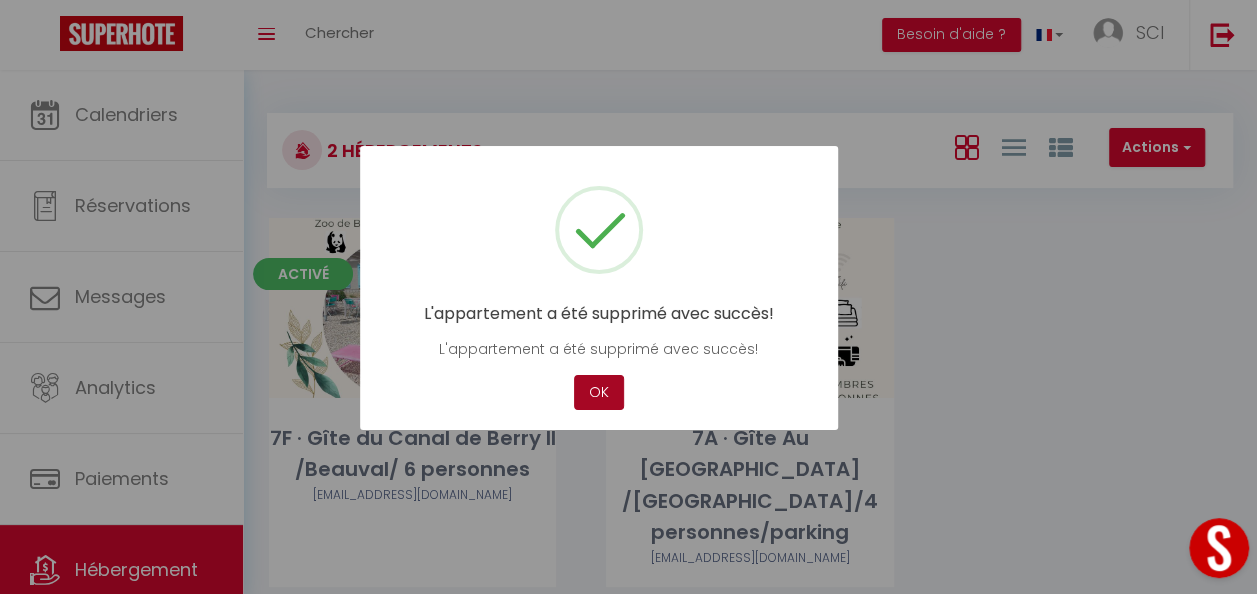 click on "OK" at bounding box center [599, 392] 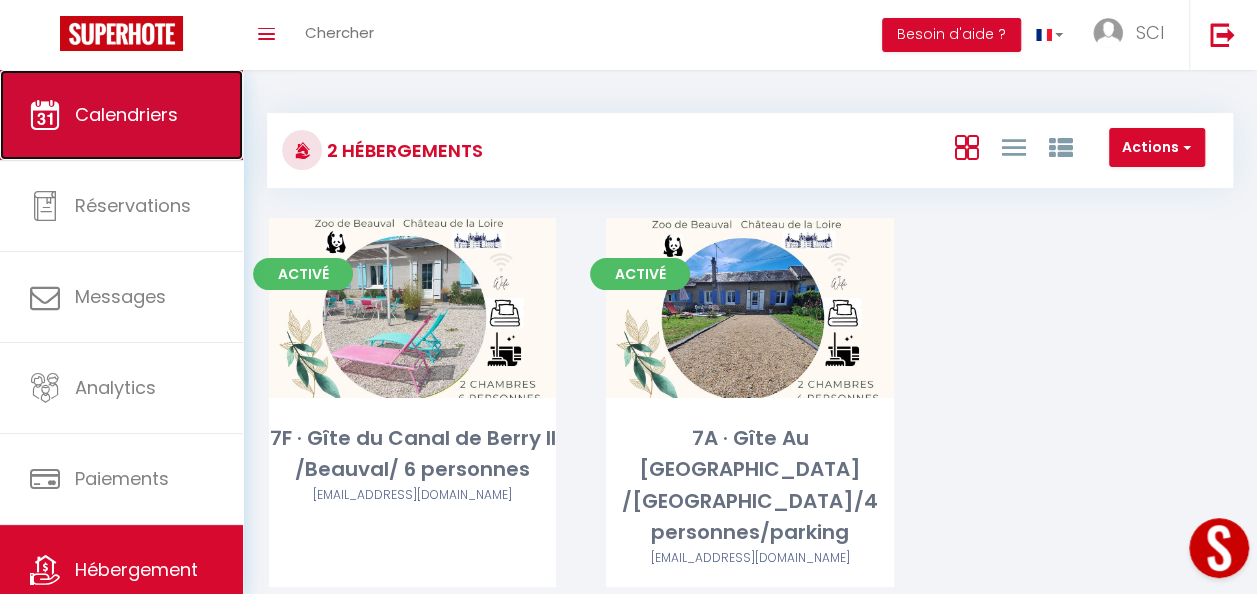 click on "Calendriers" at bounding box center [121, 115] 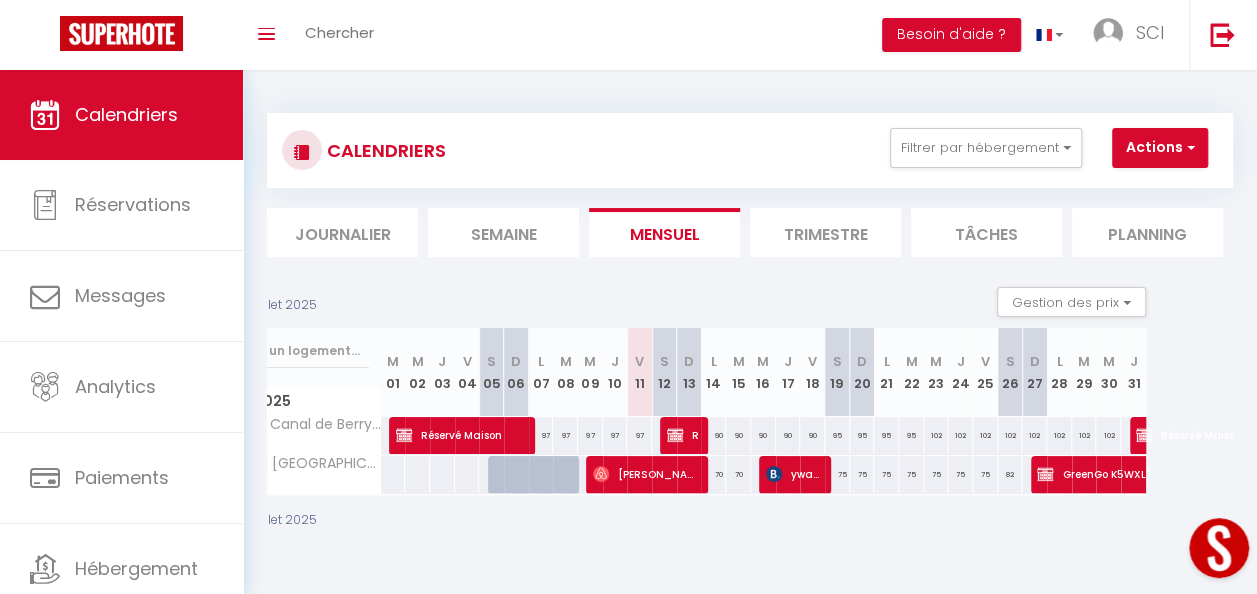 scroll, scrollTop: 0, scrollLeft: 0, axis: both 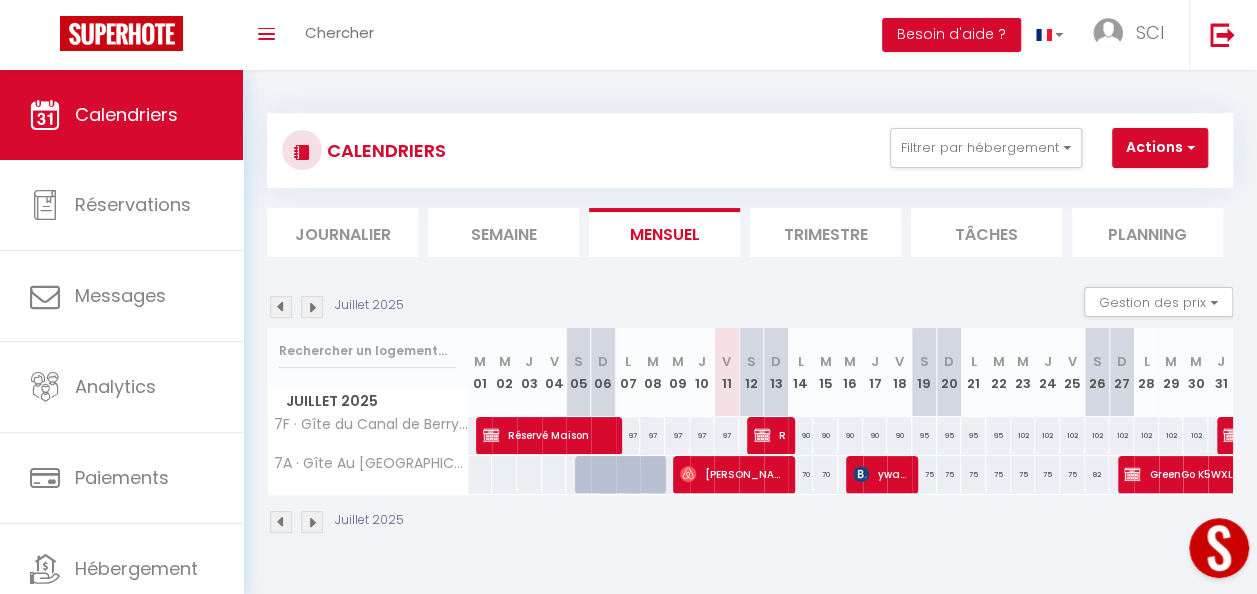 click at bounding box center (312, 307) 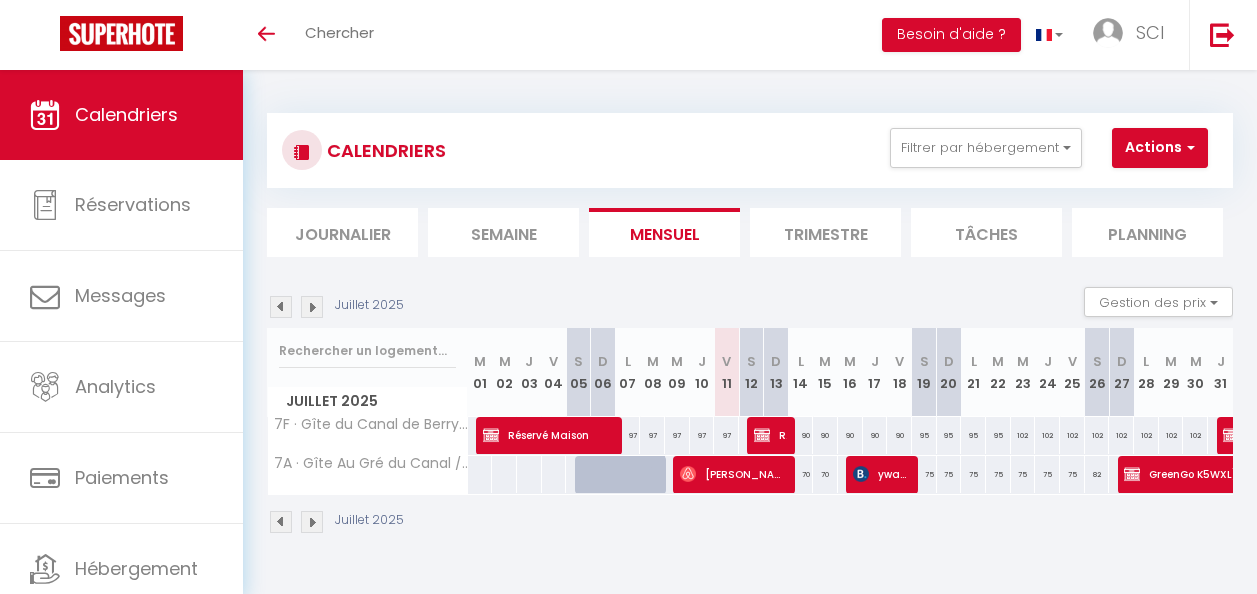 scroll, scrollTop: 0, scrollLeft: 0, axis: both 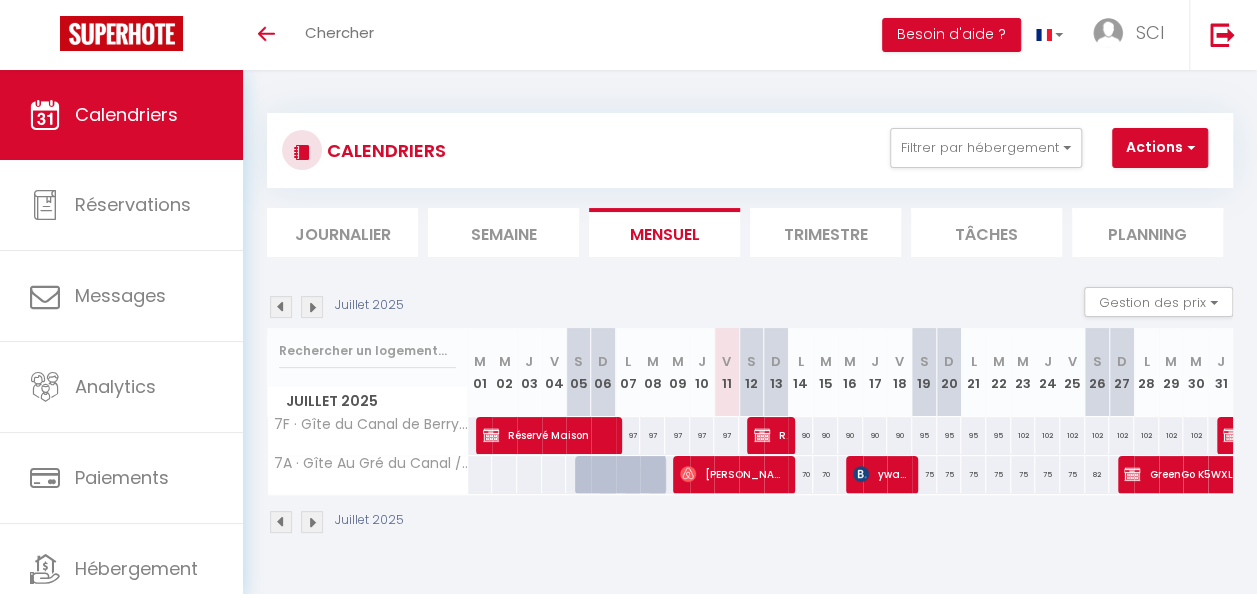 click at bounding box center [312, 307] 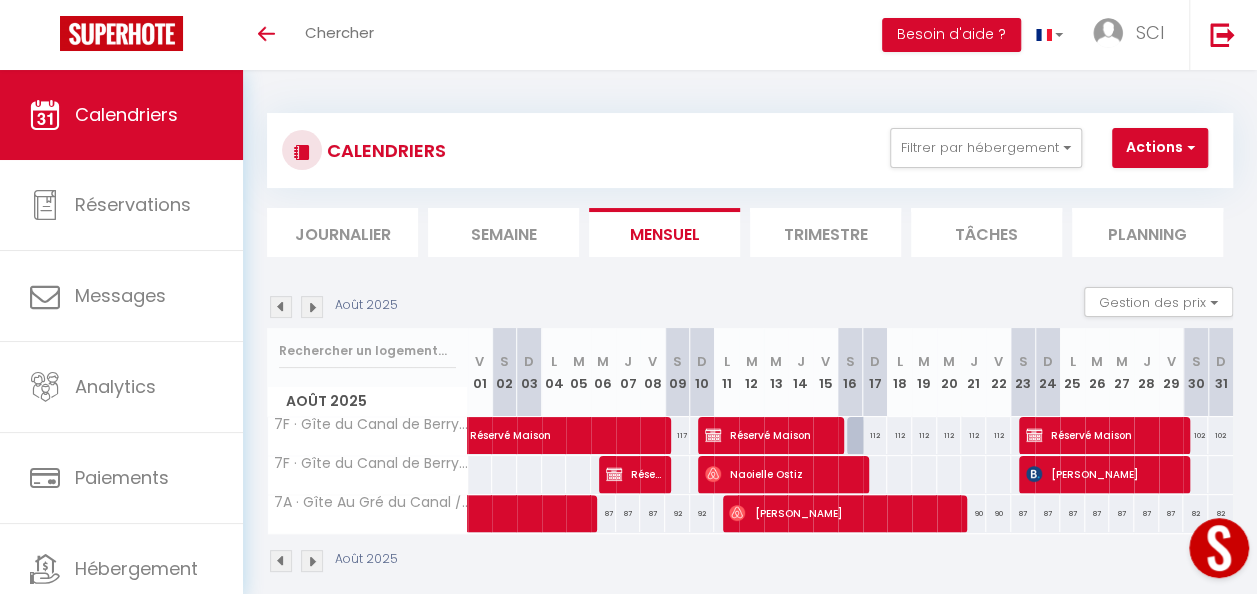 scroll, scrollTop: 0, scrollLeft: 0, axis: both 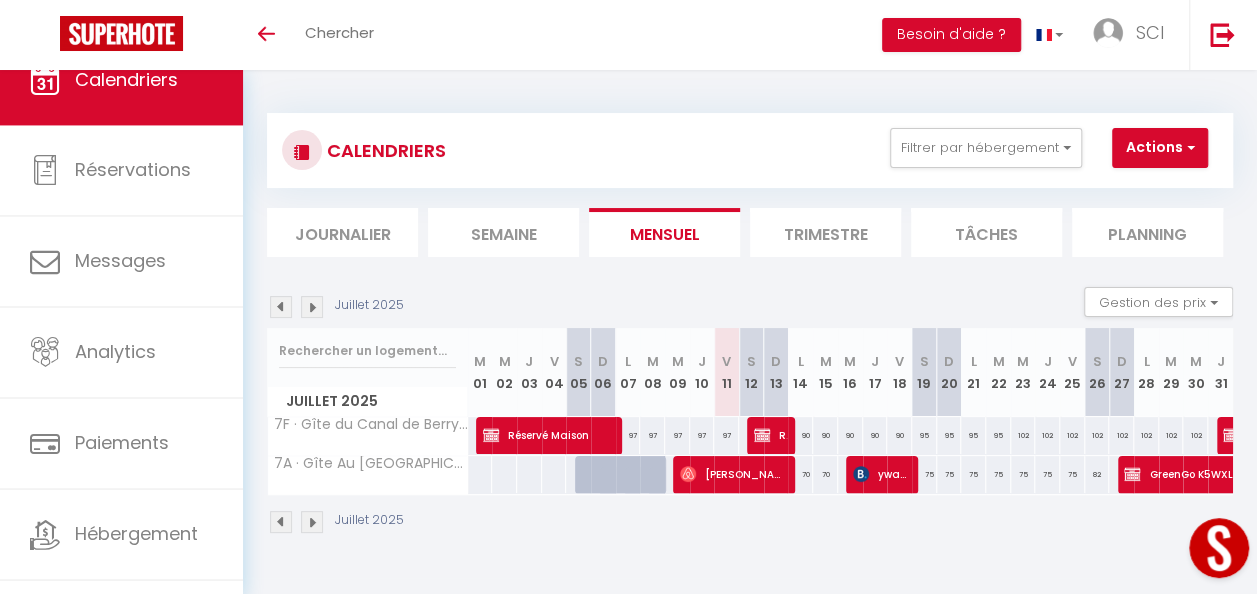 click at bounding box center (312, 307) 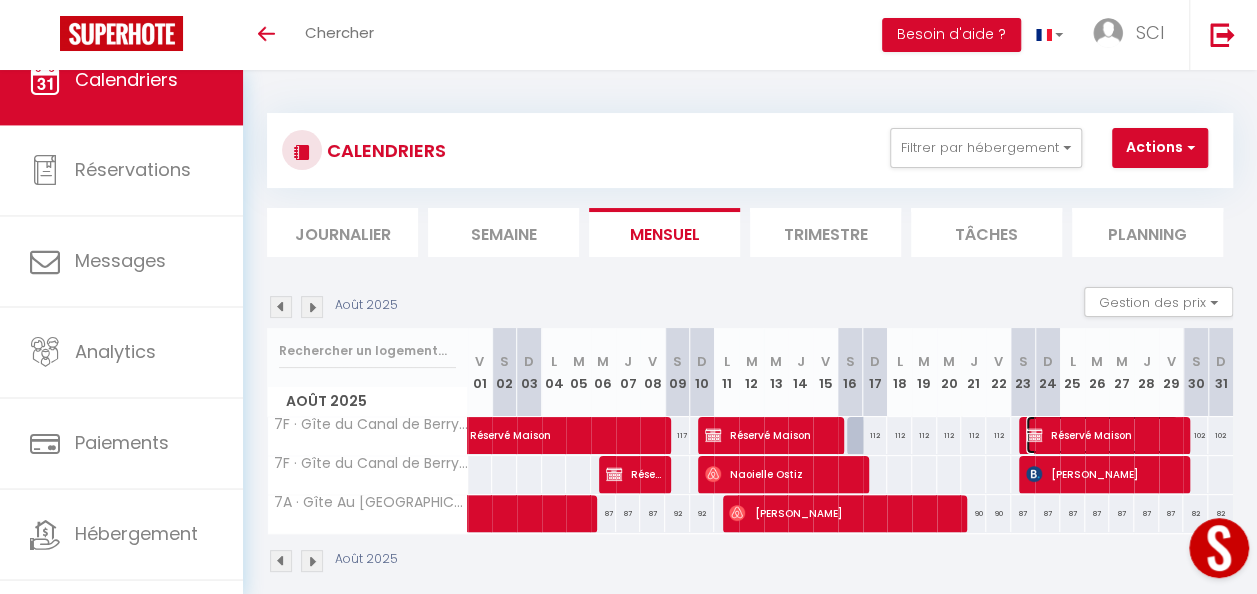 click on "Réservé Maison" at bounding box center [1102, 435] 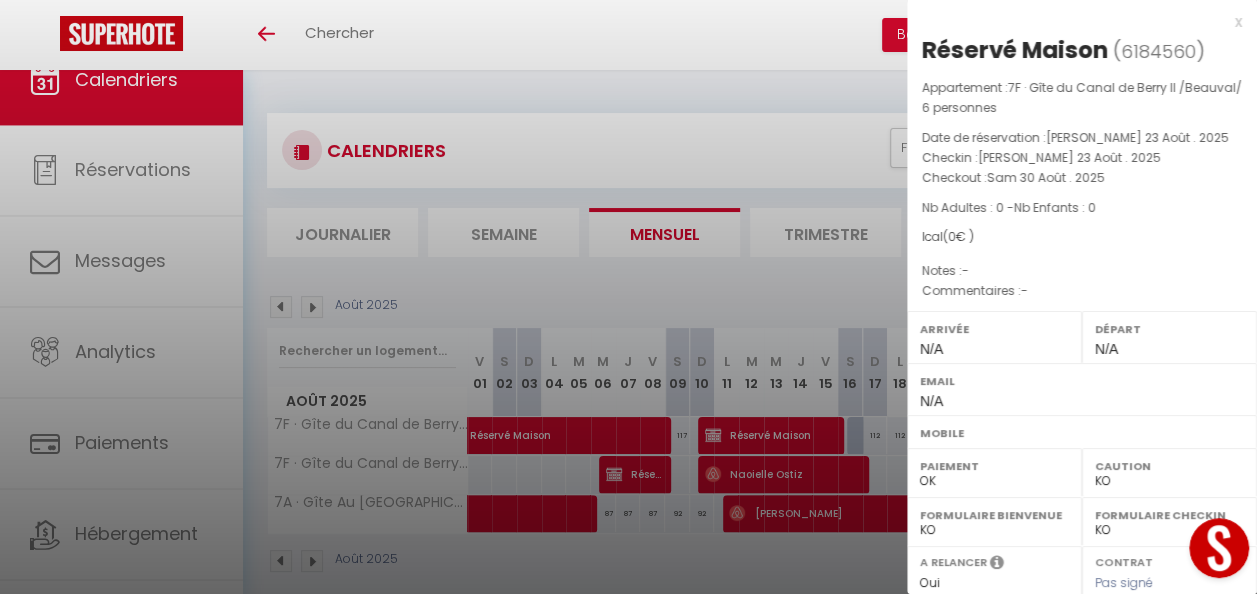click on "x" at bounding box center [1074, 22] 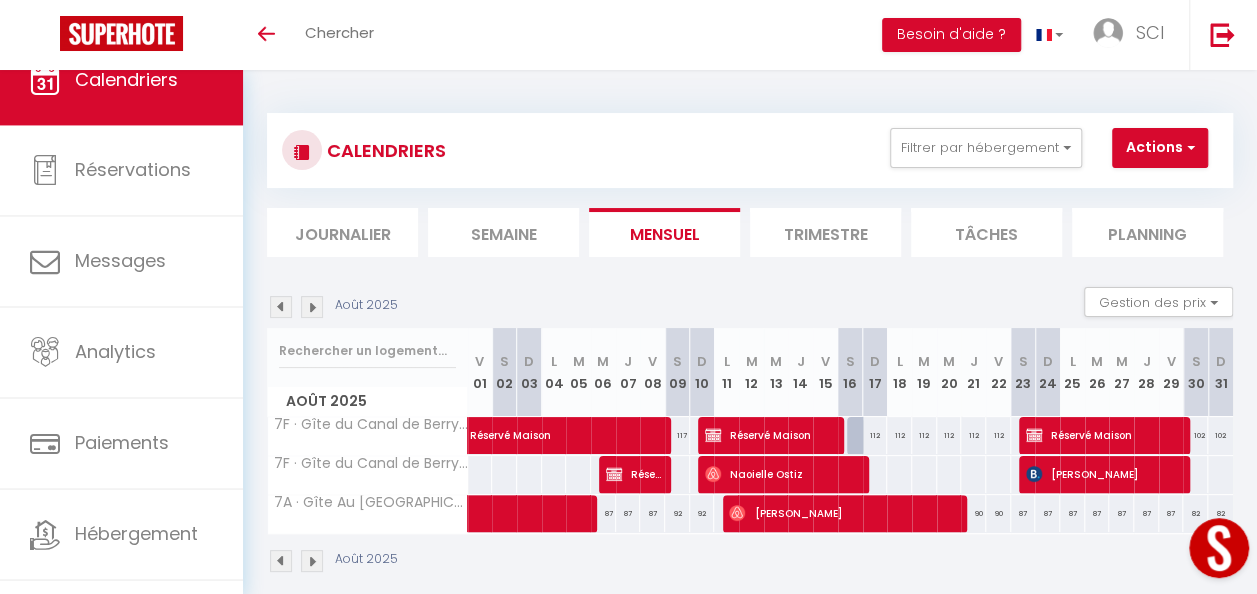 click at bounding box center (281, 561) 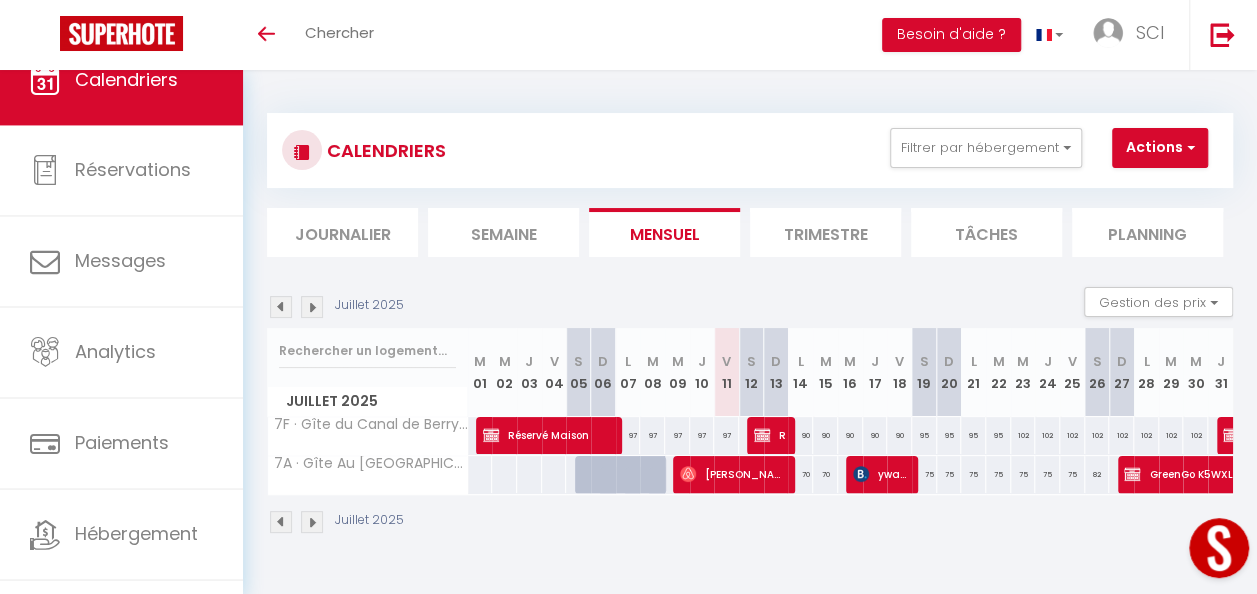 click at bounding box center (312, 522) 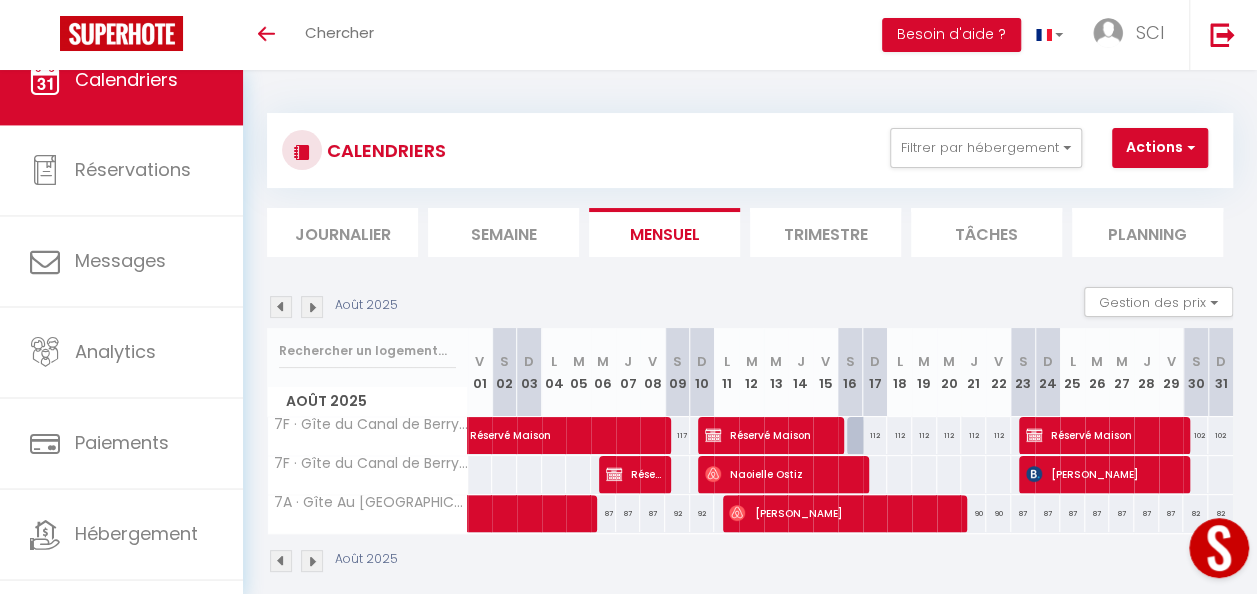 click at bounding box center (281, 561) 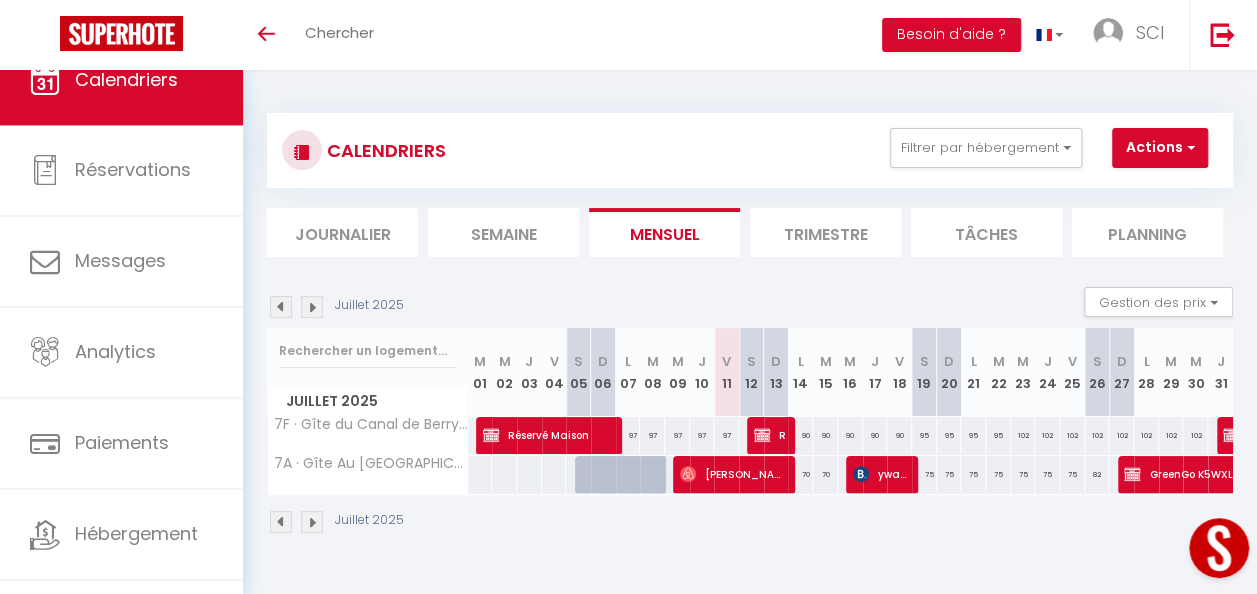 click at bounding box center [281, 522] 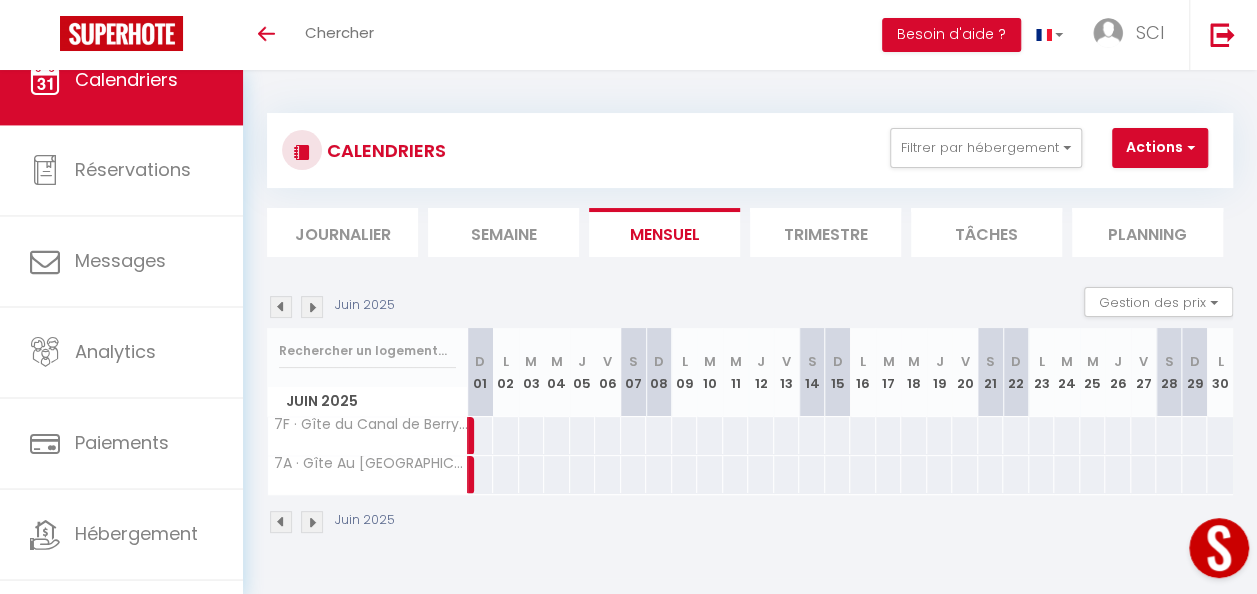 click at bounding box center (281, 522) 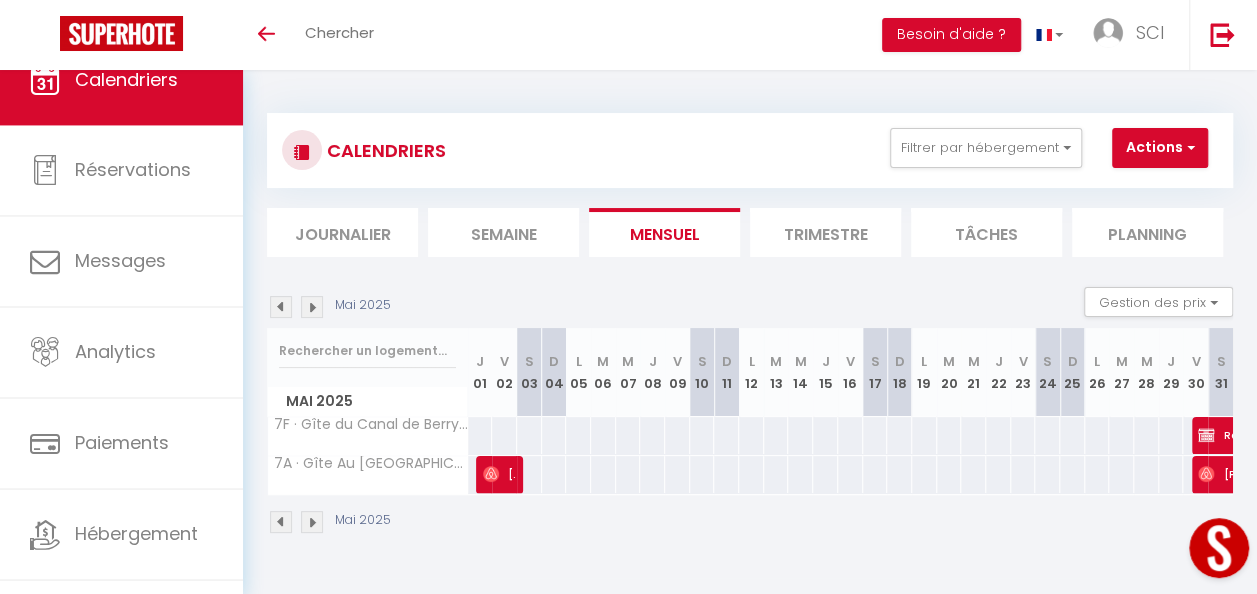 click at bounding box center (281, 522) 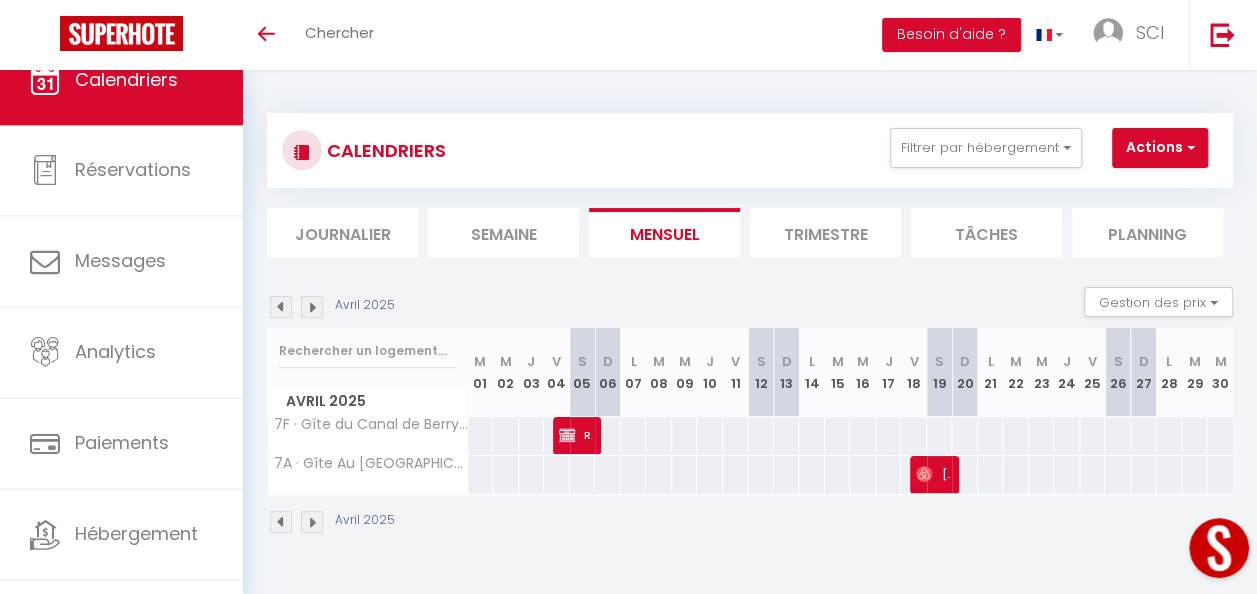 click at bounding box center [281, 522] 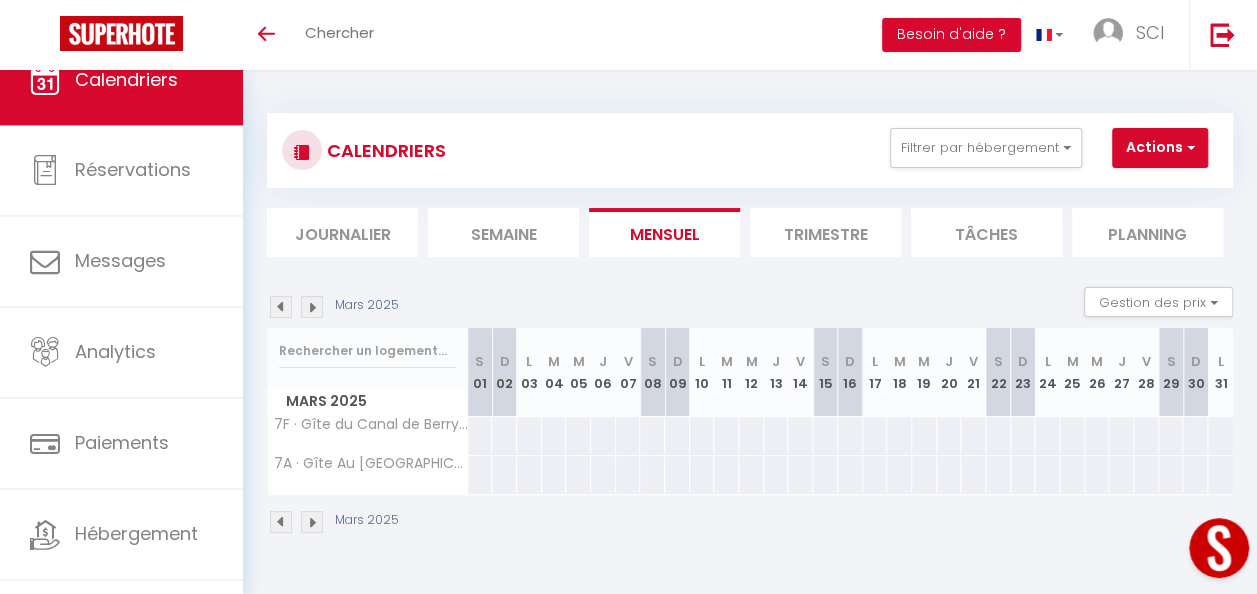 click at bounding box center [312, 522] 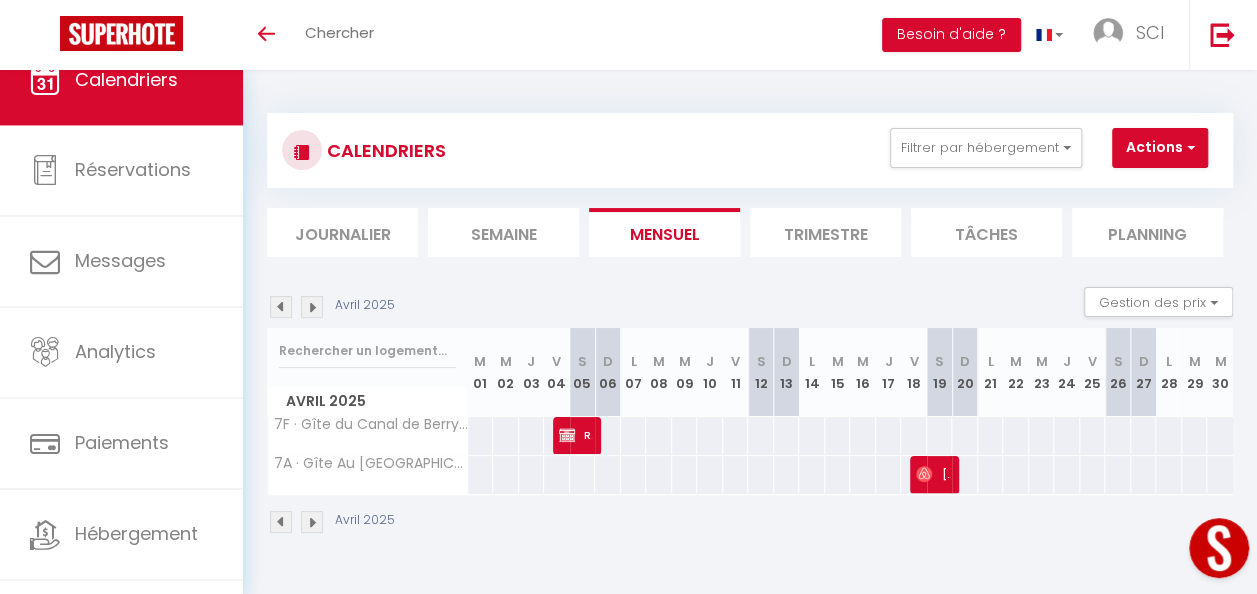 click at bounding box center [312, 522] 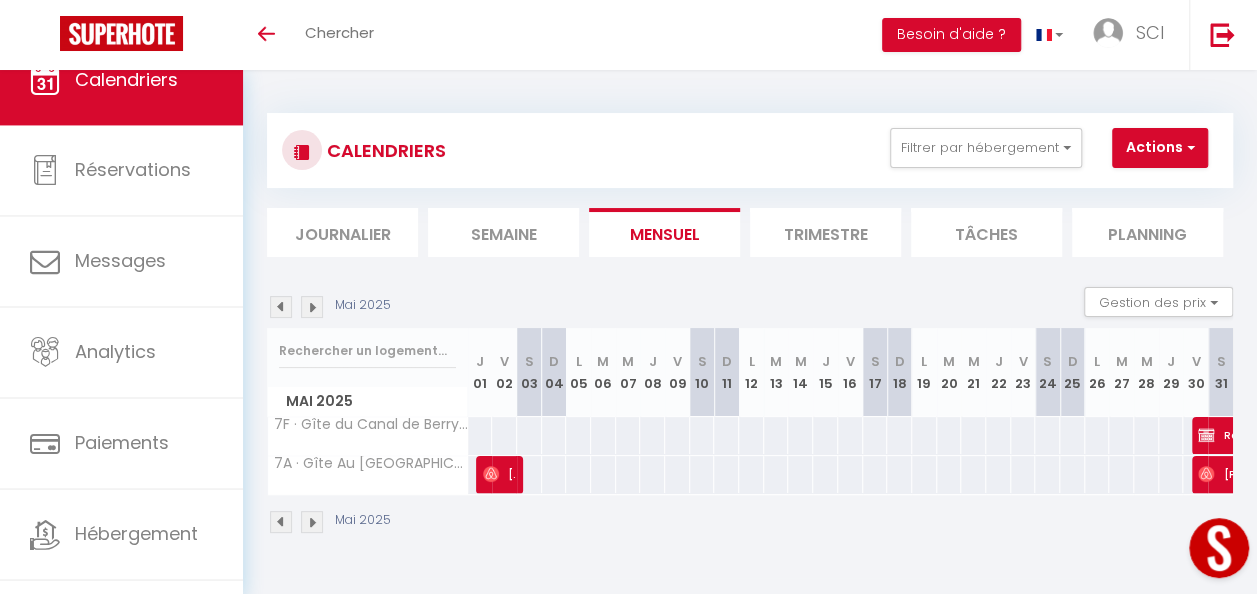 click at bounding box center (312, 522) 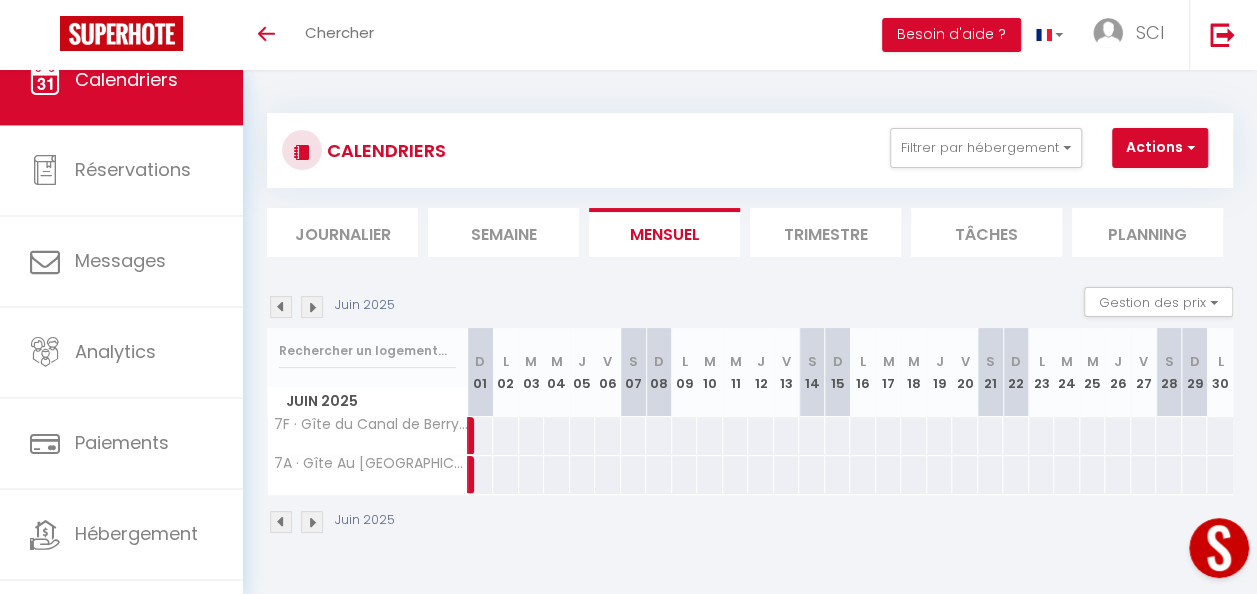 click at bounding box center (312, 522) 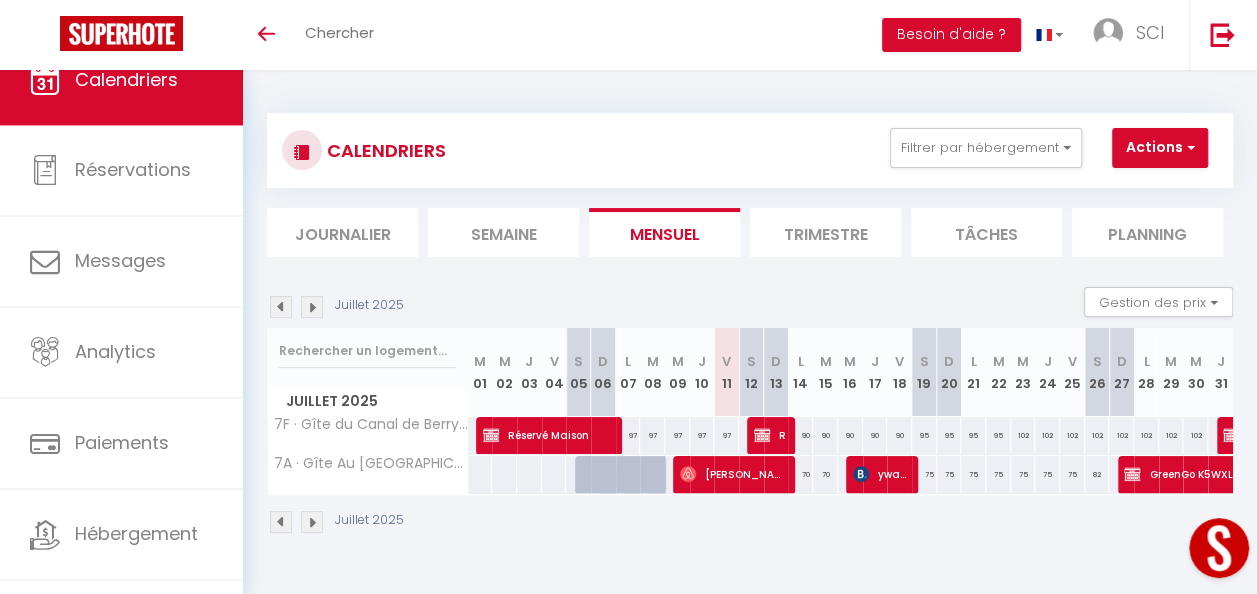 click at bounding box center [312, 522] 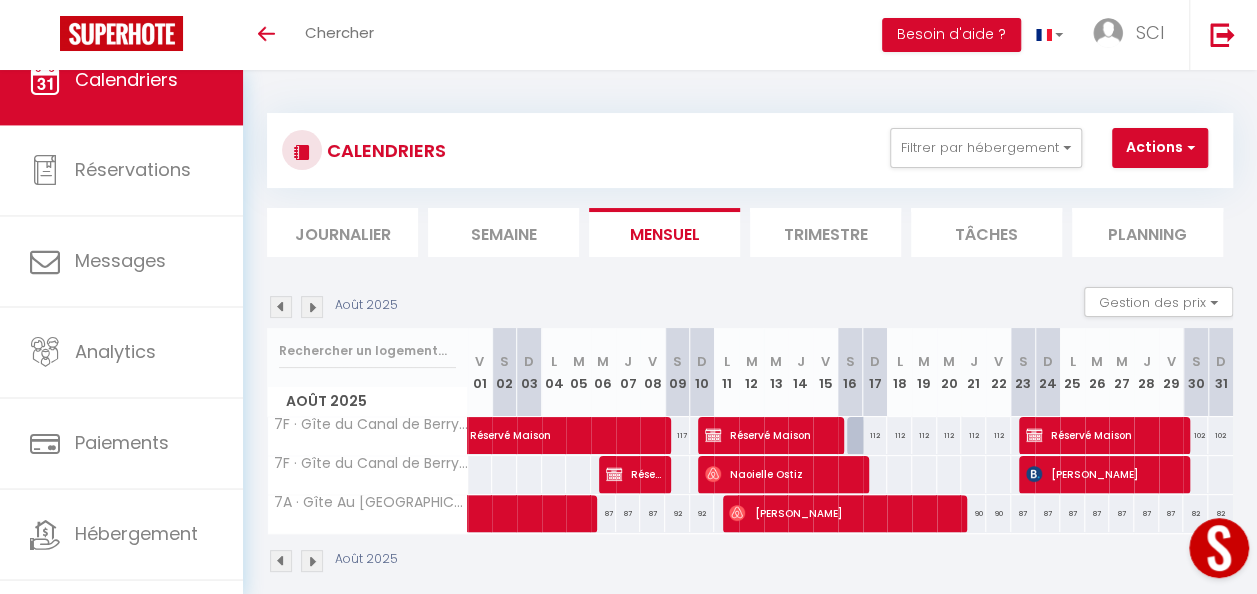 click at bounding box center (312, 561) 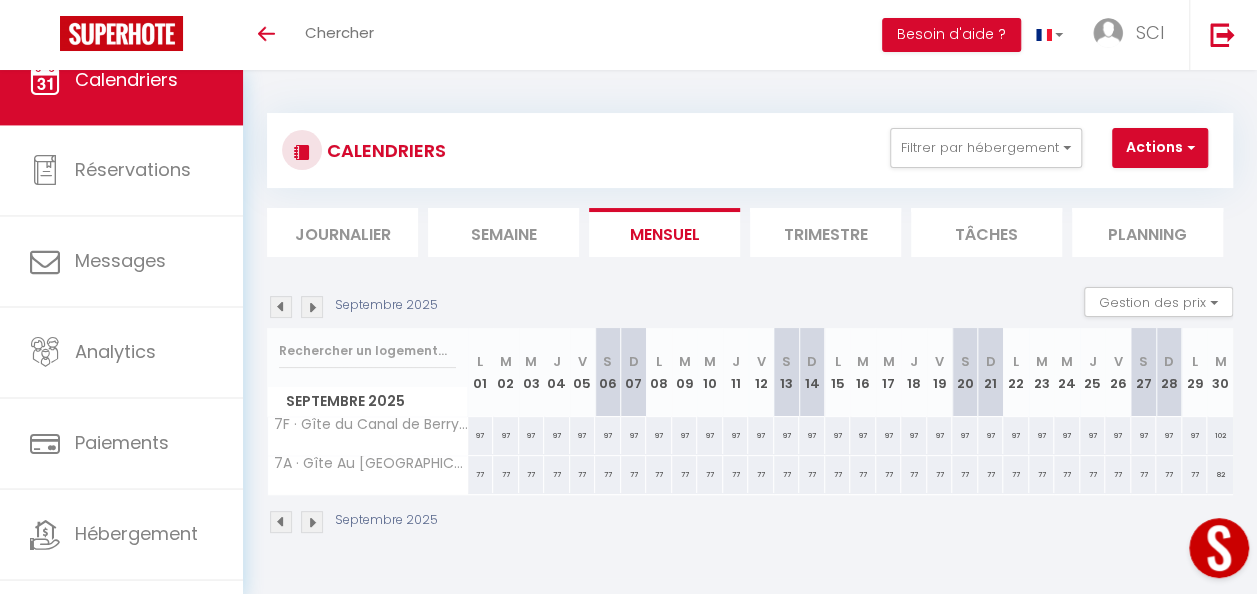 click at bounding box center [312, 522] 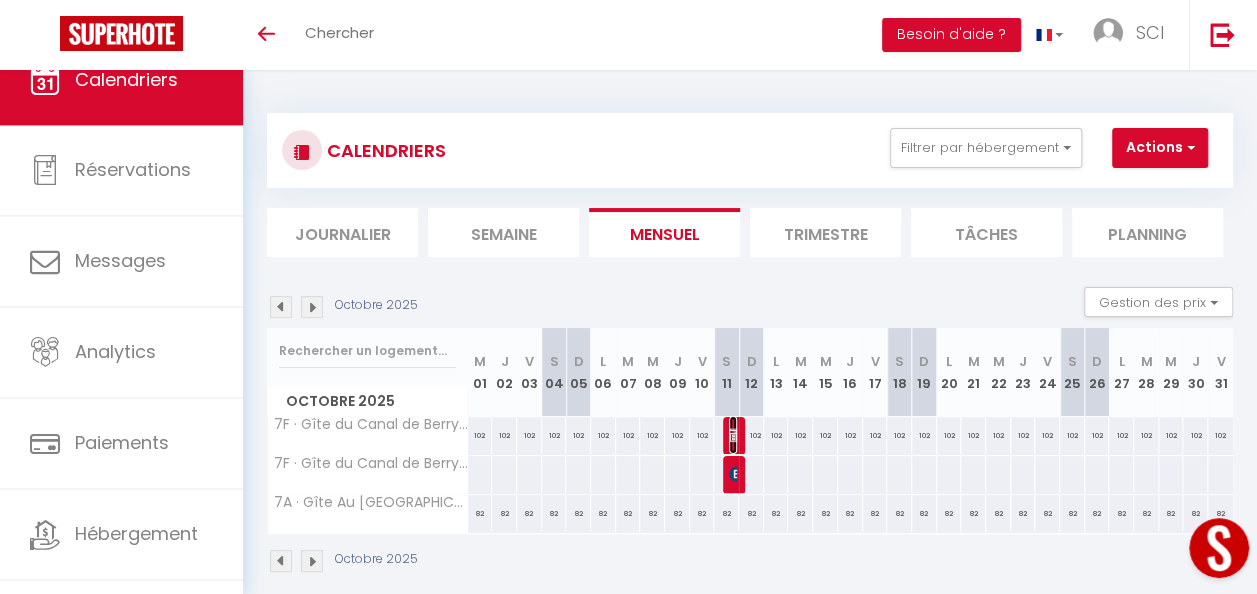 click at bounding box center [737, 435] 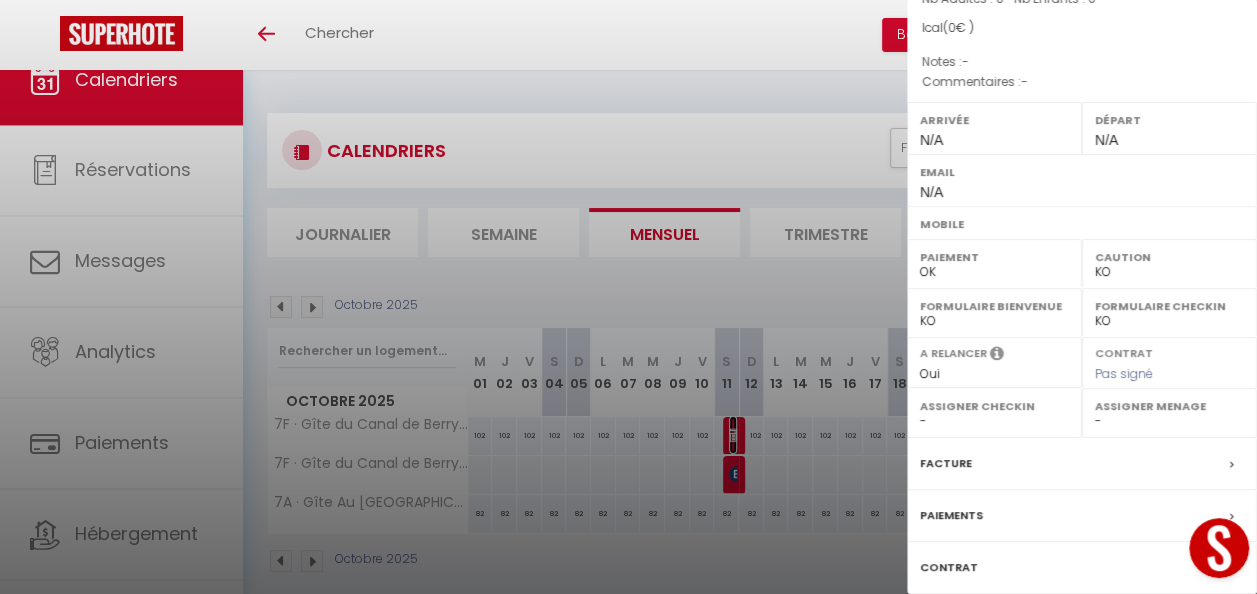scroll, scrollTop: 334, scrollLeft: 0, axis: vertical 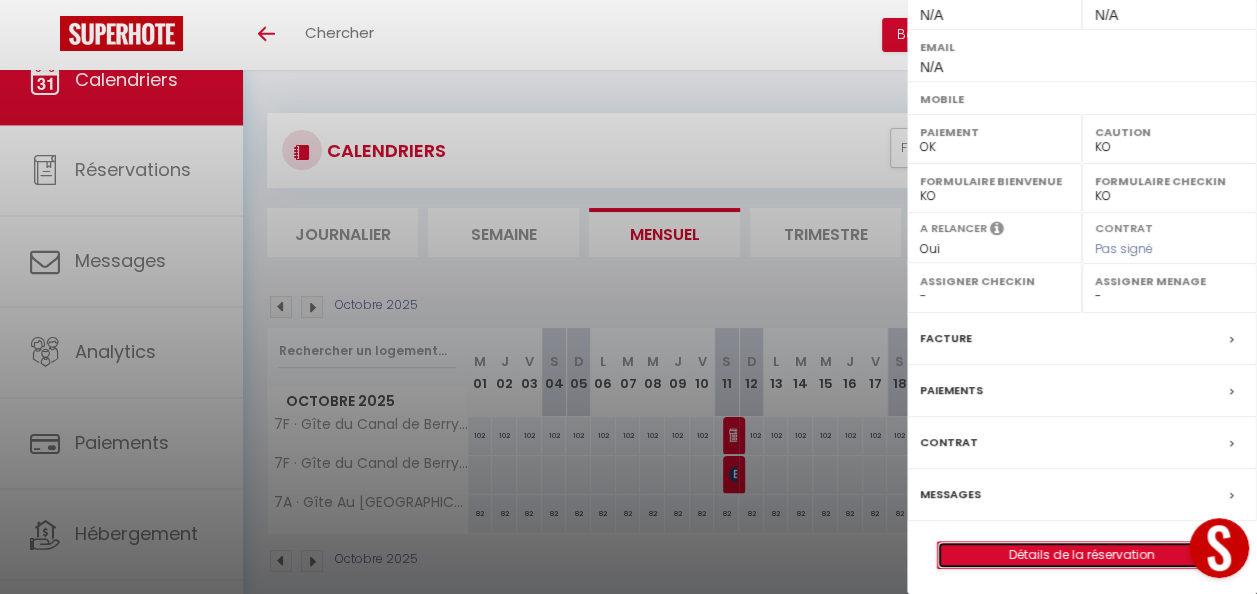 click on "Détails de la réservation" at bounding box center [1082, 555] 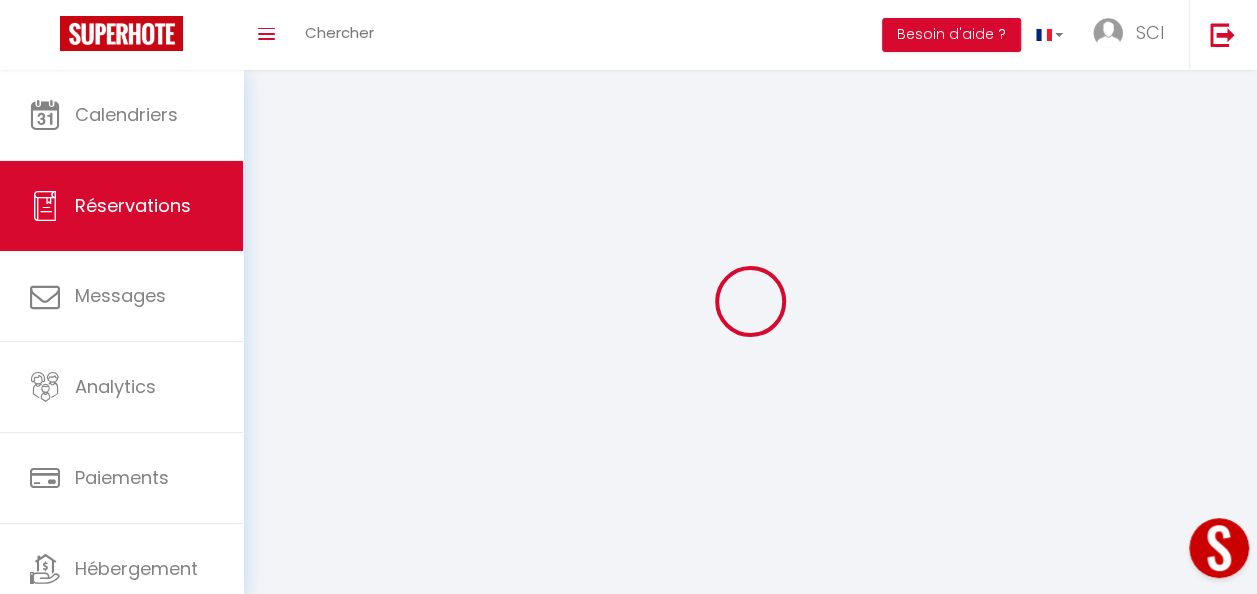 type on "Réservé" 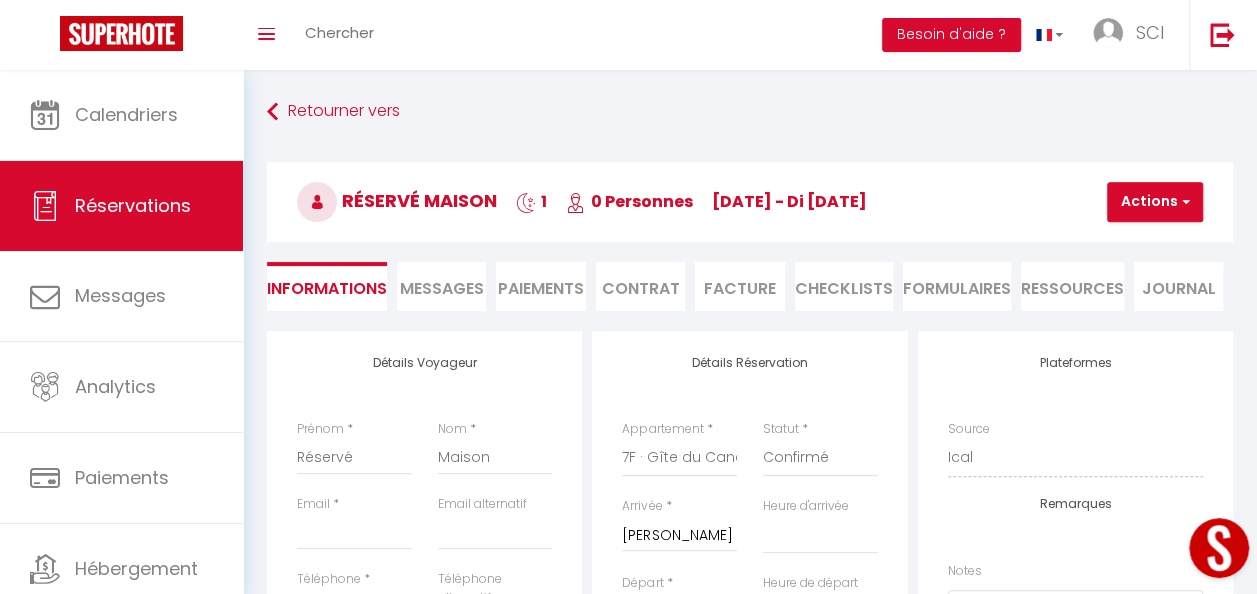 select 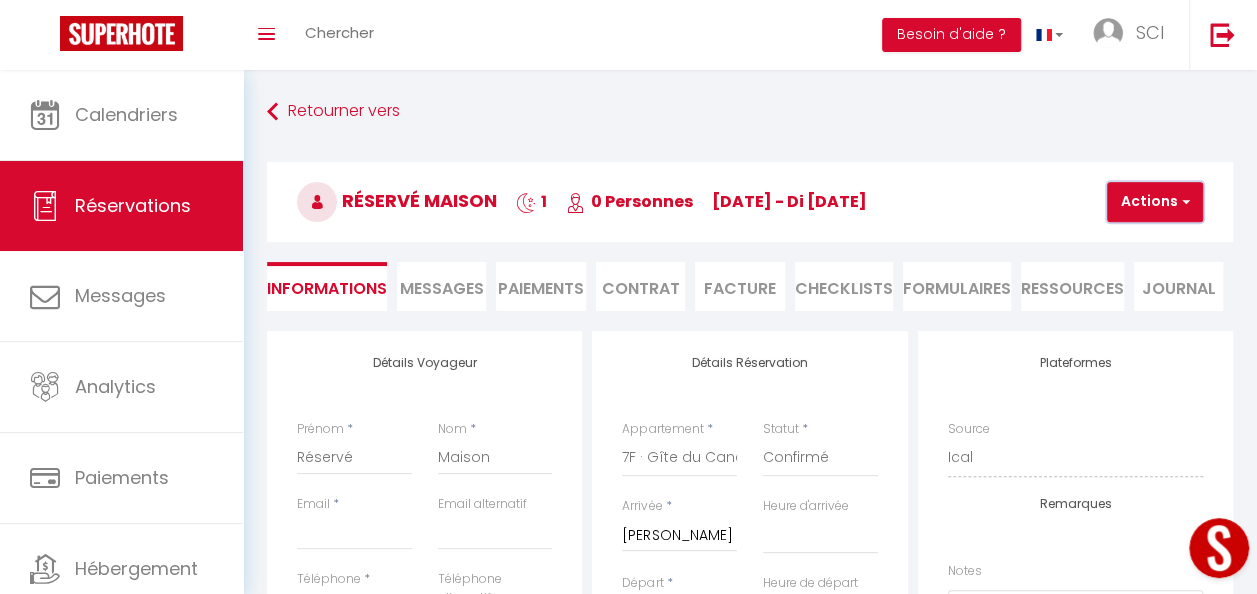 click at bounding box center [1183, 202] 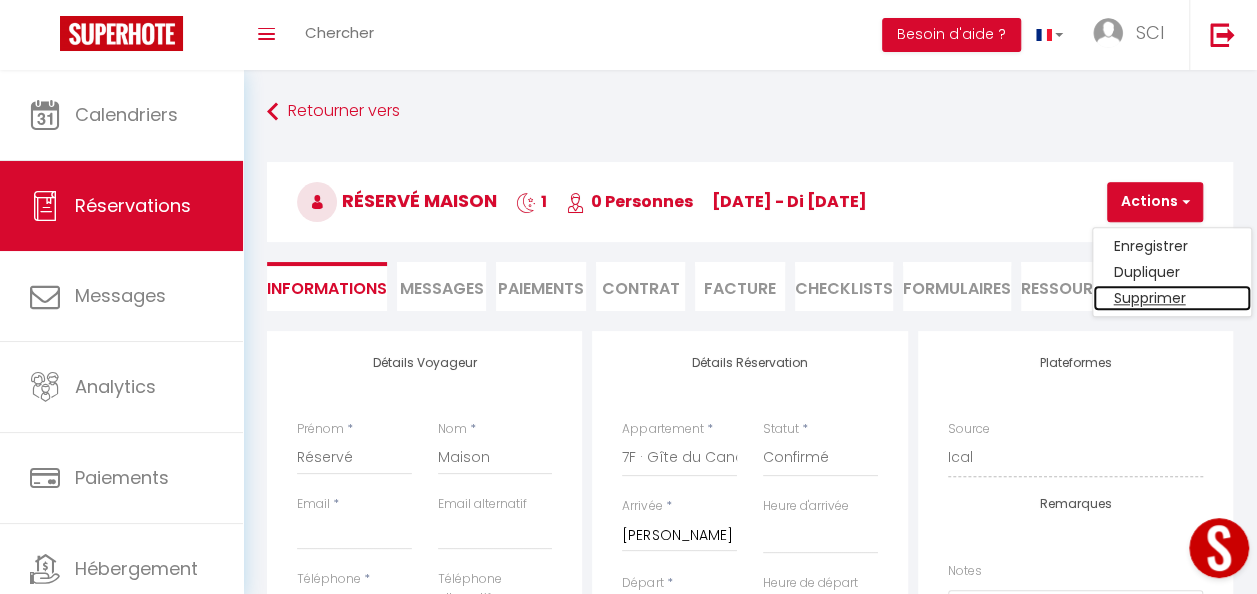 click on "Supprimer" at bounding box center [1172, 298] 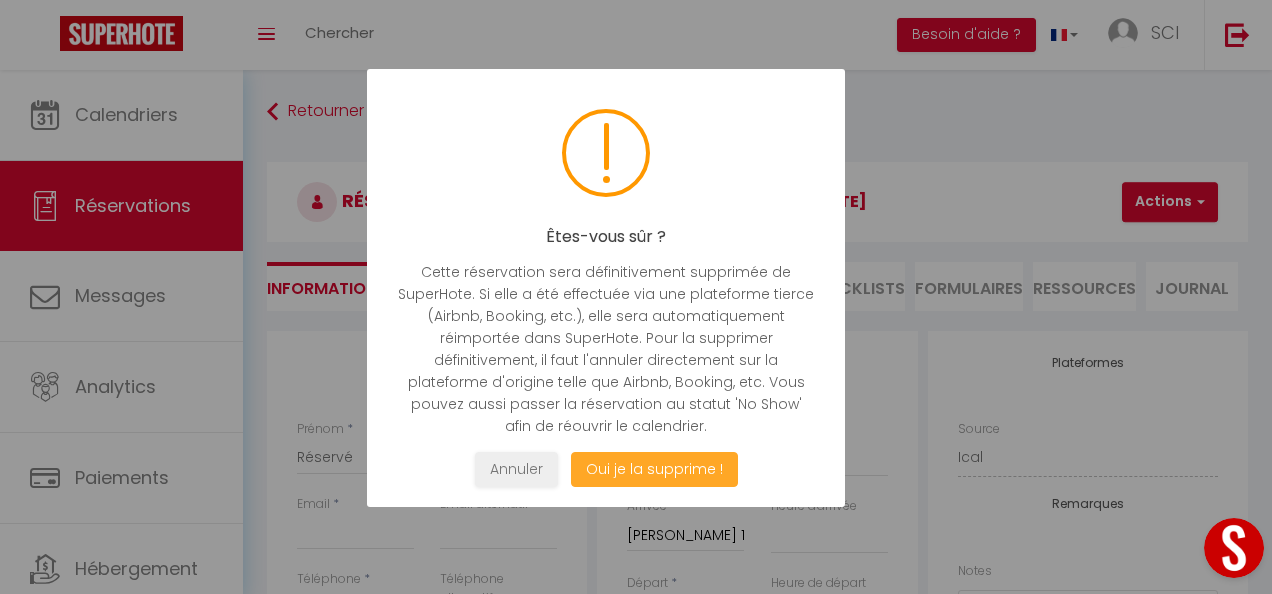 click on "Oui je la supprime !" at bounding box center (654, 469) 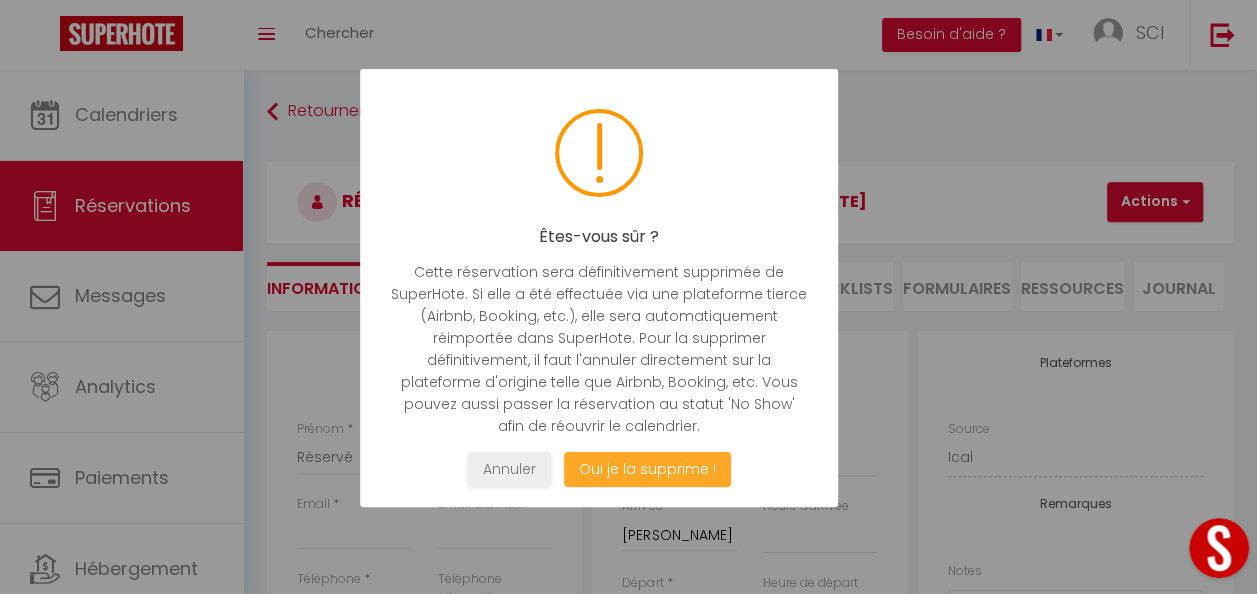 select on "not_cancelled" 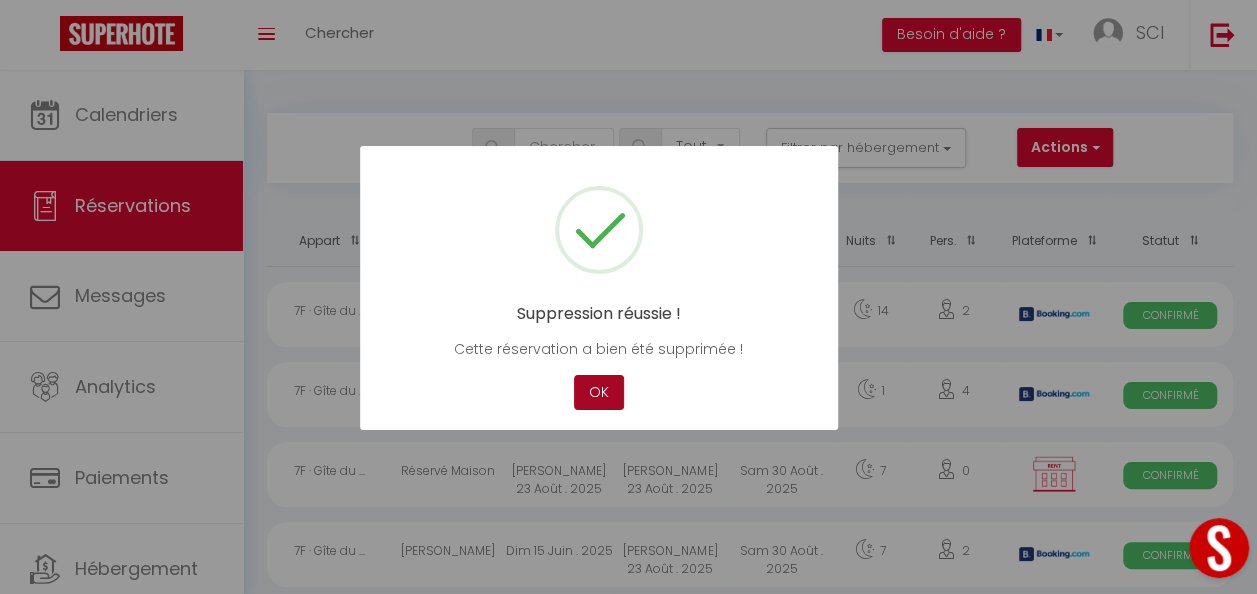 click on "OK" at bounding box center [599, 392] 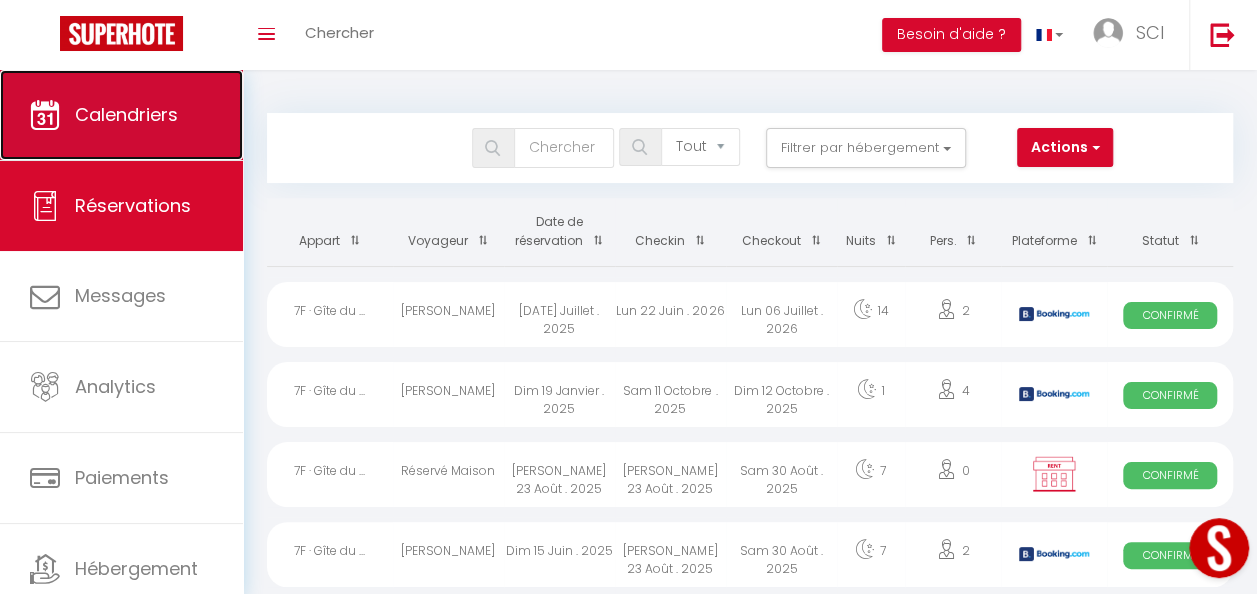 click on "Calendriers" at bounding box center [121, 115] 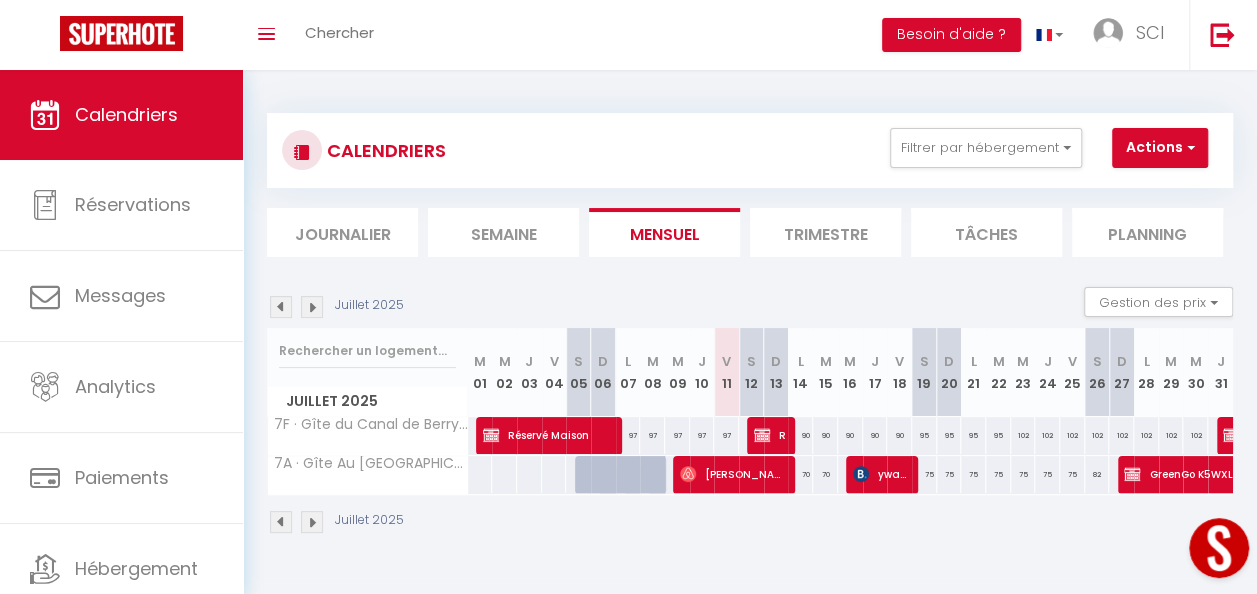 click at bounding box center [312, 307] 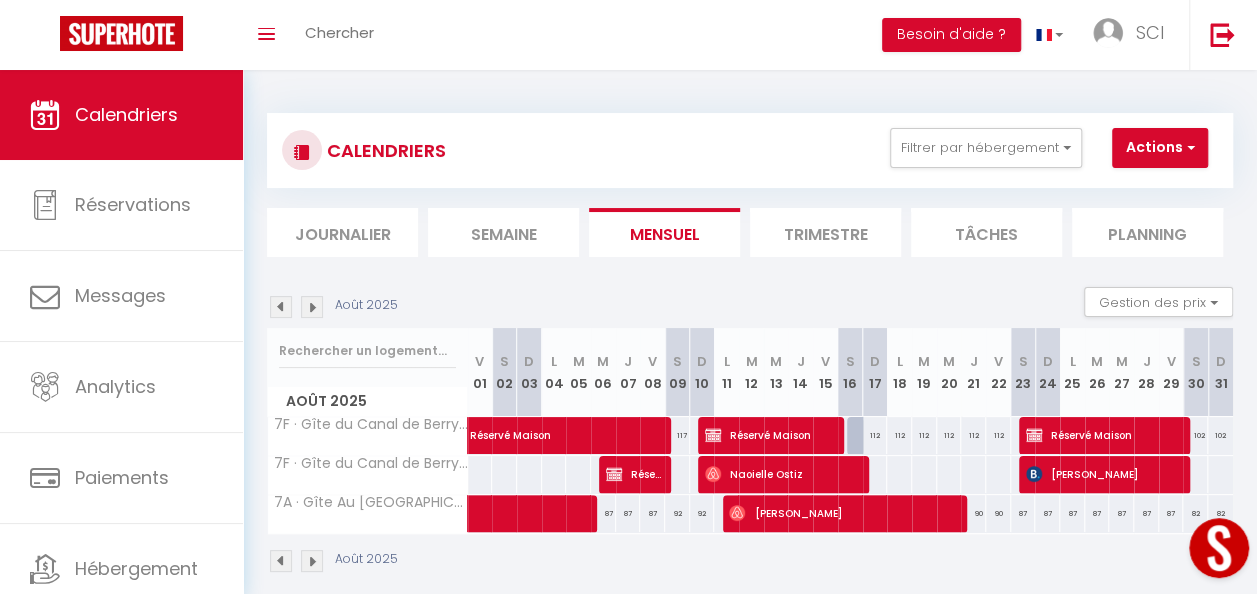 click at bounding box center (312, 307) 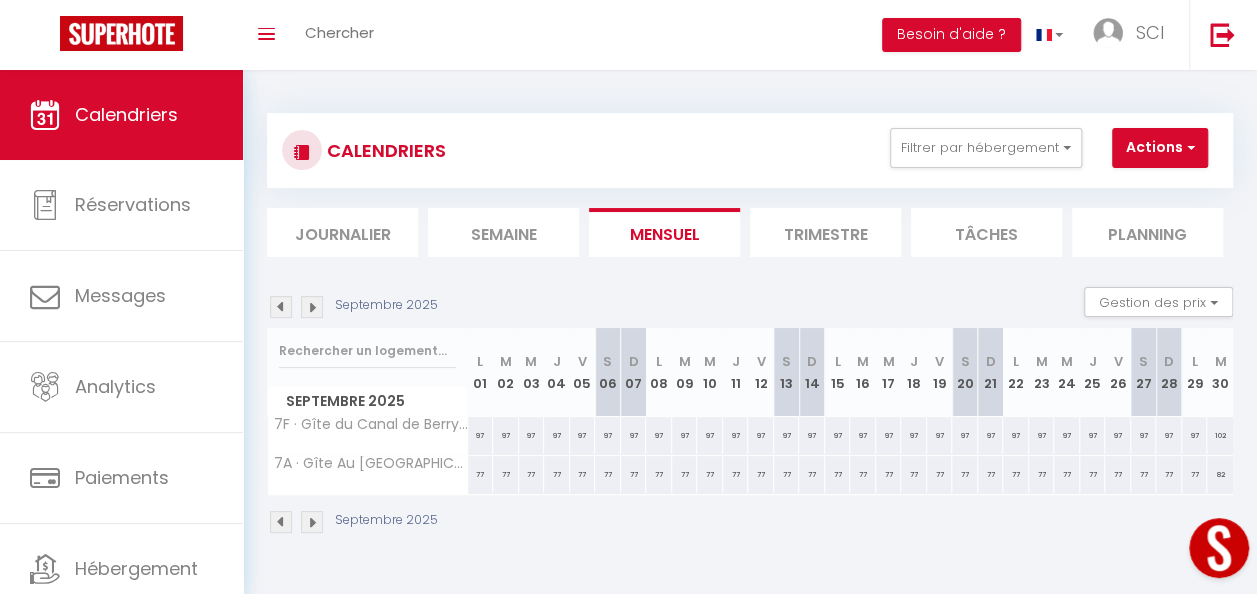 click at bounding box center (312, 307) 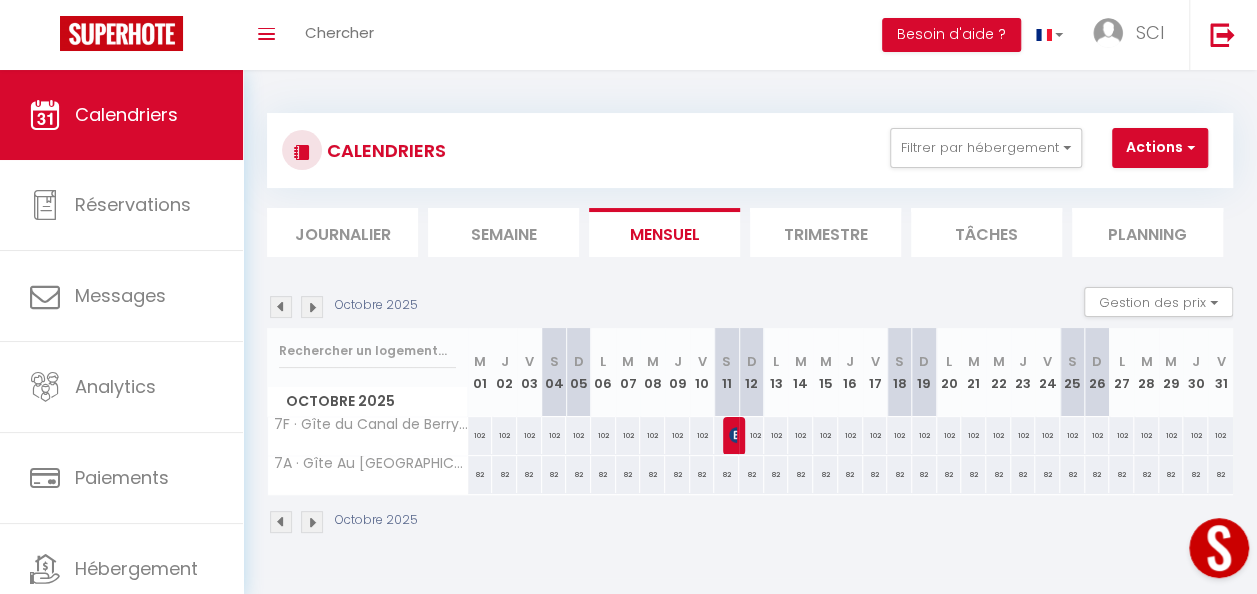 click at bounding box center [281, 307] 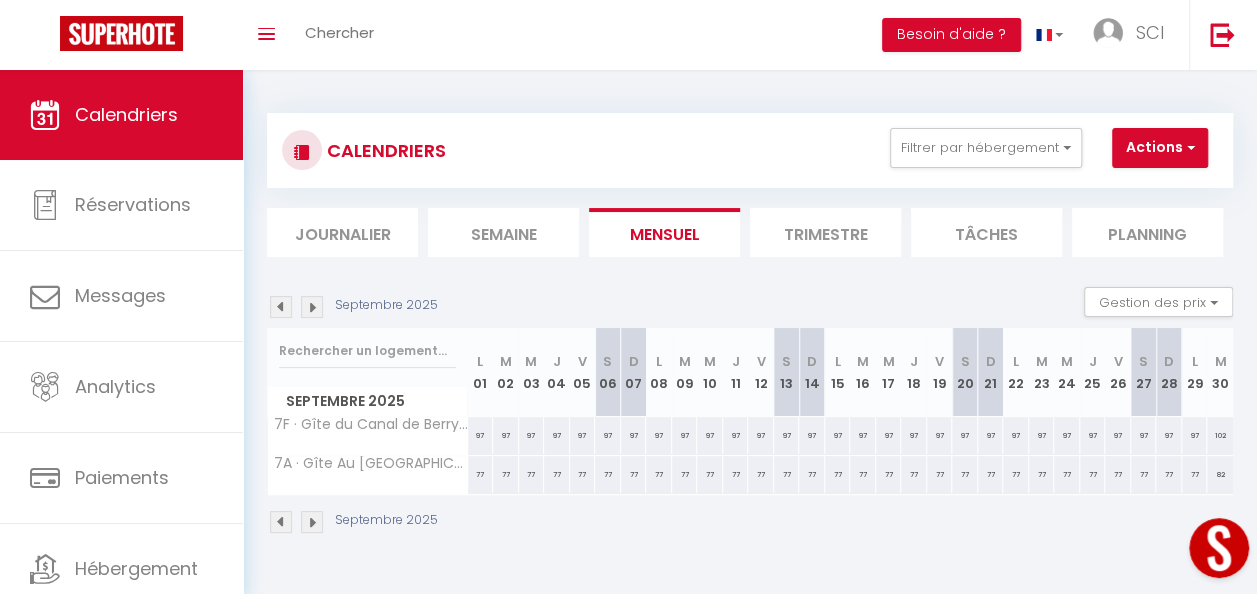 click at bounding box center [281, 307] 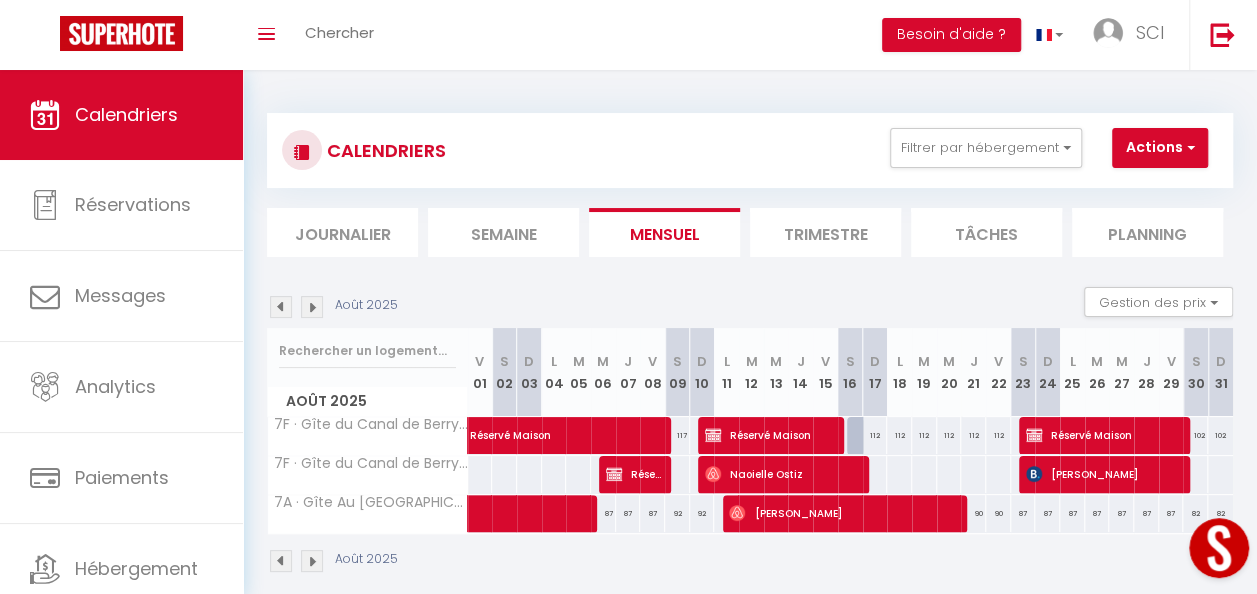 click at bounding box center [281, 307] 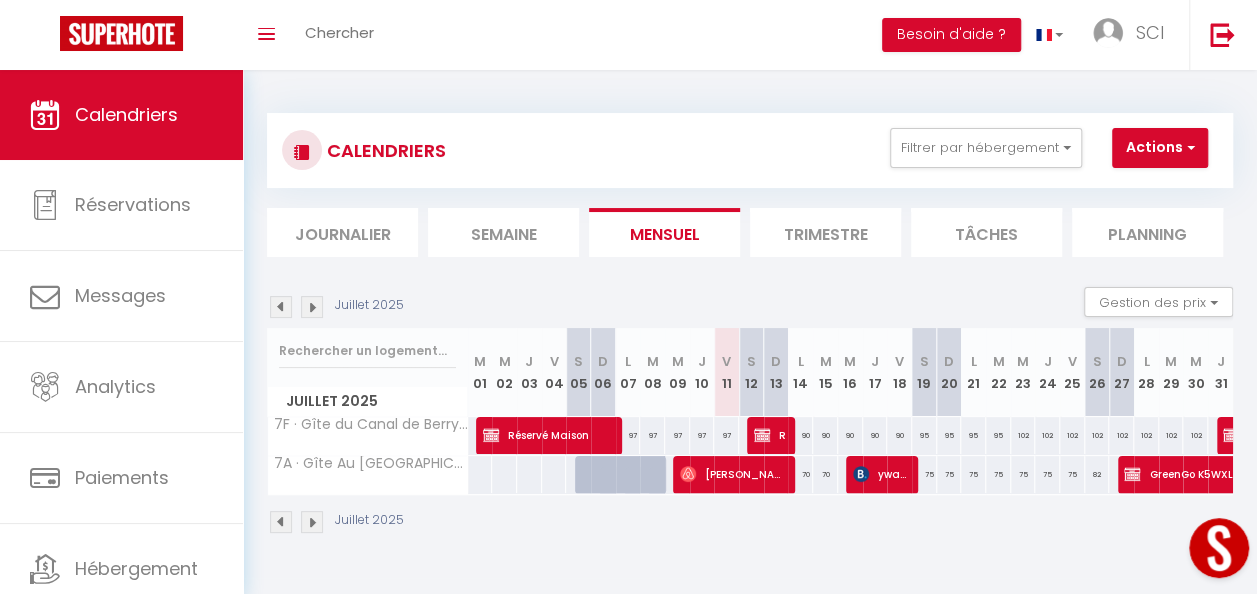click on "102" at bounding box center [1023, 435] 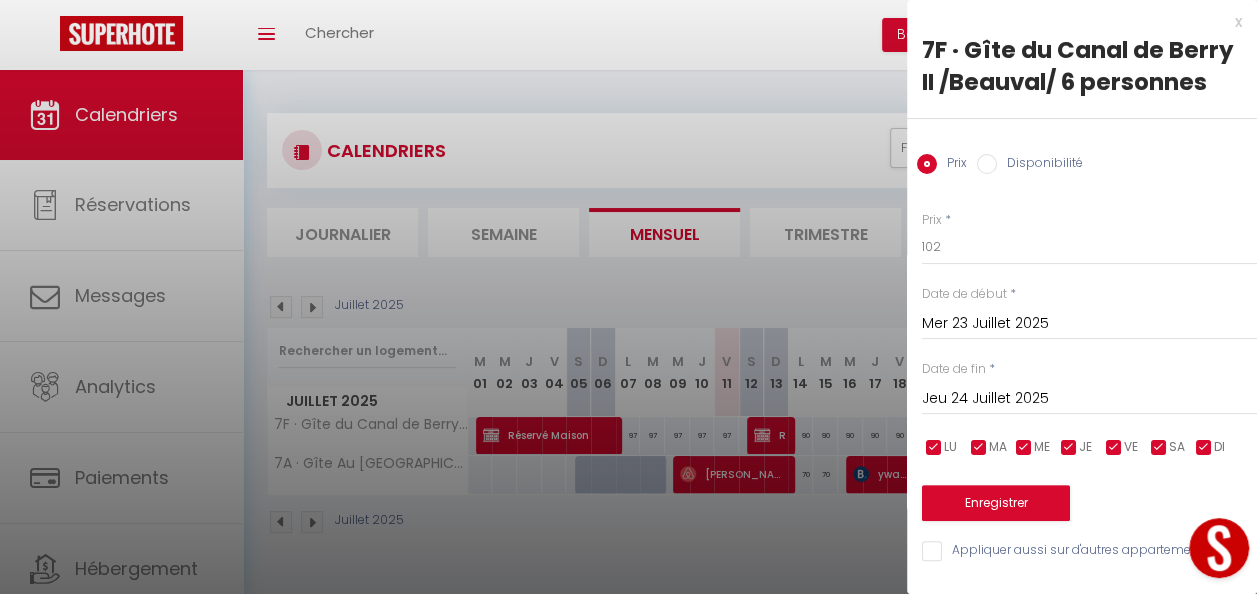 click on "Jeu 24 Juillet 2025" at bounding box center [1089, 399] 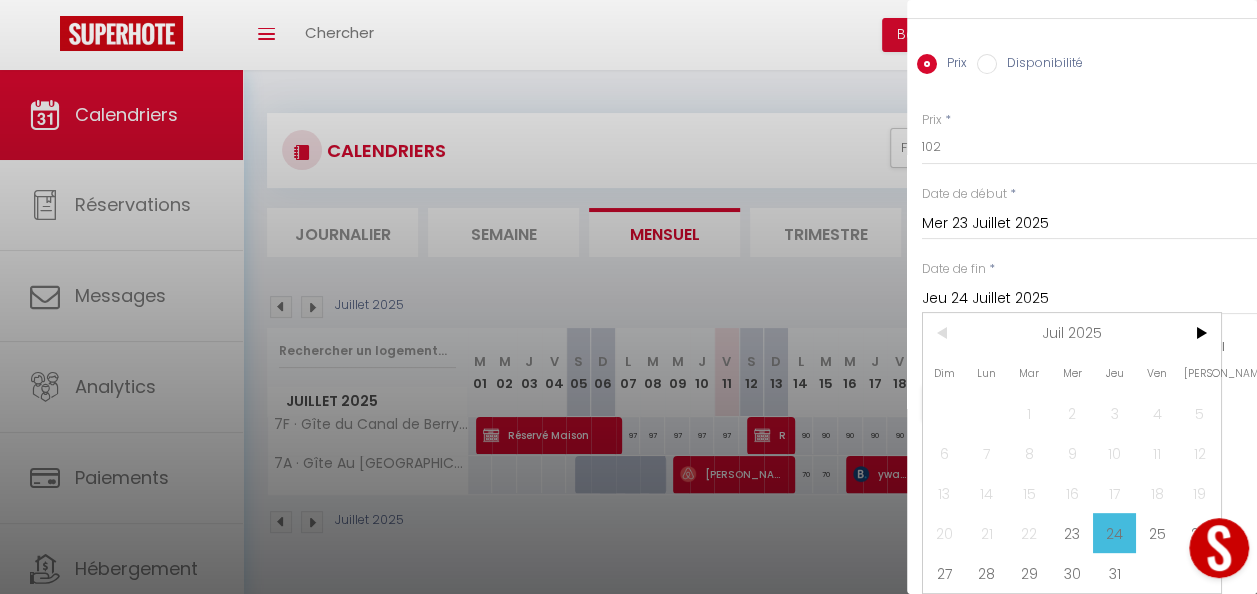 scroll, scrollTop: 146, scrollLeft: 0, axis: vertical 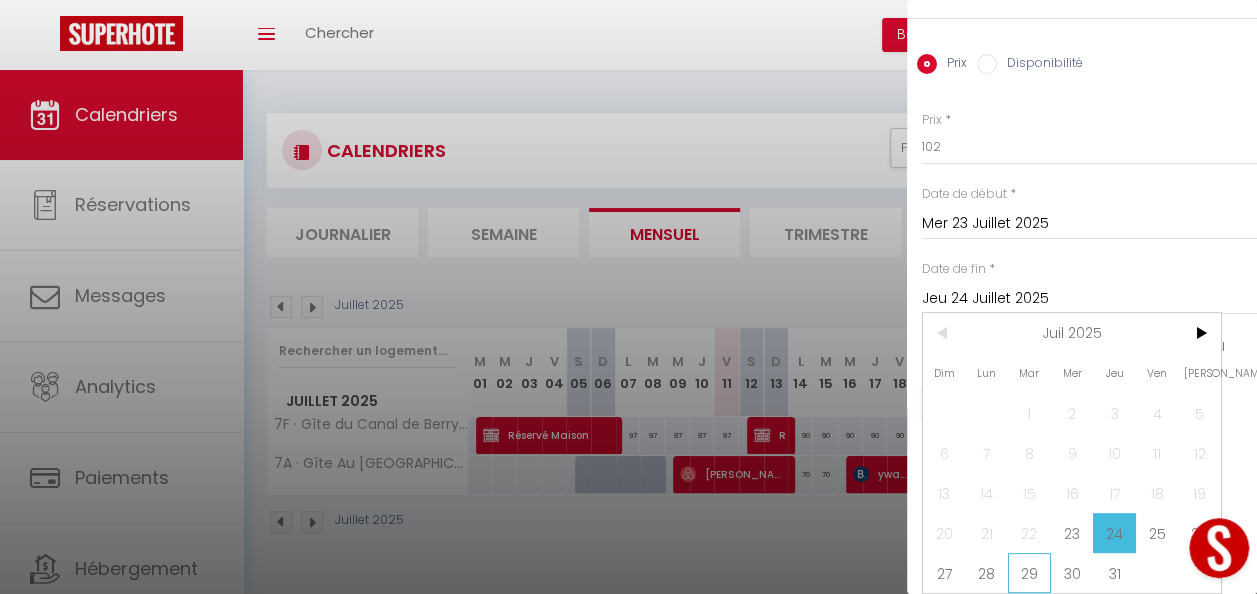 click on "29" at bounding box center (1029, 573) 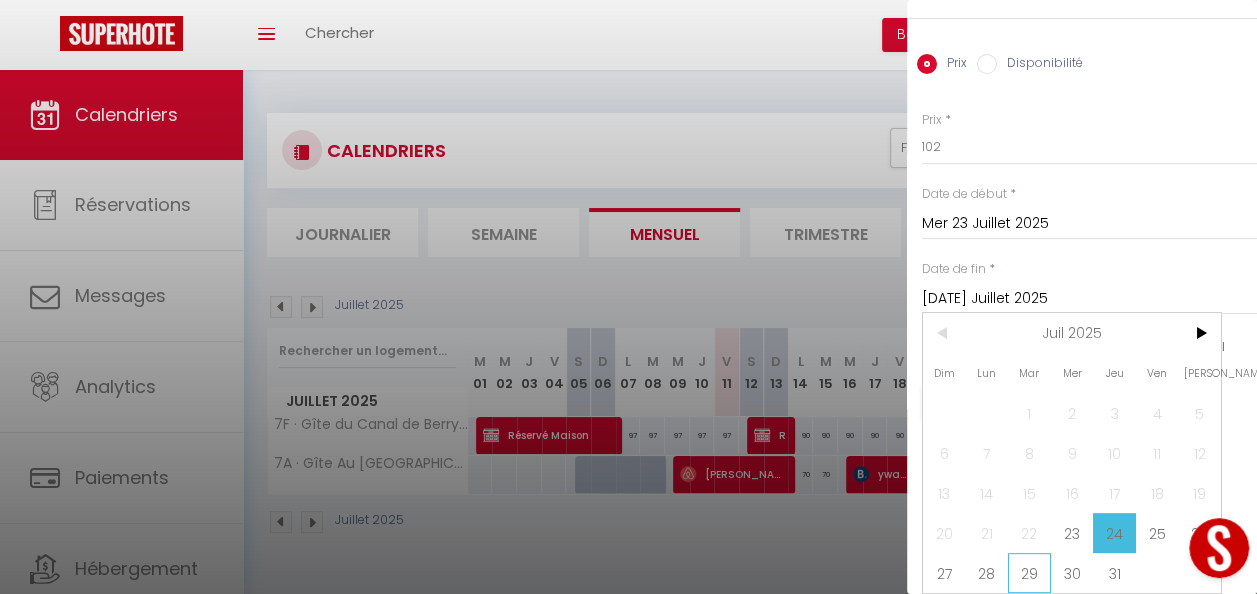 scroll, scrollTop: 35, scrollLeft: 0, axis: vertical 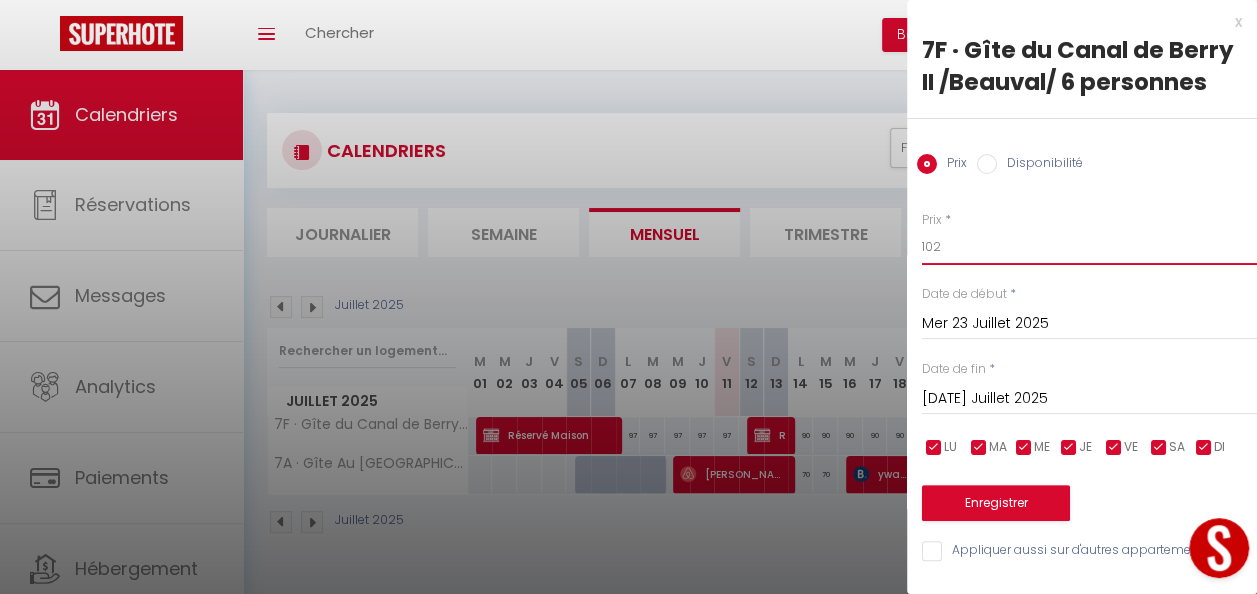 click on "102" at bounding box center [1089, 247] 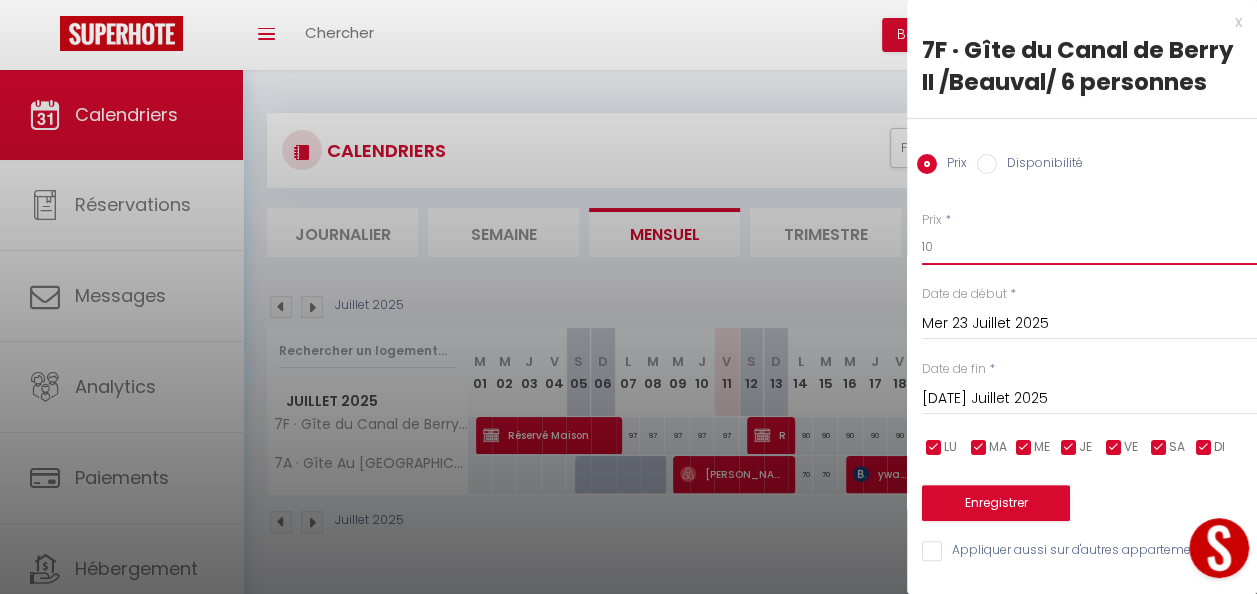 type on "1" 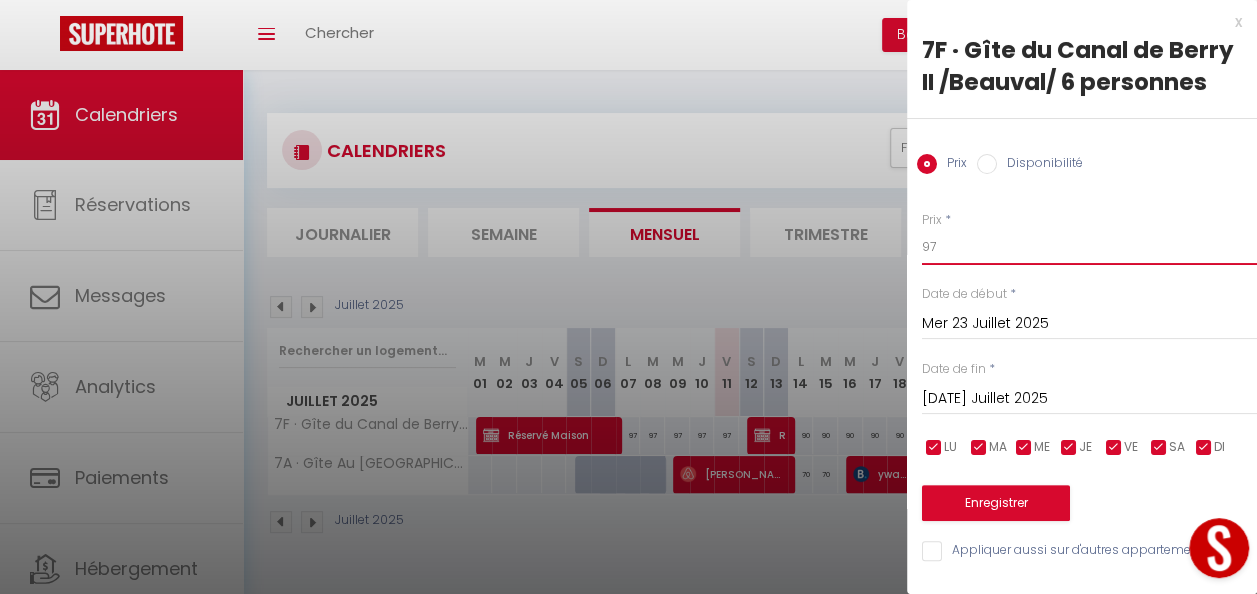 type on "97" 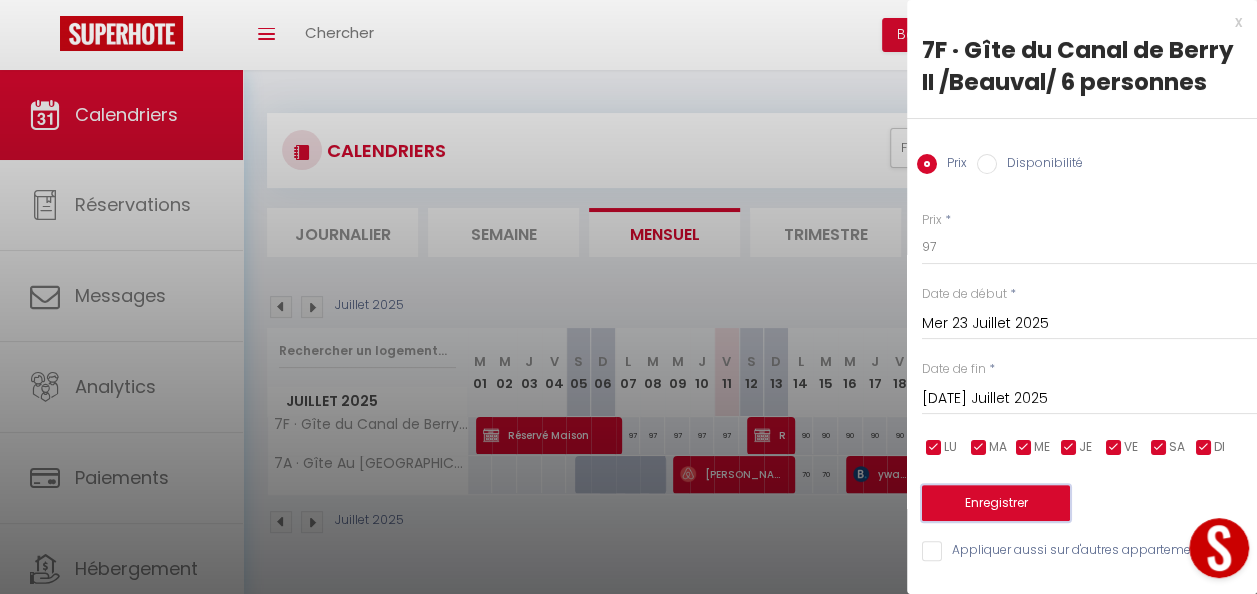 click on "Enregistrer" at bounding box center (996, 503) 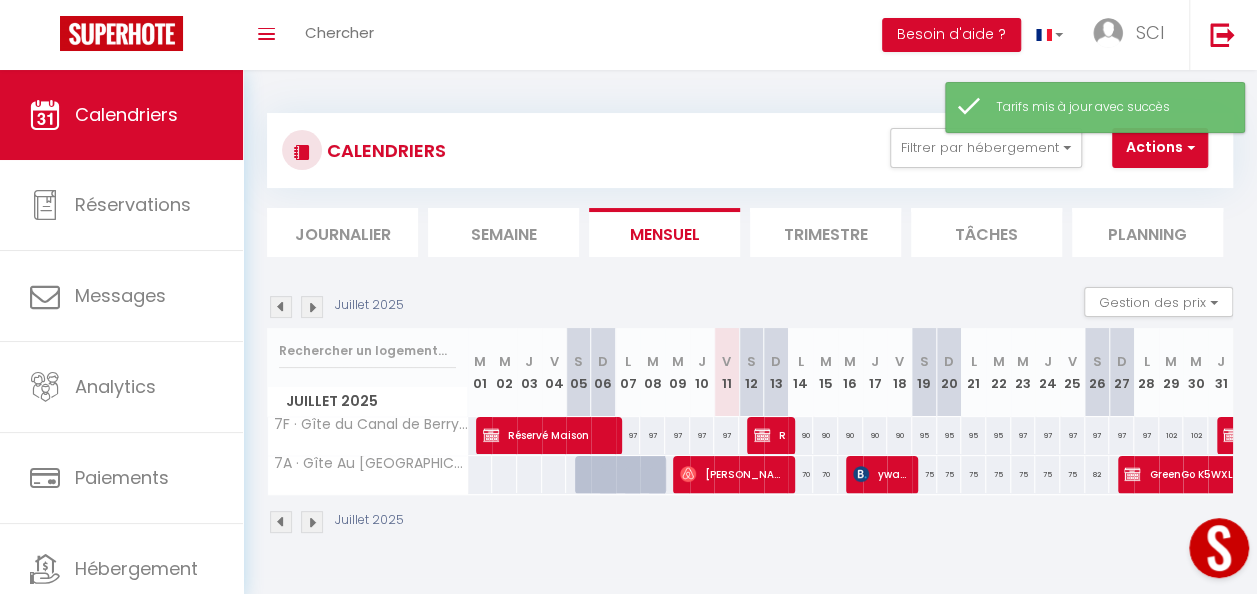 click on "102" at bounding box center [1171, 435] 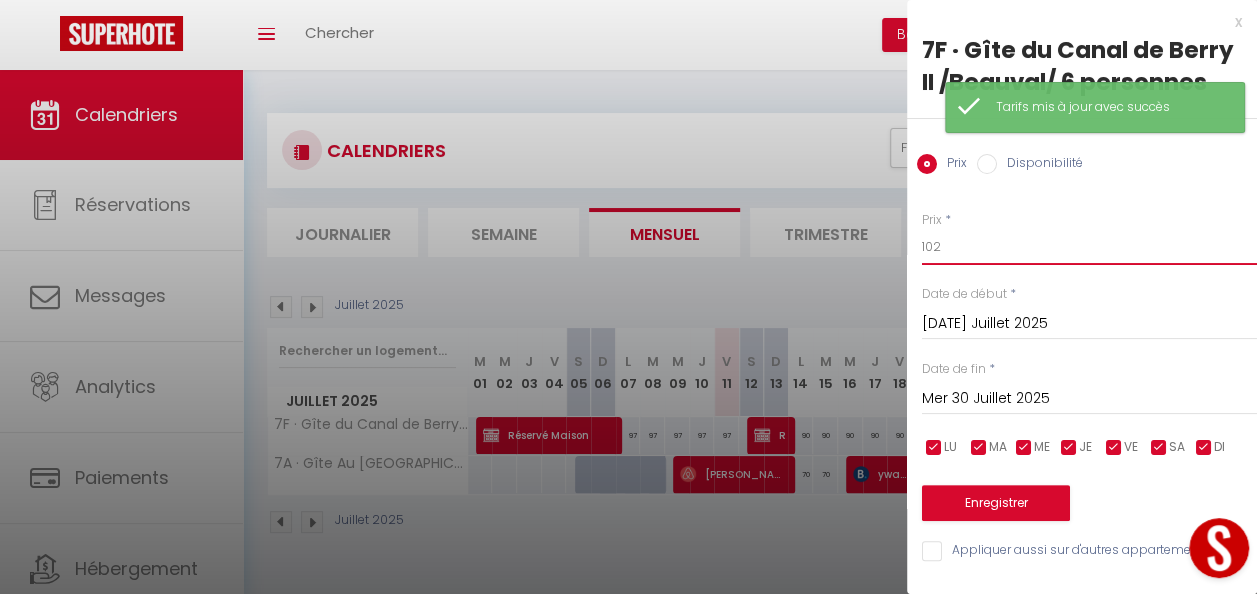 click on "102" at bounding box center [1089, 247] 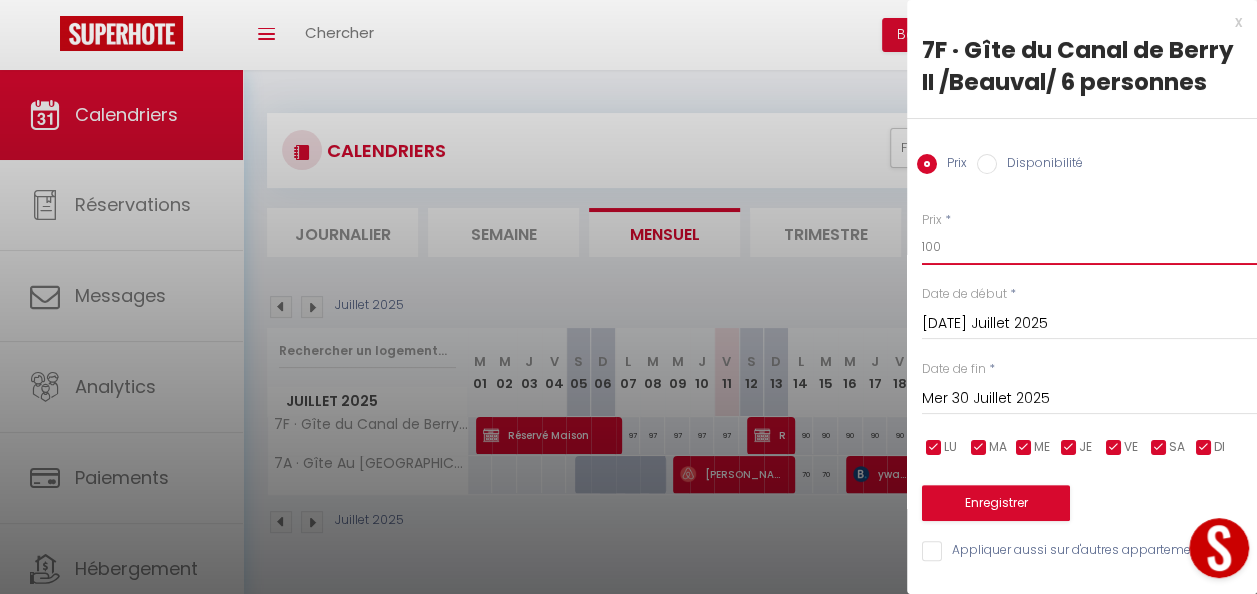 type on "100" 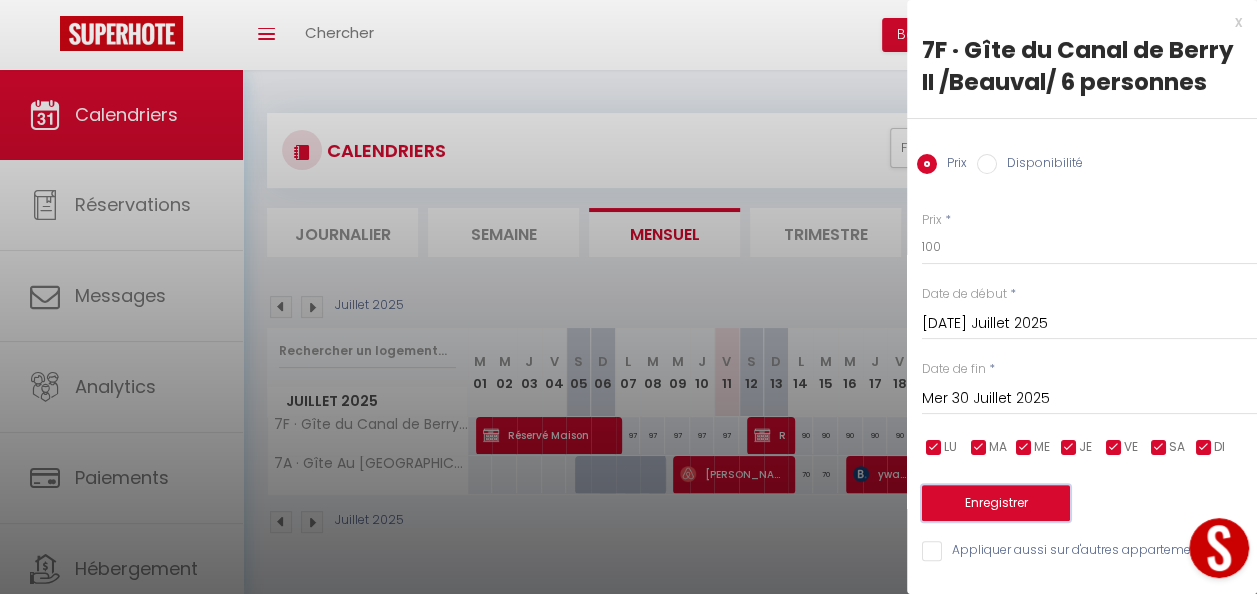 click on "Enregistrer" at bounding box center [996, 503] 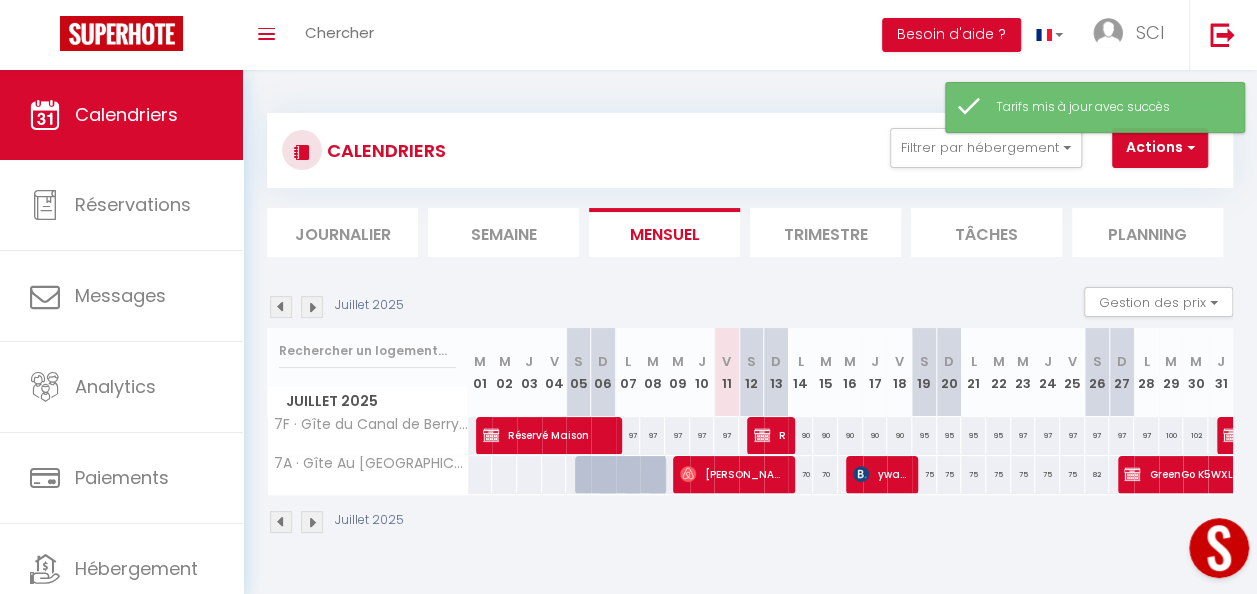 click on "Juillet 2025" at bounding box center [750, 524] 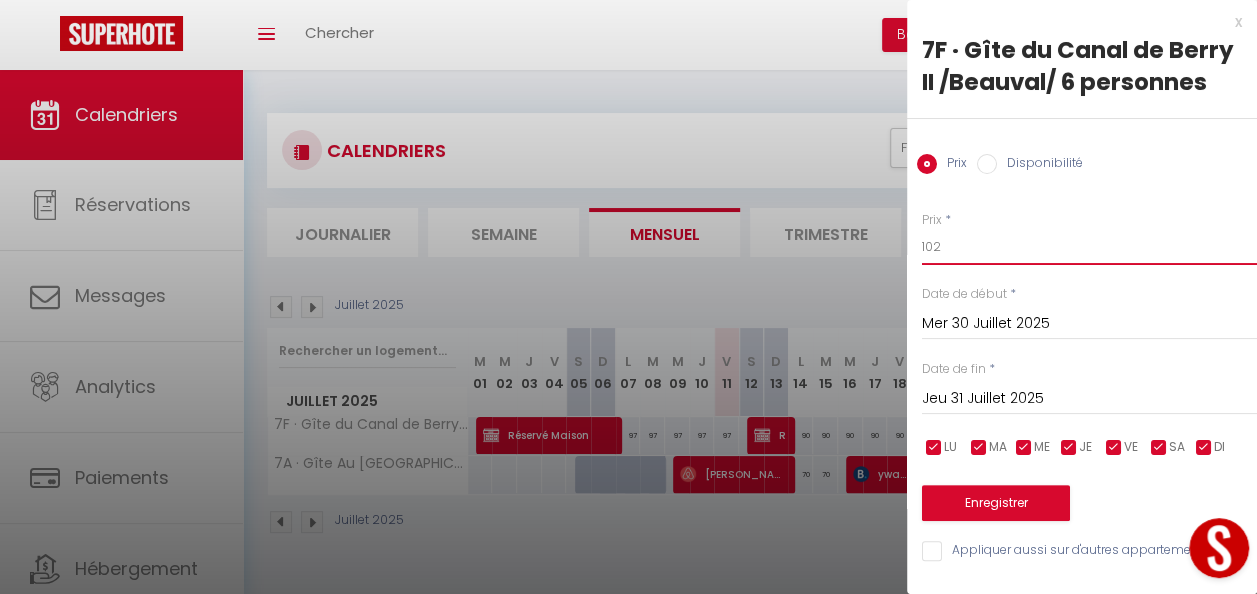 click on "102" at bounding box center (1089, 247) 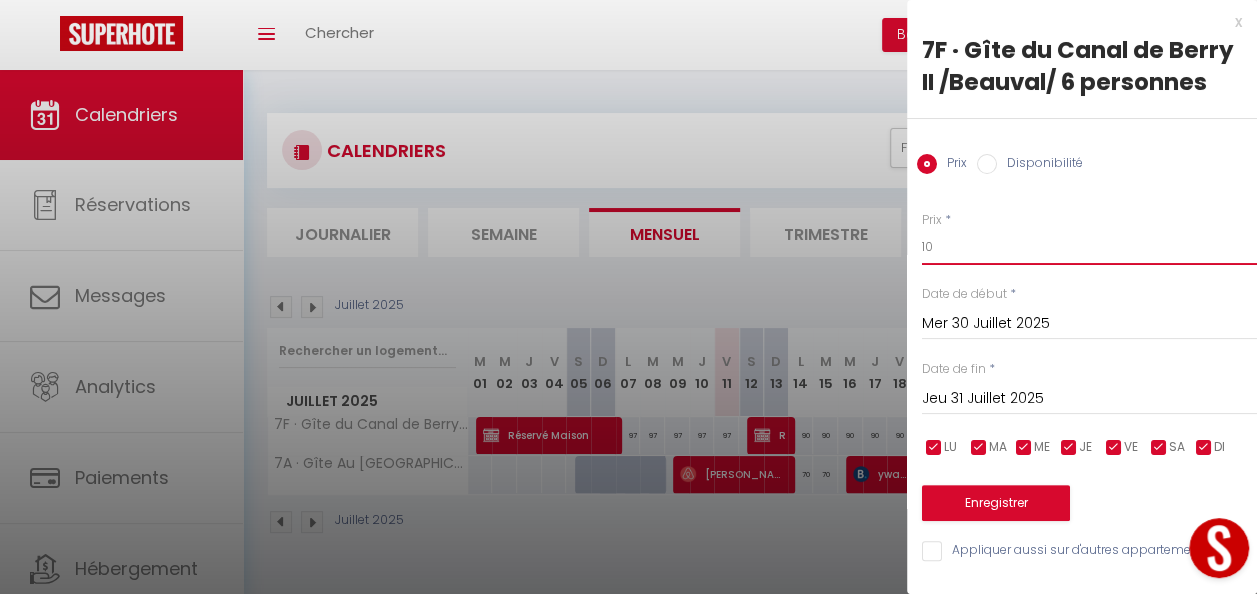 type on "100" 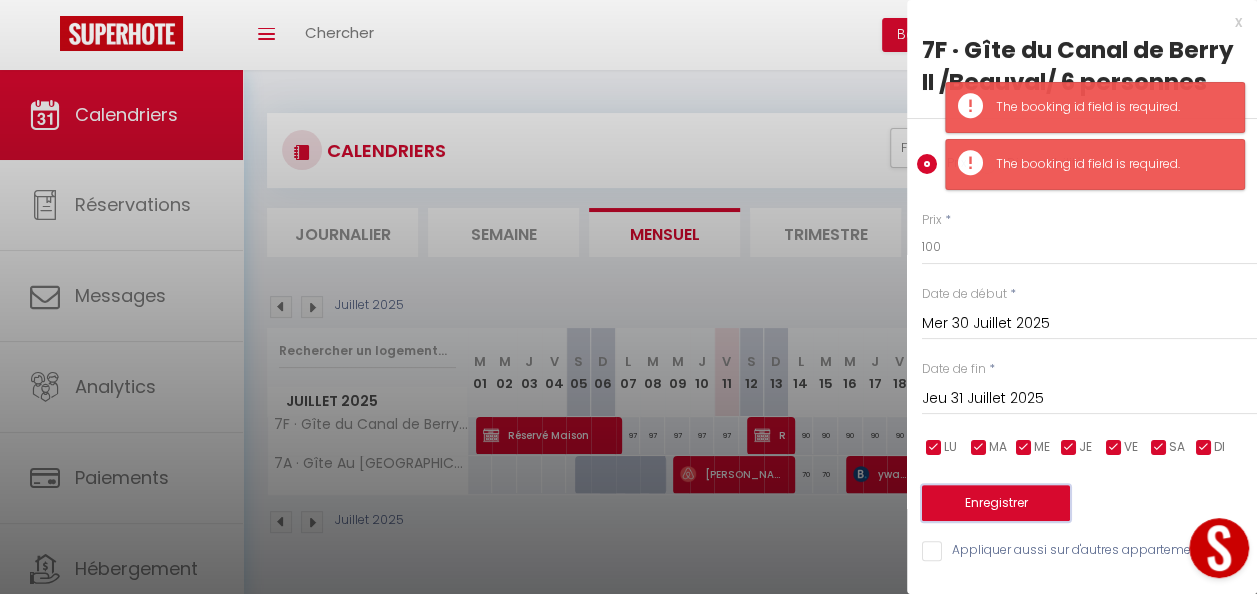 click on "Enregistrer" at bounding box center (996, 503) 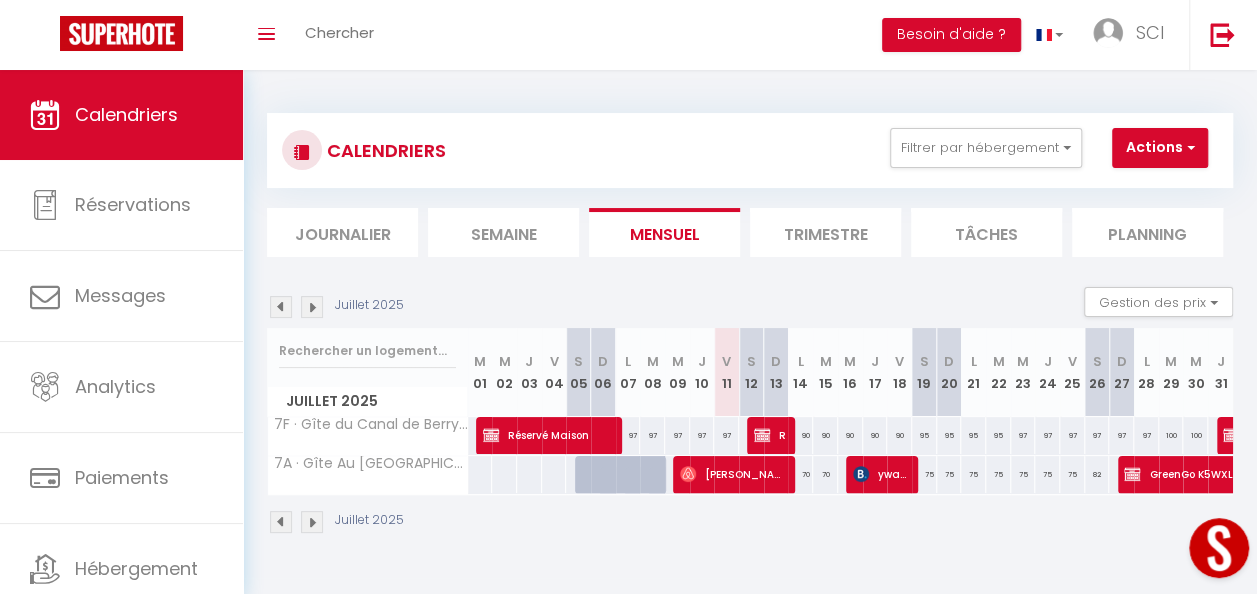click on "82" at bounding box center (1097, 474) 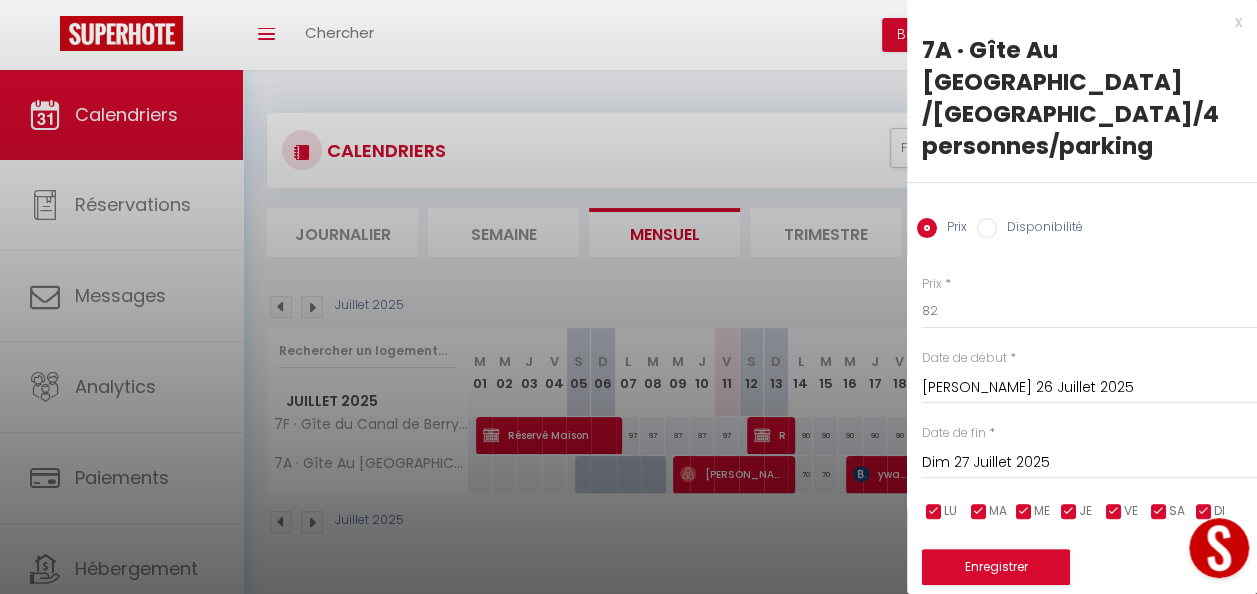 click at bounding box center (628, 297) 